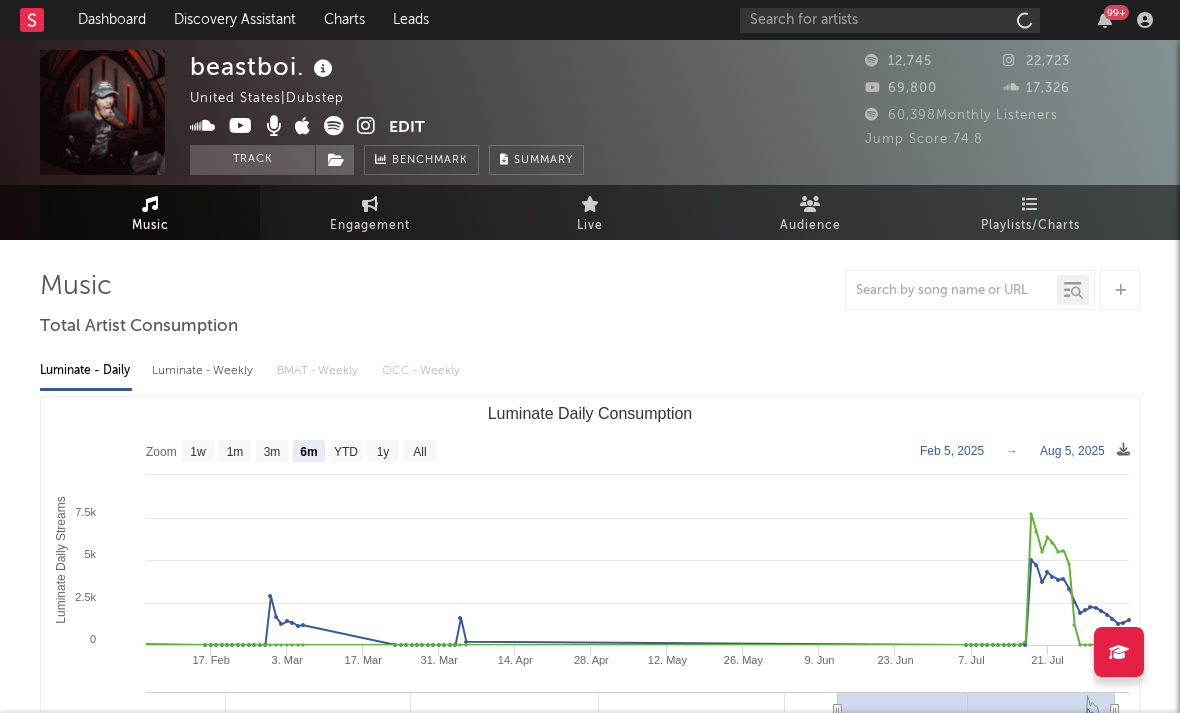 select on "6m" 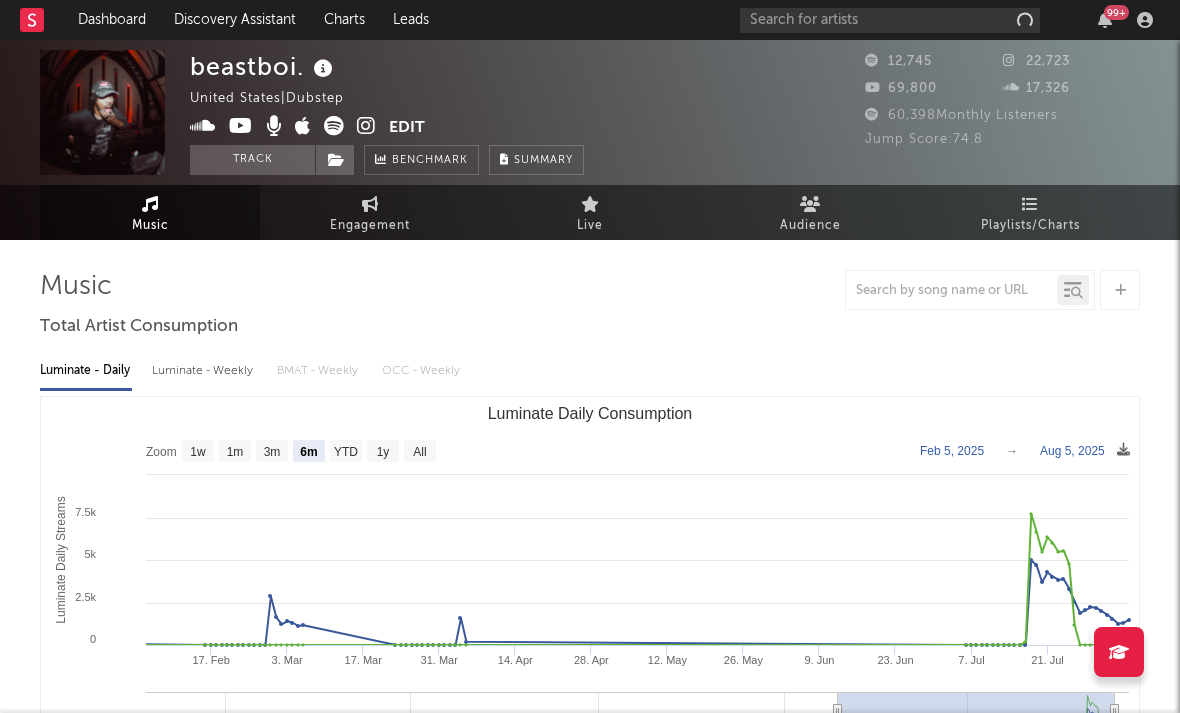 scroll, scrollTop: 0, scrollLeft: 0, axis: both 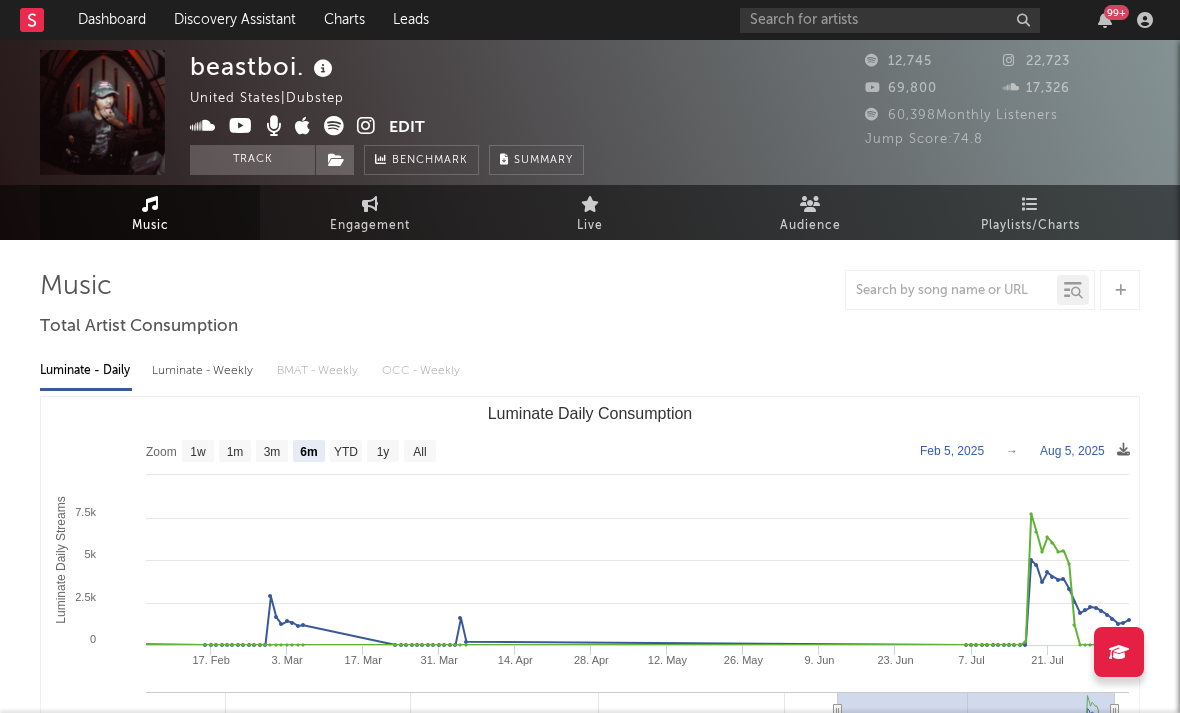 click at bounding box center (366, 126) 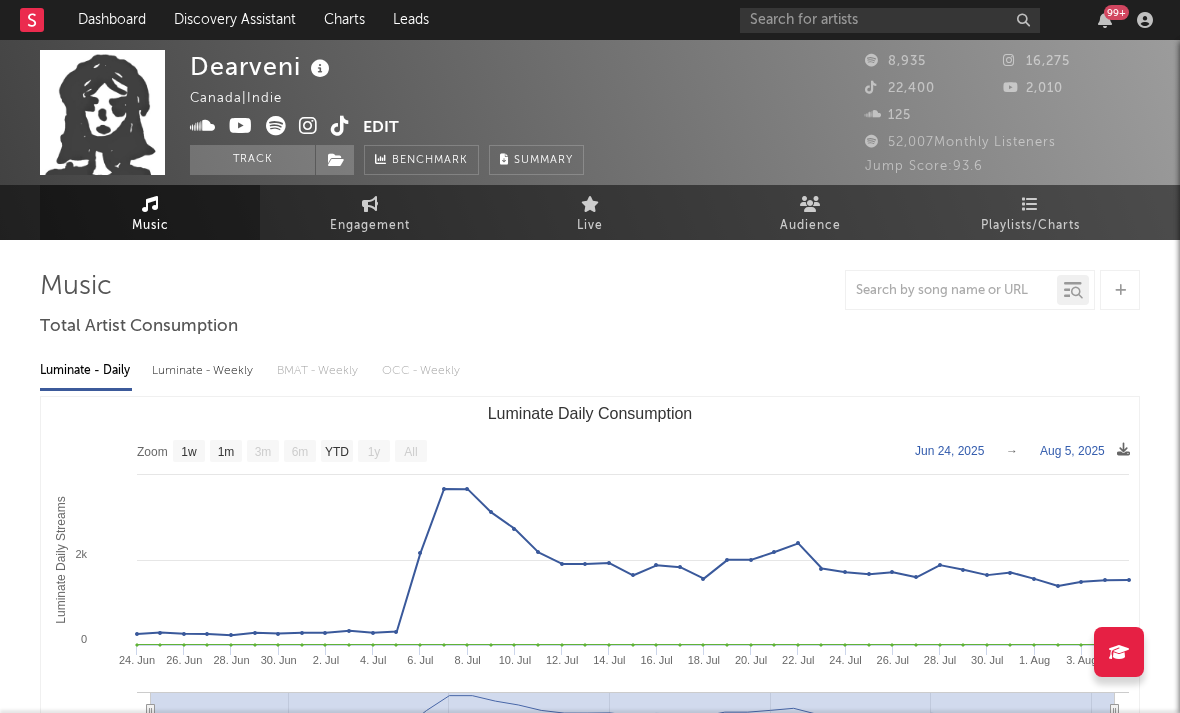 select on "1w" 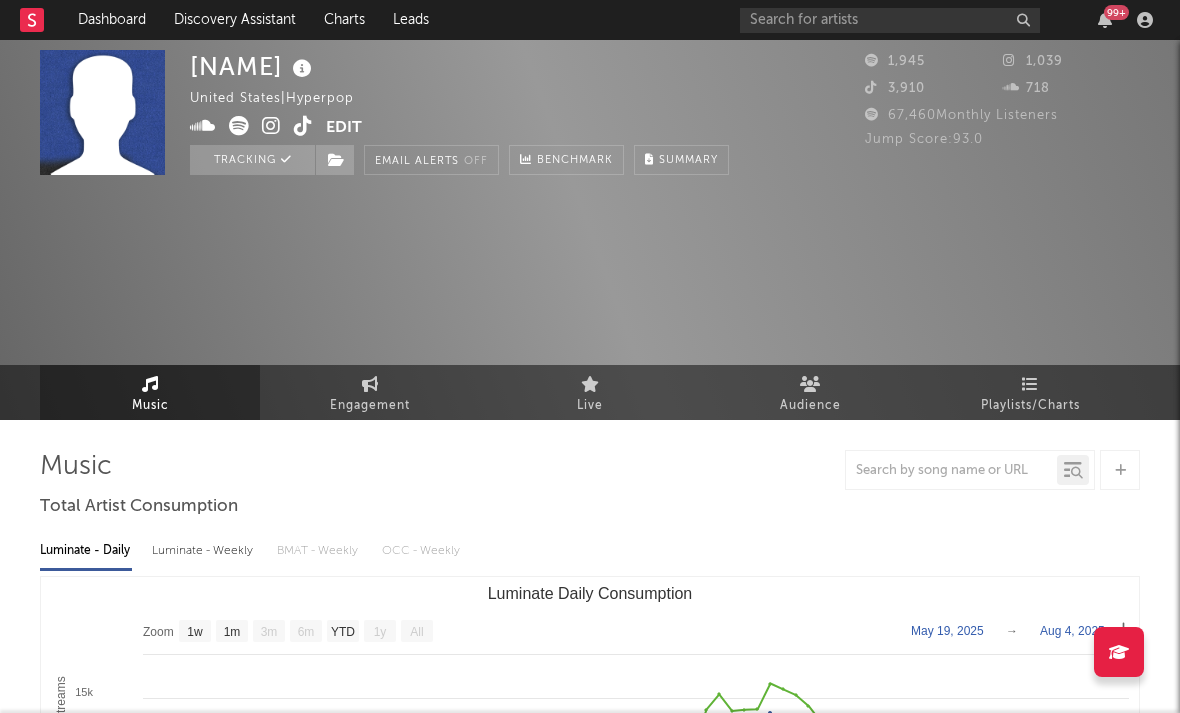 select on "1w" 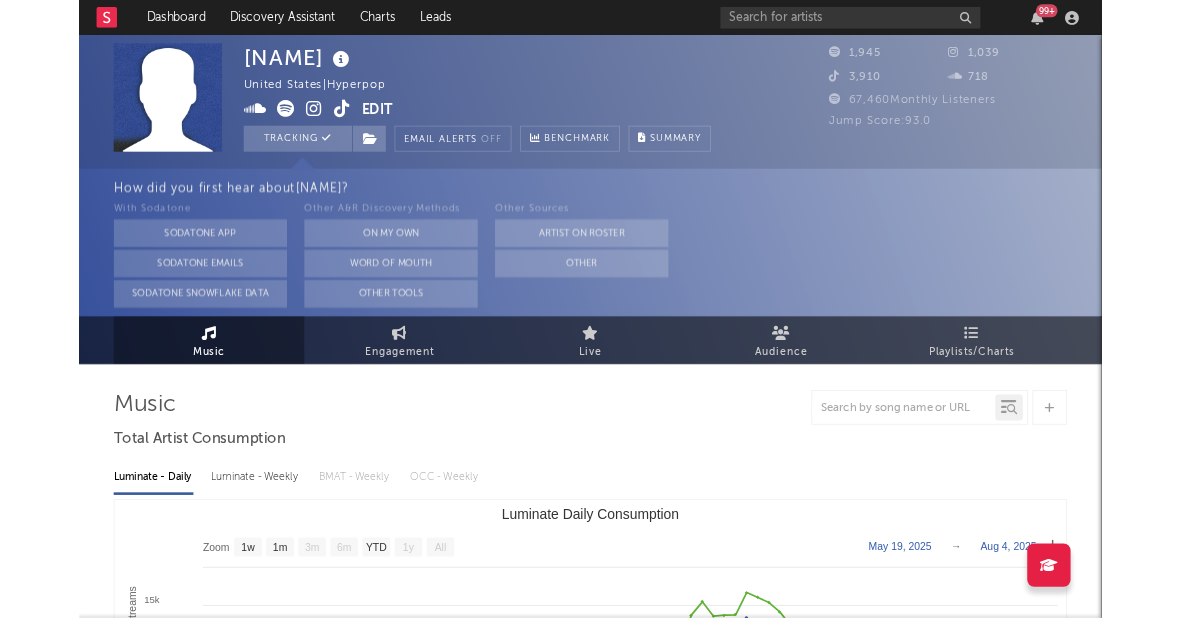 scroll, scrollTop: 0, scrollLeft: 0, axis: both 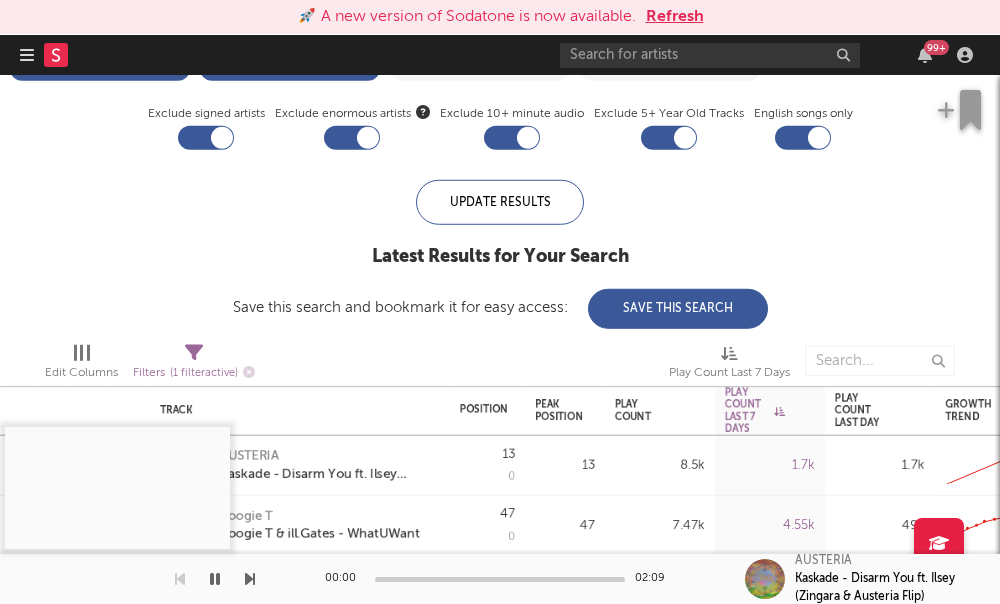 select on "max" 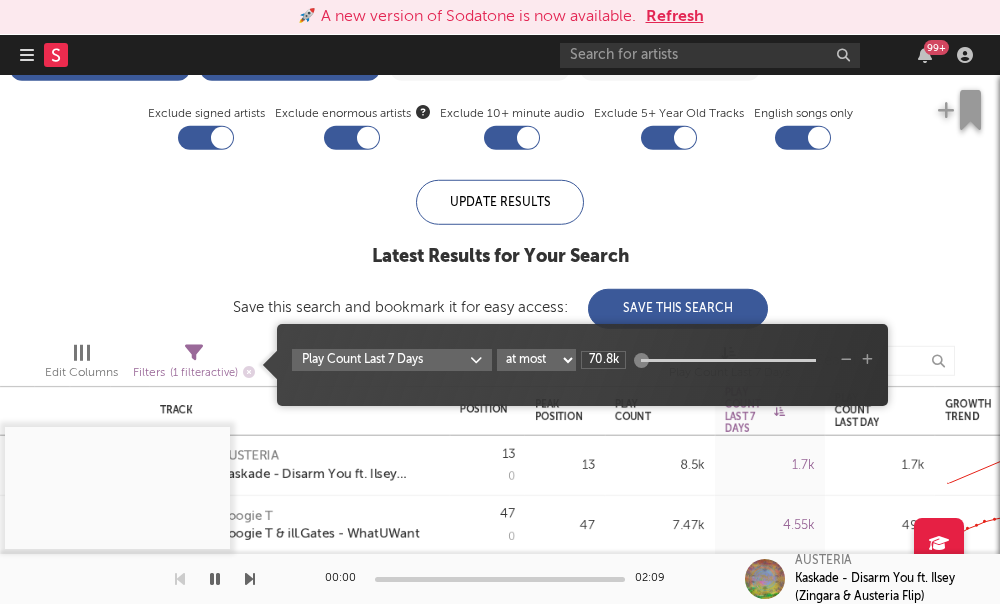 click on "Filters ( 1   filter  active)" at bounding box center [194, 372] 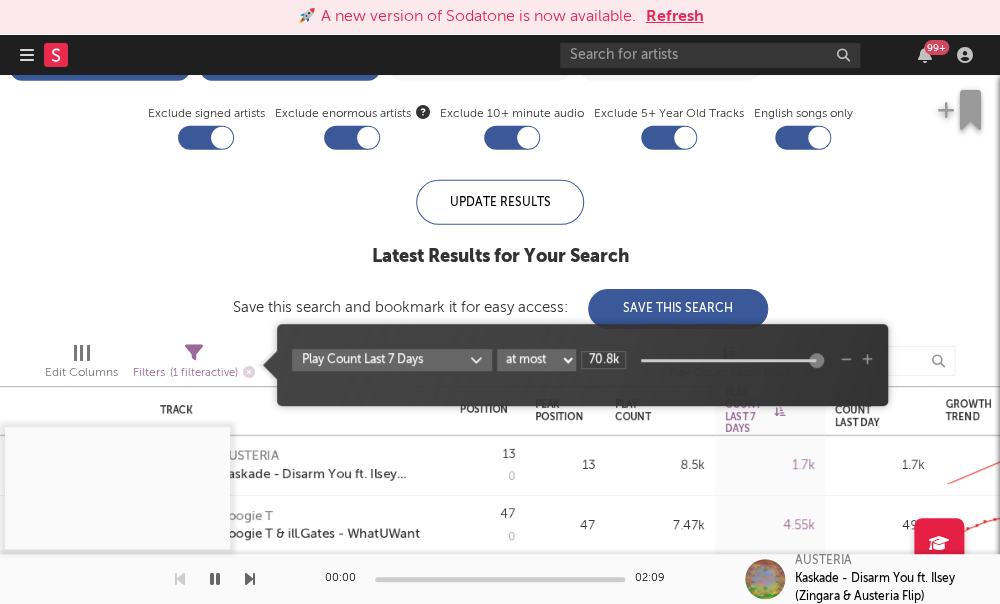drag, startPoint x: 803, startPoint y: 363, endPoint x: 782, endPoint y: 364, distance: 21.023796 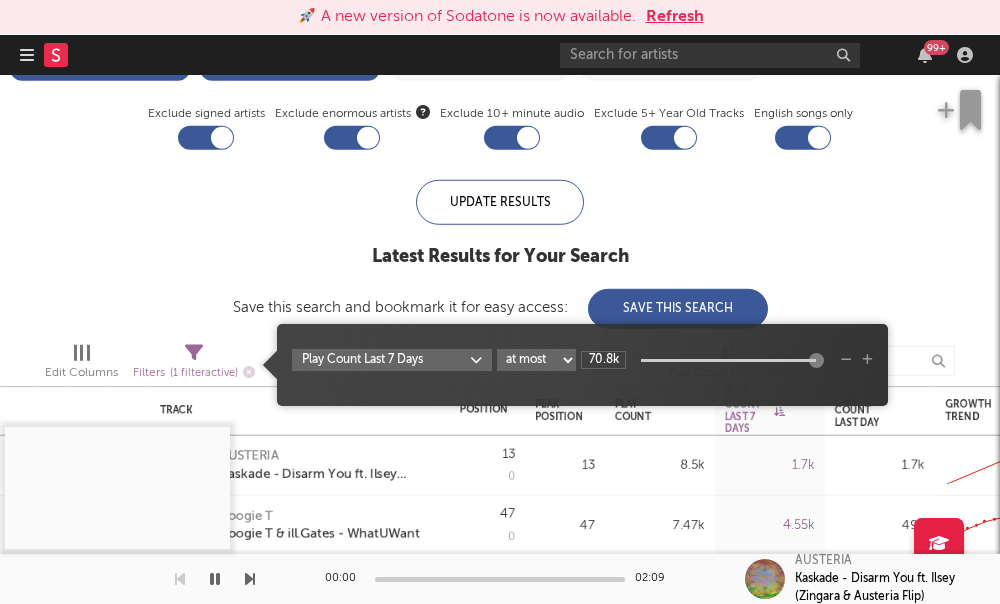 drag, startPoint x: 777, startPoint y: 361, endPoint x: 748, endPoint y: 360, distance: 29.017237 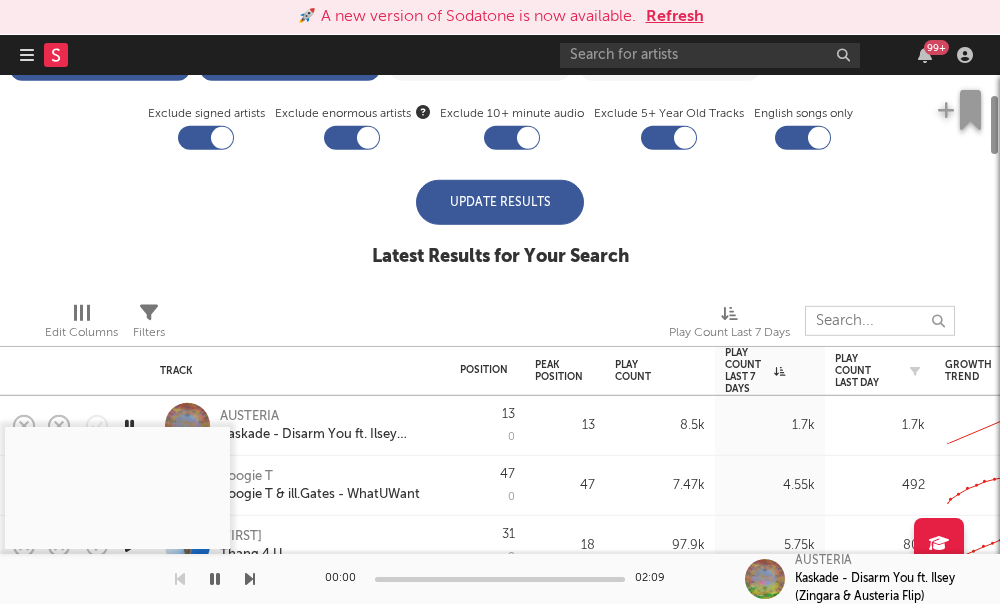 click on "Track Position Position Change Peak Position Play Count Play Count Last 7 Days Play Count Last Day Growth Trend Genres Regions Titles AUSTERIA Kaskade - Disarm You ft. Ilsey (Zingara & Austeria Flip) 13 0 13 8.5k 1.7k 1.7k Created with Highcharts 10.3.3 All Genres US Next Pro Boogie T Boogie T & ill.Gates - WhatUWant 47 0 47 7.47k 4.55k 492 Created with Highcharts 10.3.3 All Genres US Next Pro Coco Jones Thang 4 U 31 0 18 97.9k 5.75k 801 Created with Highcharts 10.3.3 Pop US R&B kid travis Old Fashion Love 24 0 23 25.4k 6.09k 776 Created with Highcharts 10.3.3 Pop US R&B Kodie Shane Loose Screws 42 0 36 20.8k 6.15k 718 Created with Highcharts 10.3.3 Pop US R&B Boogie T Boogie T & ill.Gates - Trash Bandicoot 23 0 23 10.2k 6.66k 658 Created with Highcharts 10.3.3 All Genres US Next Pro Megan Moroney 6 Months Later 39 0 25 64.6k 7.02k 931 Created with Highcharts 10.3.3 Pop US Pop     Edit Columns Filters Play Count Last 7 Days iTunes Top 100 Soundcloud Playlists Shazam Warner Chappell QQ BMAT Blocklist   ( 1 )" at bounding box center (500, 339) 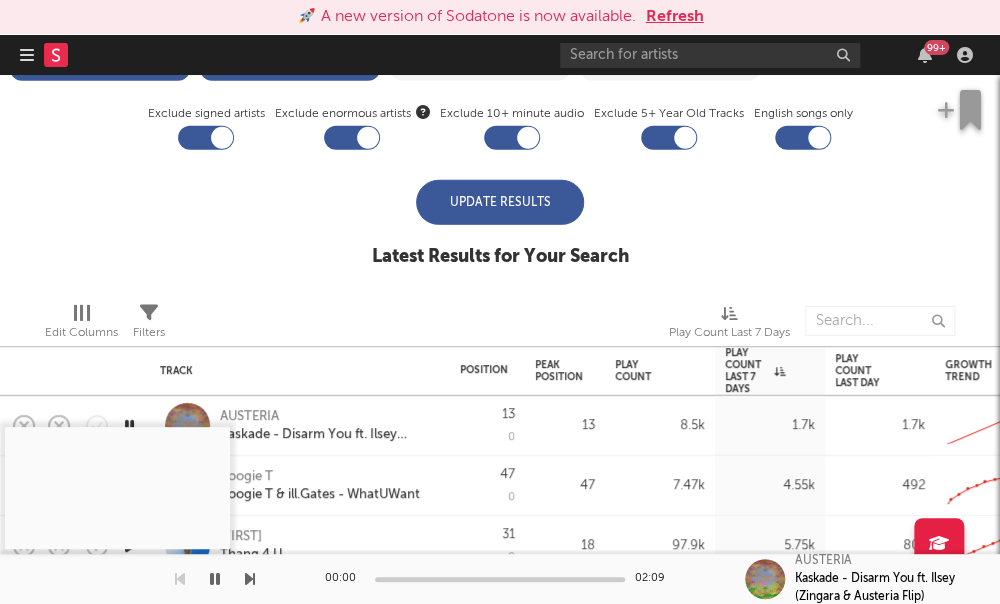 click on "Edit Columns Filters Play Count Last 7 Days" at bounding box center (500, 316) 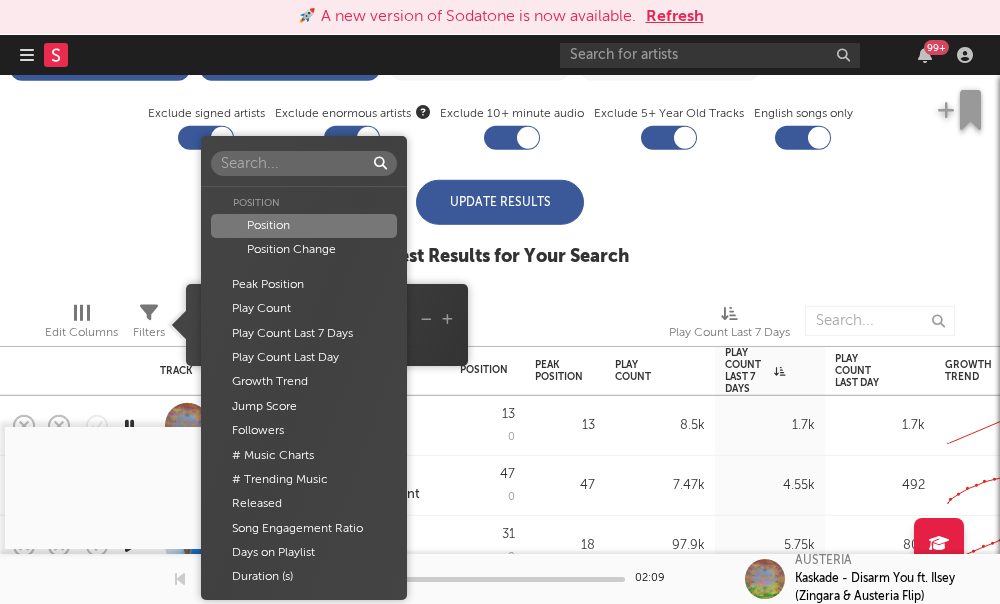 click on "🚀 A new version of Sodatone is now available. Refresh Dashboard Discovery Assistant Charts Leads 99 + Notifications Settings Mark all as read All Growth Releases/Events Playlisting Yesterday Lil M.U. 1:07pm Added 5.87x more Instagram followers than their usual daily growth (+327 compared to +56 on average). 2facedlon 12:53pm Added 9.0x more Tiktok followers than their usual daily growth (+300 compared to +33 on average). Yksteexy 10:42am Added 9.23x more Instagram followers than their usual daily growth (+92 compared to +10 on average). lustr 8:01am 'bite' was added to INDIY (US) on Apple Music. It's at position 6. August 5, 2025 millkzy 8:21pm Released a new YouTube video - BLCKSWANNN. oopsy 8:00pm Released a new Spotify album - A-Class. Sophia Stel 8:00pm Released a new Spotify album - All My Friends Are Models. rexv2 8:00pm Released a new Spotify album - Arm N Leg. lustr 8:00pm Released a new Spotify album - bite. duoto 8:00pm Released a new Spotify album - Bodies And Bankrolls. KaineMusic 8:00pm Rx Yp" at bounding box center [500, 302] 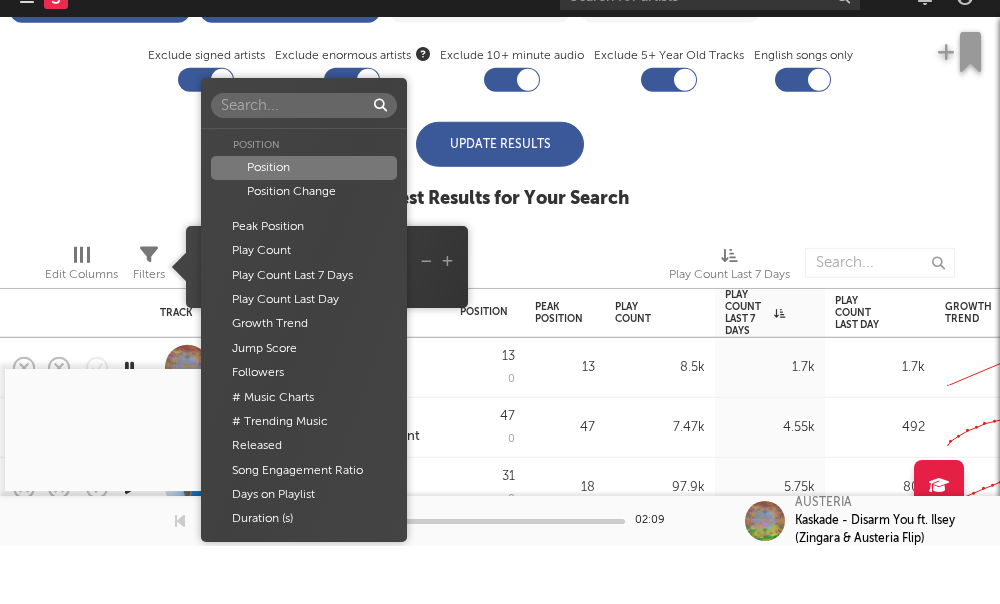 click at bounding box center (304, 163) 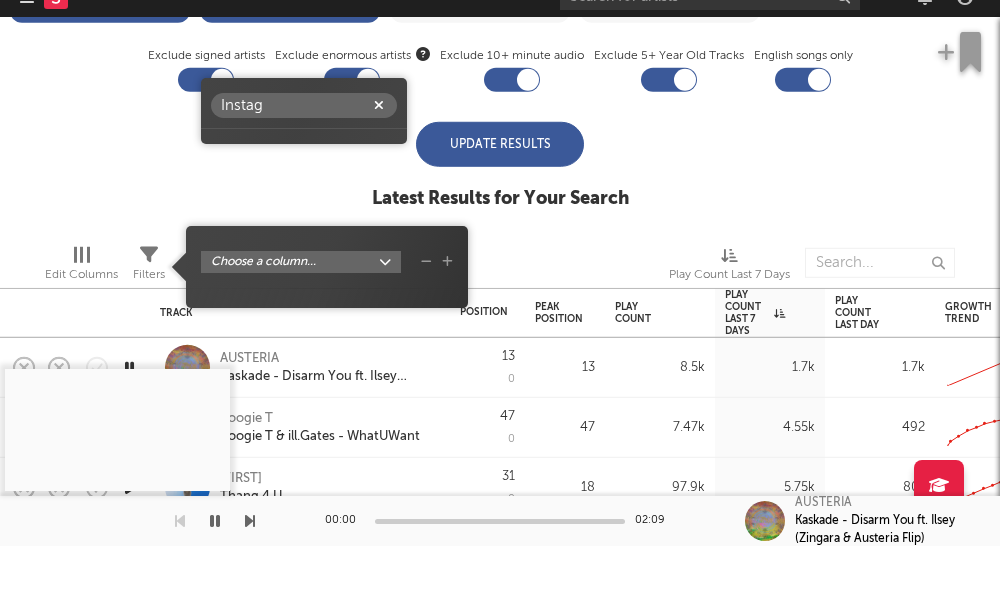 type on "Instag" 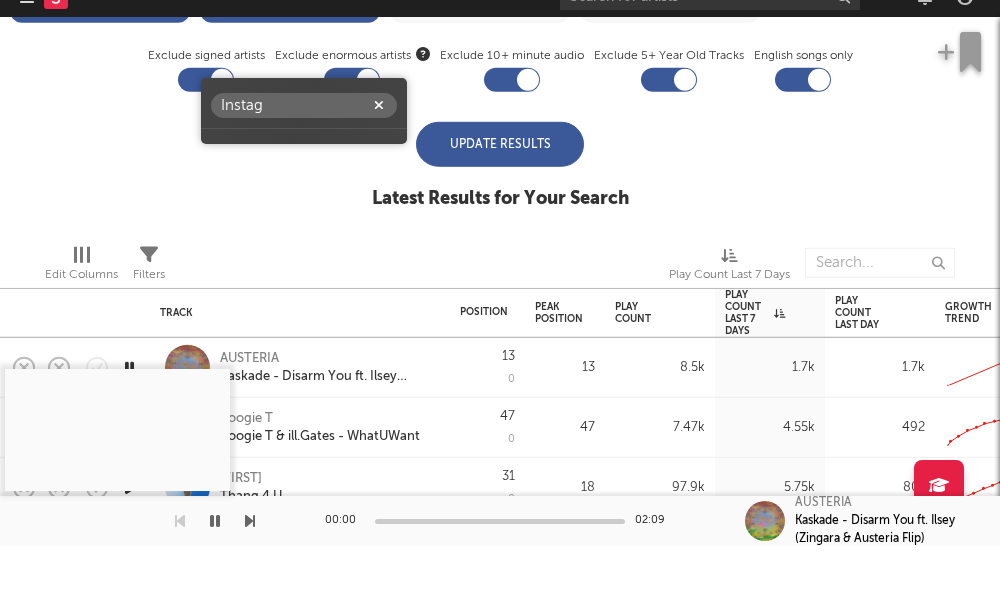 drag, startPoint x: 311, startPoint y: 84, endPoint x: 113, endPoint y: 146, distance: 207.48012 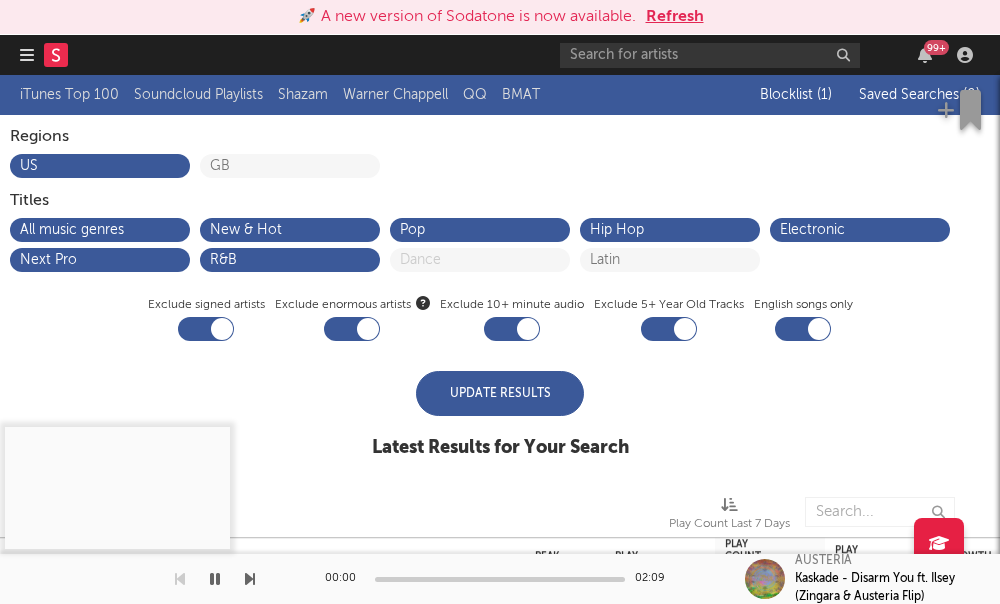 click at bounding box center [27, 55] 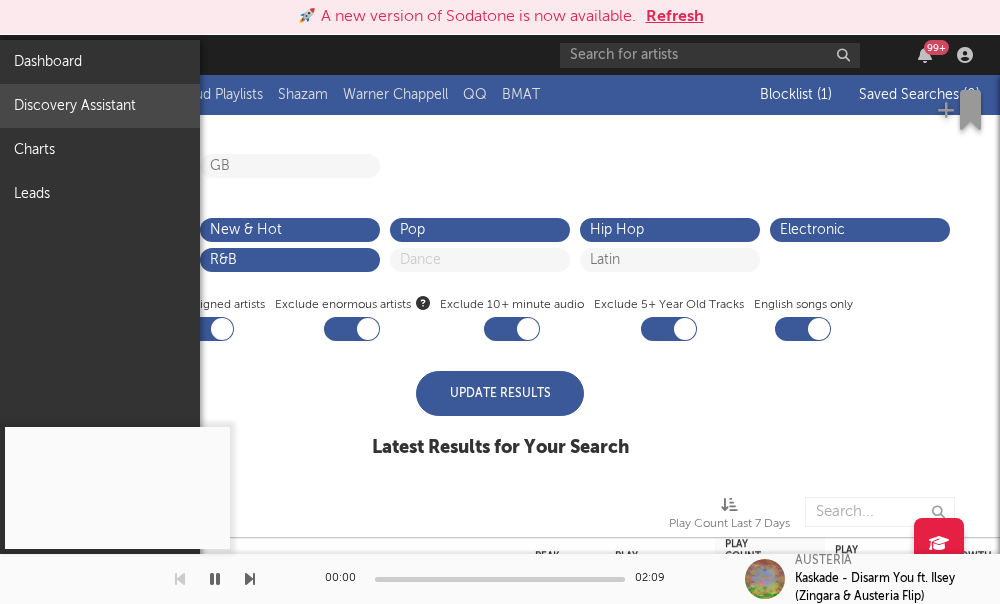 click on "Discovery Assistant" at bounding box center (100, 106) 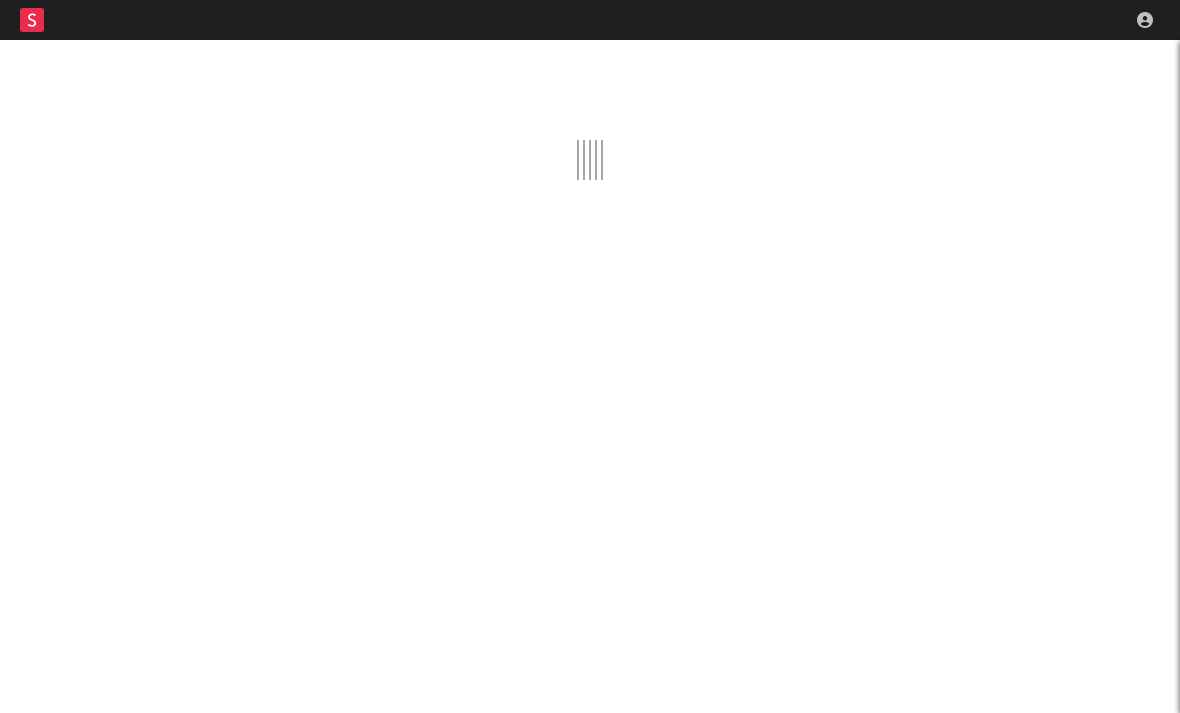 scroll, scrollTop: 0, scrollLeft: 0, axis: both 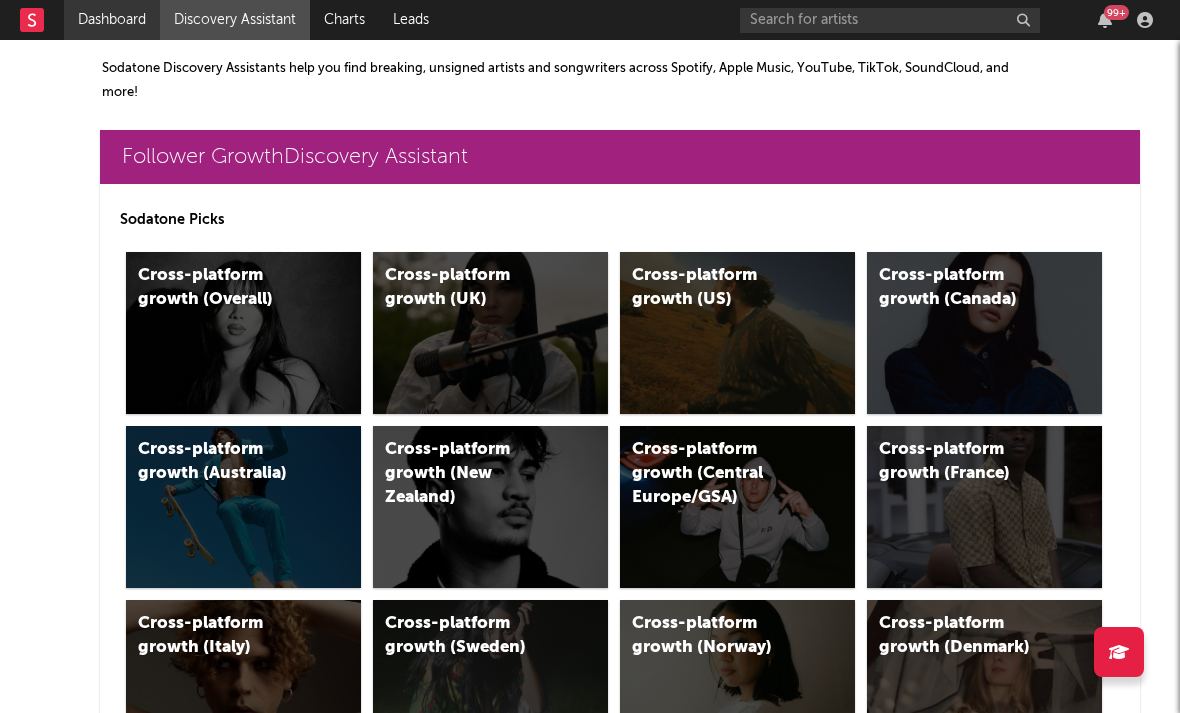 click on "Dashboard" at bounding box center (112, 20) 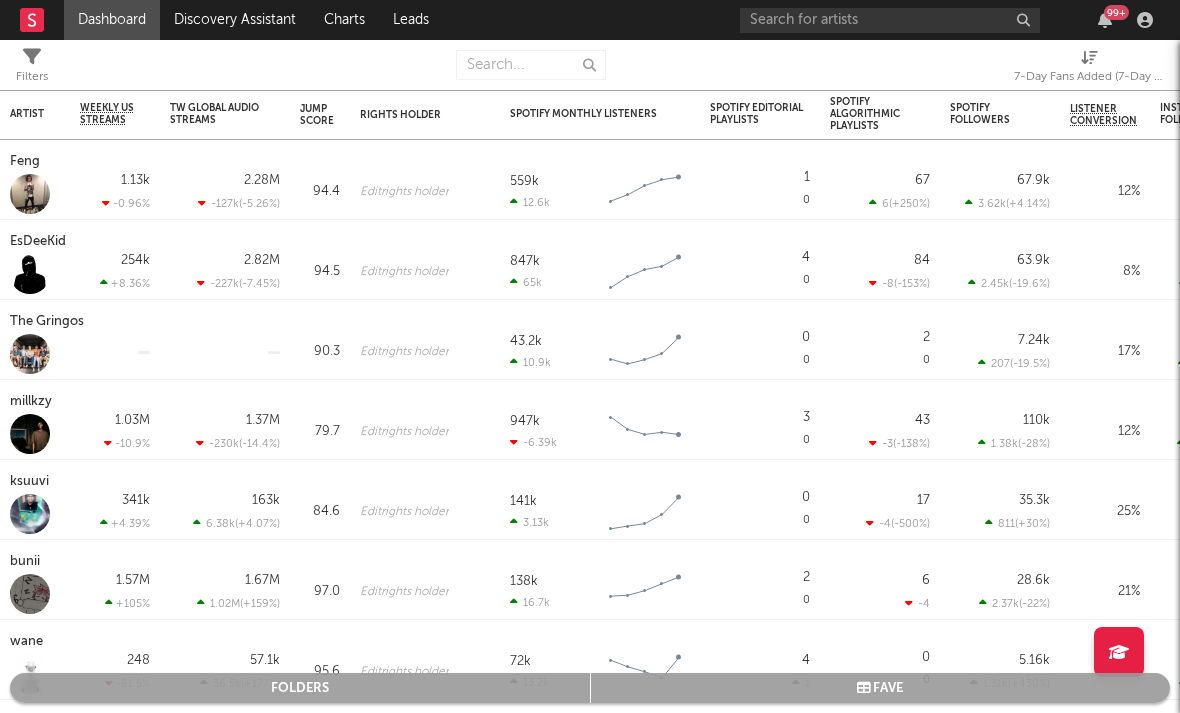 click on "7-Day Fans Added (7-Day Fans Added)" at bounding box center [1089, 77] 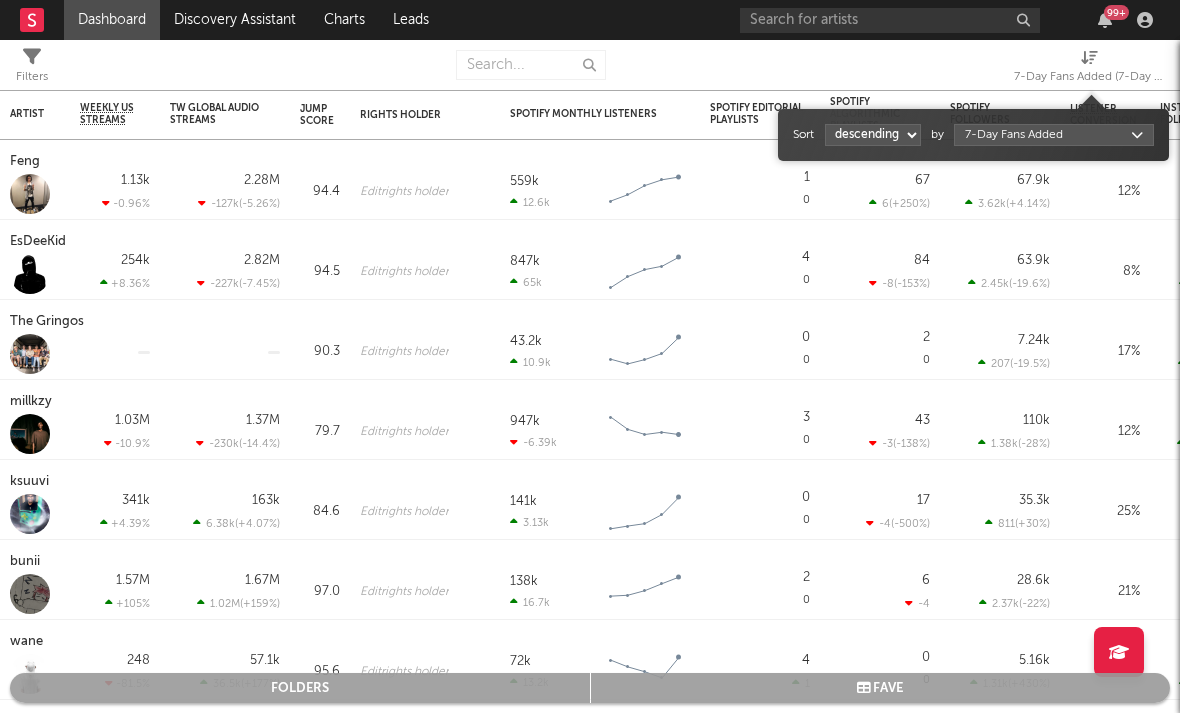 select on "1" 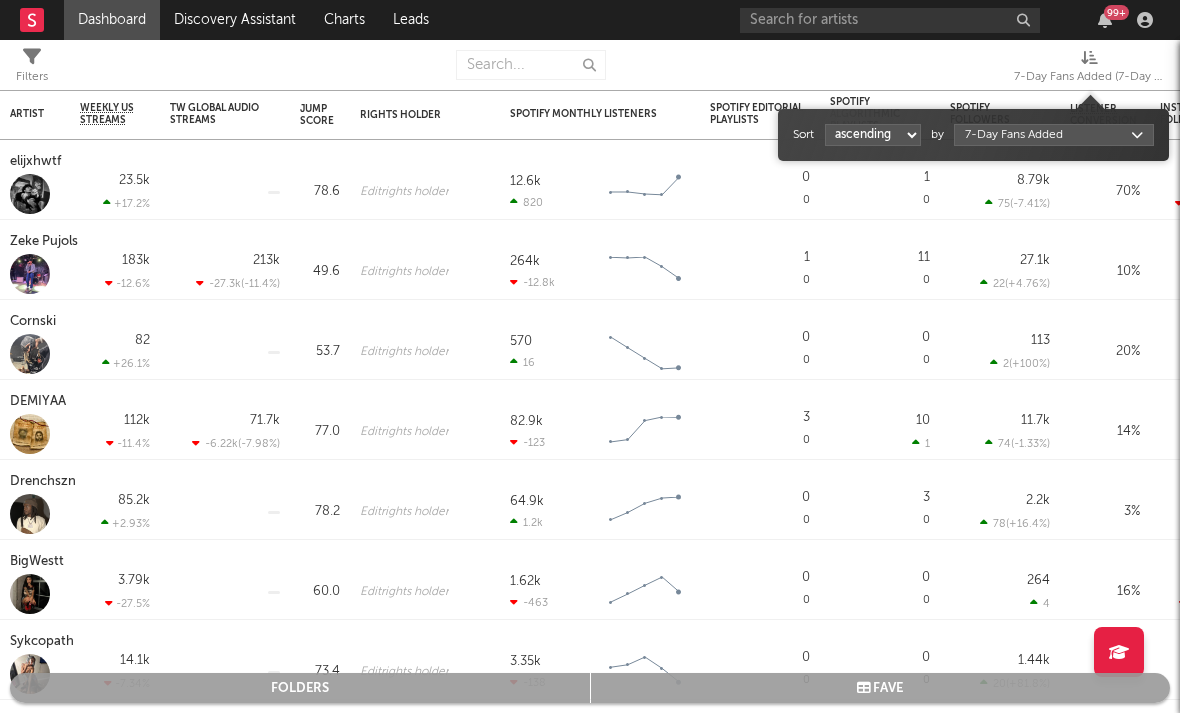 click on "Dashboard Discovery Assistant Charts Leads 99 + Notifications Settings Mark all as read All Growth Releases/Events Playlisting Today ElijahDaEagle 12:41pm Added 3.12x more Instagram followers than their usual daily growth (+490 compared to +157 on average). duoto 12:36pm Added 14.06x more Instagram followers than their usual daily growth (+307 compared to +22 on average). echstacy 12:28pm Added 18.0x more Tiktok followers than their usual daily growth (+100 compared to +6 on average). Thrilliam Angels 10:36am Added 6.29x more Instagram followers than their usual daily growth (+76 compared to +12 on average). Sophia Stel 10:32am Added 4.04x more Instagram followers than their usual daily growth (+124 compared to +31 on average). 3200 TRE 9:05am Added 9.5x more Tiktok followers than their usual daily growth (+300 compared to +32 on average). Yesterday Moneymyface 8:00pm Released a new Spotify album - French Tip. Vanco 5:55pm overtonight 5:44pm Seventhirtyatmorning 5:21pm Lil M.U. 1:07pm 2facedlon 12:53pm 1:24am" at bounding box center (590, 356) 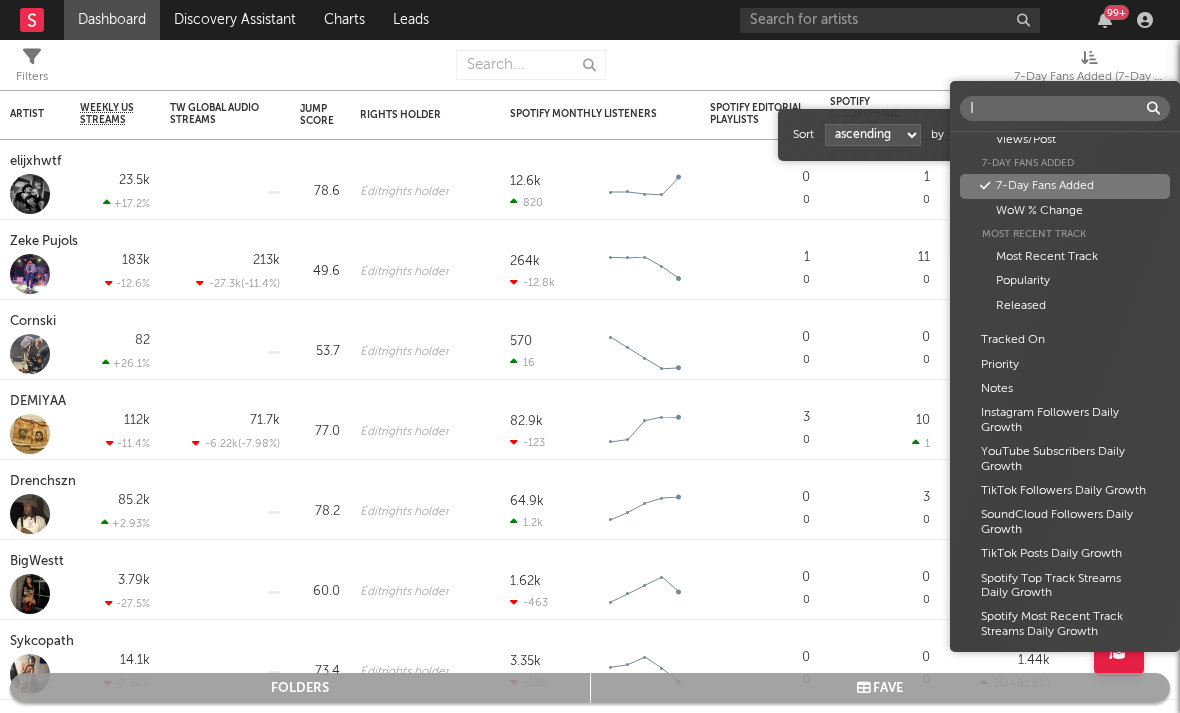 scroll, scrollTop: 0, scrollLeft: 0, axis: both 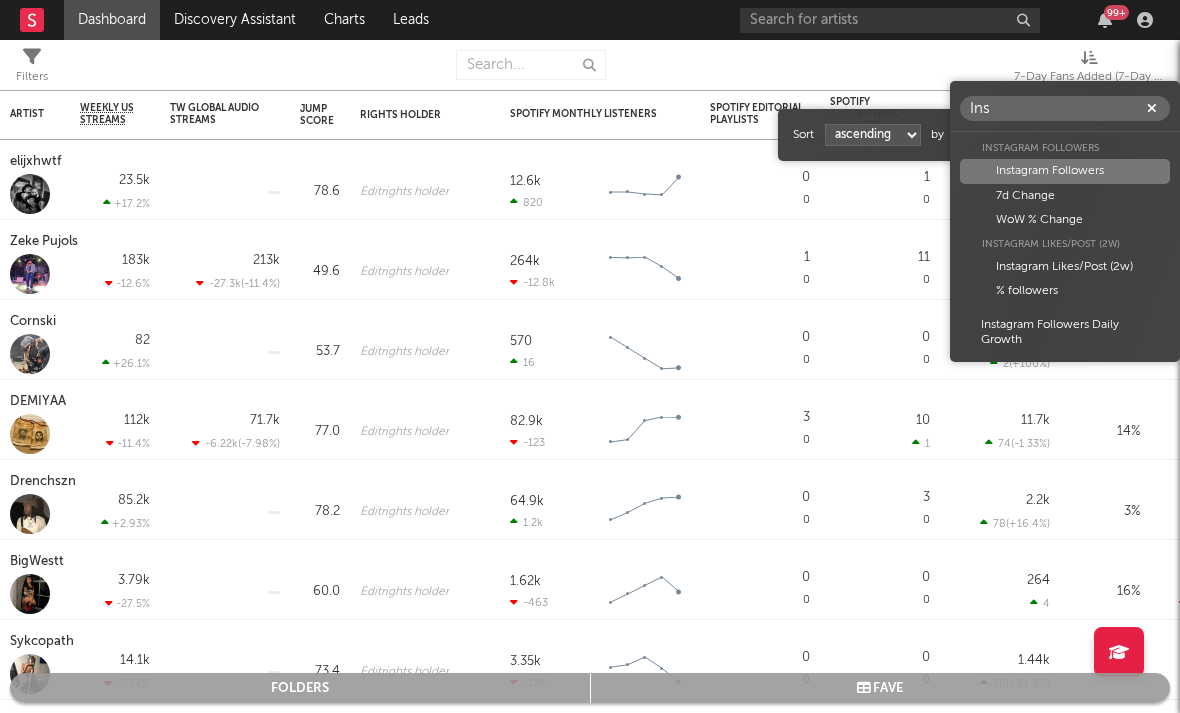 type on "Ins" 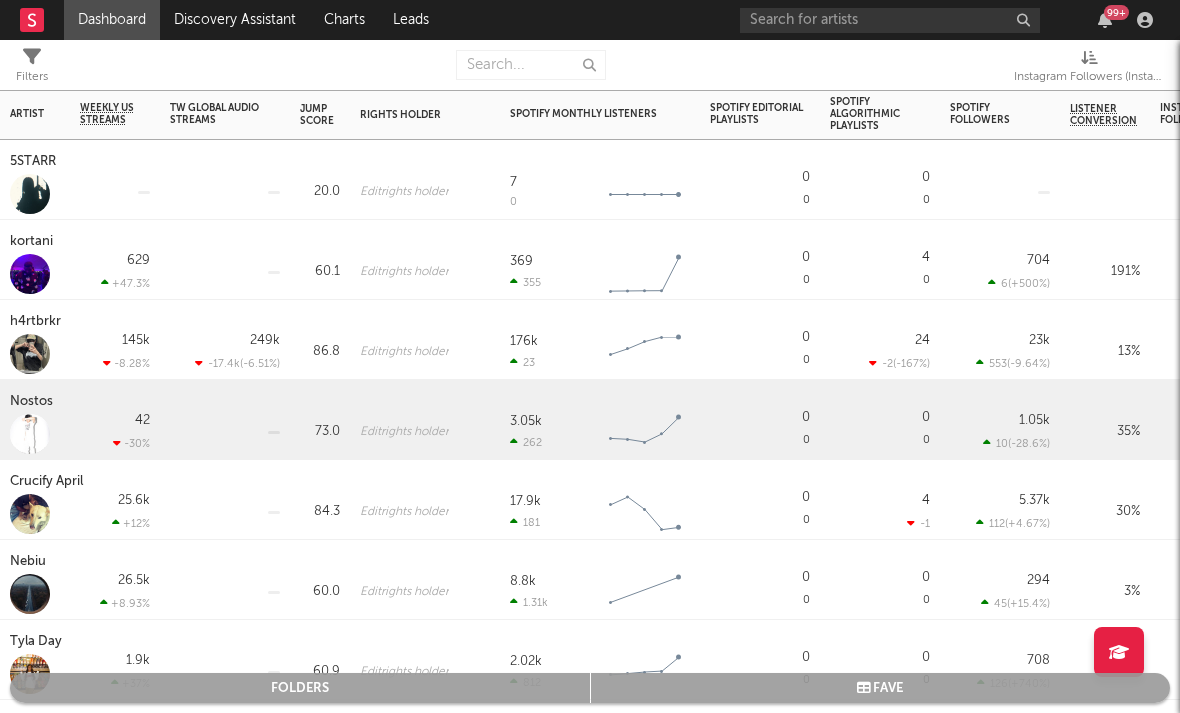 click on "Nostos" at bounding box center [34, 402] 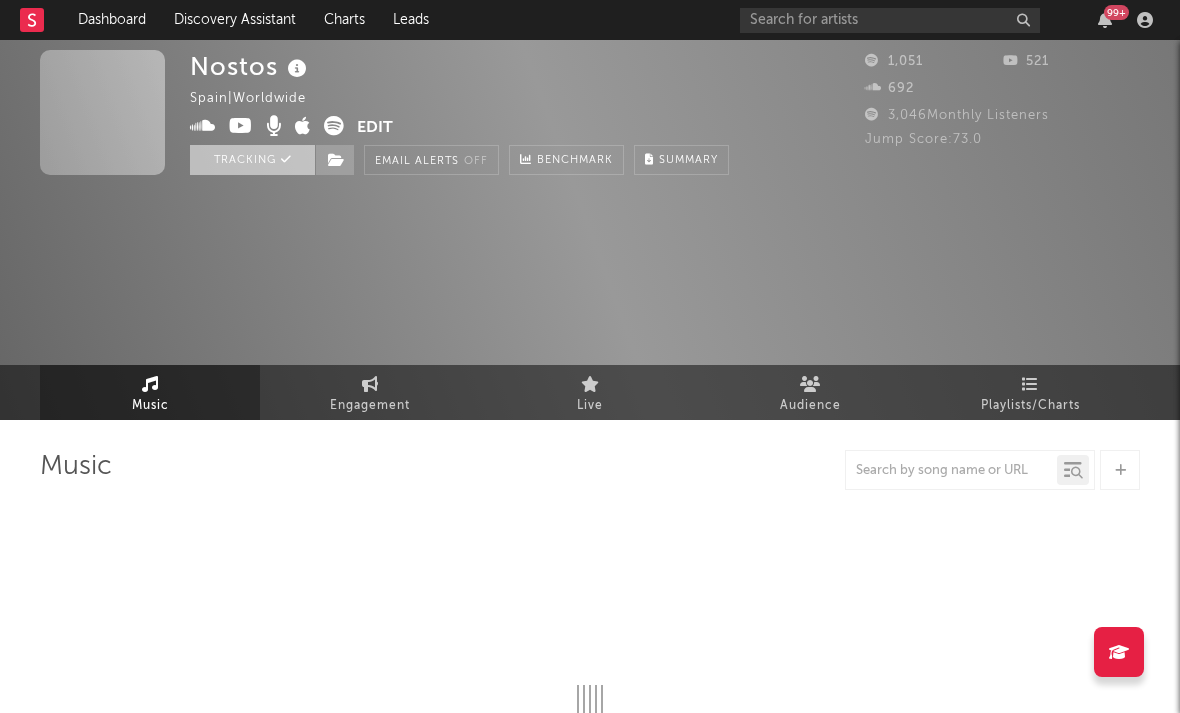 select on "6m" 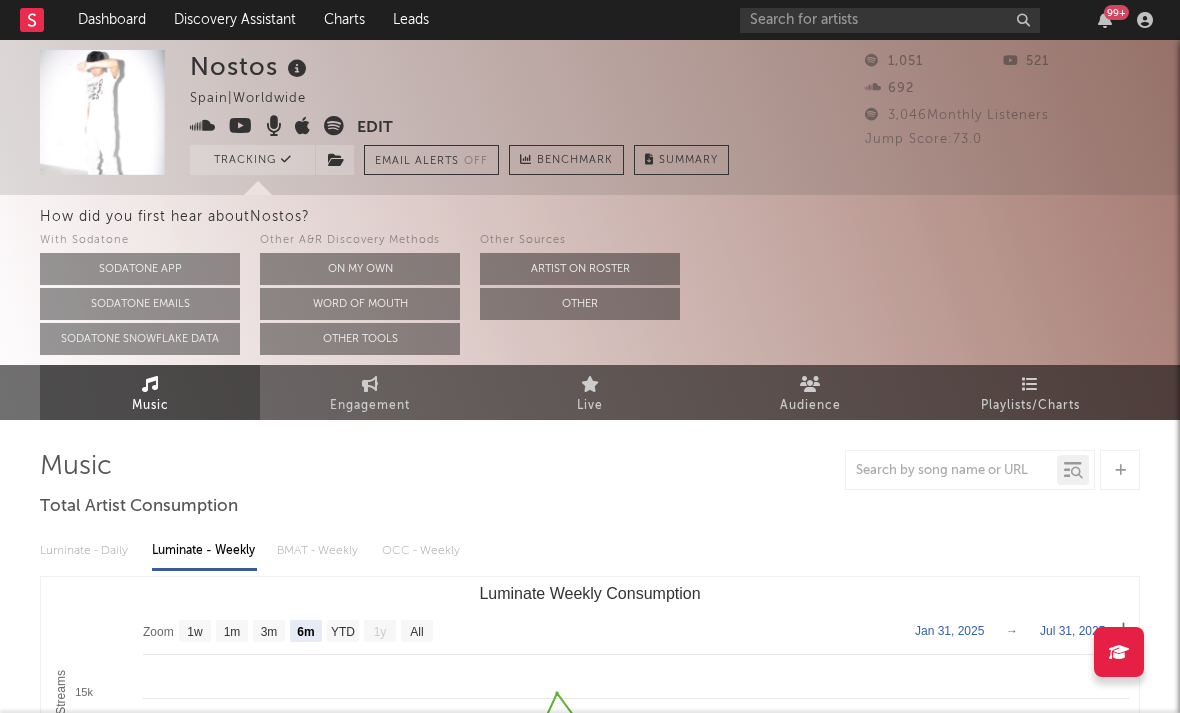 click at bounding box center [303, 126] 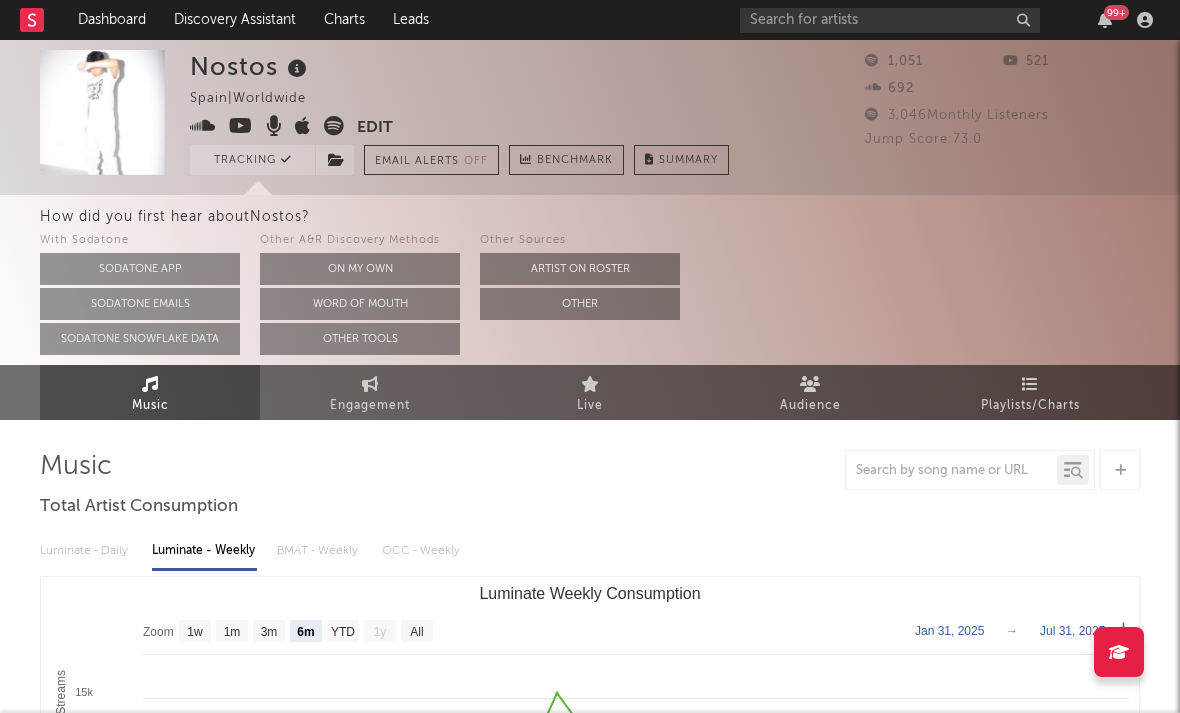 click at bounding box center (334, 126) 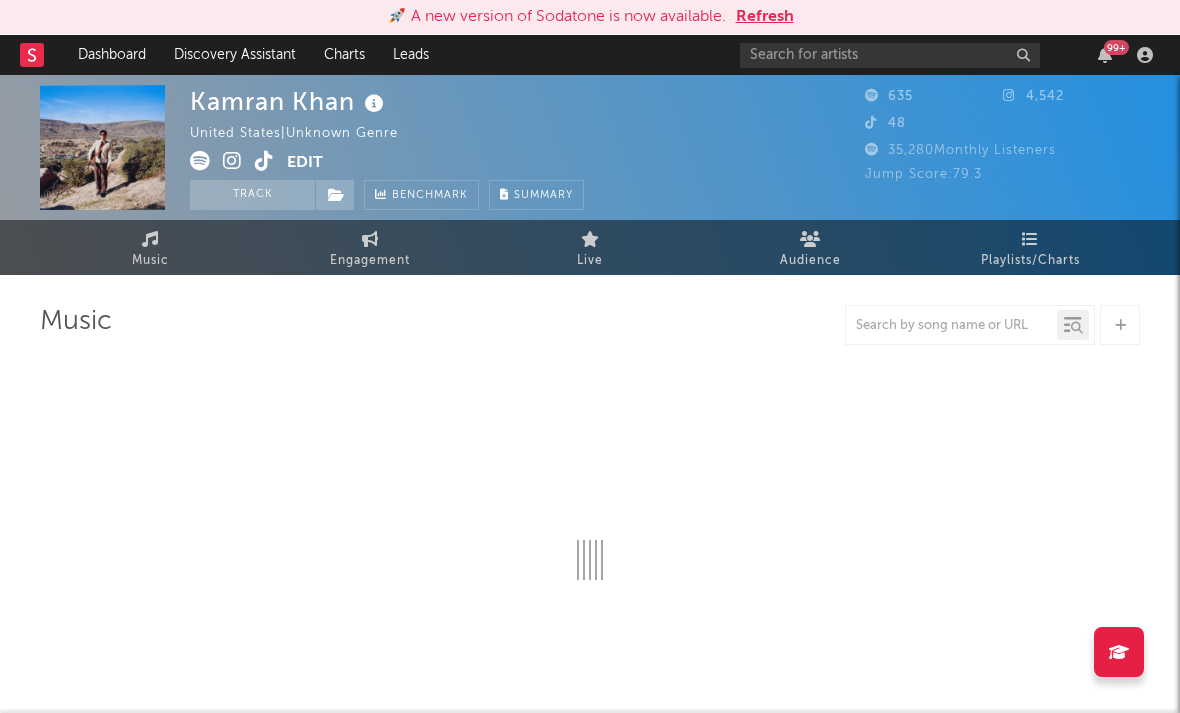 scroll, scrollTop: 0, scrollLeft: 0, axis: both 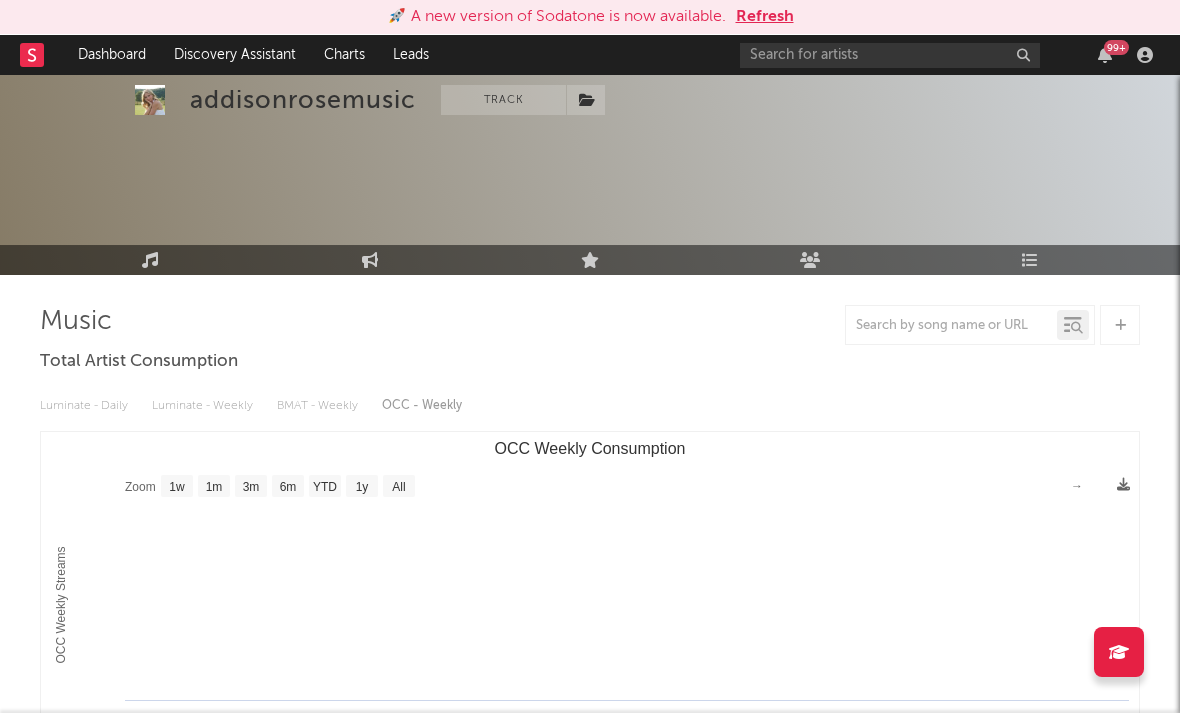 select on "1w" 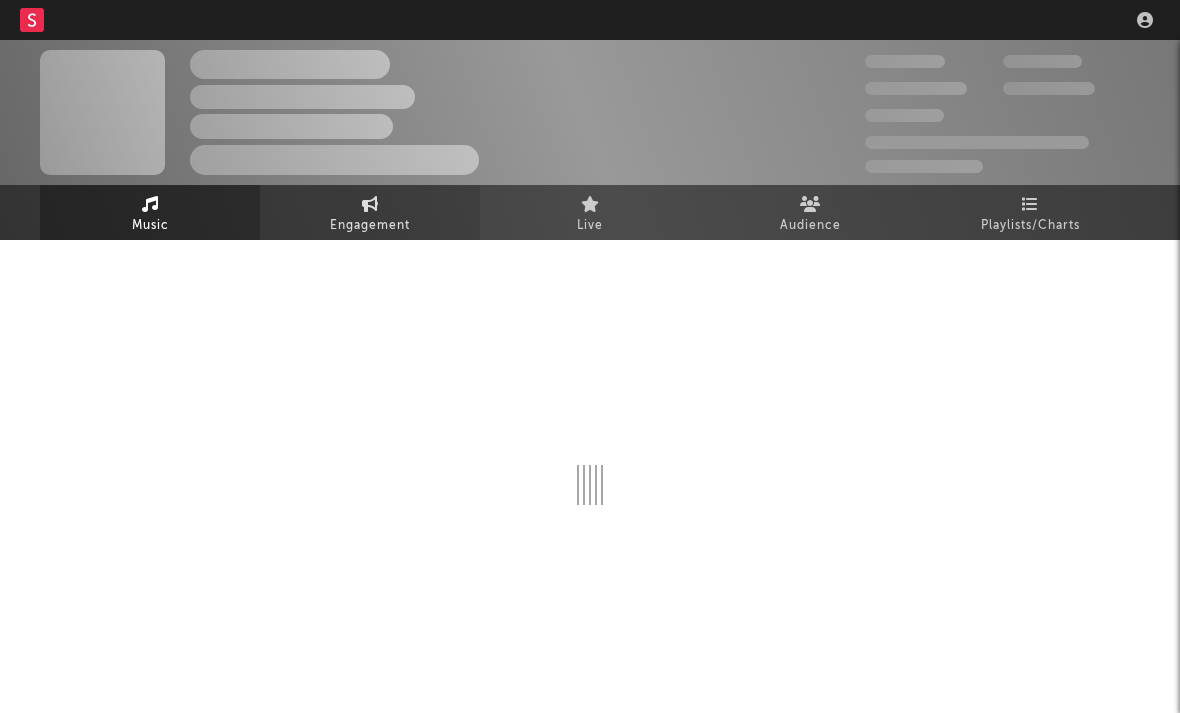 scroll, scrollTop: 0, scrollLeft: 0, axis: both 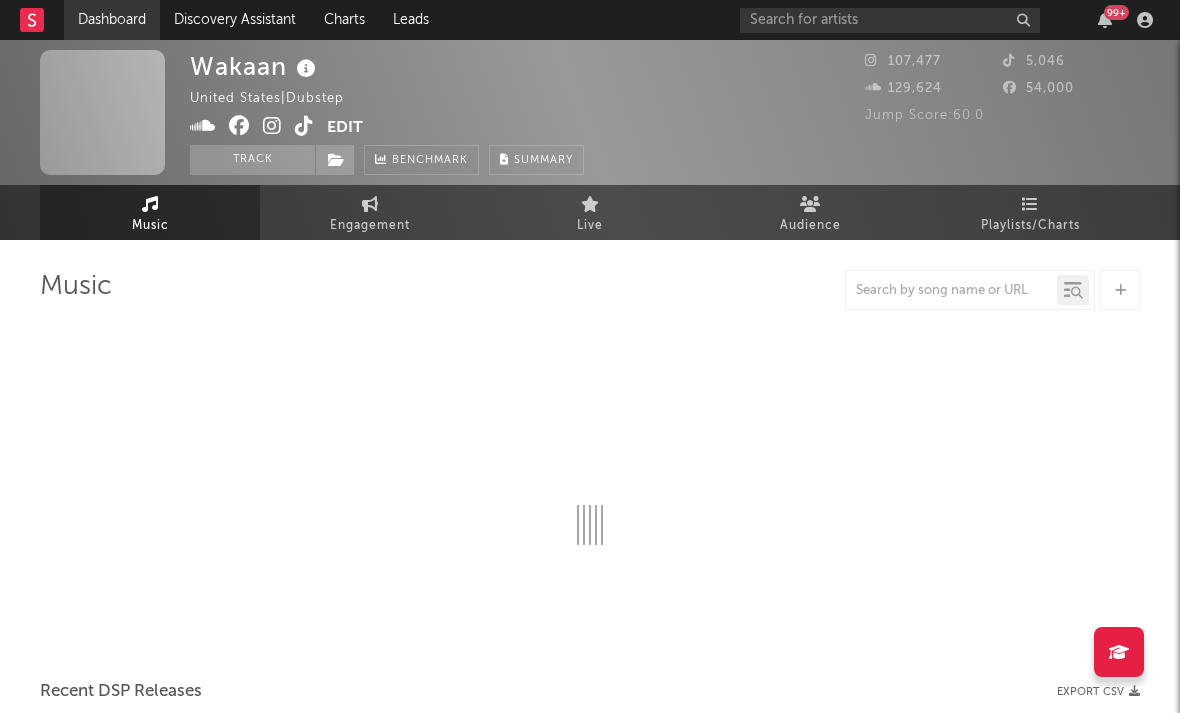 select on "1w" 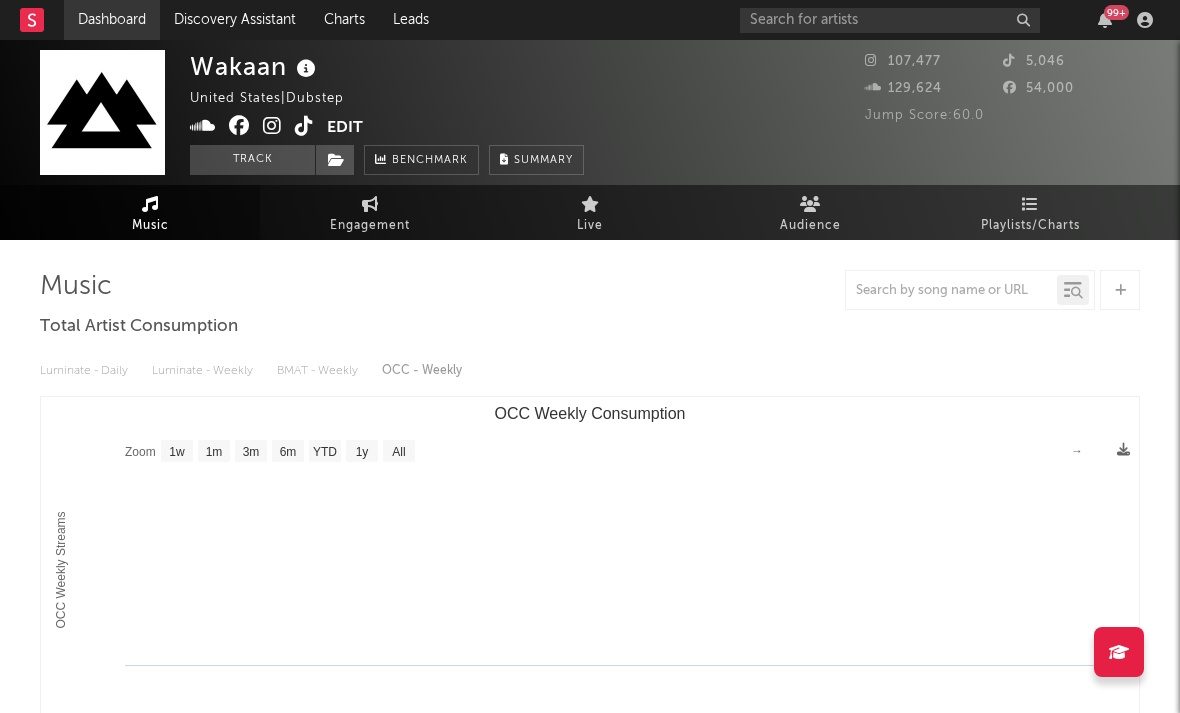 click on "Dashboard" at bounding box center (112, 20) 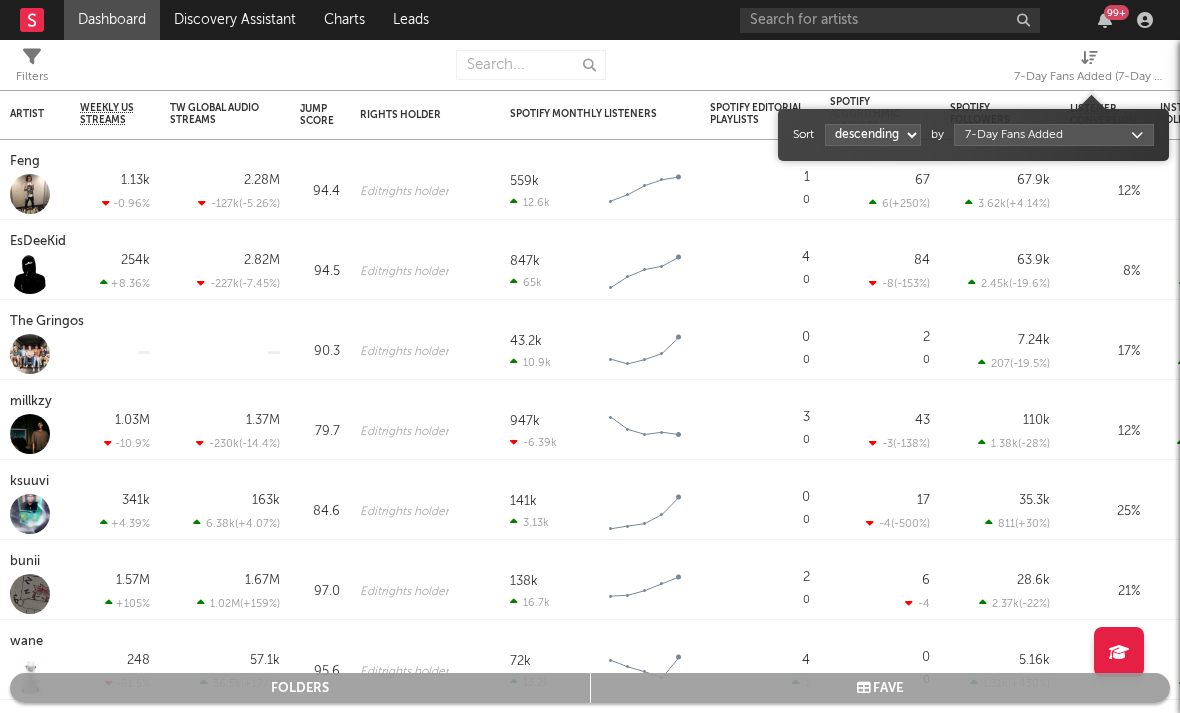 click on "7-Day Fans Added (7-Day Fans Added)" at bounding box center [1089, 77] 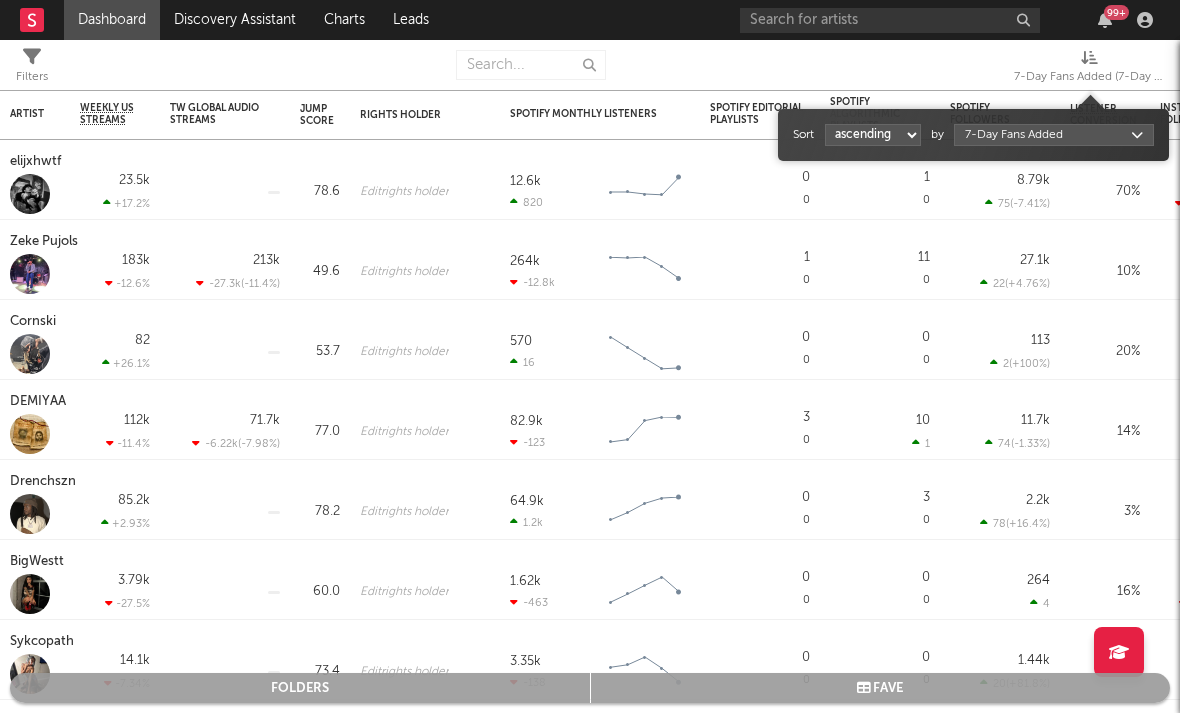 click on "Dashboard Discovery Assistant Charts Leads 99 + Notifications Settings Mark all as read All Growth Releases/Events Playlisting Today ElijahDaEagle 12:41pm Added 3.12x more Instagram followers than their usual daily growth (+490 compared to +157 on average). duoto 12:36pm Added 14.06x more Instagram followers than their usual daily growth (+307 compared to +22 on average). echstacy 12:28pm Added 18.0x more Tiktok followers than their usual daily growth (+100 compared to +6 on average). Thrilliam Angels 10:36am Added 6.29x more Instagram followers than their usual daily growth (+76 compared to +12 on average). Sophia Stel 10:32am Added 4.04x more Instagram followers than their usual daily growth (+124 compared to +31 on average). 3200 TRE 9:05am Added 9.5x more Tiktok followers than their usual daily growth (+300 compared to +32 on average). Yesterday Moneymyface 8:00pm Released a new Spotify album - French Tip. Vanco 5:55pm overtonight 5:44pm Seventhirtyatmorning 5:21pm Lil M.U. 1:07pm 2facedlon 12:53pm 1:24am" at bounding box center [590, 356] 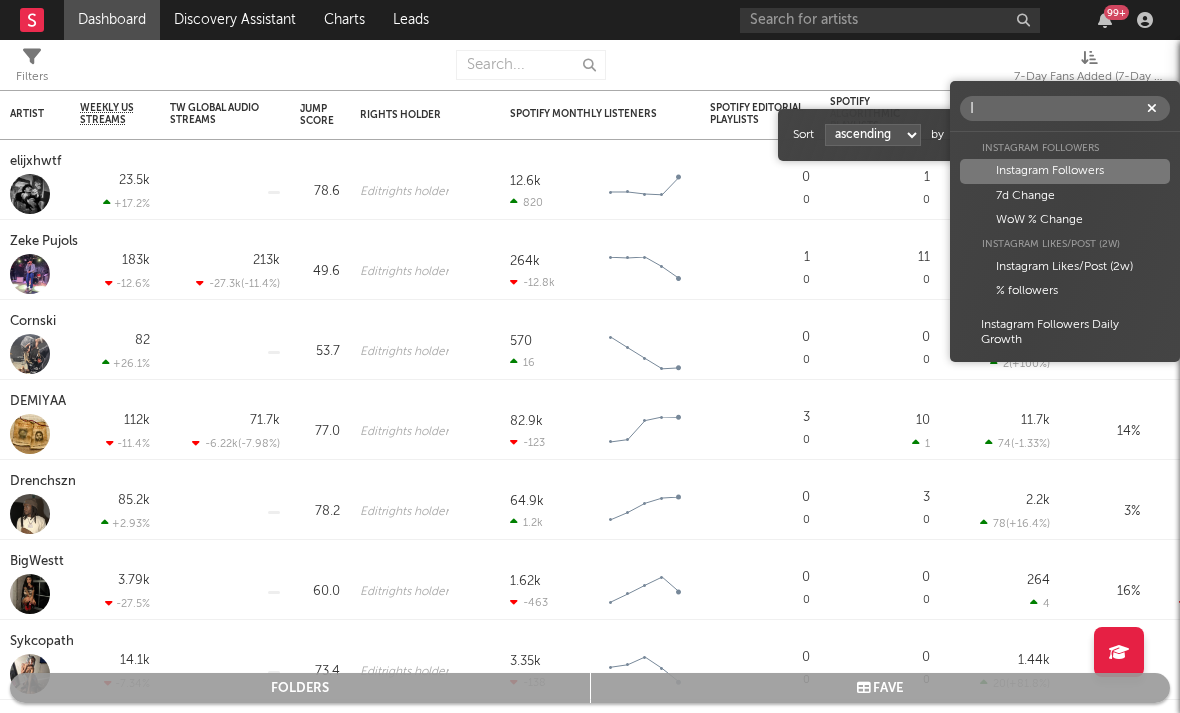 scroll, scrollTop: 0, scrollLeft: 0, axis: both 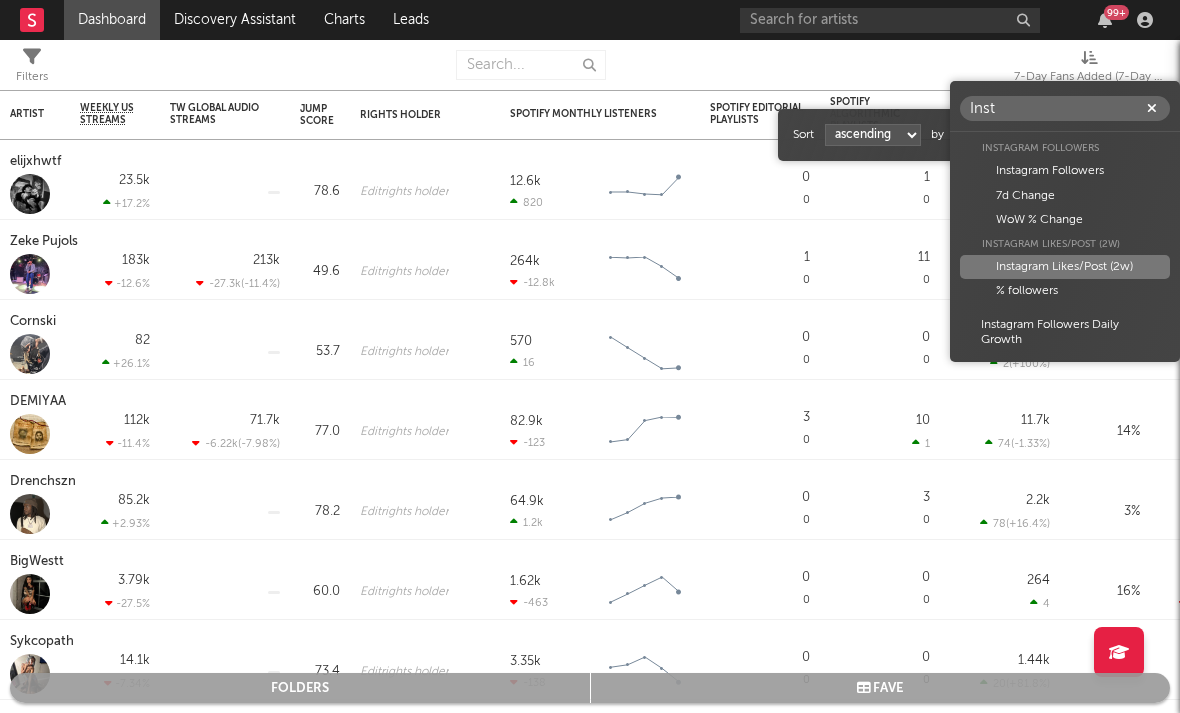 type on "Inst" 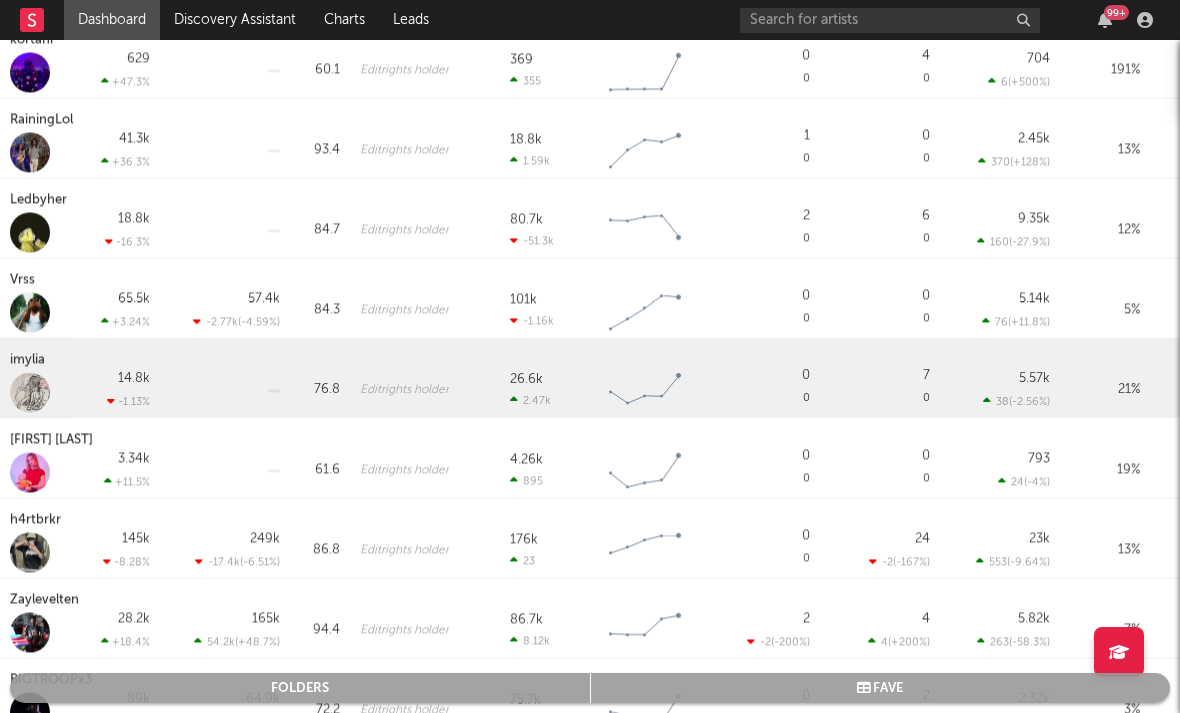 click on "imylia" at bounding box center (30, 360) 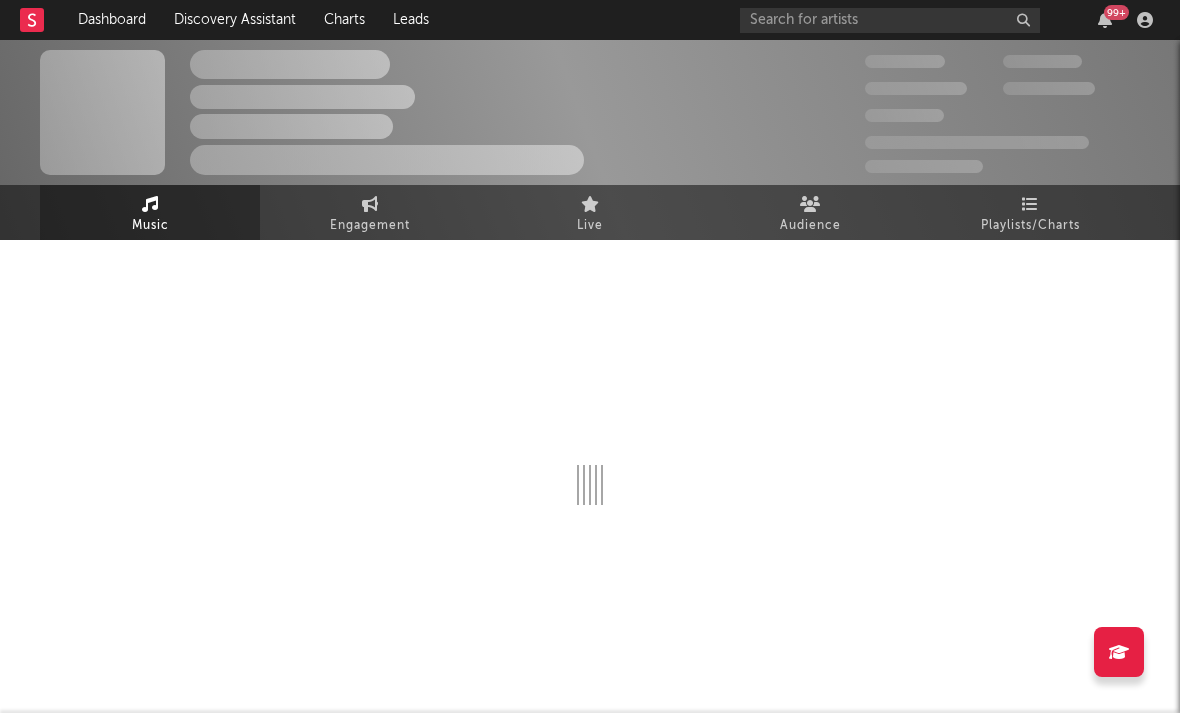select on "6m" 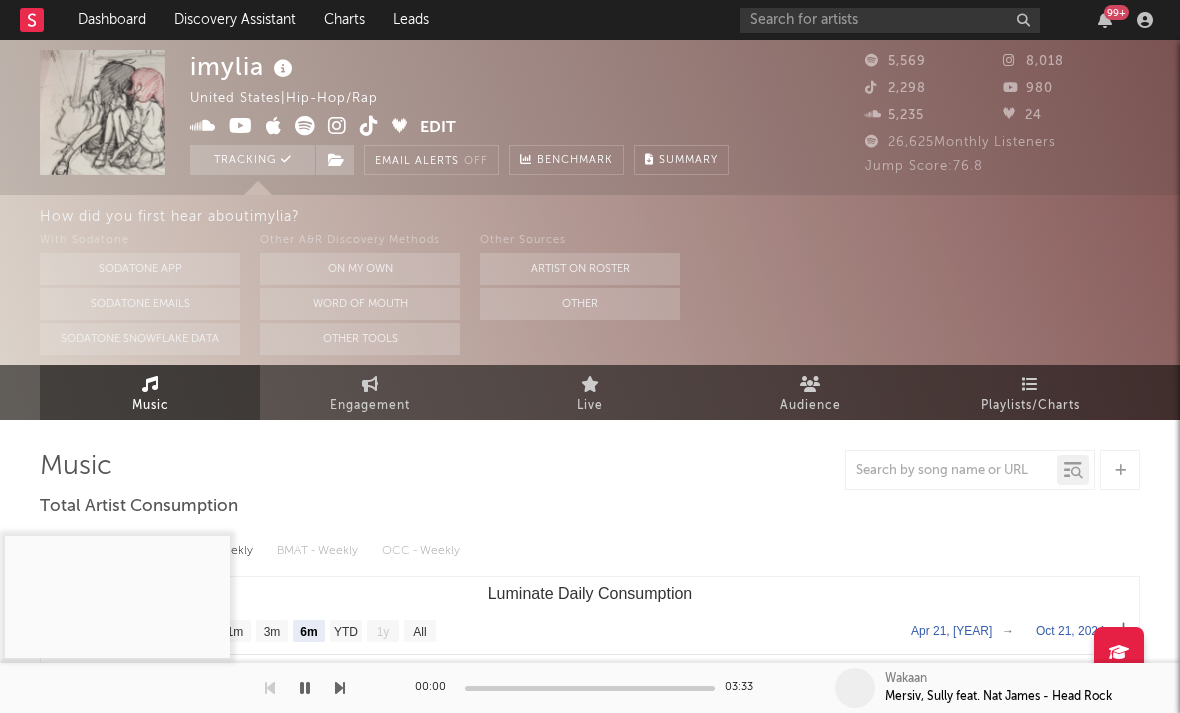 click at bounding box center (337, 126) 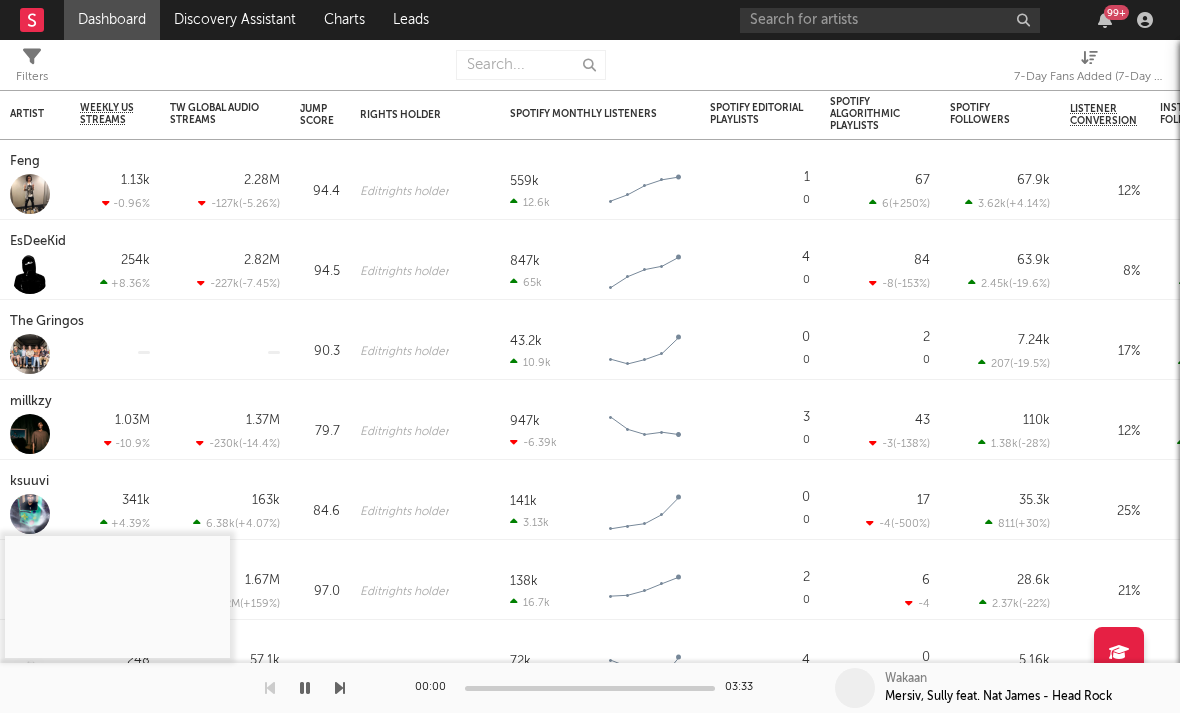 click on "7-Day Fans Added (7-Day Fans Added)" at bounding box center [1089, 77] 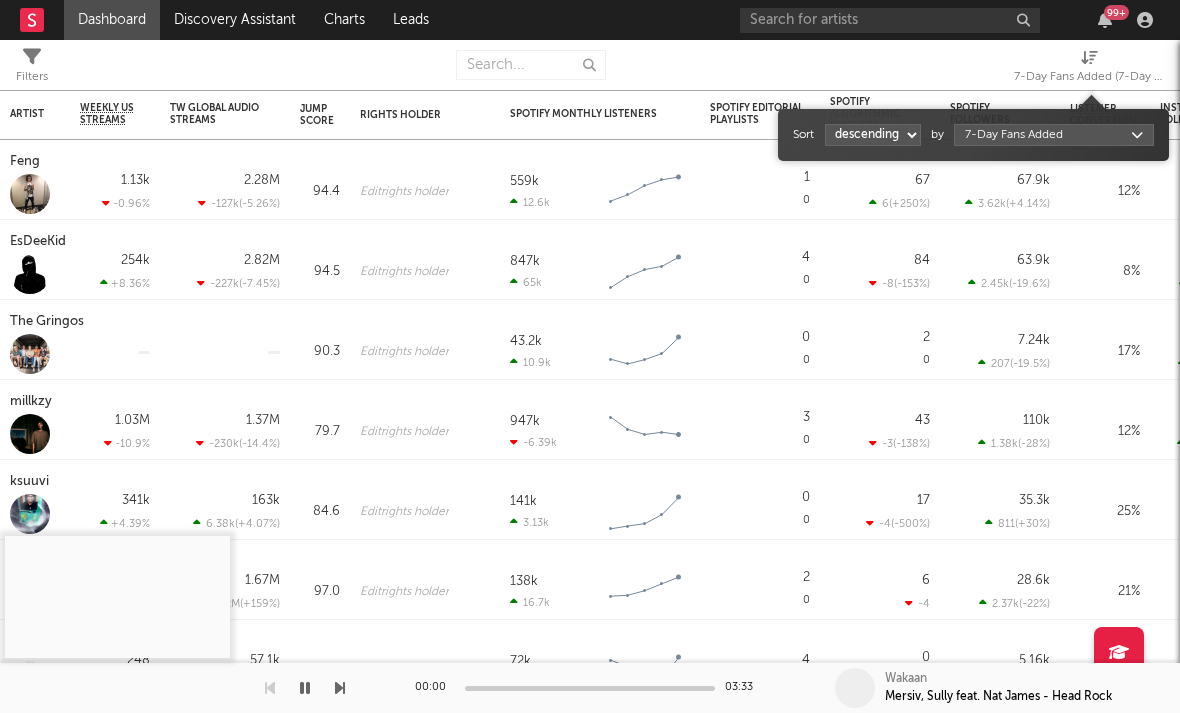 select on "1" 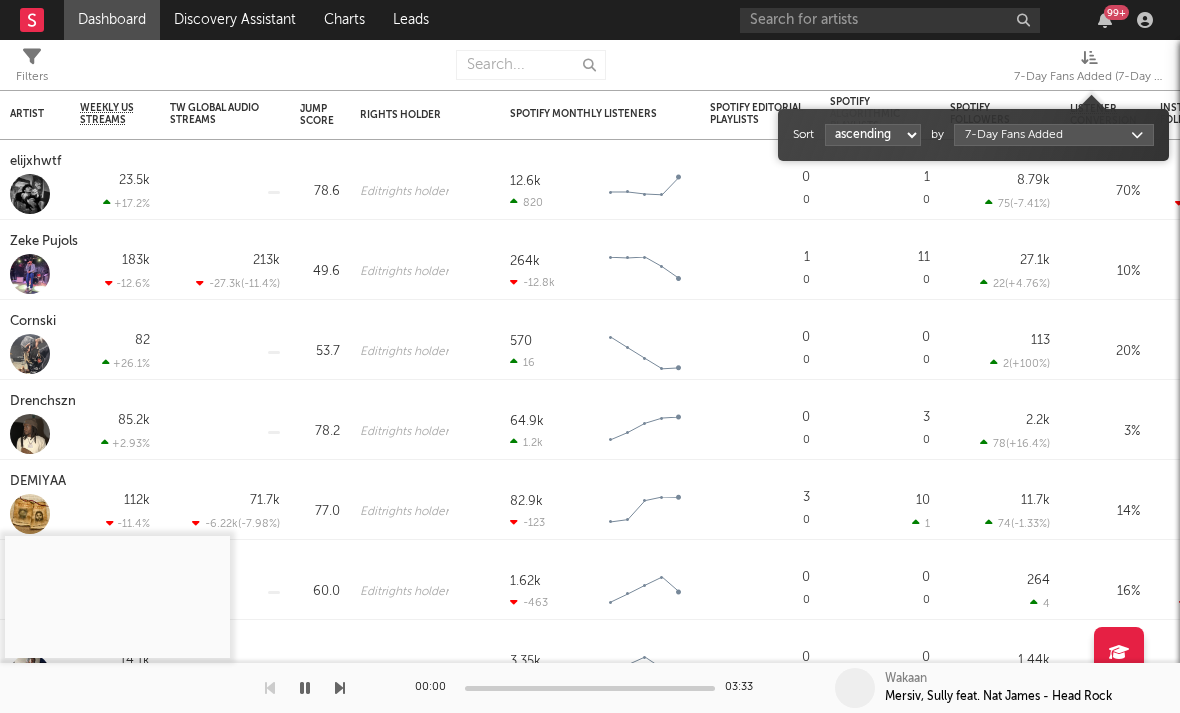 click on "Dashboard Discovery Assistant Charts Leads 99 + Notifications Settings Mark all as read All Growth Releases/Events Playlisting Today ElijahDaEagle 12:41pm Added 3.12x more Instagram followers than their usual daily growth (+490 compared to +157 on average). duoto 12:36pm Added 14.06x more Instagram followers than their usual daily growth (+307 compared to +22 on average). echstacy 12:28pm Added 18.0x more Tiktok followers than their usual daily growth (+100 compared to +6 on average). Thrilliam Angels 10:36am Added 6.29x more Instagram followers than their usual daily growth (+76 compared to +12 on average). Sophia Stel 10:32am Added 4.04x more Instagram followers than their usual daily growth (+124 compared to +31 on average). 3200 TRE 9:05am Added 9.5x more Tiktok followers than their usual daily growth (+300 compared to +32 on average). Yesterday Moneymyface 8:00pm Released a new Spotify album - French Tip. Vanco 5:55pm overtonight 5:44pm Seventhirtyatmorning 5:21pm Lil M.U. 1:07pm 2facedlon 12:53pm 1:24am" at bounding box center (590, 356) 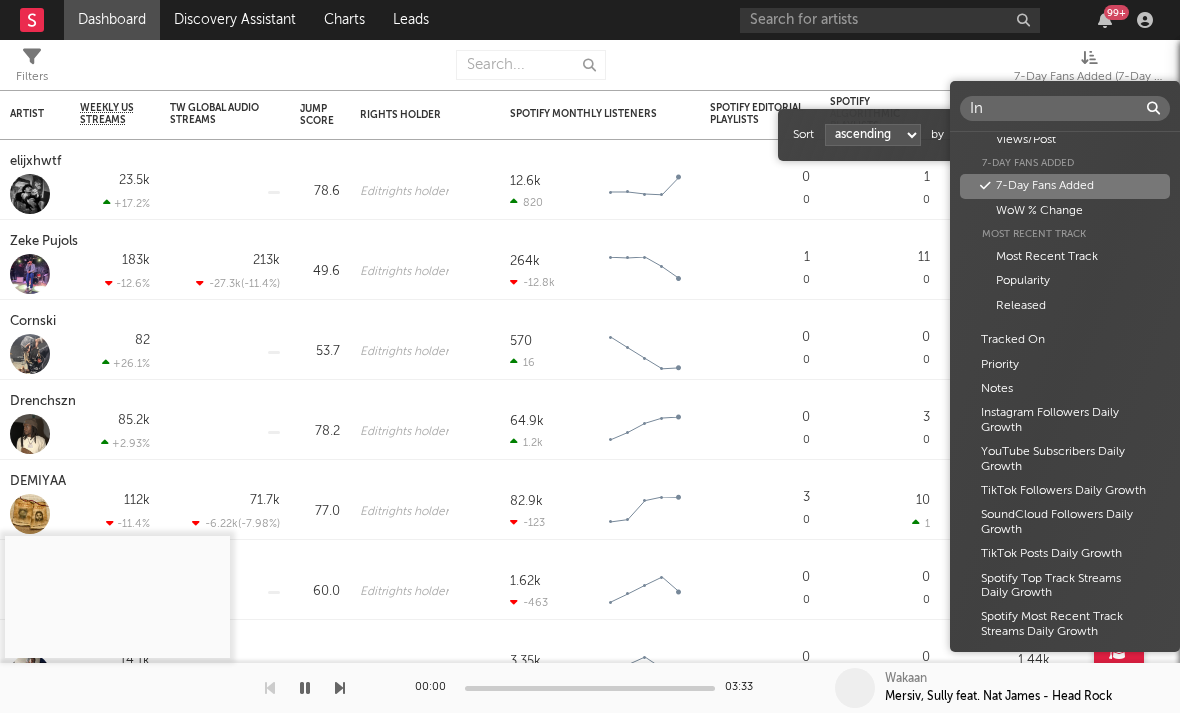 scroll, scrollTop: 0, scrollLeft: 0, axis: both 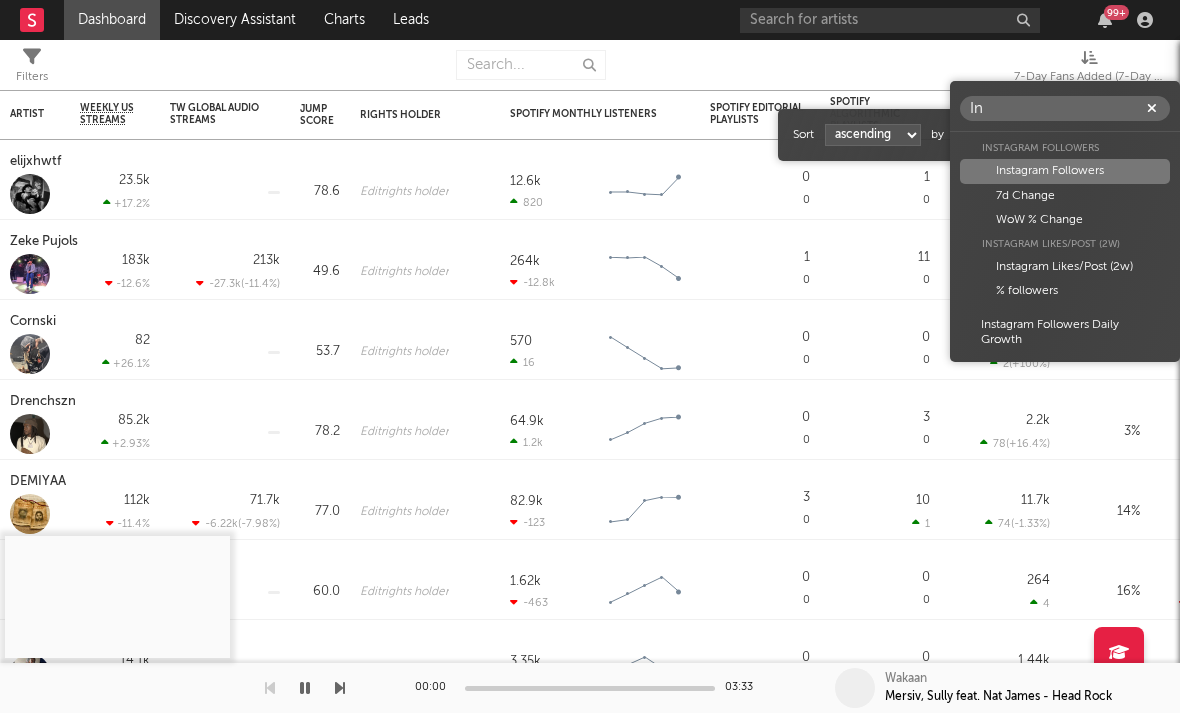 type on "In" 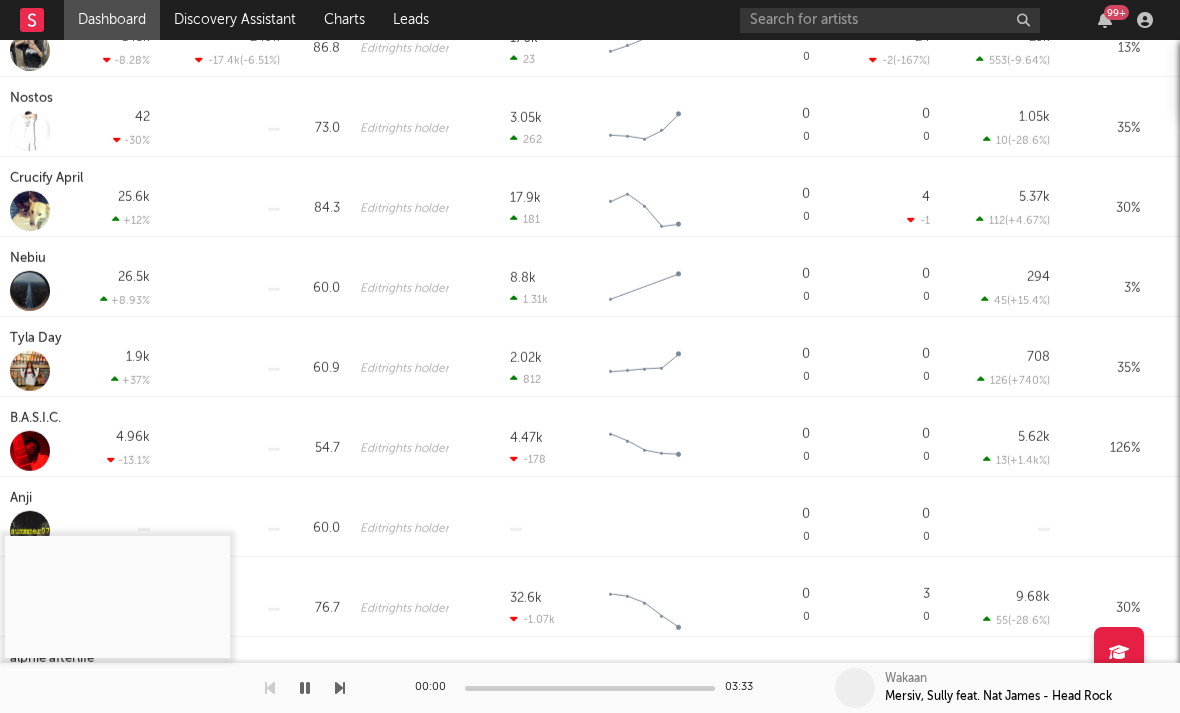 click at bounding box center [30, 291] 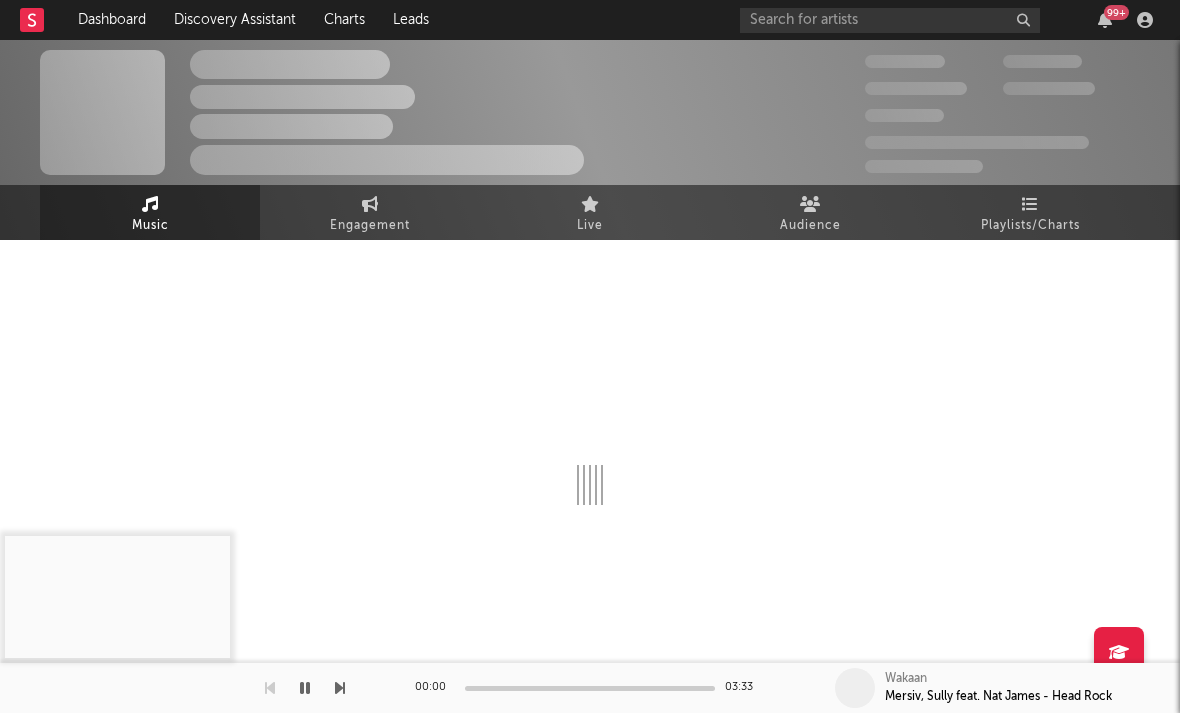 select on "1w" 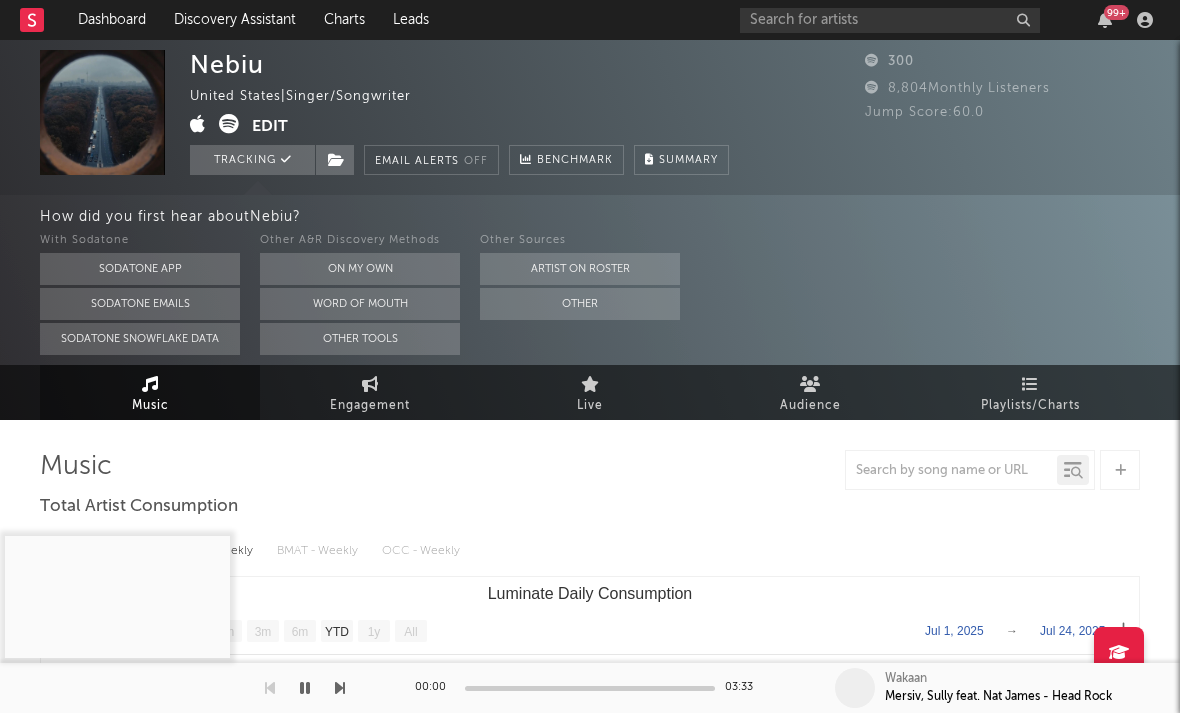 click at bounding box center [198, 124] 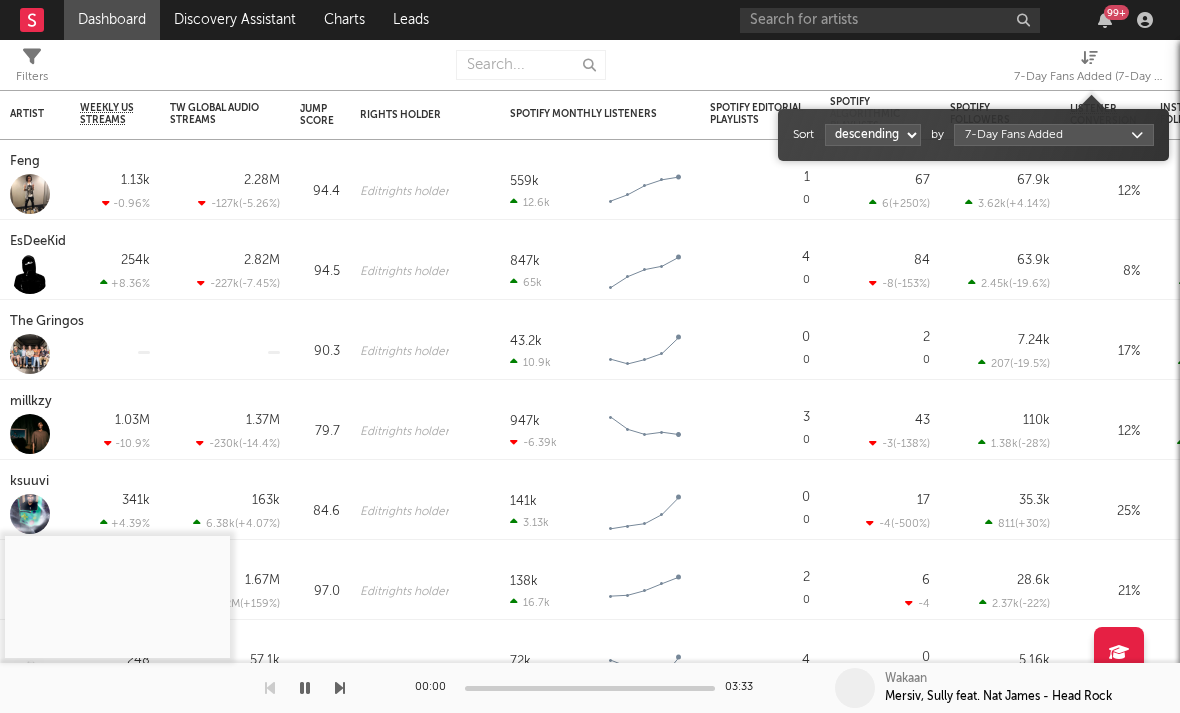 click on "7-Day Fans Added (7-Day Fans Added)" at bounding box center [1089, 77] 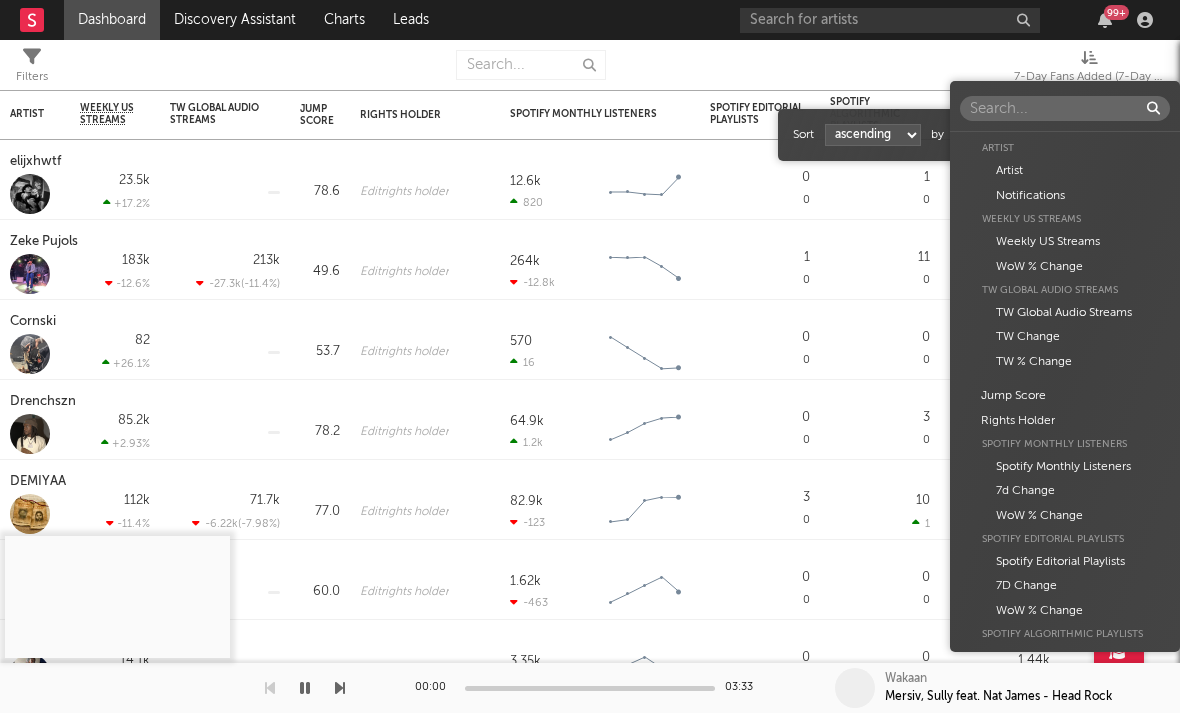 click on "Dashboard Discovery Assistant Charts Leads 99 + Notifications Settings Mark all as read All Growth Releases/Events Playlisting Today ElijahDaEagle 12:41pm Added 3.12x more Instagram followers than their usual daily growth (+490 compared to +157 on average). duoto 12:36pm Added 14.06x more Instagram followers than their usual daily growth (+307 compared to +22 on average). echstacy 12:28pm Added 18.0x more Tiktok followers than their usual daily growth (+100 compared to +6 on average). Thrilliam Angels 10:36am Added 6.29x more Instagram followers than their usual daily growth (+76 compared to +12 on average). Sophia Stel 10:32am Added 4.04x more Instagram followers than their usual daily growth (+124 compared to +31 on average). 3200 TRE 9:05am Added 9.5x more Tiktok followers than their usual daily growth (+300 compared to +32 on average). Yesterday Moneymyface 8:00pm Released a new Spotify album - French Tip. Vanco 5:55pm overtonight 5:44pm Seventhirtyatmorning 5:21pm Lil M.U. 1:07pm 2facedlon 12:53pm 1:24am" at bounding box center (590, 356) 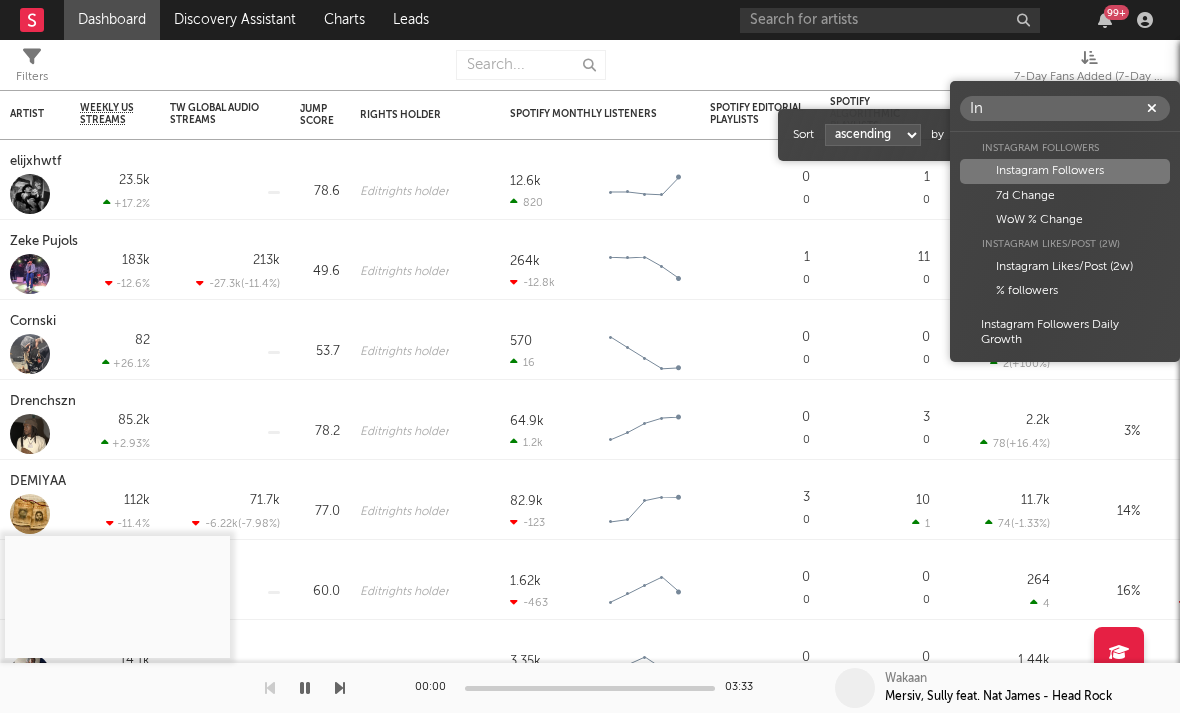 scroll, scrollTop: 0, scrollLeft: 0, axis: both 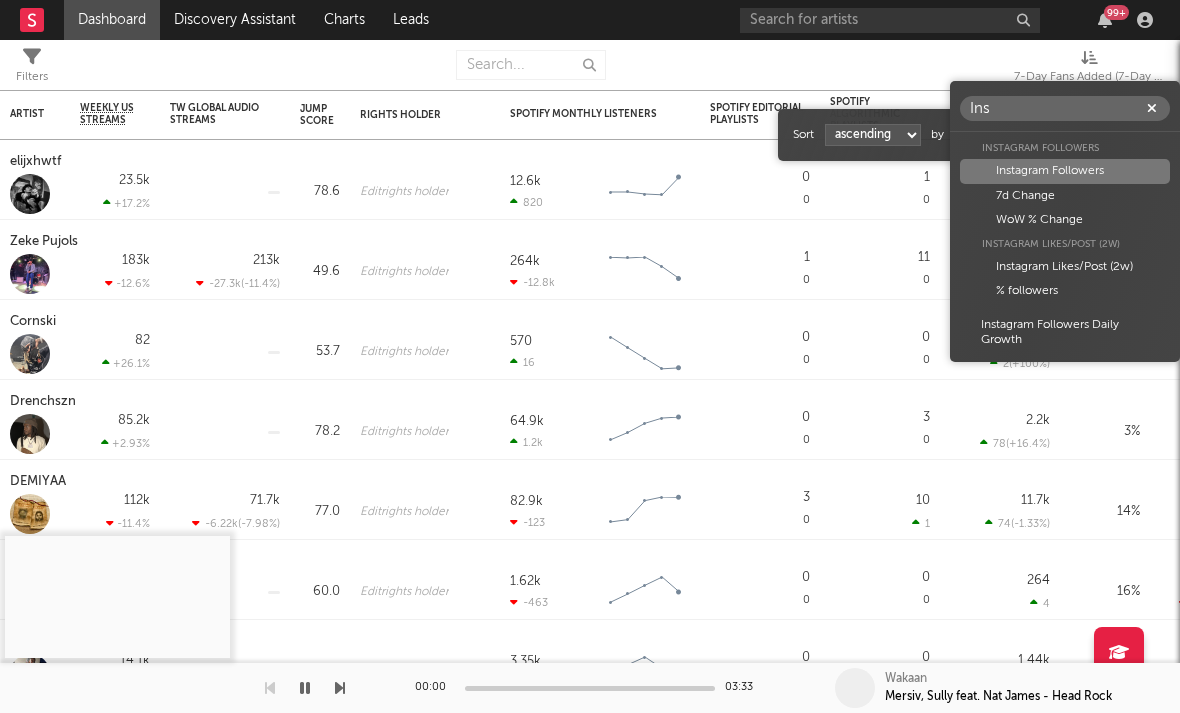 type on "Ins" 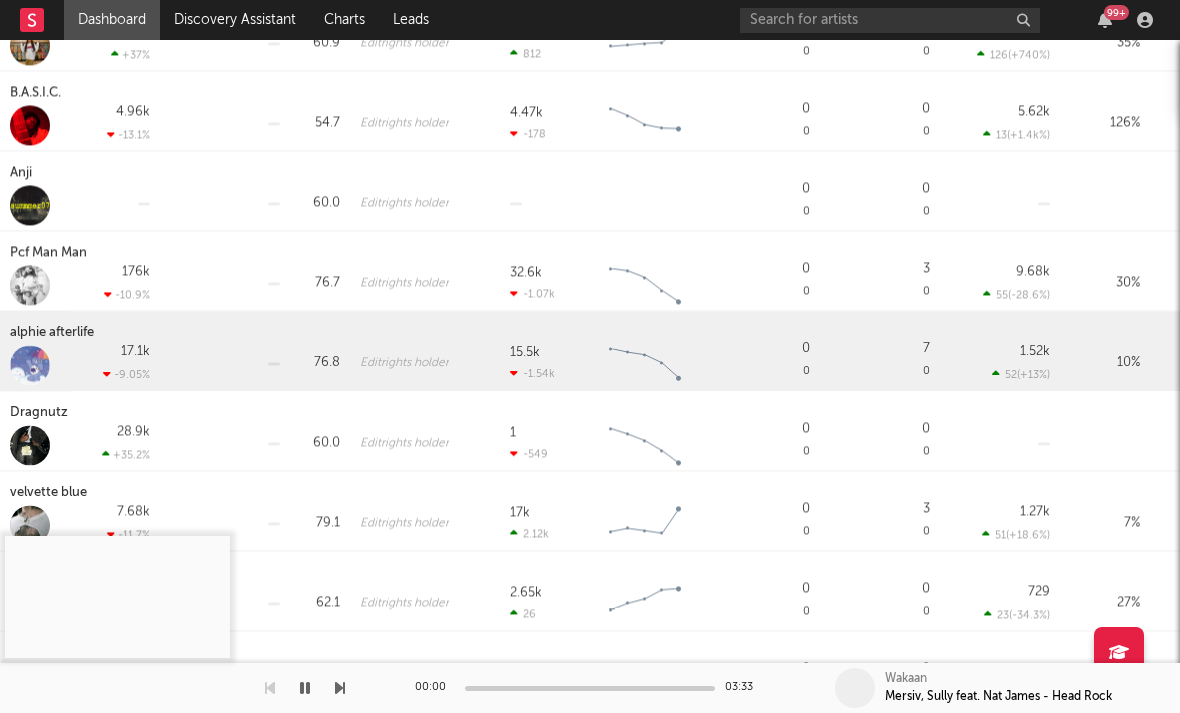 click on "alphie afterlife" at bounding box center [54, 333] 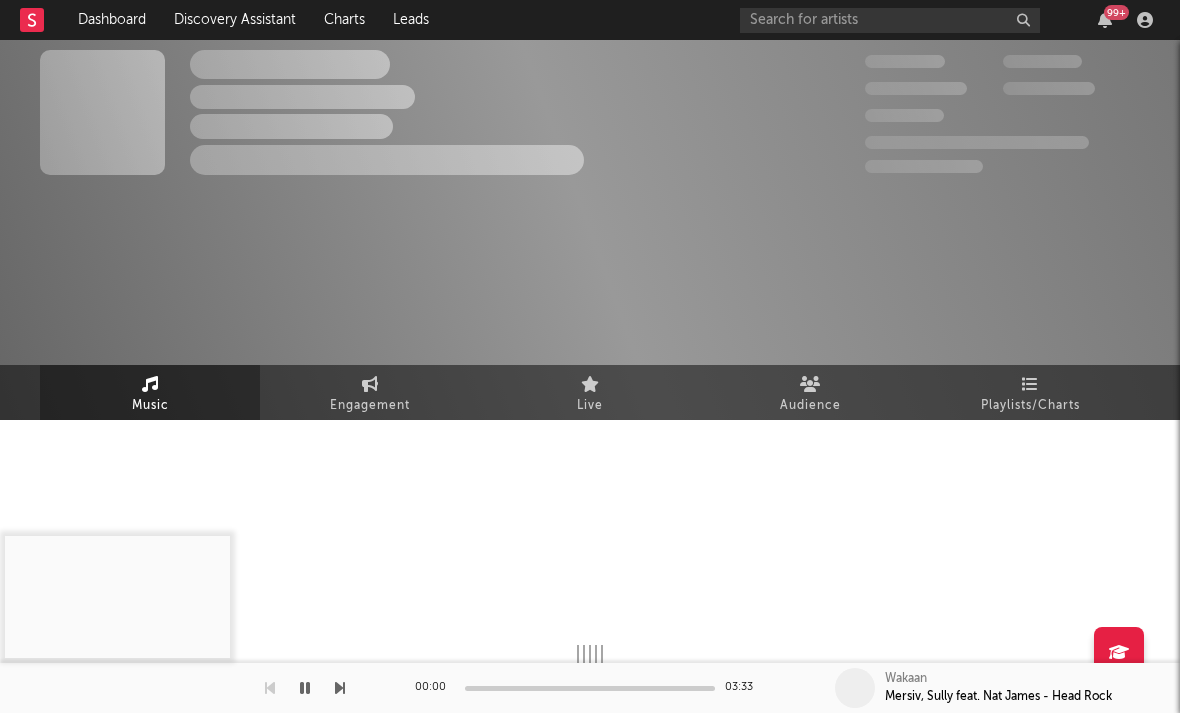 select on "6m" 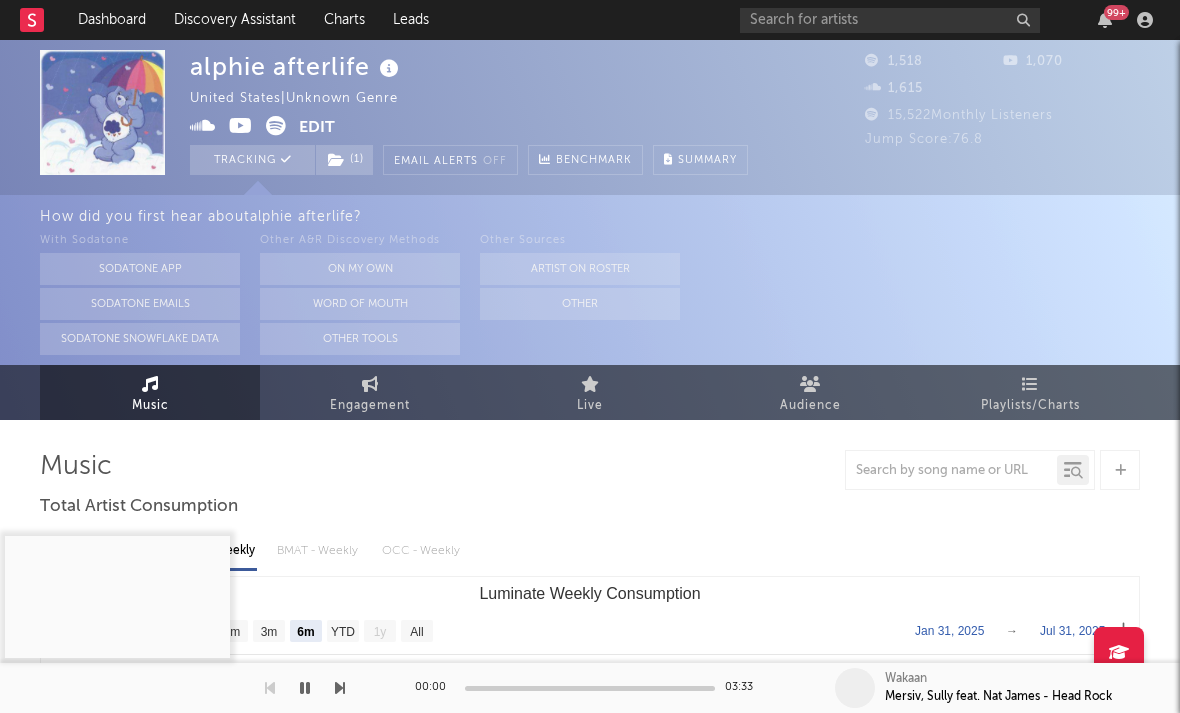 click at bounding box center (241, 126) 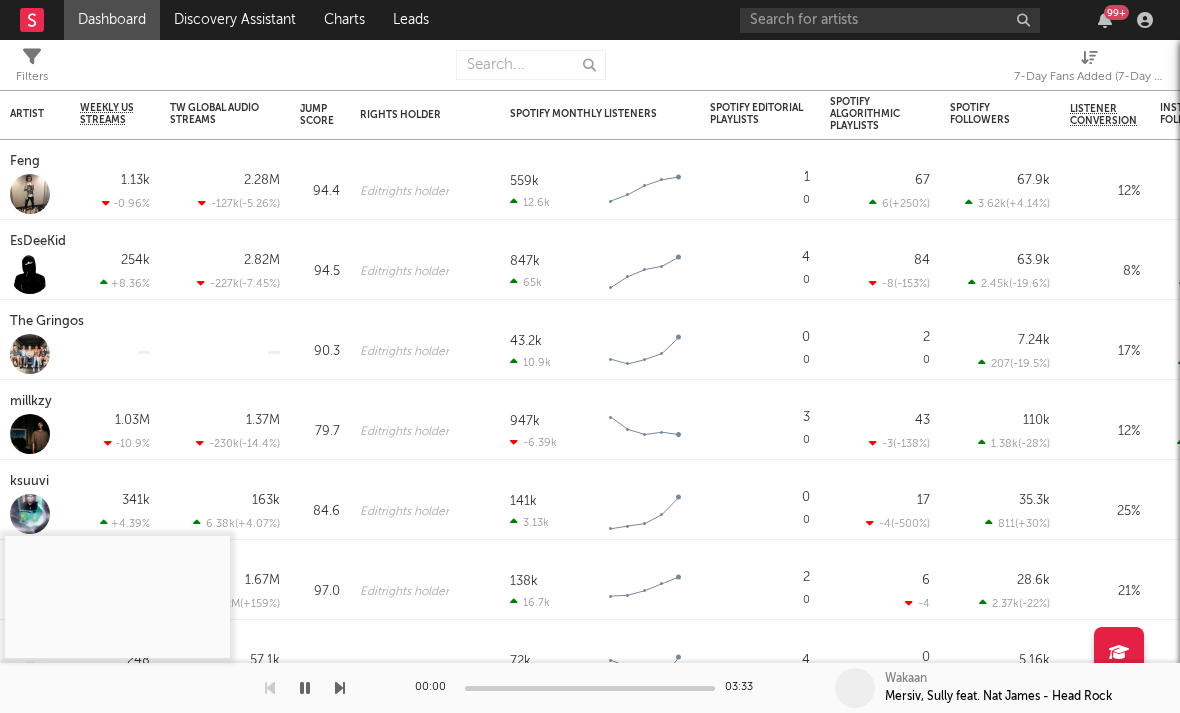 click on "7-Day Fans Added (7-Day Fans Added)" at bounding box center [1089, 77] 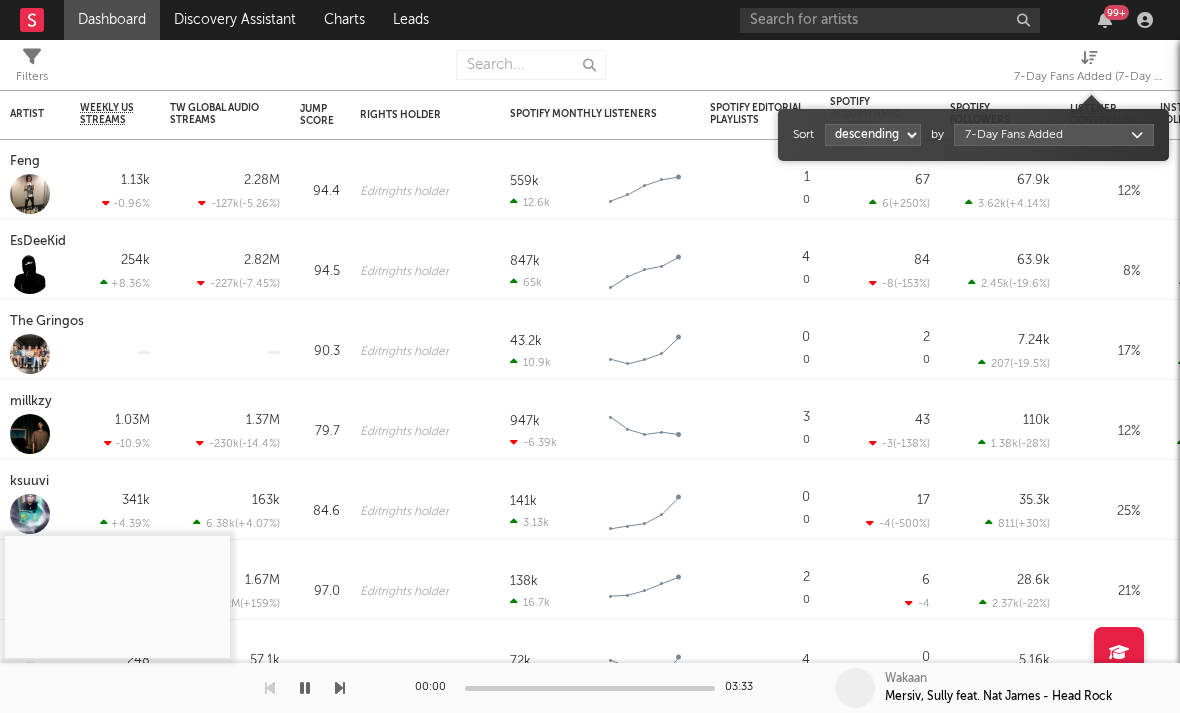 select on "1" 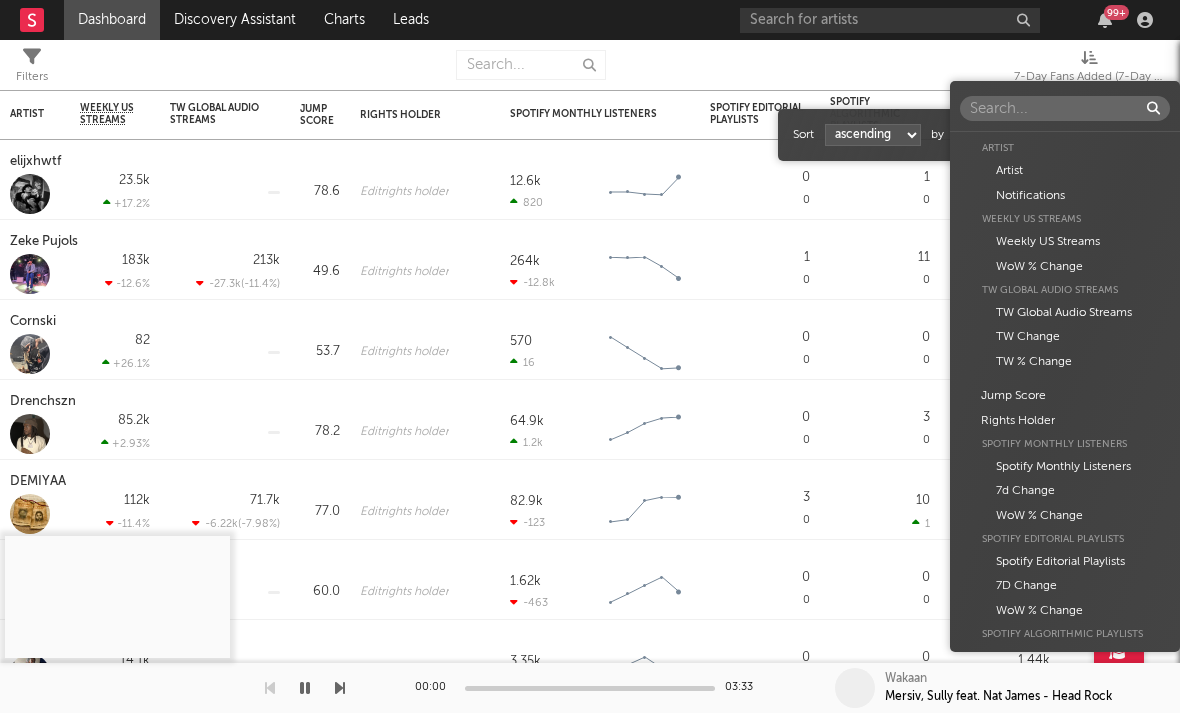 click on "Dashboard Discovery Assistant Charts Leads 99 + Notifications Settings Mark all as read All Growth Releases/Events Playlisting Today ElijahDaEagle 12:41pm Added 3.12x more Instagram followers than their usual daily growth (+490 compared to +157 on average). duoto 12:36pm Added 14.06x more Instagram followers than their usual daily growth (+307 compared to +22 on average). echstacy 12:28pm Added 18.0x more Tiktok followers than their usual daily growth (+100 compared to +6 on average). Thrilliam Angels 10:36am Added 6.29x more Instagram followers than their usual daily growth (+76 compared to +12 on average). Sophia Stel 10:32am Added 4.04x more Instagram followers than their usual daily growth (+124 compared to +31 on average). 3200 TRE 9:05am Added 9.5x more Tiktok followers than their usual daily growth (+300 compared to +32 on average). Yesterday Moneymyface 8:00pm Released a new Spotify album - French Tip. Vanco 5:55pm overtonight 5:44pm Seventhirtyatmorning 5:21pm Lil M.U. 1:07pm 2facedlon 12:53pm 1:24am" at bounding box center [590, 356] 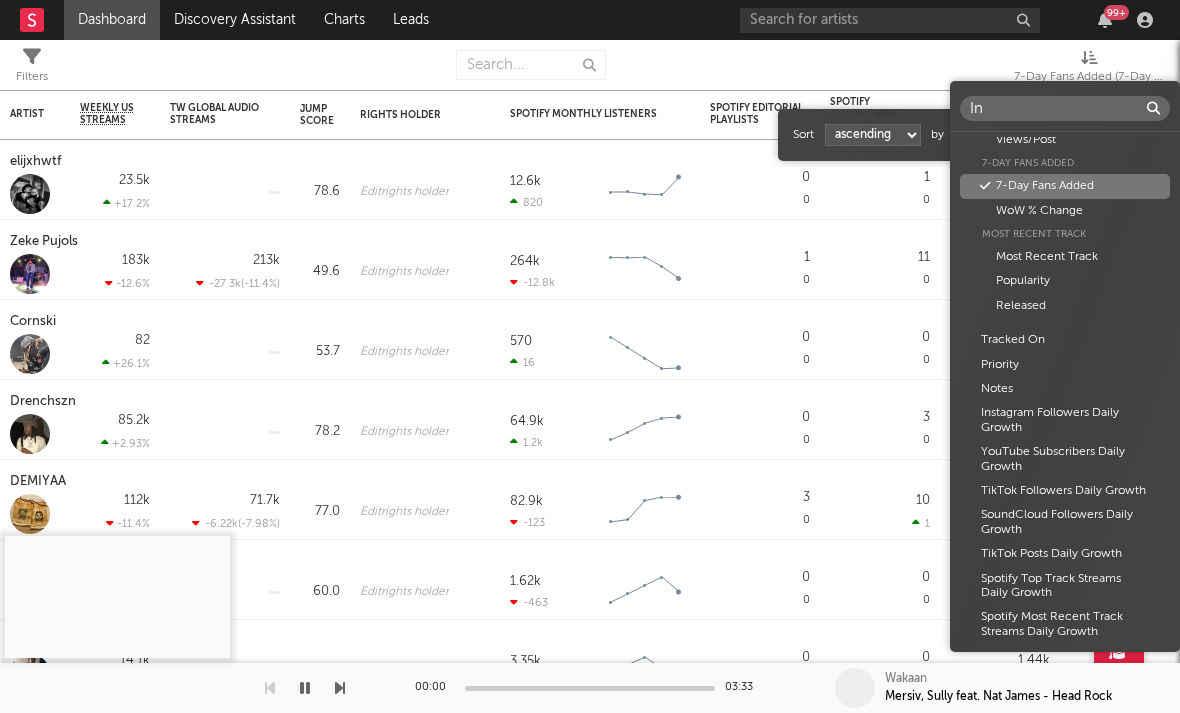scroll, scrollTop: 0, scrollLeft: 0, axis: both 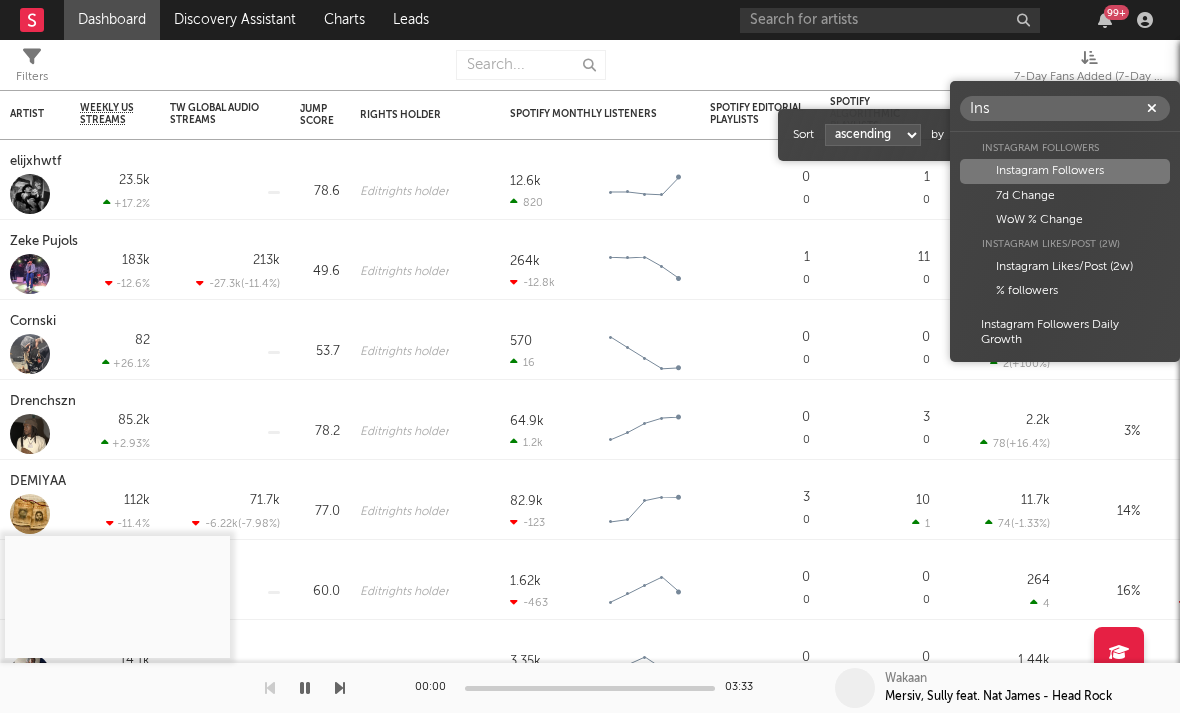 type on "Ins" 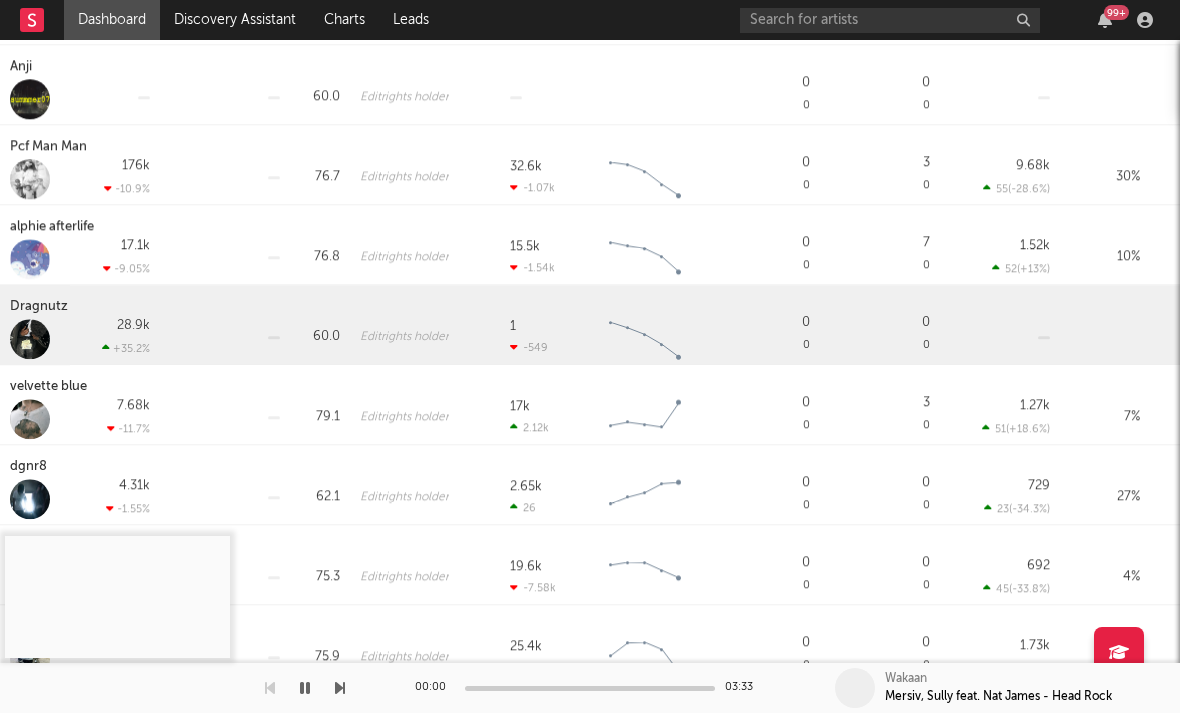 click on "Dragnutz" at bounding box center [41, 307] 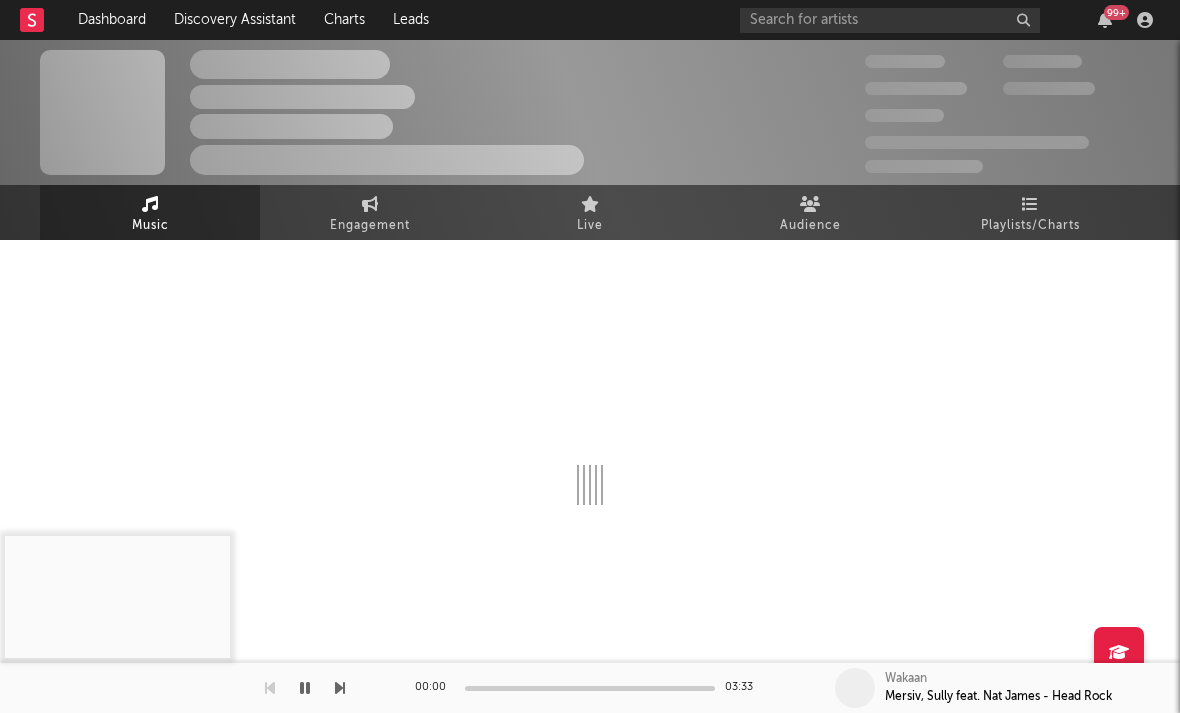select on "6m" 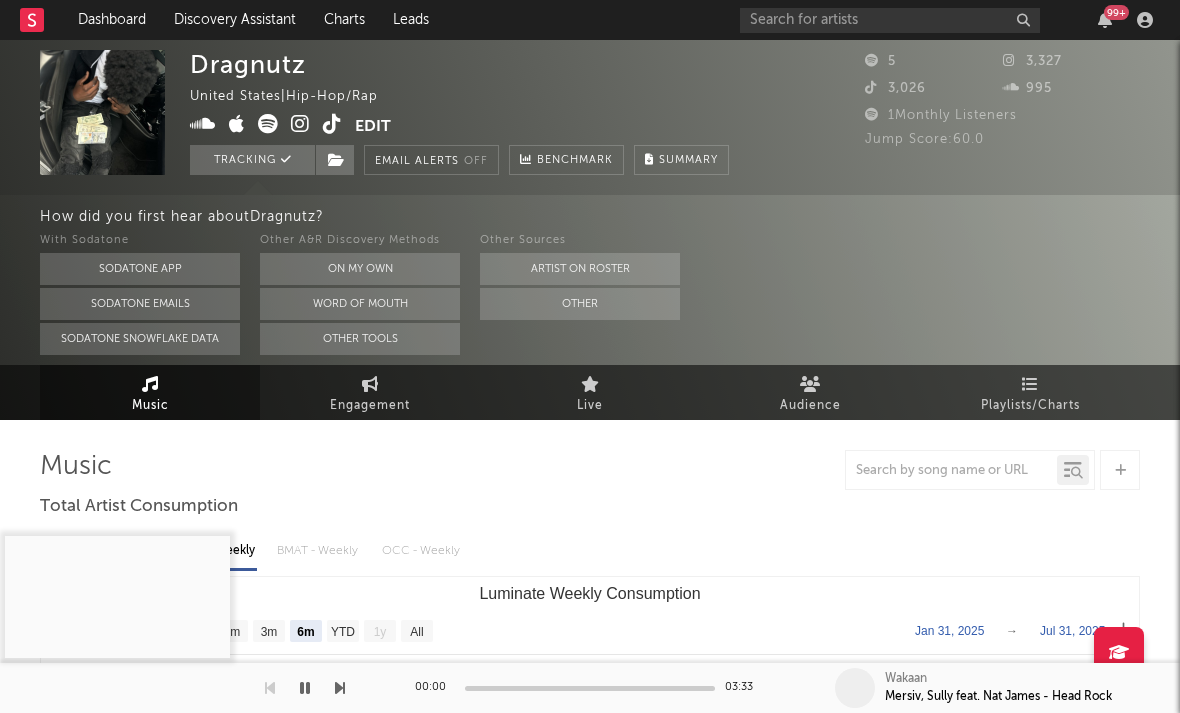 click at bounding box center (300, 124) 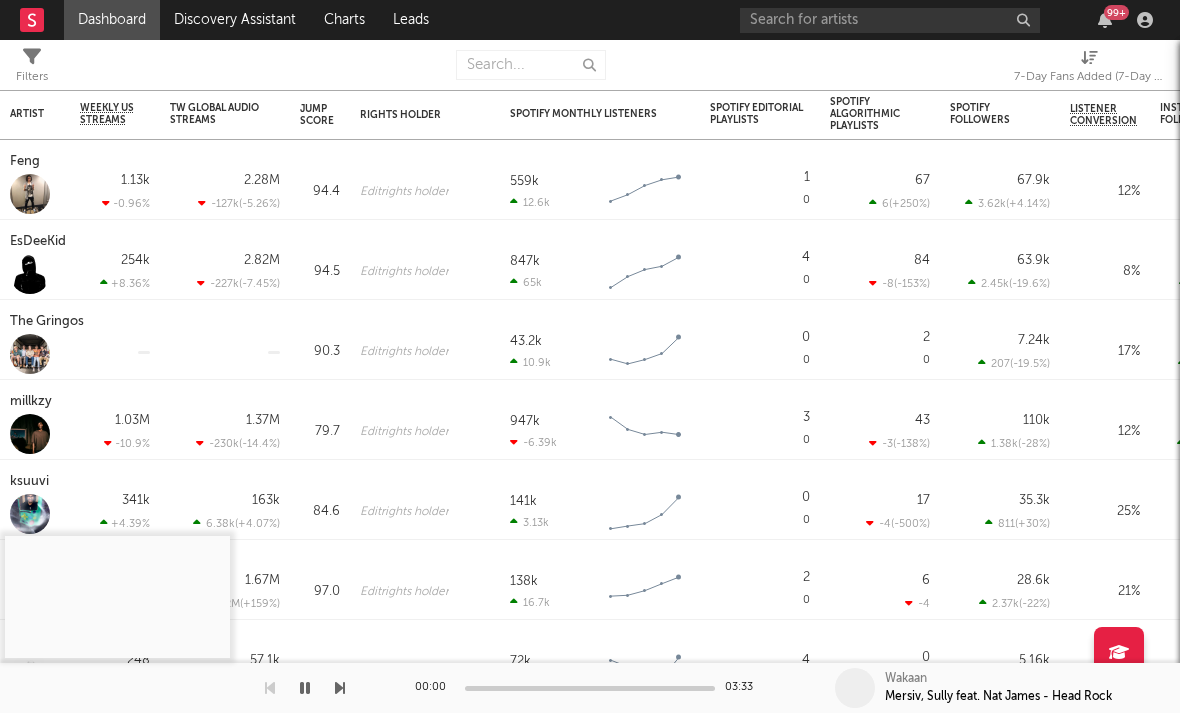 click on "7-Day Fans Added (7-Day Fans Added)" at bounding box center [1089, 77] 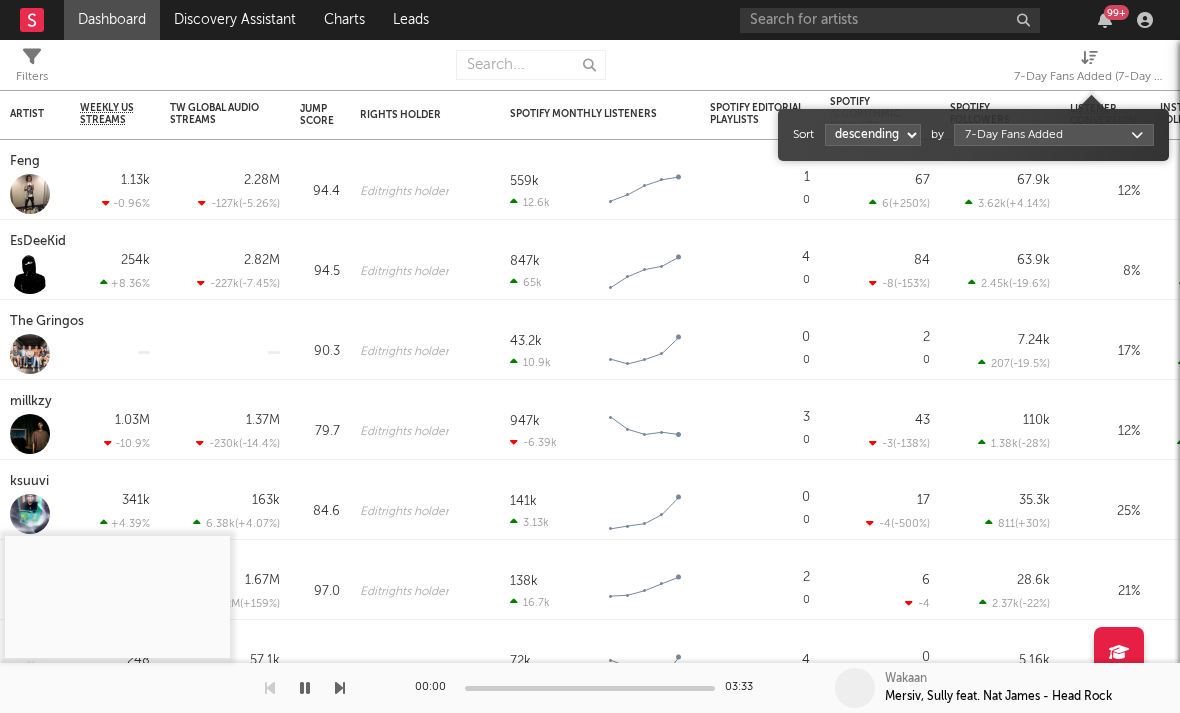 select on "1" 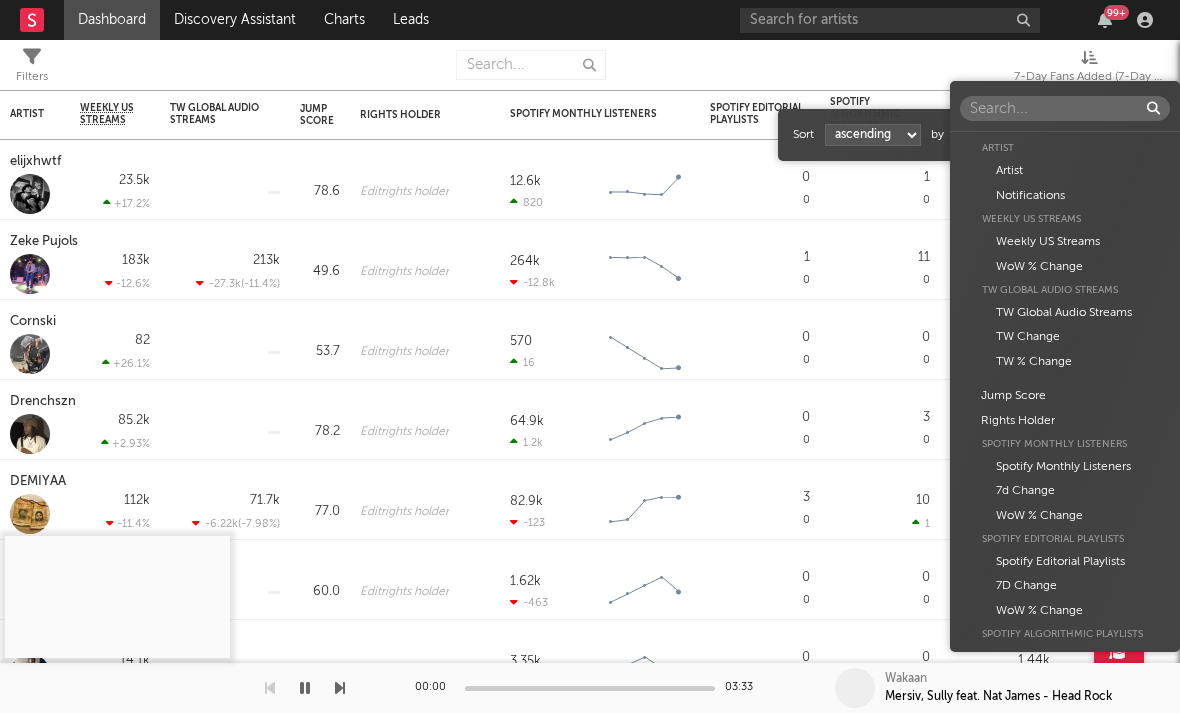 click on "Dashboard Discovery Assistant Charts Leads 99 + Notifications Settings Mark all as read All Growth Releases/Events Playlisting Today ElijahDaEagle 12:41pm Added 3.12x more Instagram followers than their usual daily growth (+490 compared to +157 on average). duoto 12:36pm Added 14.06x more Instagram followers than their usual daily growth (+307 compared to +22 on average). echstacy 12:28pm Added 18.0x more Tiktok followers than their usual daily growth (+100 compared to +6 on average). Thrilliam Angels 10:36am Added 6.29x more Instagram followers than their usual daily growth (+76 compared to +12 on average). Sophia Stel 10:32am Added 4.04x more Instagram followers than their usual daily growth (+124 compared to +31 on average). 3200 TRE 9:05am Added 9.5x more Tiktok followers than their usual daily growth (+300 compared to +32 on average). Yesterday Moneymyface 8:00pm Released a new Spotify album - French Tip. Vanco 5:55pm overtonight 5:44pm Seventhirtyatmorning 5:21pm Lil M.U. 1:07pm 2facedlon 12:53pm 1:24am" at bounding box center [590, 356] 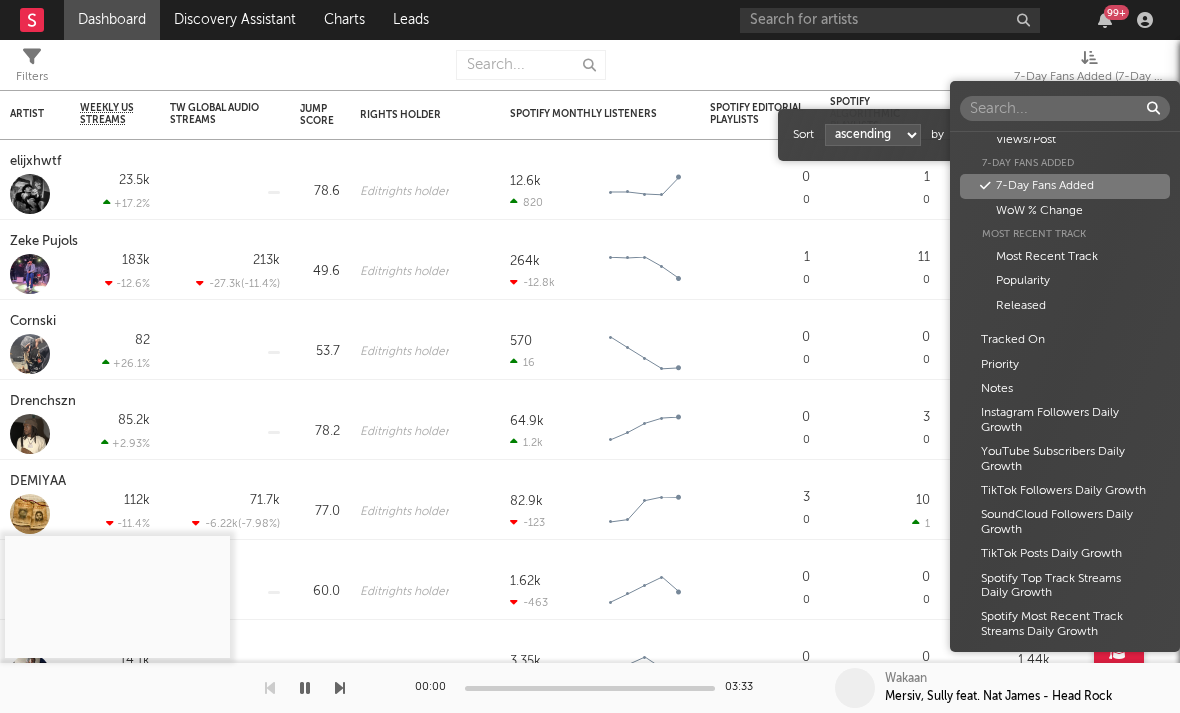 type on "U" 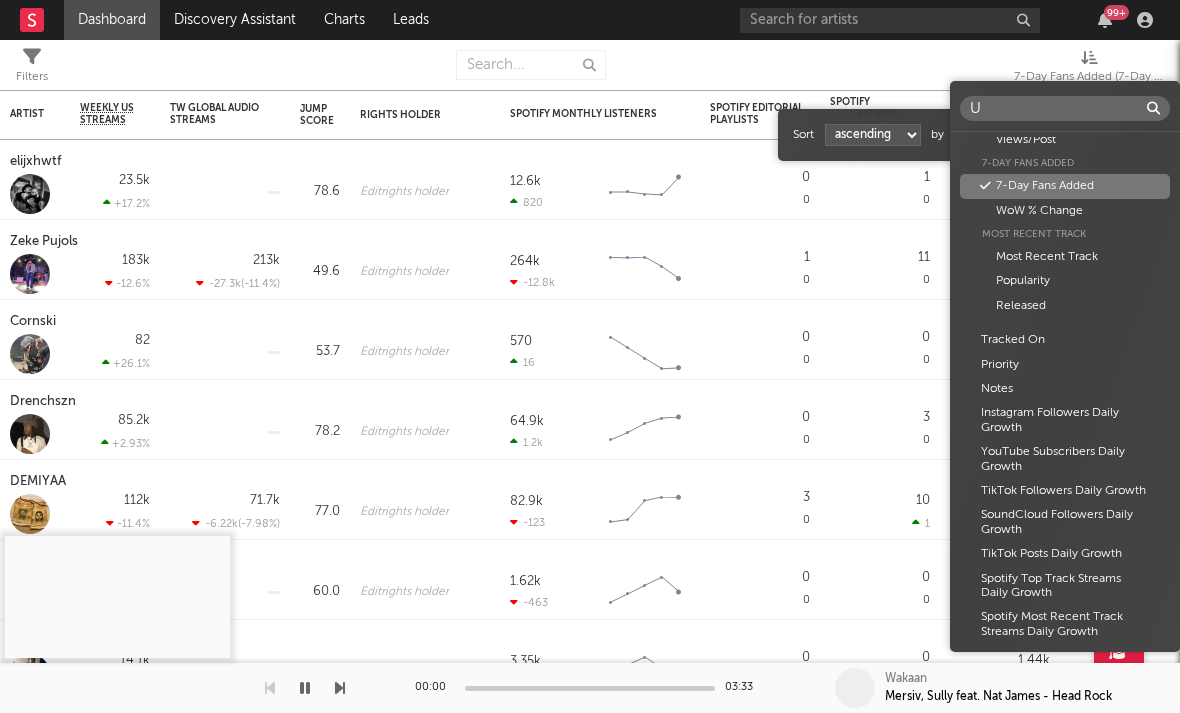 scroll, scrollTop: 0, scrollLeft: 0, axis: both 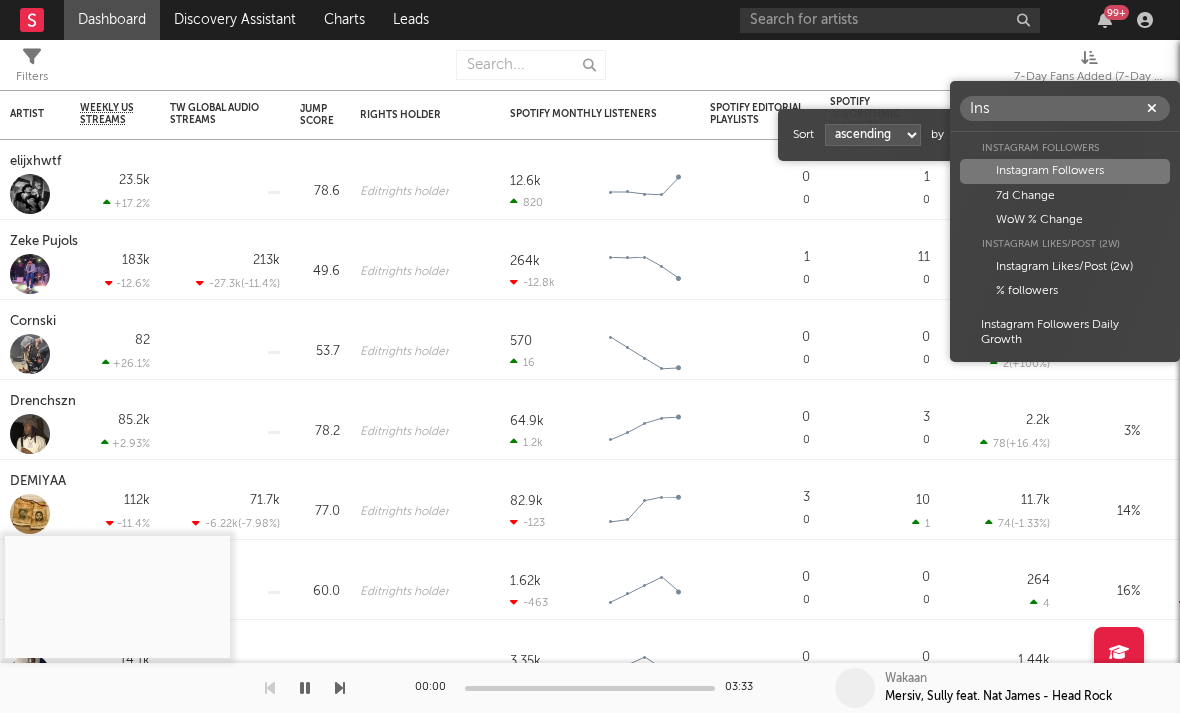 type on "Ins" 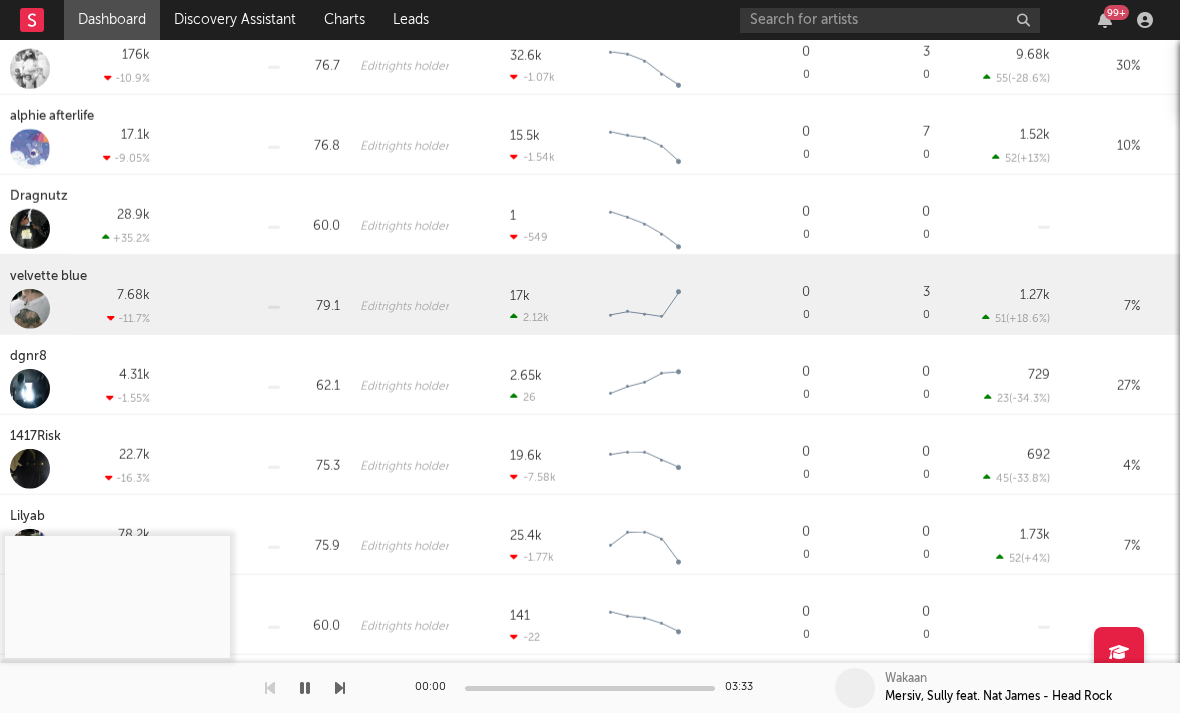 click on "velvette blue" at bounding box center [51, 277] 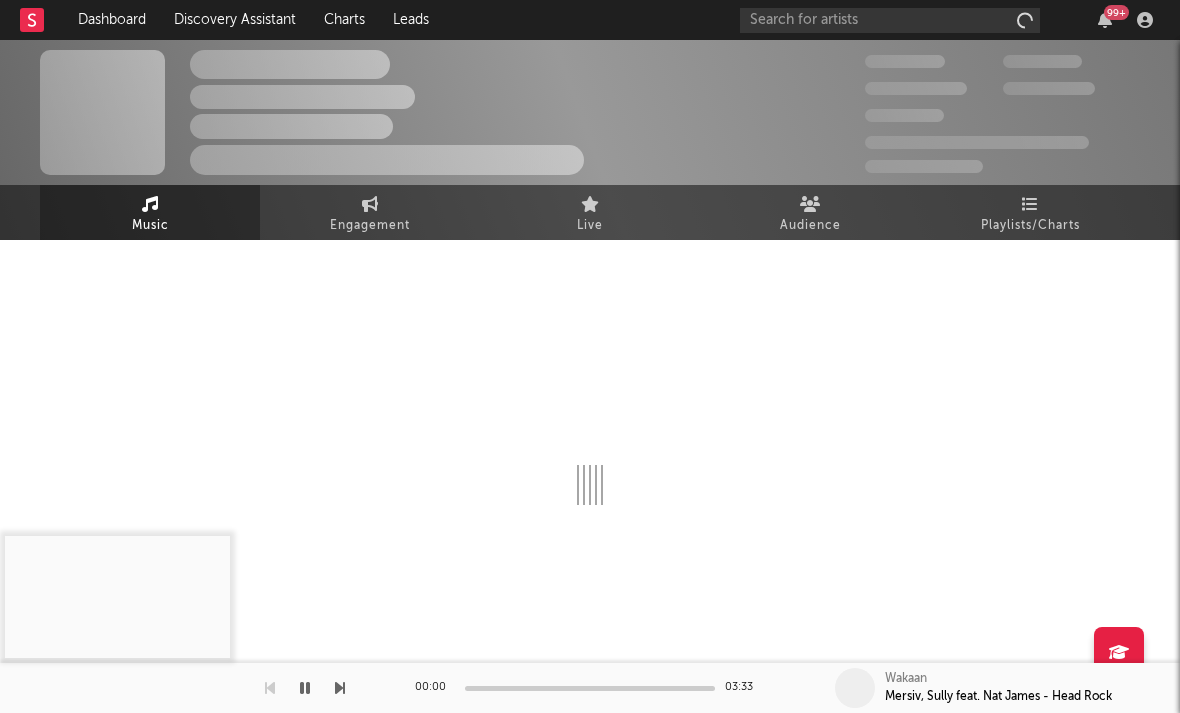 select on "1w" 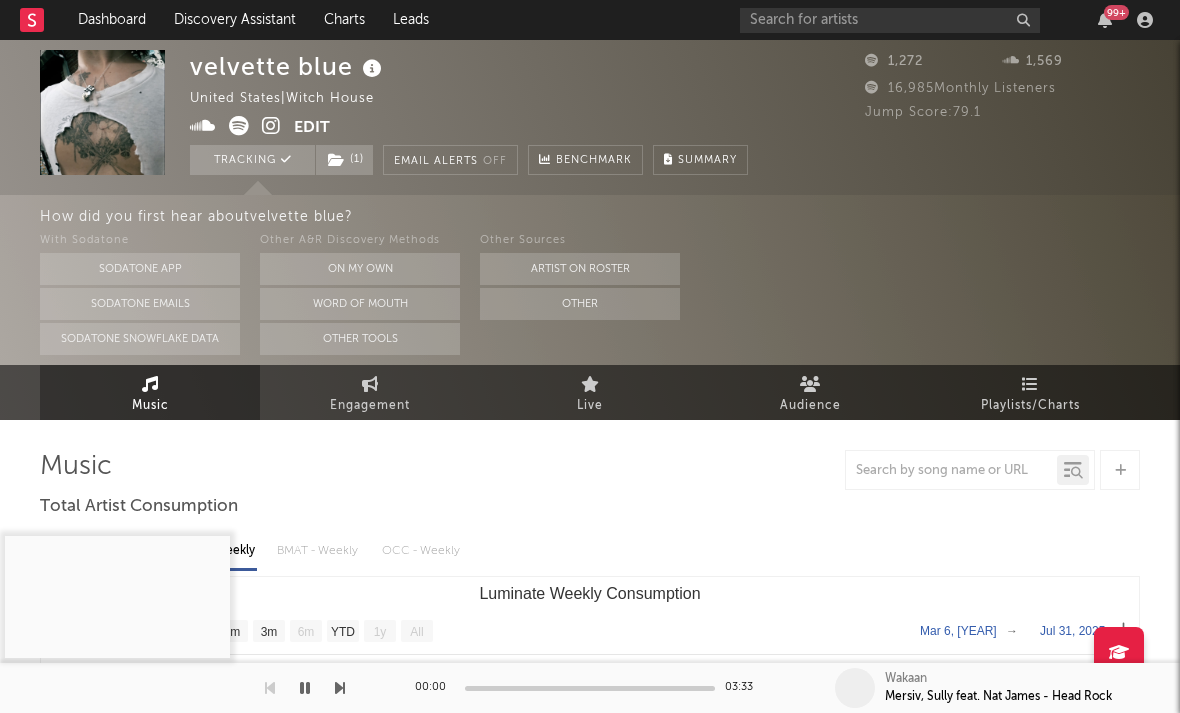 click at bounding box center (271, 126) 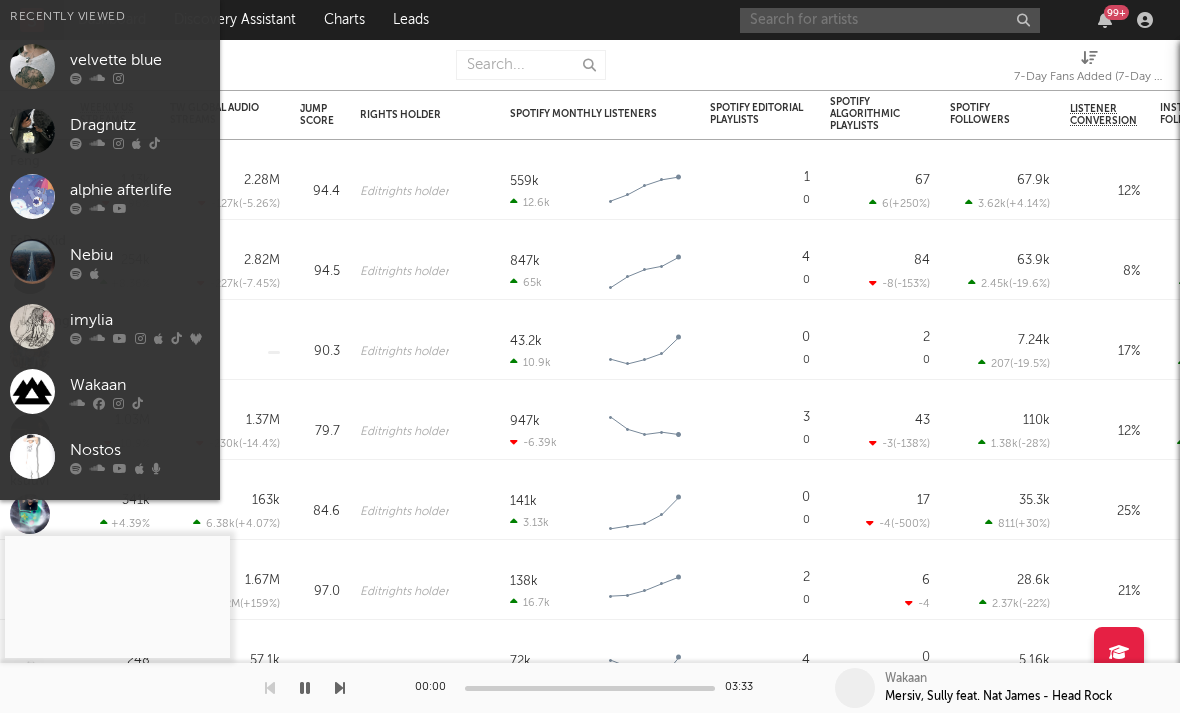 click at bounding box center (890, 20) 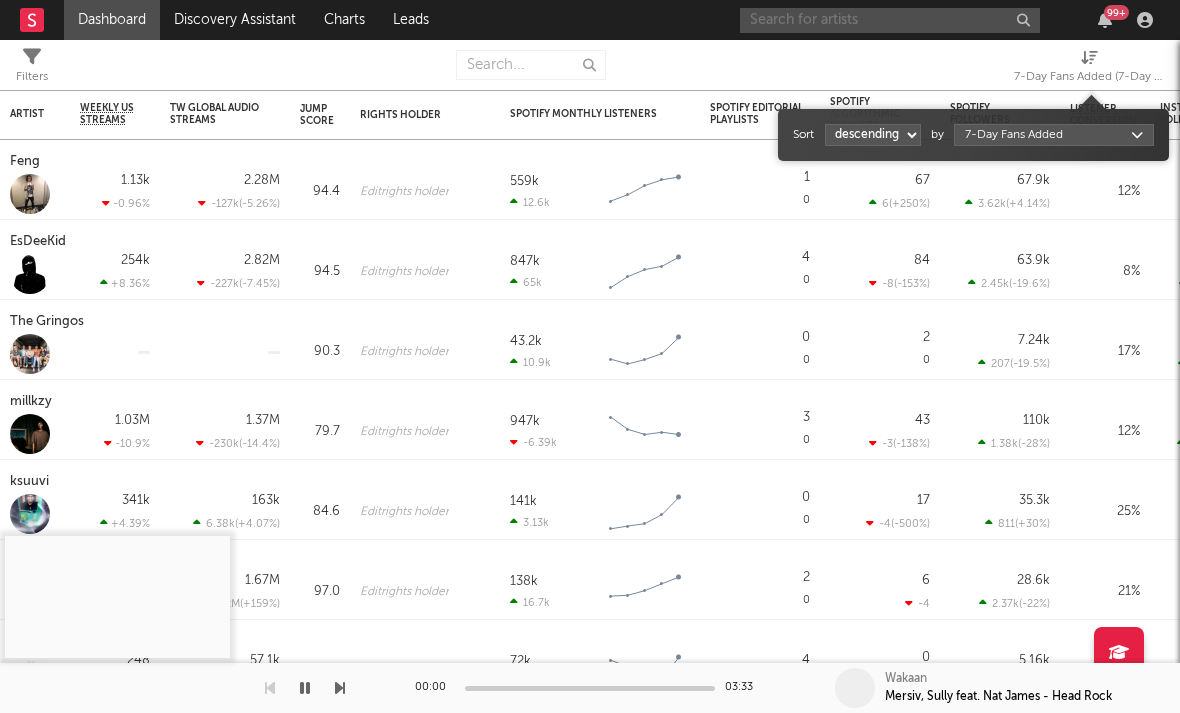 click on "7-Day Fans Added (7-Day Fans Added)" at bounding box center (1089, 77) 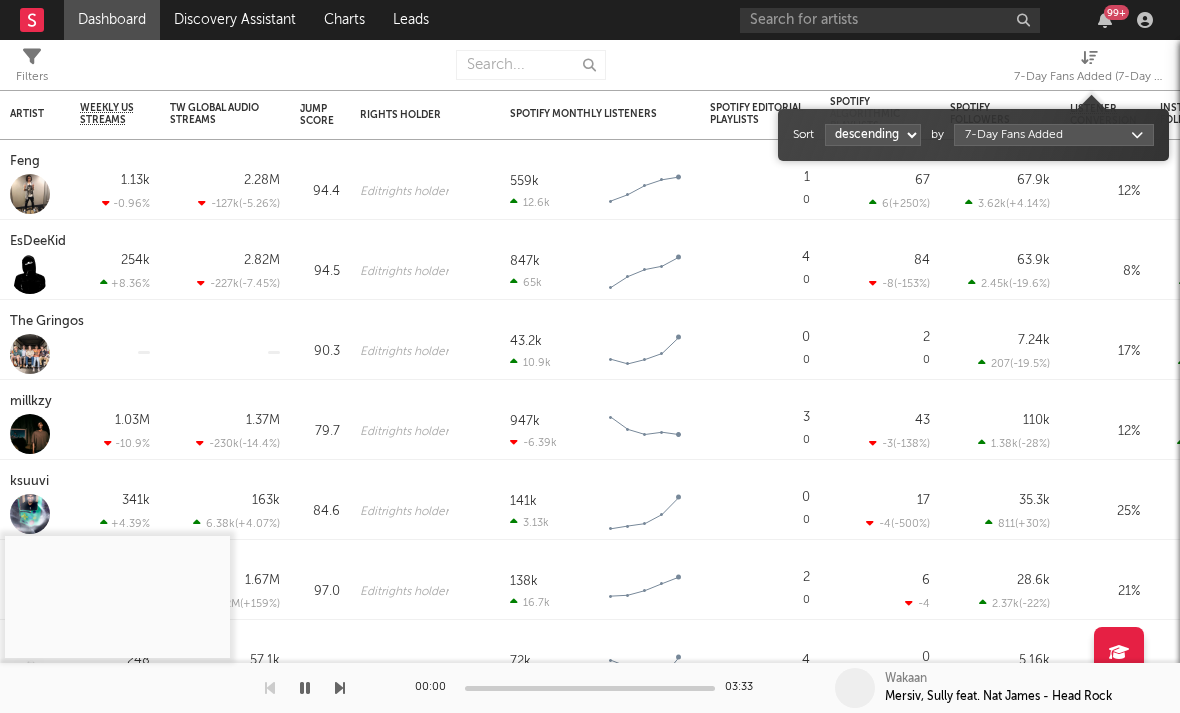 select on "1" 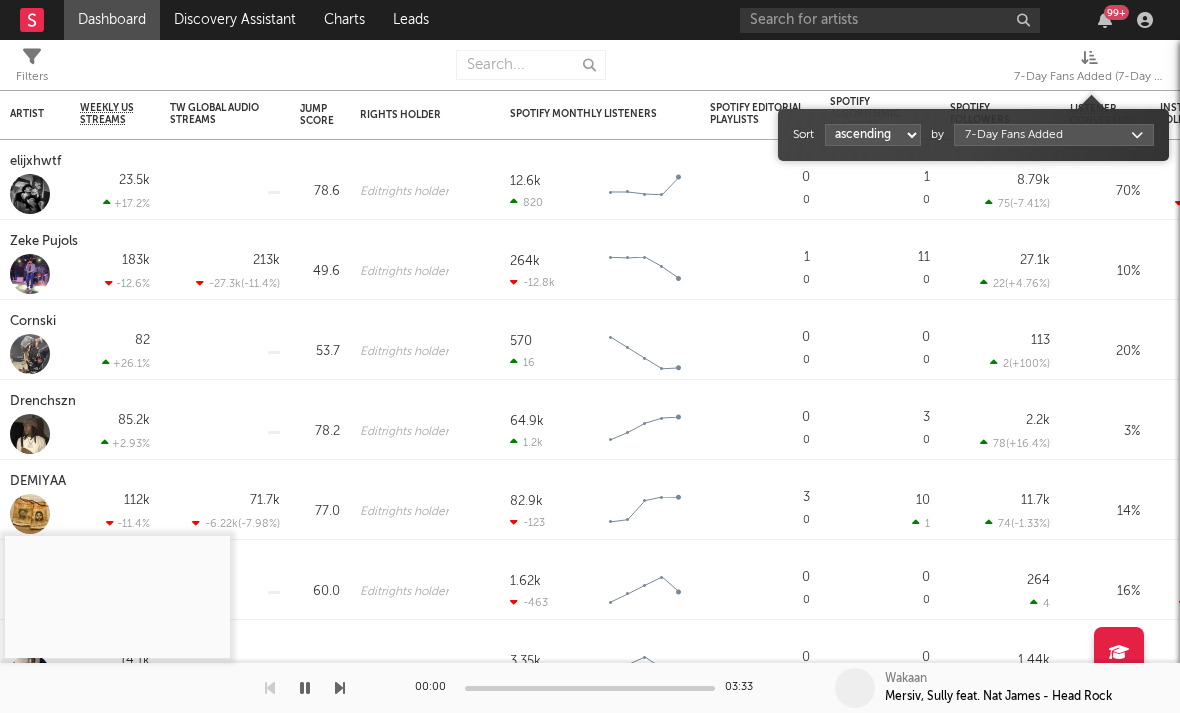 click on "Sort   ascending descending  by 7-Day Fans Added" at bounding box center (973, 135) 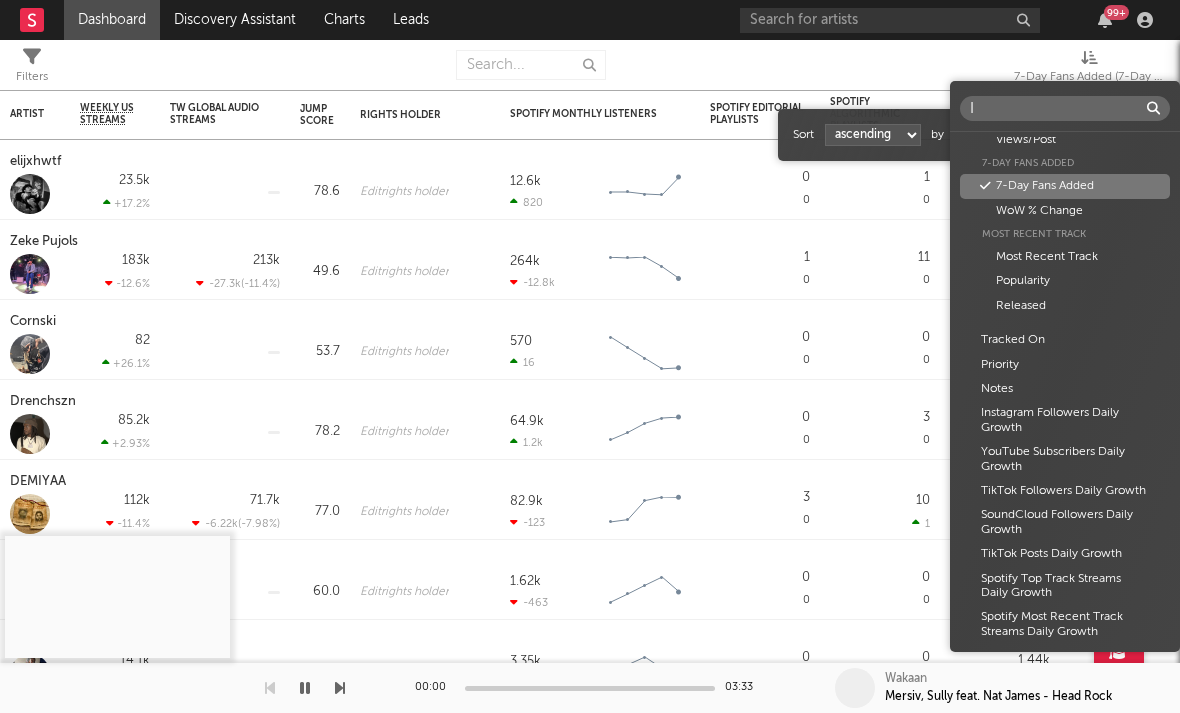 scroll, scrollTop: 0, scrollLeft: 0, axis: both 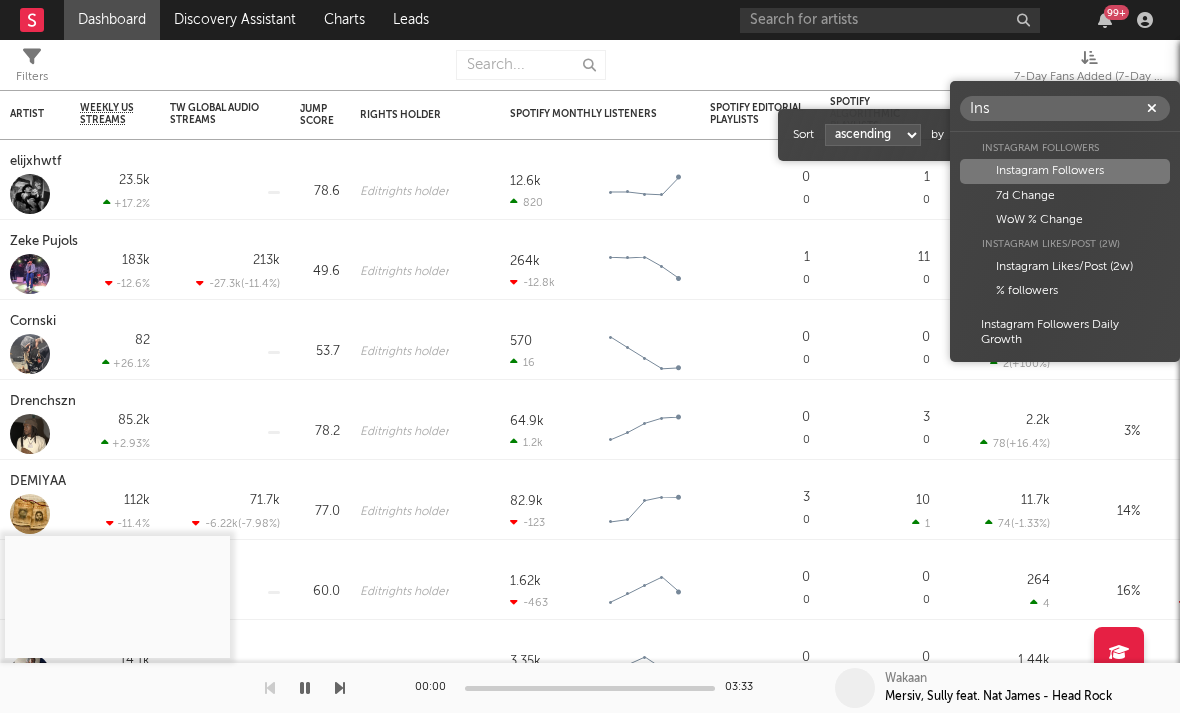 type on "Ins" 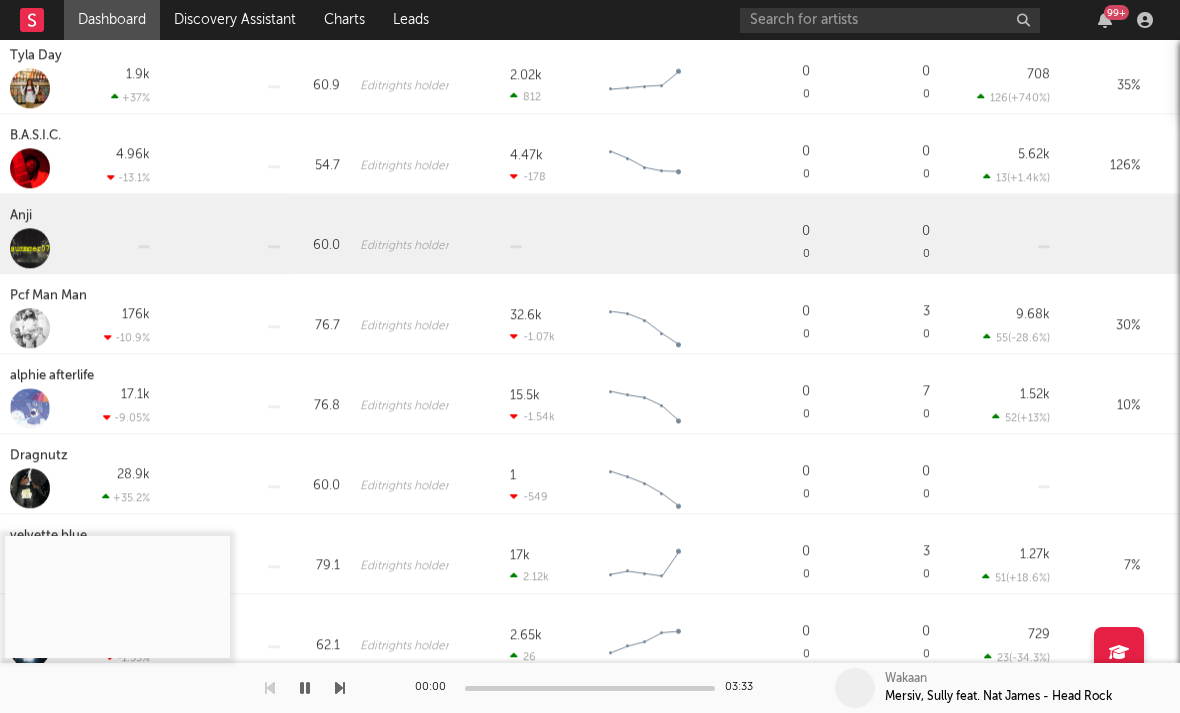 click on "Anji" at bounding box center (23, 216) 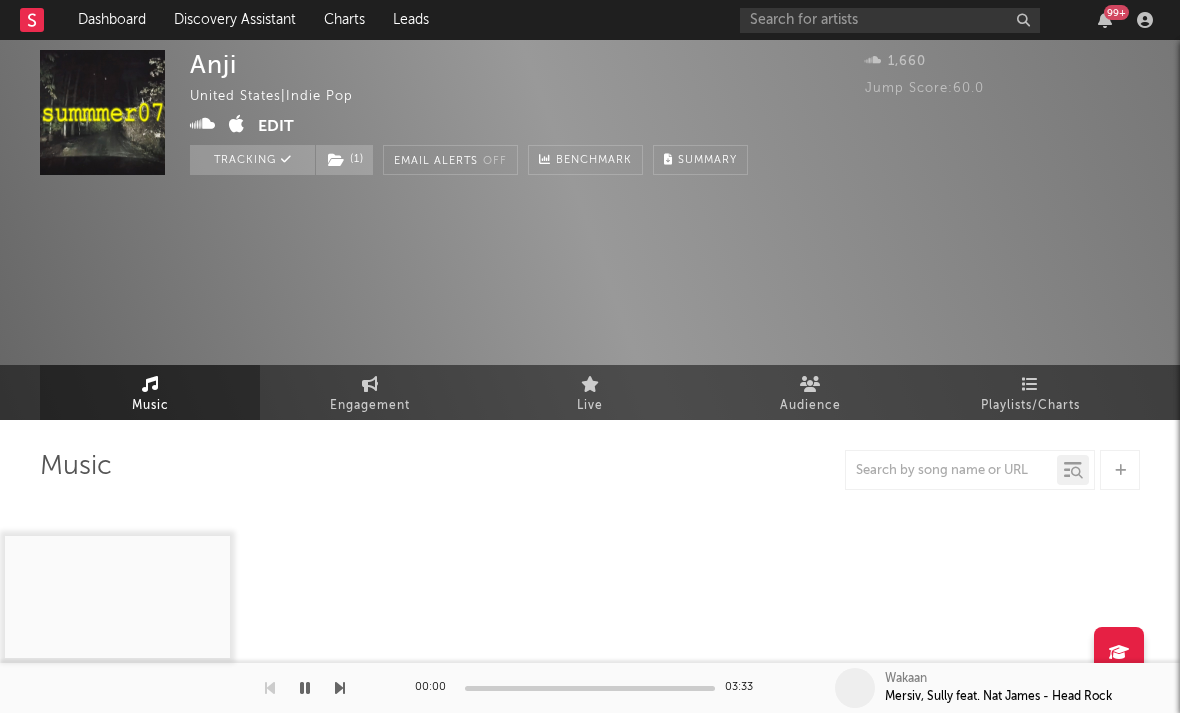 select on "1w" 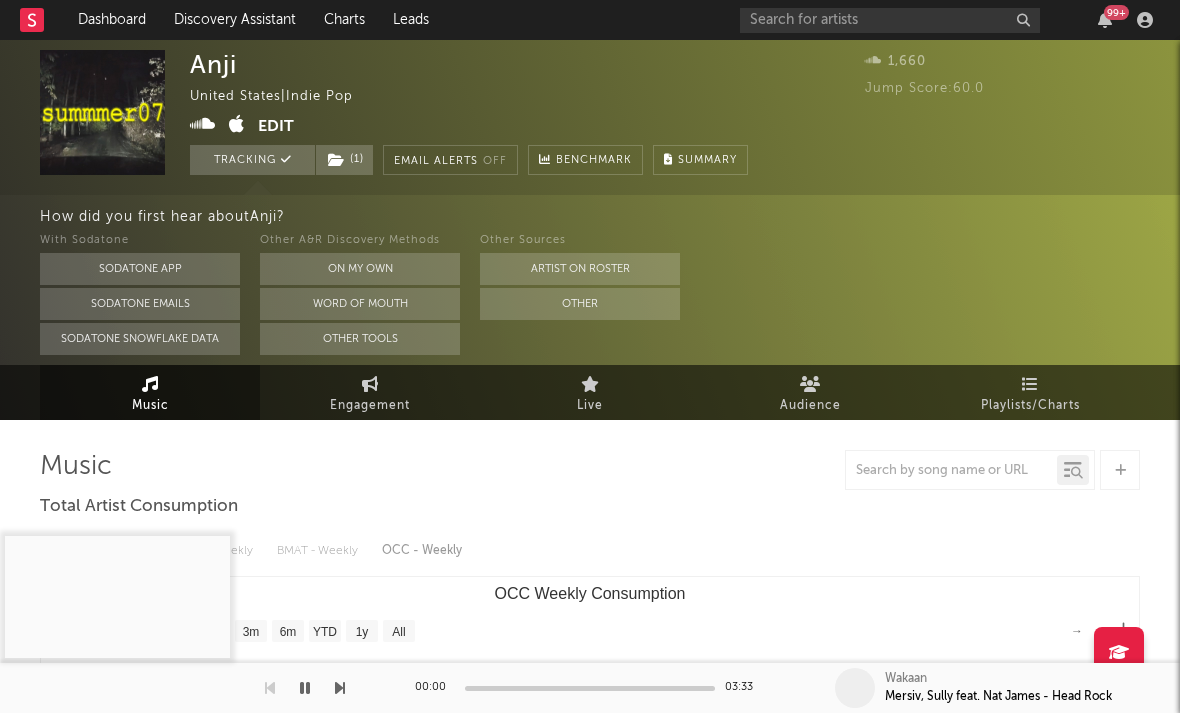 click at bounding box center [237, 124] 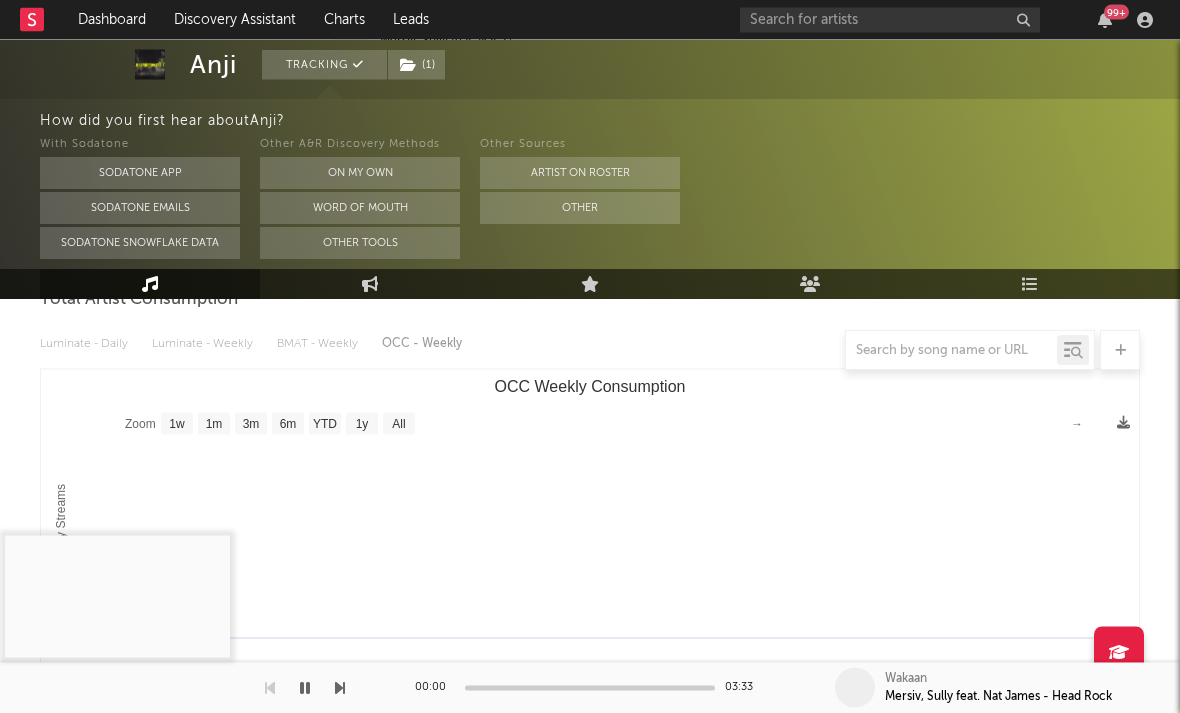 scroll, scrollTop: 65, scrollLeft: 0, axis: vertical 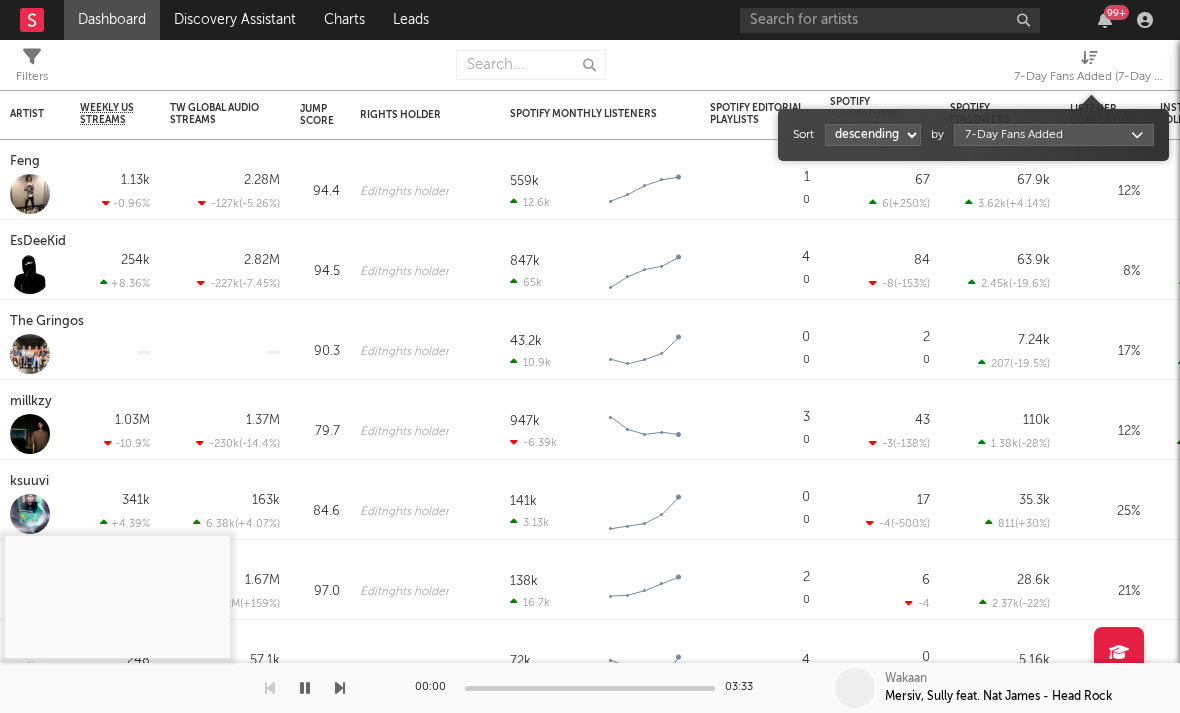 click on "7-Day Fans Added (7-Day Fans Added)" at bounding box center (1089, 77) 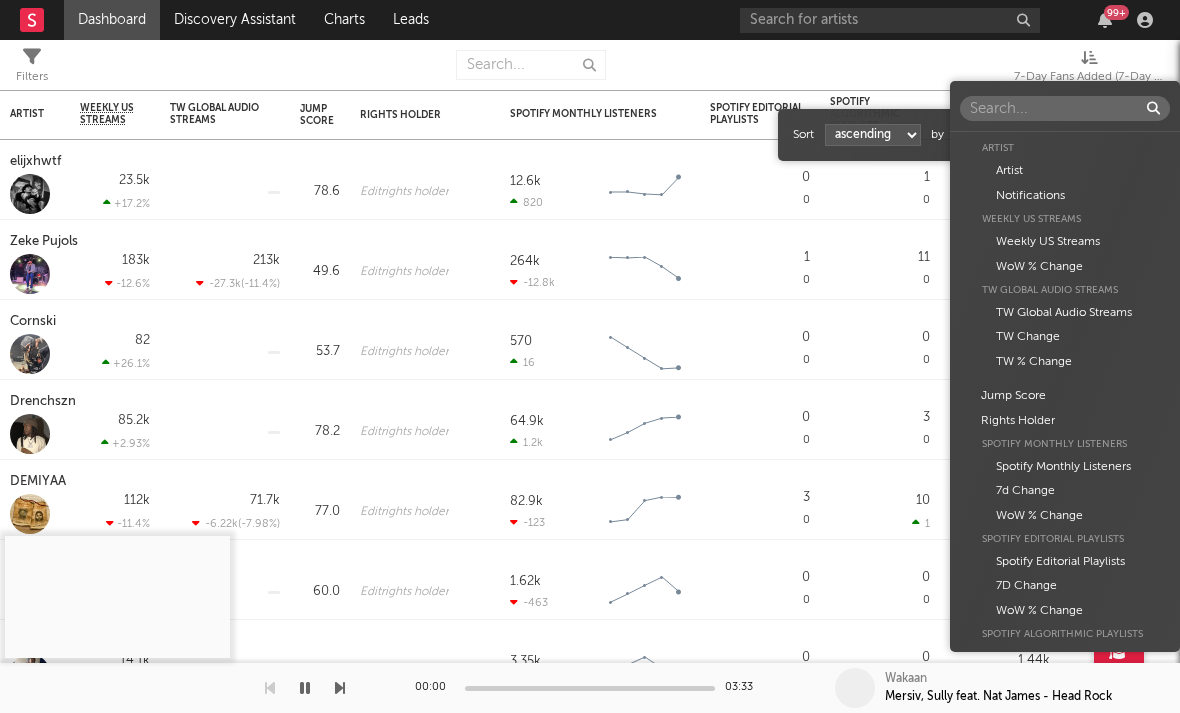 click on "Dashboard Discovery Assistant Charts Leads 99 + Notifications Settings Mark all as read All Growth Releases/Events Playlisting Today ElijahDaEagle 12:41pm Added 3.12x more Instagram followers than their usual daily growth (+490 compared to +157 on average). duoto 12:36pm Added 14.06x more Instagram followers than their usual daily growth (+307 compared to +22 on average). echstacy 12:28pm Added 18.0x more Tiktok followers than their usual daily growth (+100 compared to +6 on average). Thrilliam Angels 10:36am Added 6.29x more Instagram followers than their usual daily growth (+76 compared to +12 on average). Sophia Stel 10:32am Added 4.04x more Instagram followers than their usual daily growth (+124 compared to +31 on average). 3200 TRE 9:05am Added 9.5x more Tiktok followers than their usual daily growth (+300 compared to +32 on average). Yesterday Moneymyface 8:00pm Released a new Spotify album - French Tip. Vanco 5:55pm overtonight 5:44pm Seventhirtyatmorning 5:21pm Lil M.U. 1:07pm 2facedlon 12:53pm 1:24am" at bounding box center [590, 356] 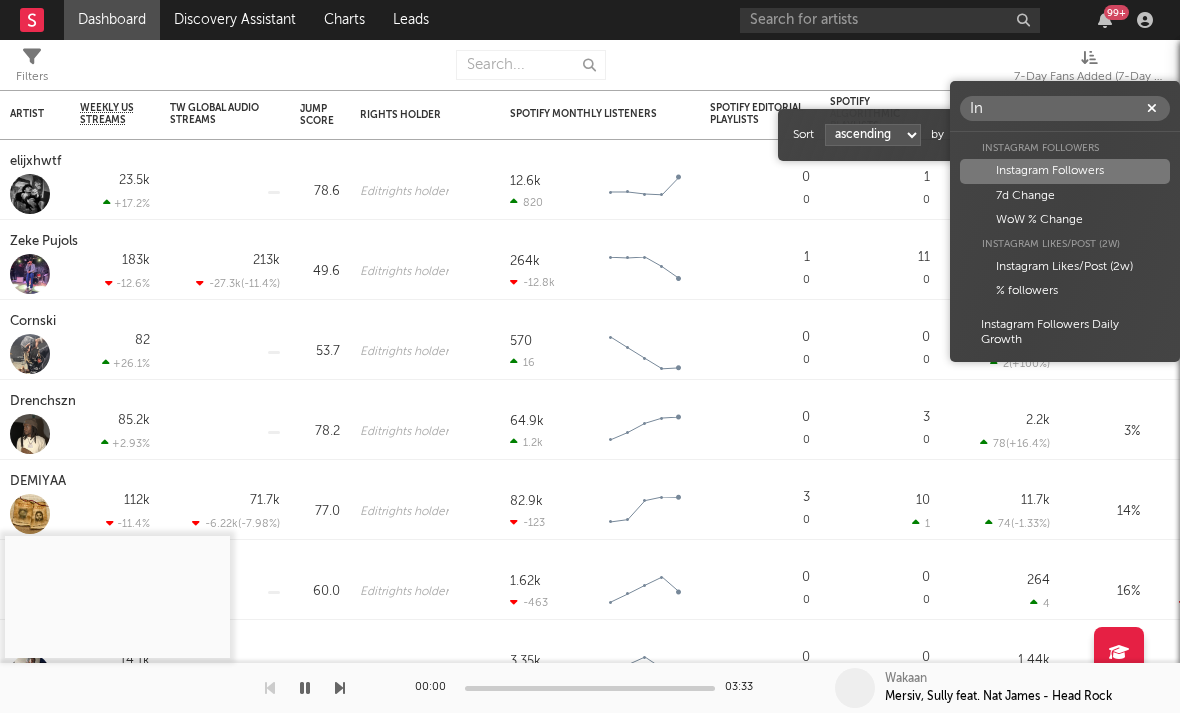 scroll, scrollTop: 0, scrollLeft: 0, axis: both 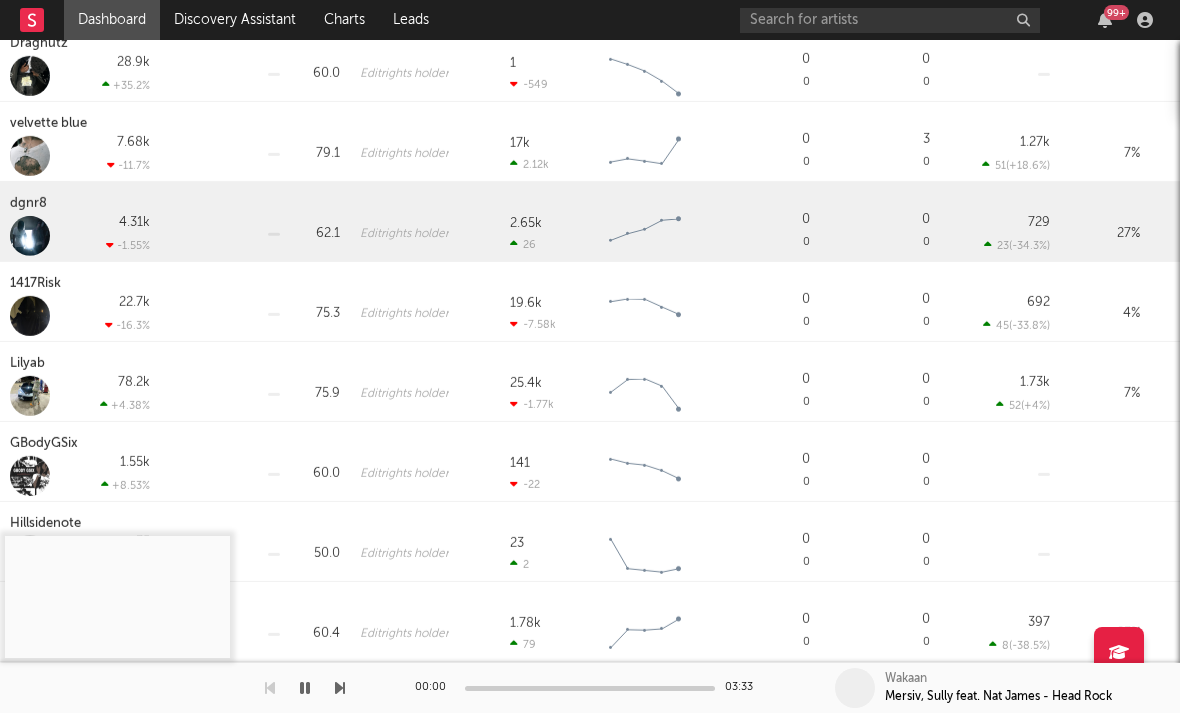 click at bounding box center [30, 236] 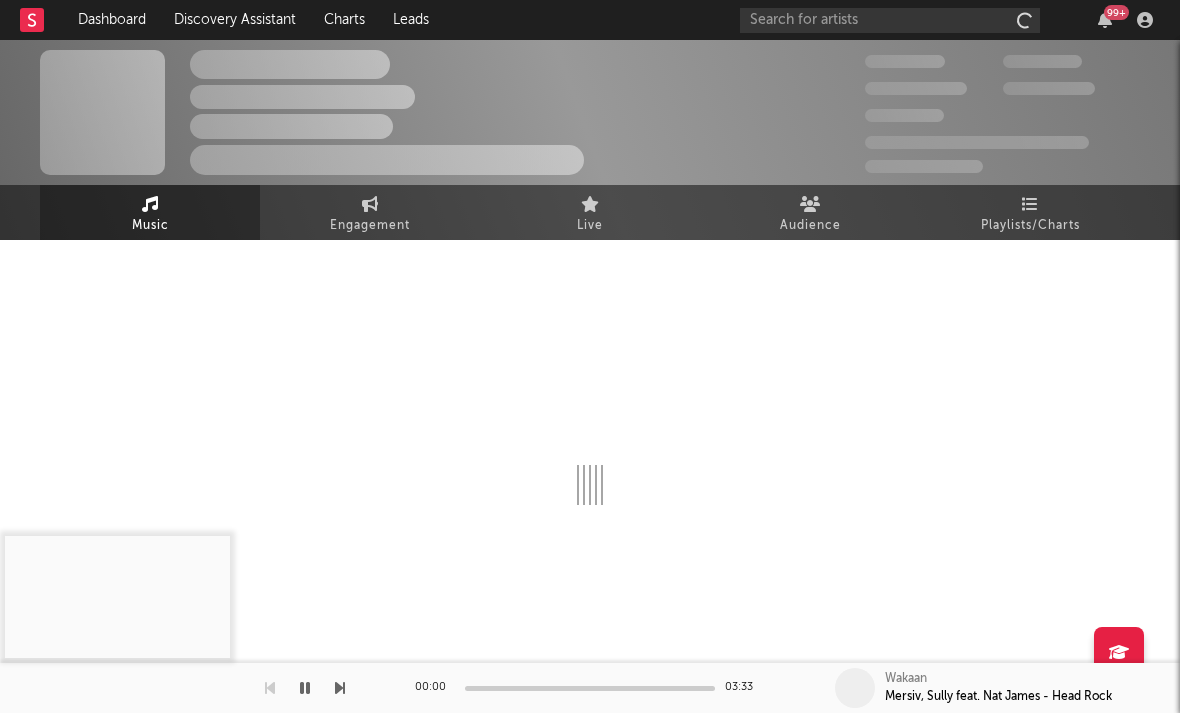 select on "6m" 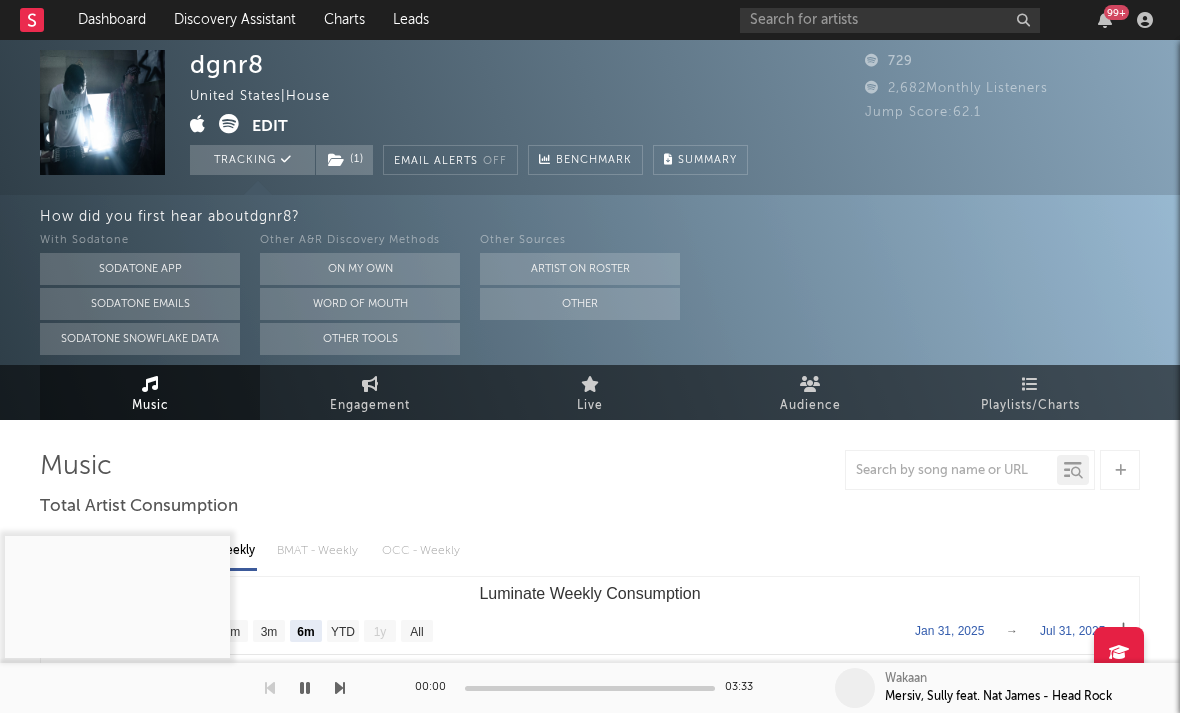 click at bounding box center [221, 126] 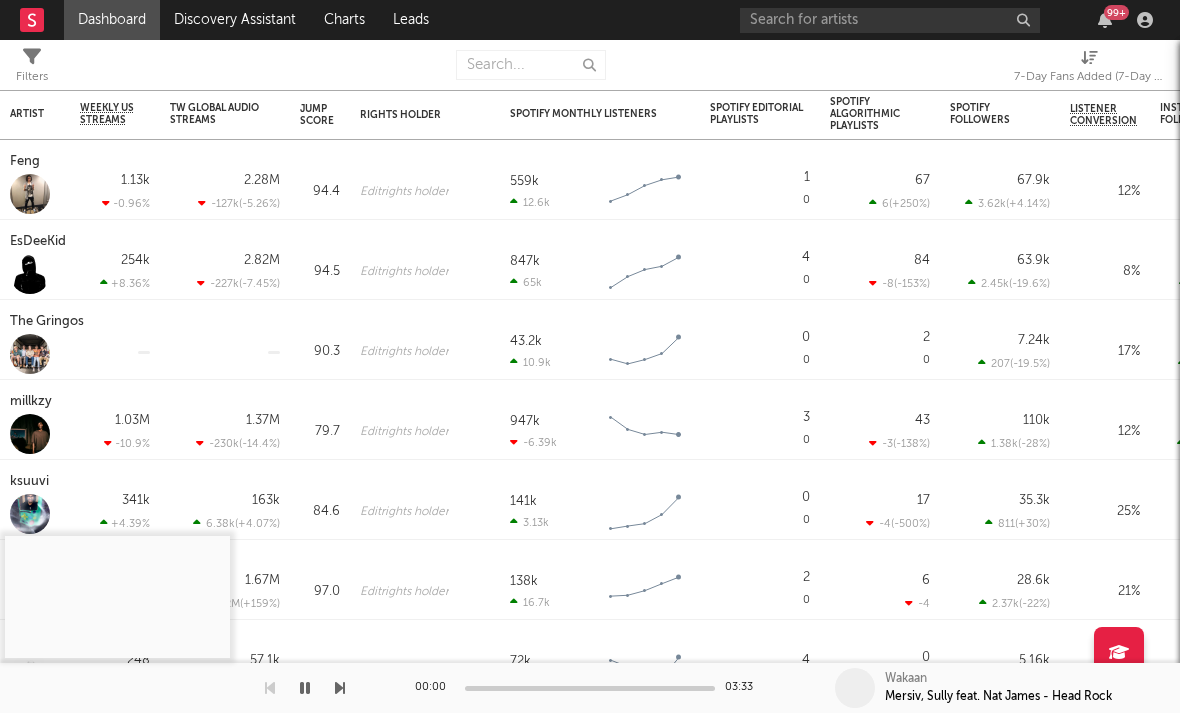 click on "7-Day Fans Added (7-Day Fans Added)" at bounding box center [1089, 77] 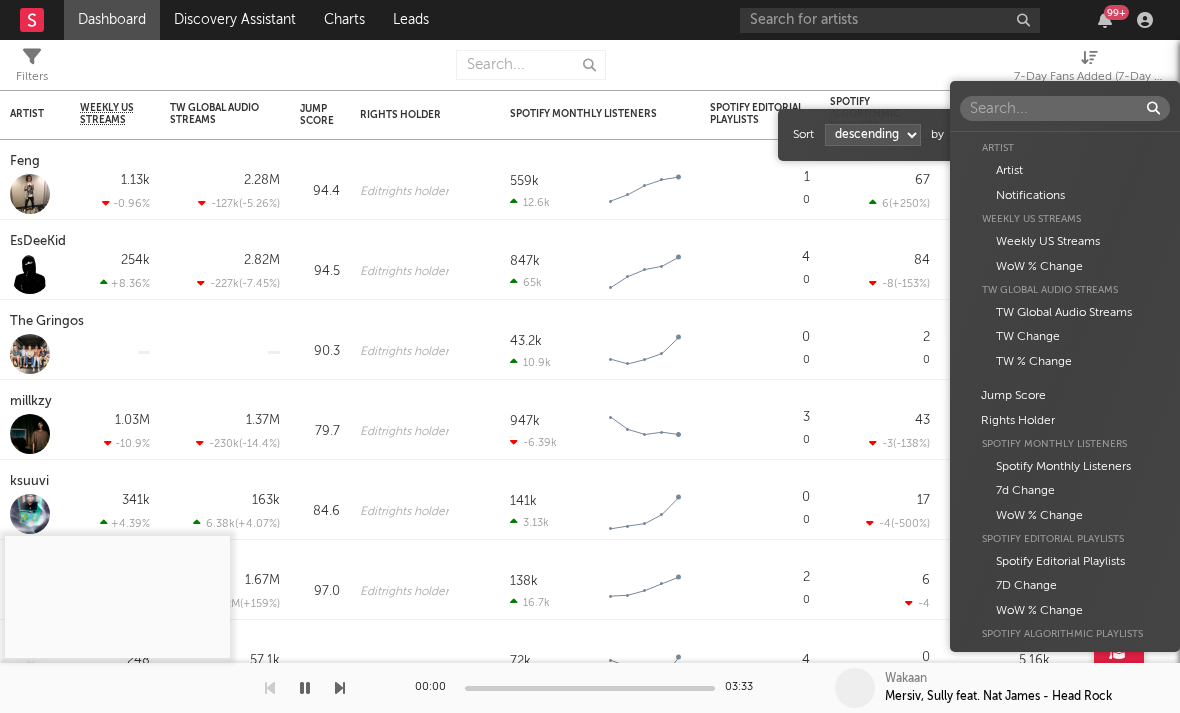 click on "Dashboard Discovery Assistant Charts Leads 99 + Notifications Settings Mark all as read All Growth Releases/Events Playlisting Today ElijahDaEagle 12:41pm Added 3.12x more Instagram followers than their usual daily growth (+490 compared to +157 on average). duoto 12:36pm Added 14.06x more Instagram followers than their usual daily growth (+307 compared to +22 on average). echstacy 12:28pm Added 18.0x more Tiktok followers than their usual daily growth (+100 compared to +6 on average). Thrilliam Angels 10:36am Added 6.29x more Instagram followers than their usual daily growth (+76 compared to +12 on average). Sophia Stel 10:32am Added 4.04x more Instagram followers than their usual daily growth (+124 compared to +31 on average). 3200 TRE 9:05am Added 9.5x more Tiktok followers than their usual daily growth (+300 compared to +32 on average). Yesterday Moneymyface 8:00pm Released a new Spotify album - French Tip. Vanco 5:55pm overtonight 5:44pm Seventhirtyatmorning 5:21pm Lil M.U. 1:07pm 2facedlon 12:53pm 1:24am" at bounding box center [590, 356] 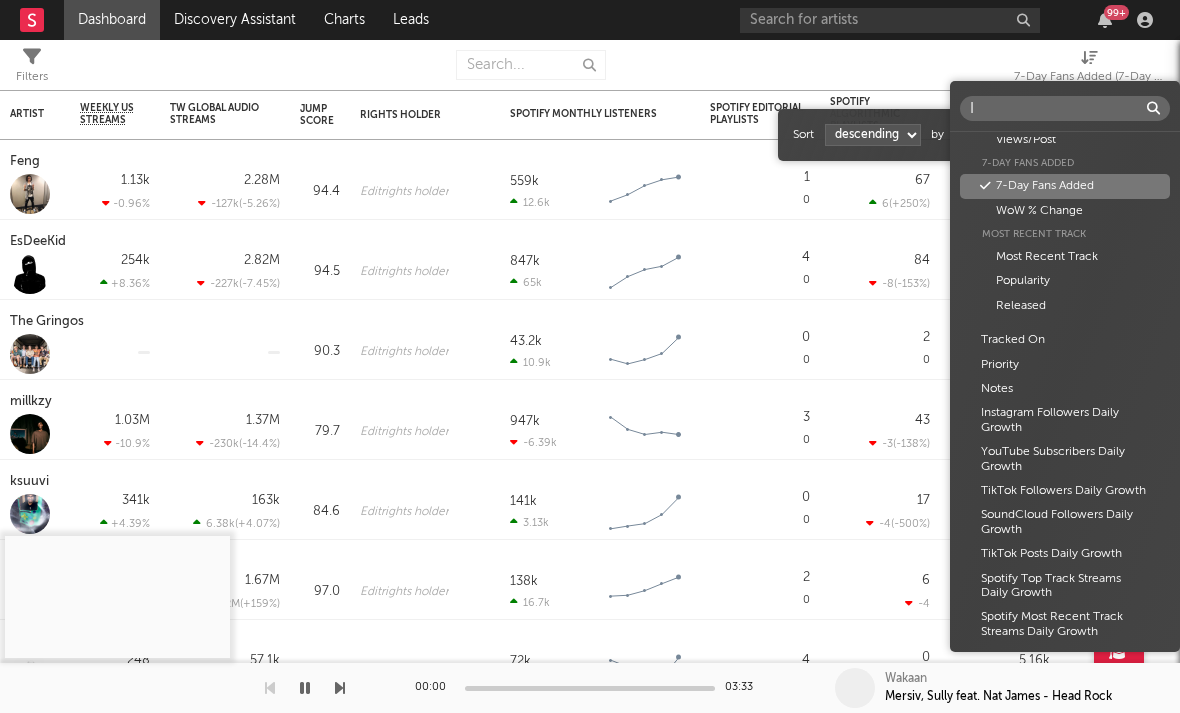 scroll, scrollTop: 0, scrollLeft: 0, axis: both 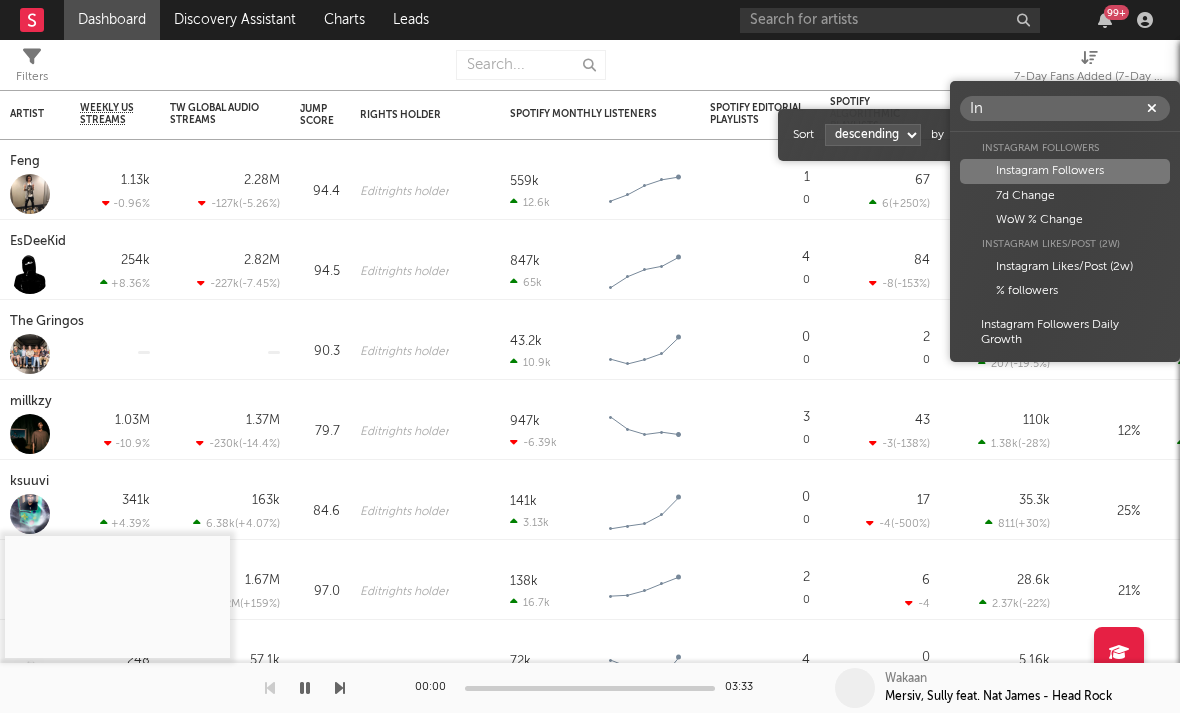 type on "In" 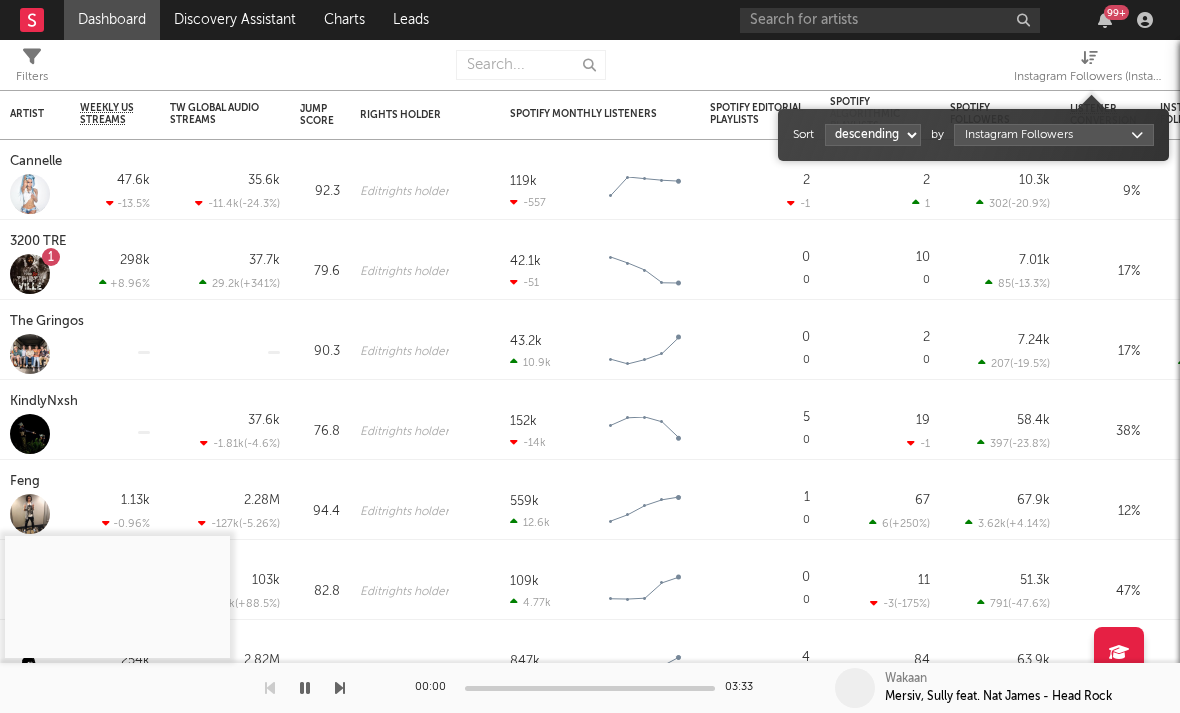 select on "1" 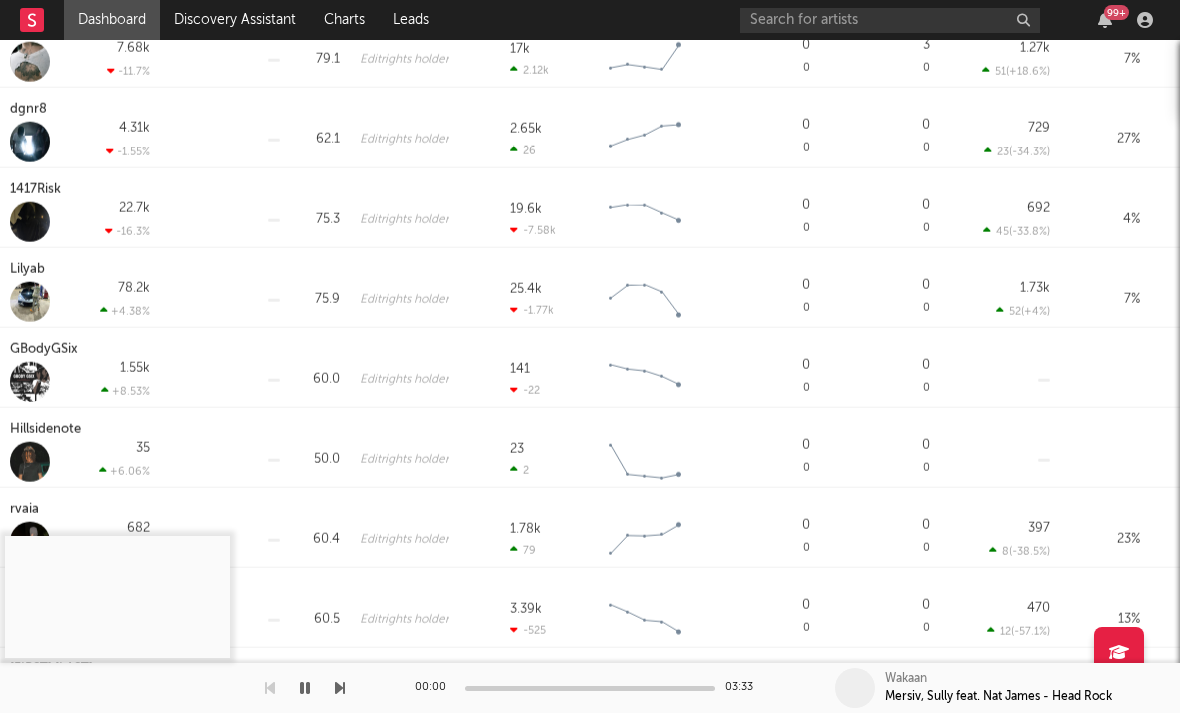 click on "Lilyab" at bounding box center (30, 270) 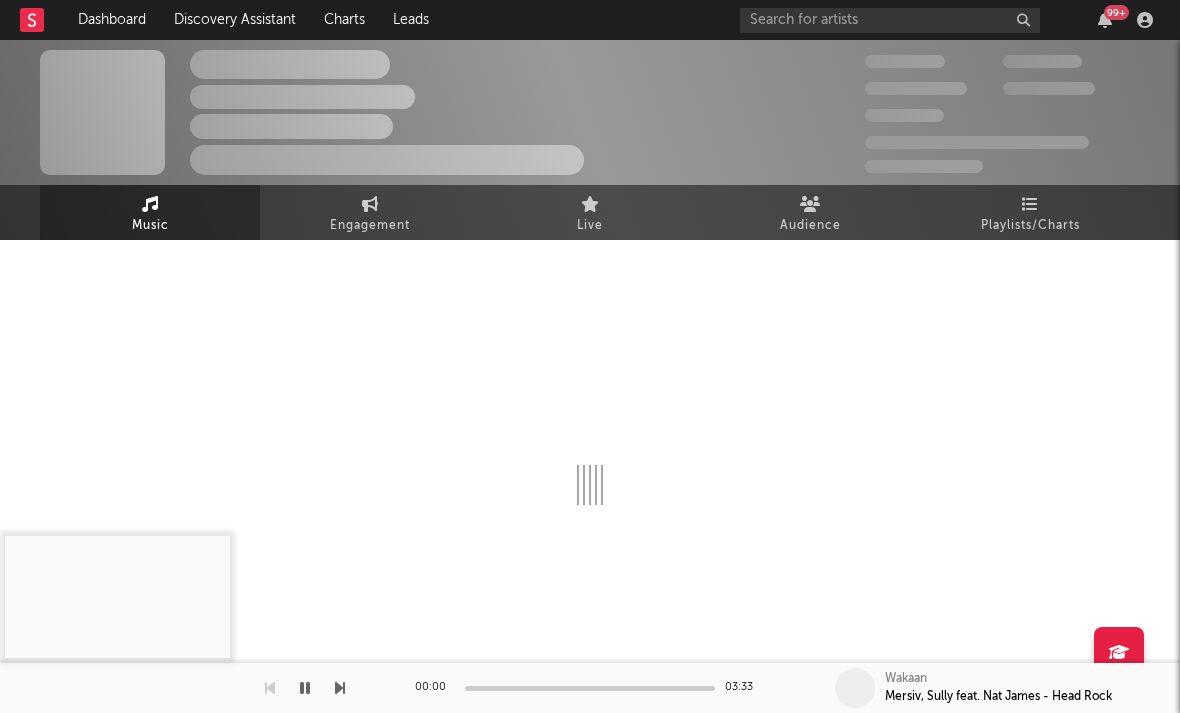 select on "6m" 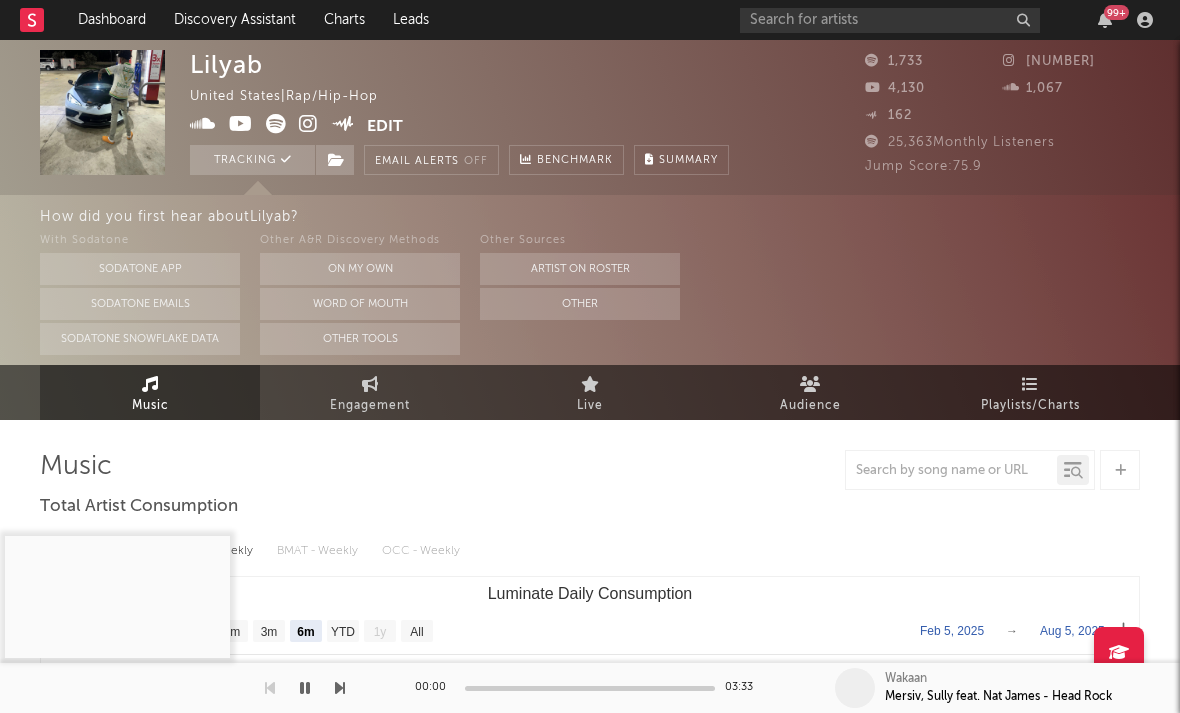 click at bounding box center [308, 124] 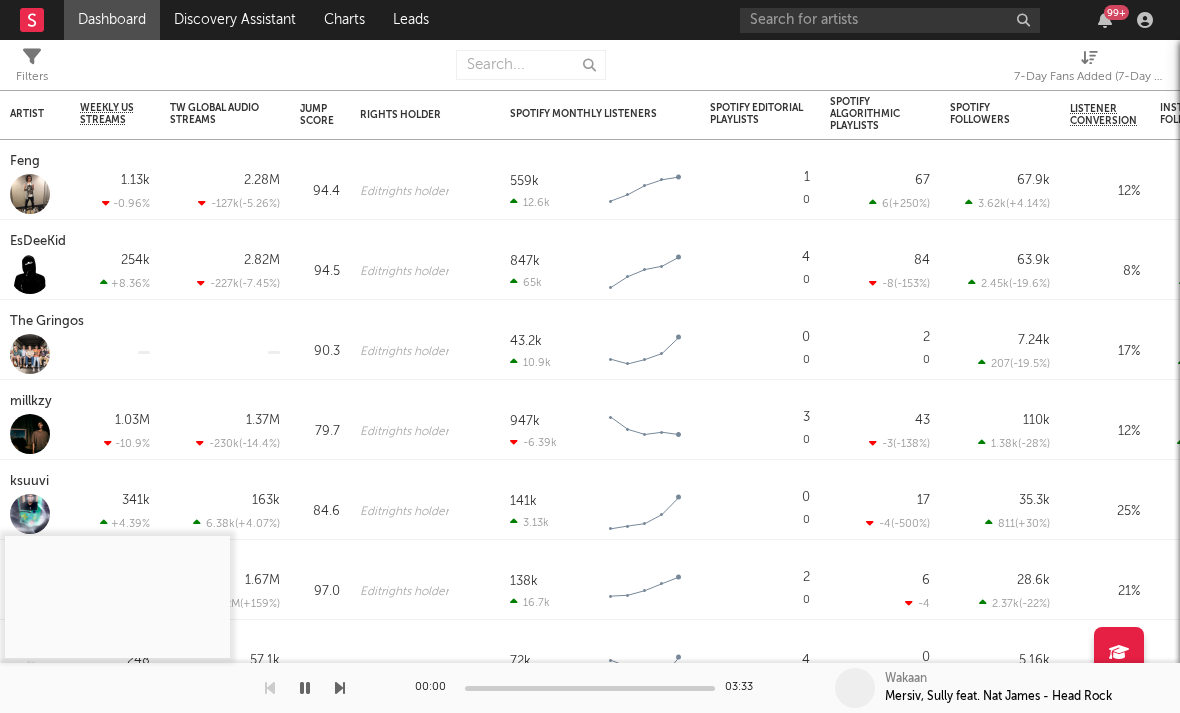 click at bounding box center (1089, 57) 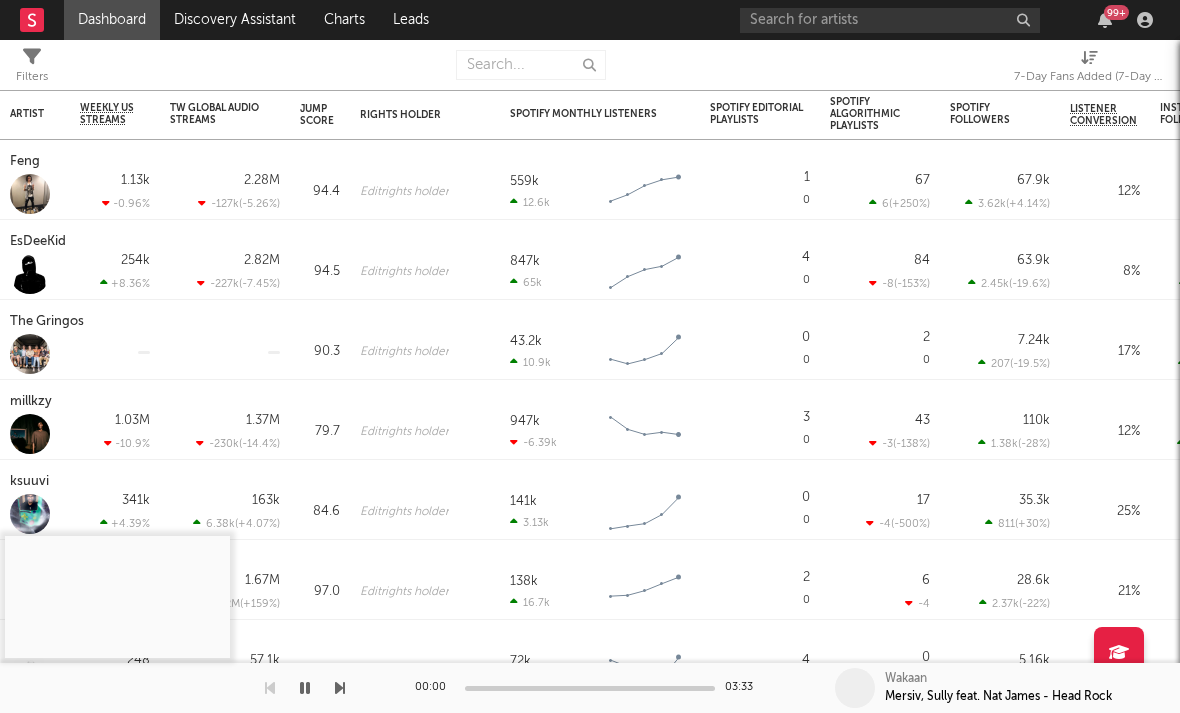 click on "7-Day Fans Added (7-Day Fans Added)" at bounding box center [1089, 69] 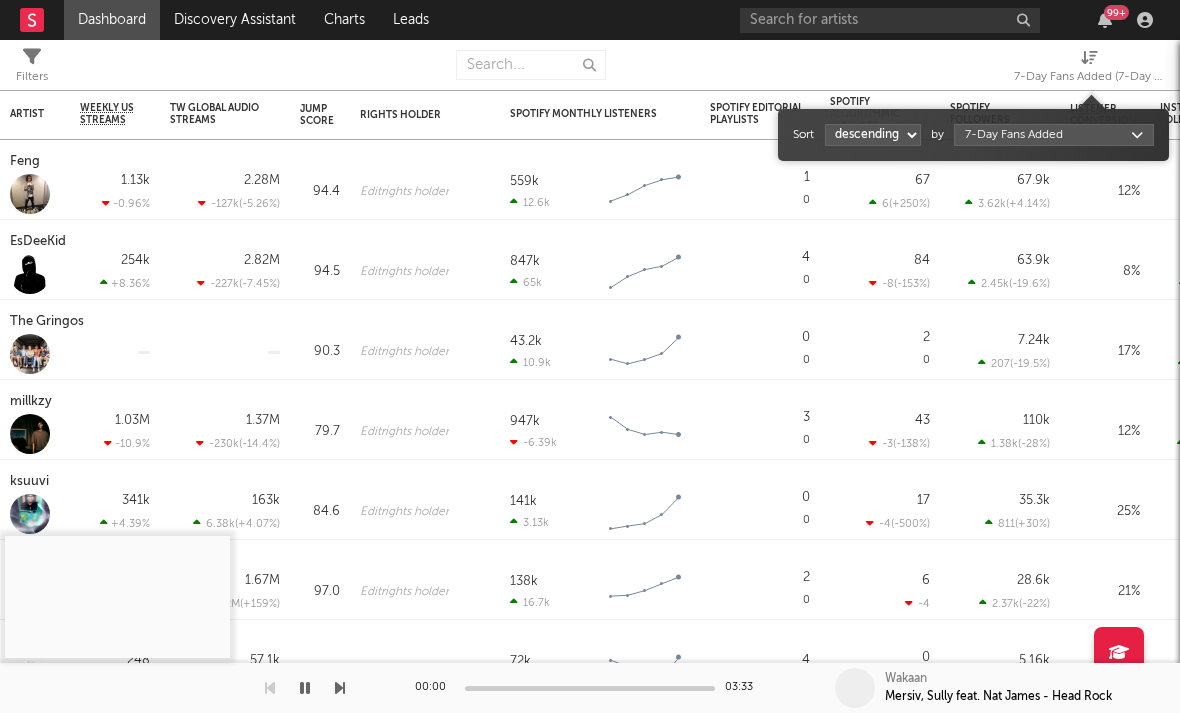 click on "Dashboard Discovery Assistant Charts Leads 99 + Notifications Settings Mark all as read All Growth Releases/Events Playlisting Today ElijahDaEagle 12:41pm Added 3.12x more Instagram followers than their usual daily growth (+490 compared to +157 on average). duoto 12:36pm Added 14.06x more Instagram followers than their usual daily growth (+307 compared to +22 on average). echstacy 12:28pm Added 18.0x more Tiktok followers than their usual daily growth (+100 compared to +6 on average). Thrilliam Angels 10:36am Added 6.29x more Instagram followers than their usual daily growth (+76 compared to +12 on average). Sophia Stel 10:32am Added 4.04x more Instagram followers than their usual daily growth (+124 compared to +31 on average). 3200 TRE 9:05am Added 9.5x more Tiktok followers than their usual daily growth (+300 compared to +32 on average). Yesterday Moneymyface 8:00pm Released a new Spotify album - French Tip. Vanco 5:55pm overtonight 5:44pm Seventhirtyatmorning 5:21pm Lil M.U. 1:07pm 2facedlon 12:53pm 1:24am" at bounding box center (590, 356) 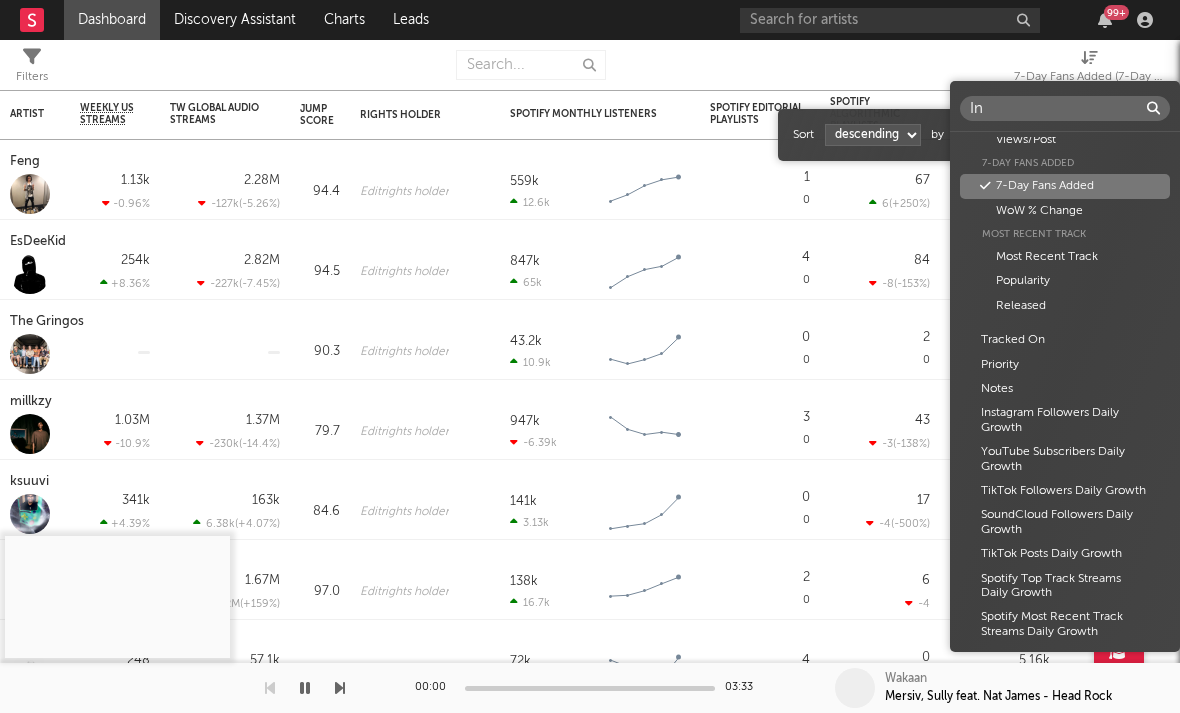 scroll, scrollTop: 0, scrollLeft: 0, axis: both 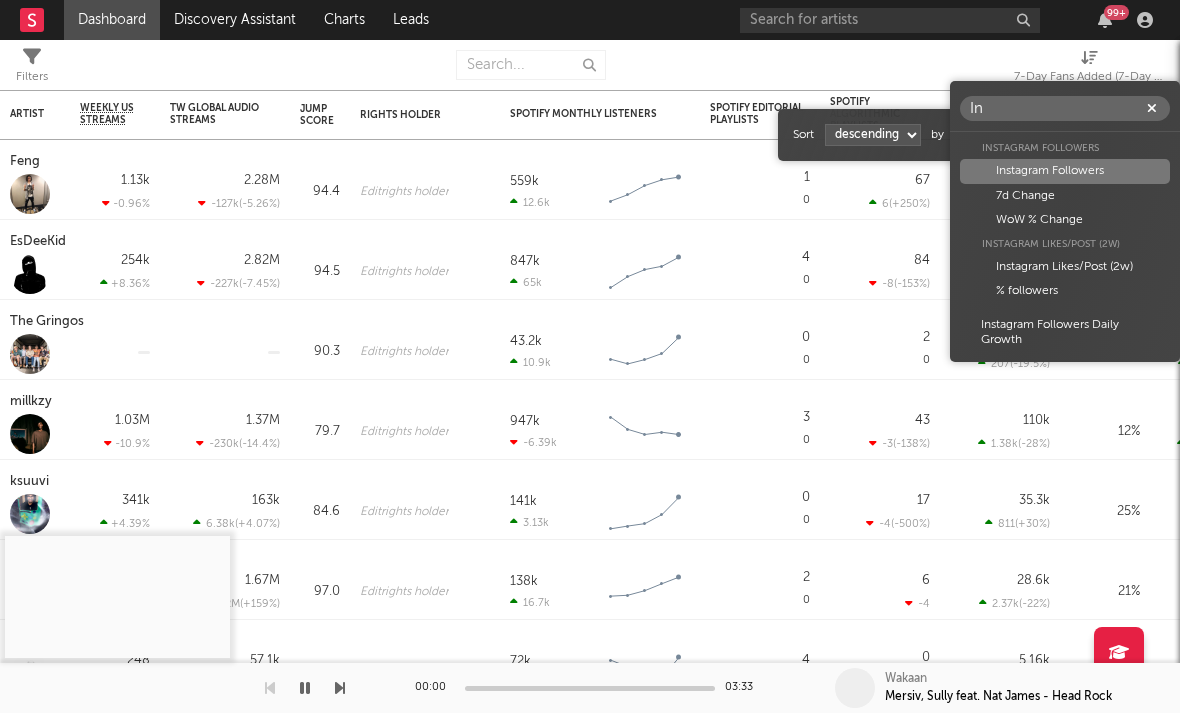 type on "In" 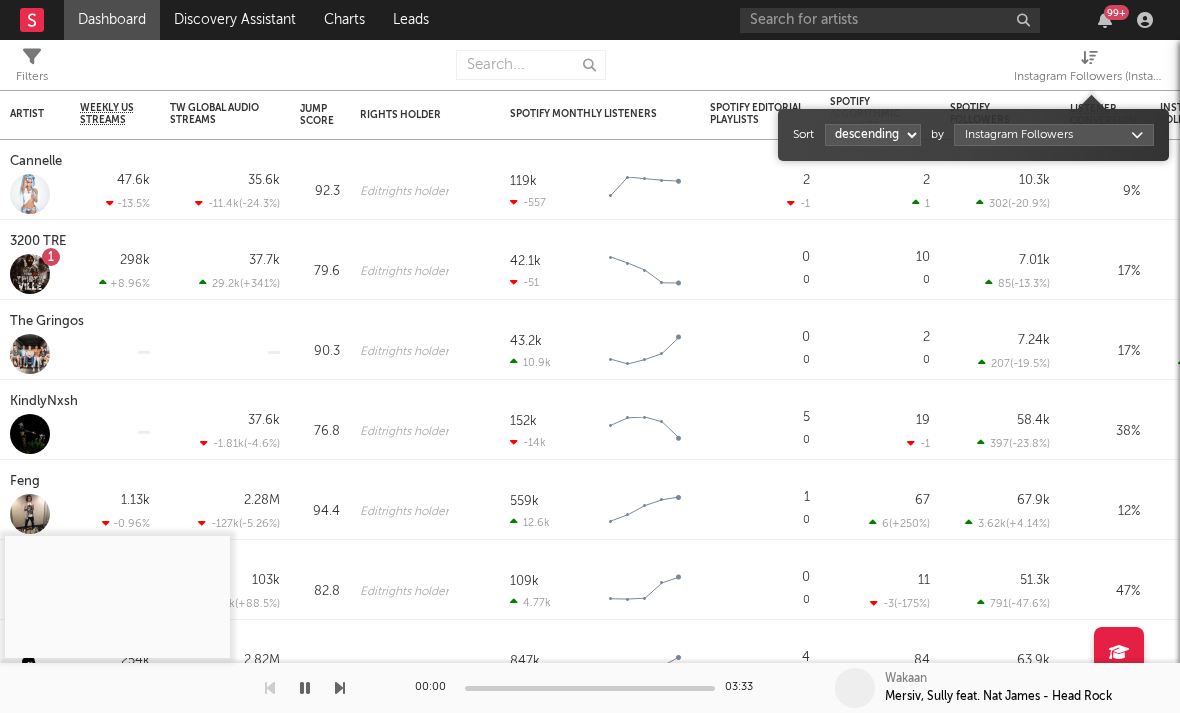 select on "1" 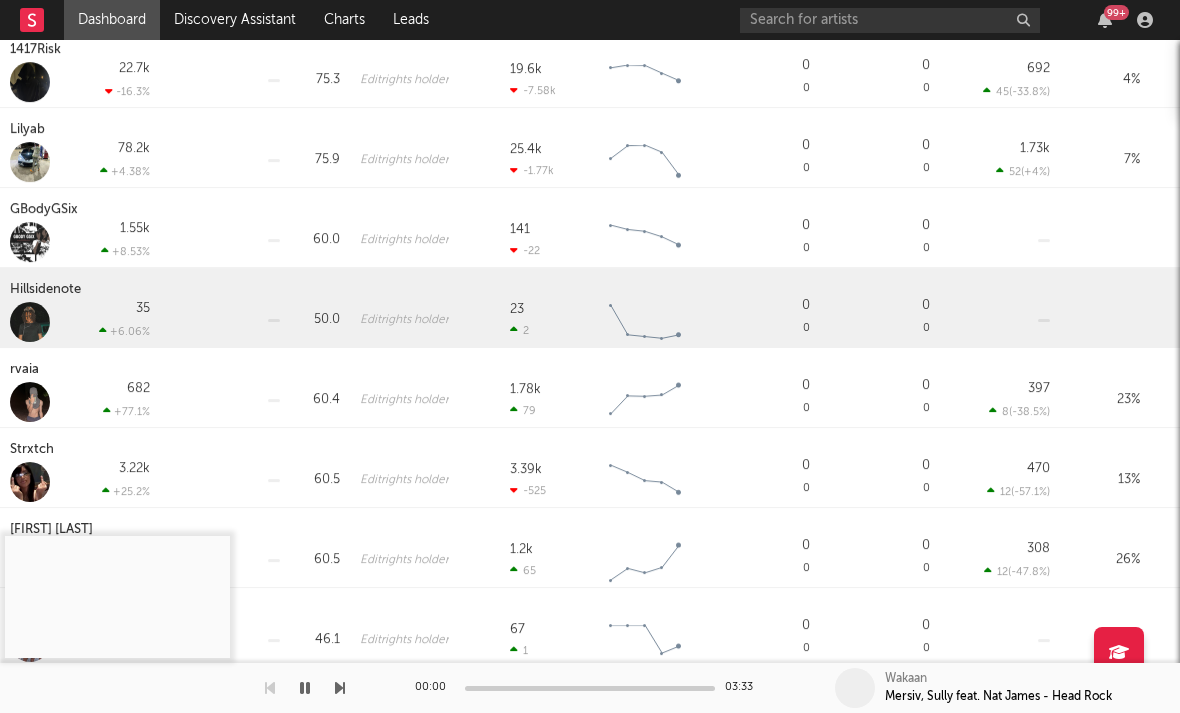 click on "Hillsidenote" at bounding box center (48, 290) 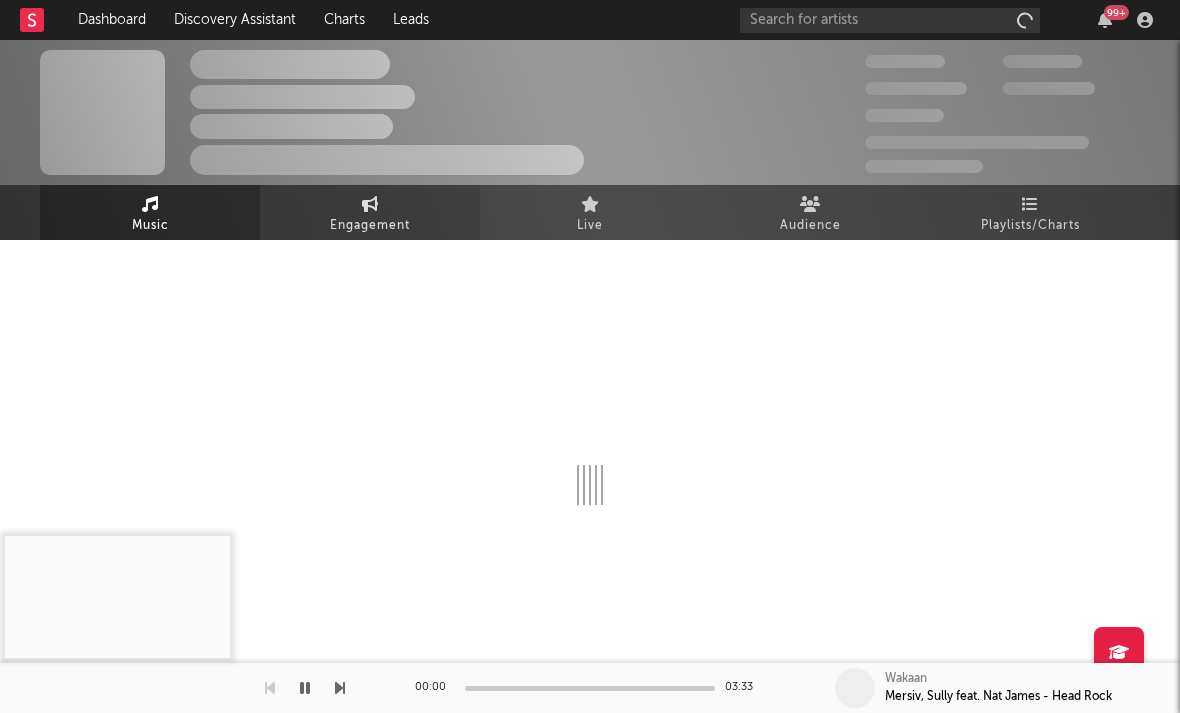 select on "6m" 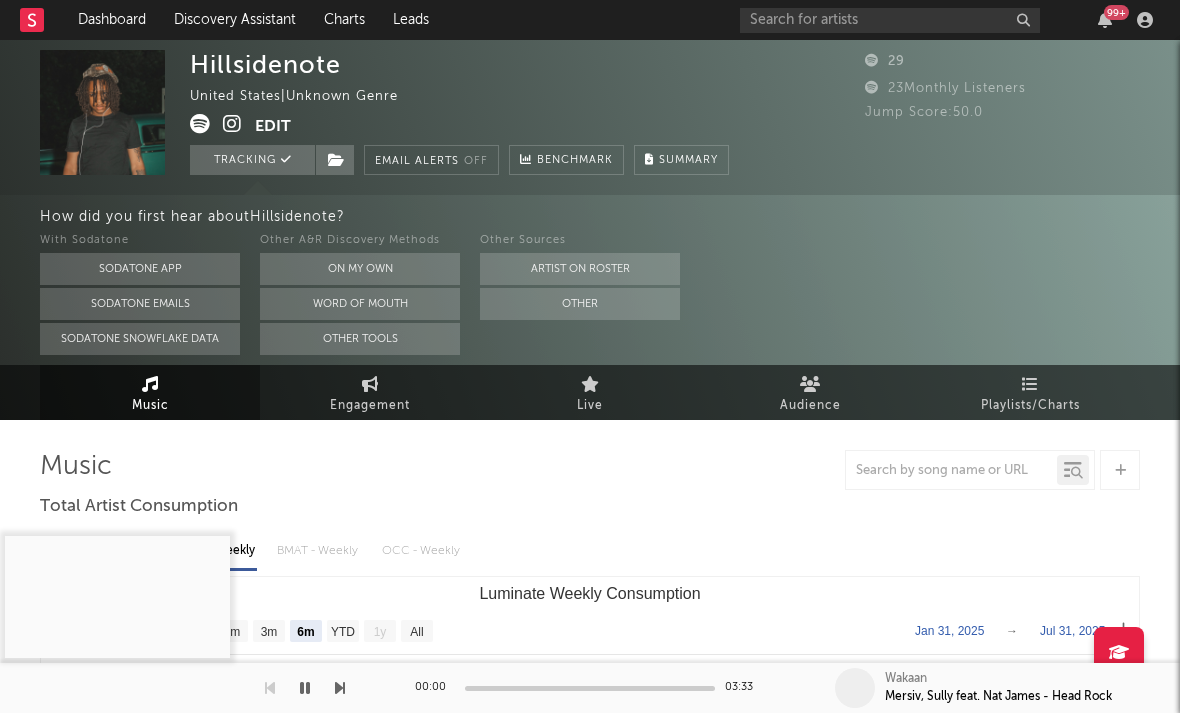 click at bounding box center (232, 124) 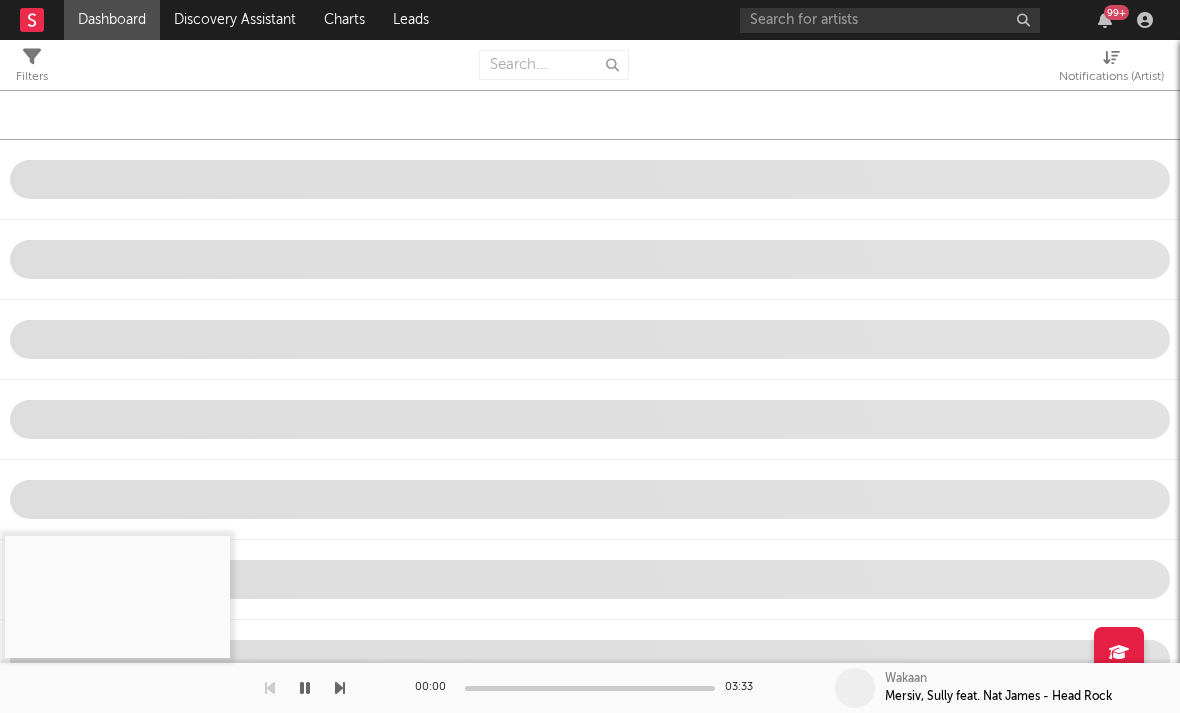 click on "Notifications (Artist)" at bounding box center (1111, 77) 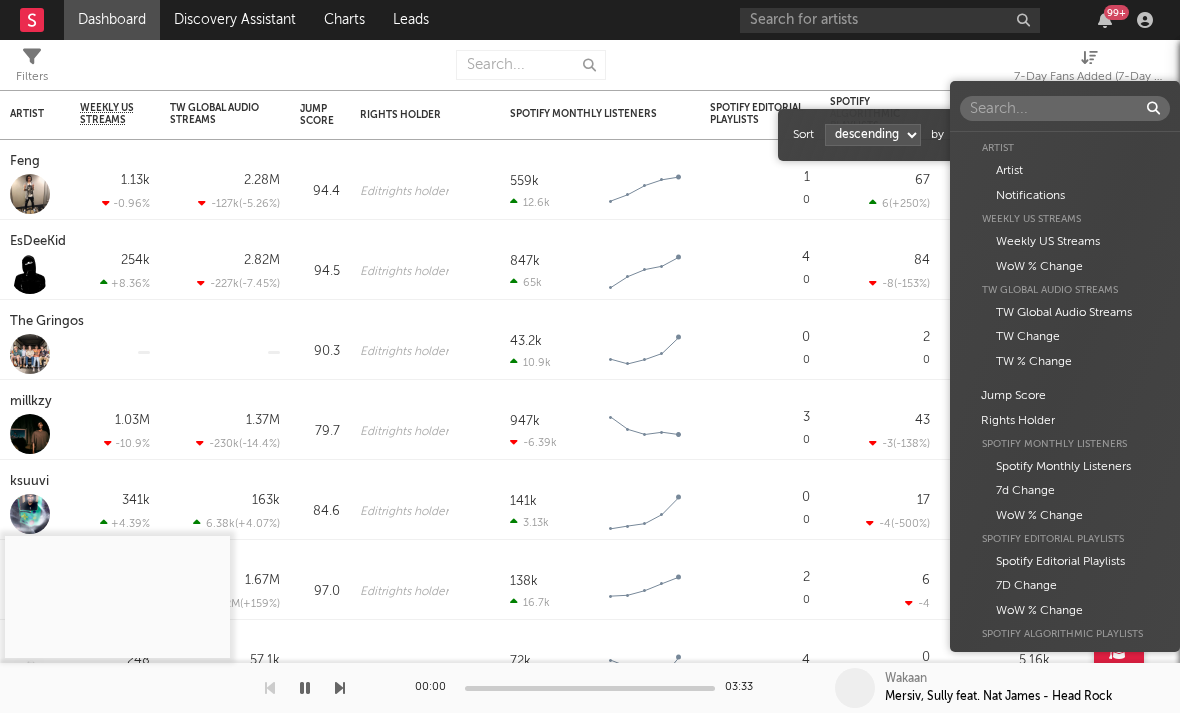 click on "Dashboard Discovery Assistant Charts Leads 99 + Notifications Settings Mark all as read All Growth Releases/Events Playlisting Today ElijahDaEagle 12:41pm Added 3.12x more Instagram followers than their usual daily growth (+490 compared to +157 on average). duoto 12:36pm Added 14.06x more Instagram followers than their usual daily growth (+307 compared to +22 on average). echstacy 12:28pm Added 18.0x more Tiktok followers than their usual daily growth (+100 compared to +6 on average). Thrilliam Angels 10:36am Added 6.29x more Instagram followers than their usual daily growth (+76 compared to +12 on average). Sophia Stel 10:32am Added 4.04x more Instagram followers than their usual daily growth (+124 compared to +31 on average). 3200 TRE 9:05am Added 9.5x more Tiktok followers than their usual daily growth (+300 compared to +32 on average). Yesterday Moneymyface 8:00pm Released a new Spotify album - French Tip. Vanco 5:55pm overtonight 5:44pm Seventhirtyatmorning 5:21pm Lil M.U. 1:07pm 2facedlon 12:53pm 1:24am" at bounding box center [590, 356] 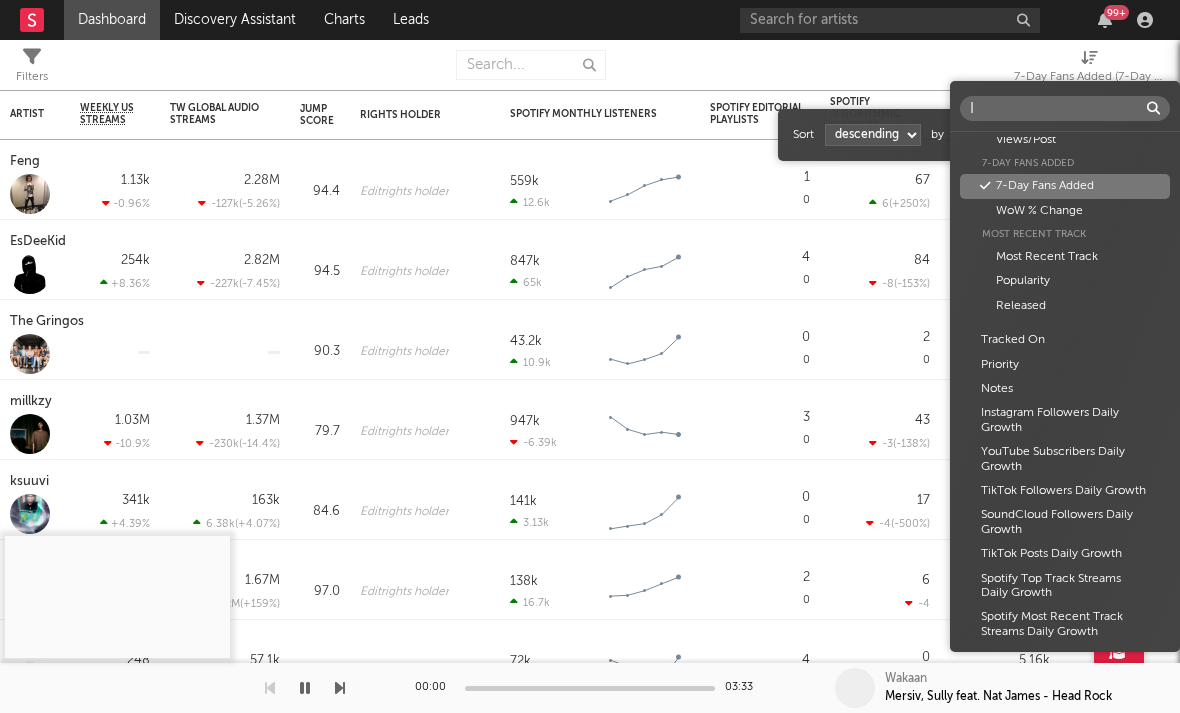 scroll, scrollTop: 0, scrollLeft: 0, axis: both 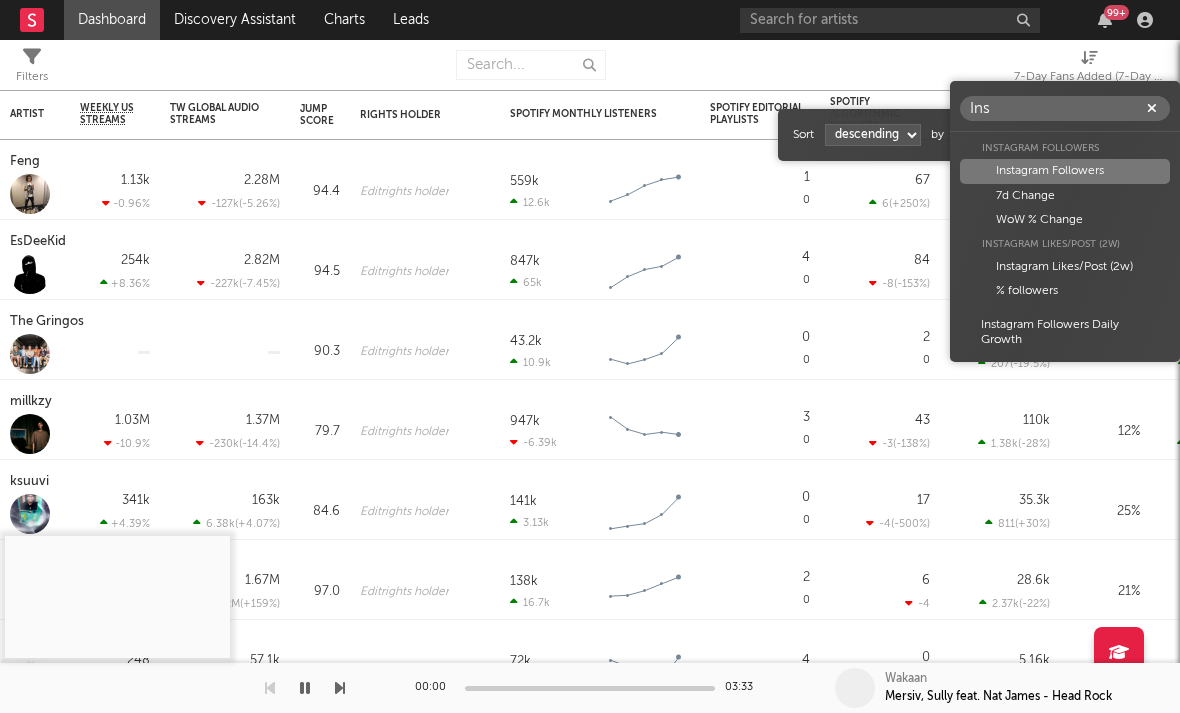 type on "Ins" 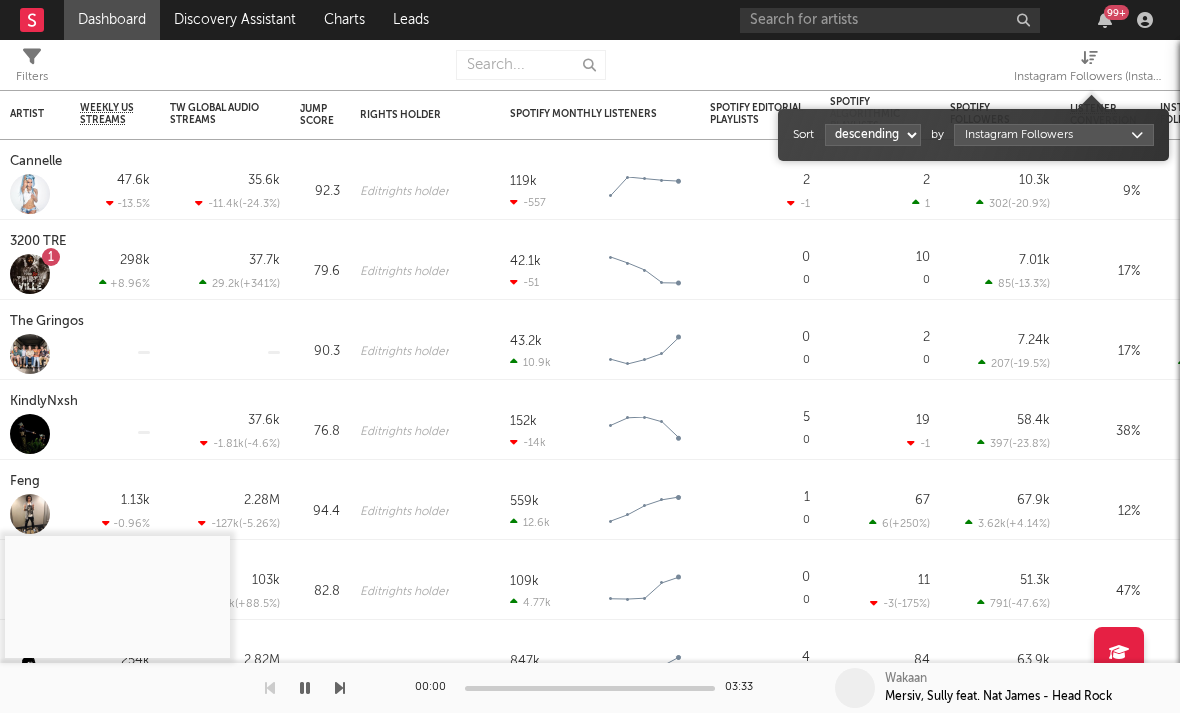 select on "1" 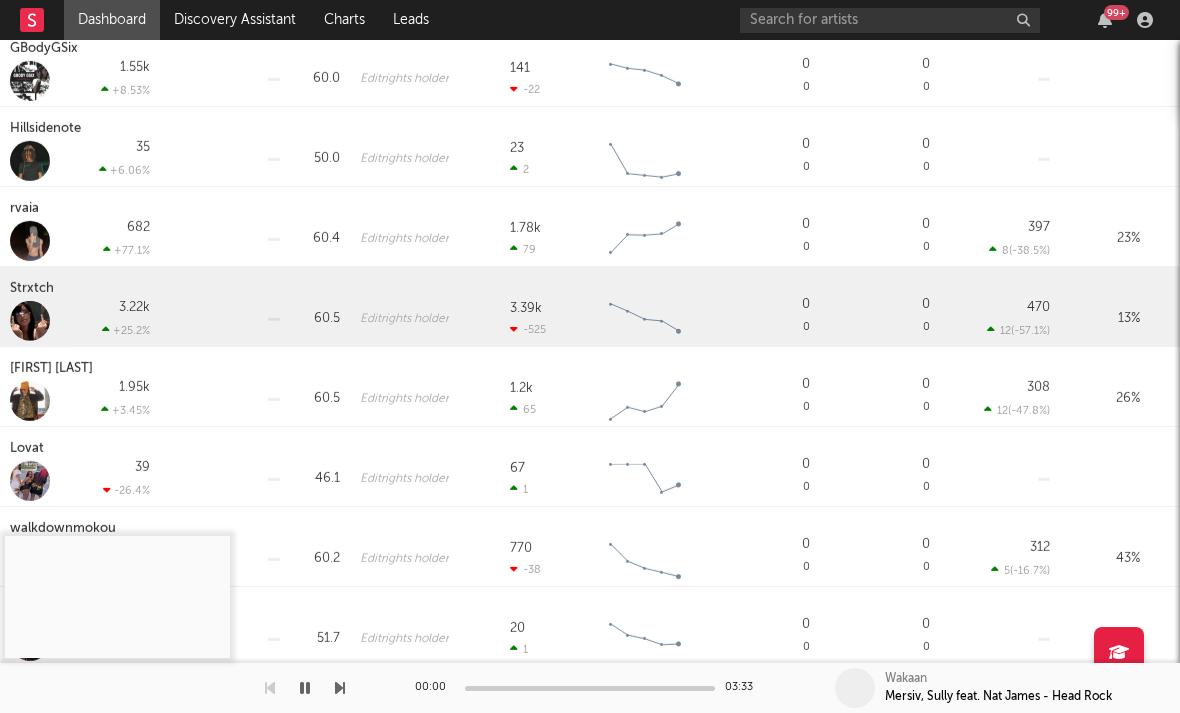 click on "Strxtch" at bounding box center [34, 289] 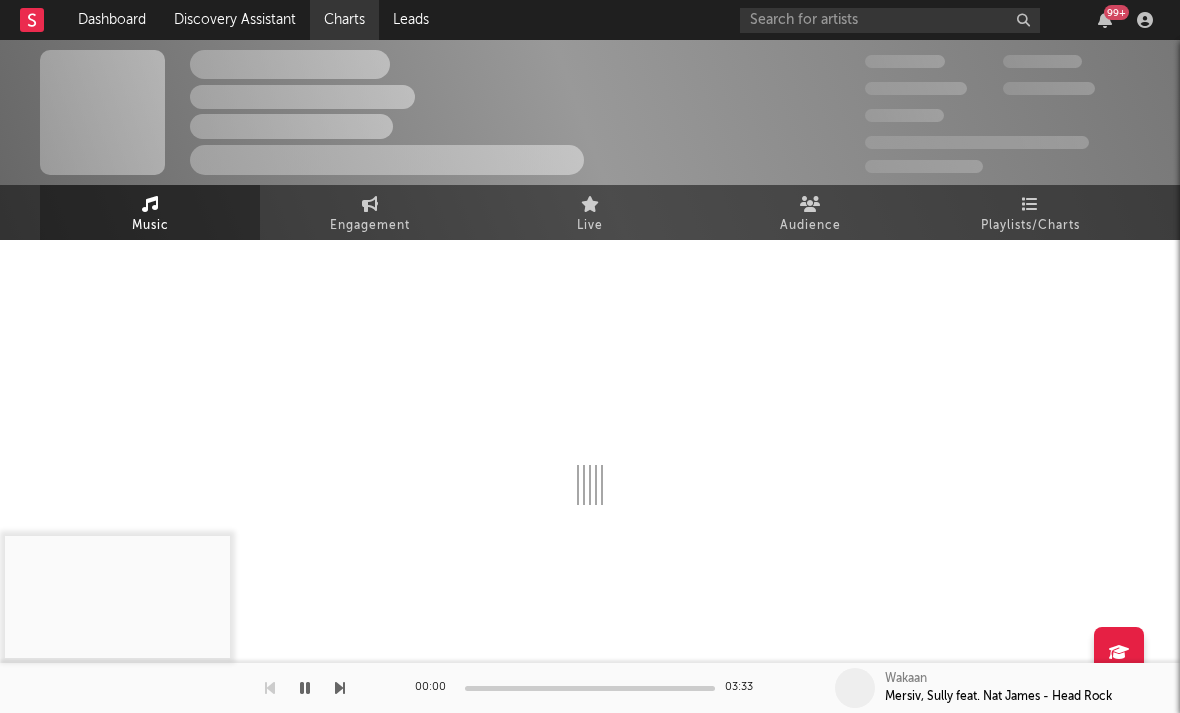 select on "6m" 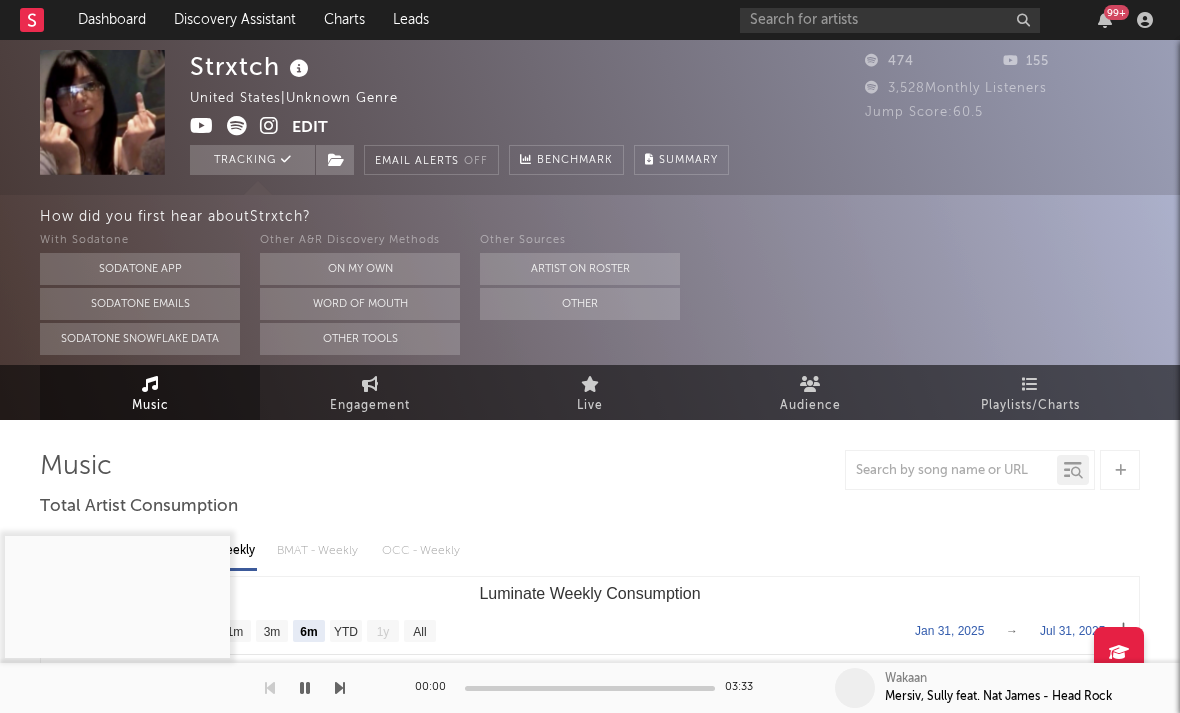 click at bounding box center (269, 126) 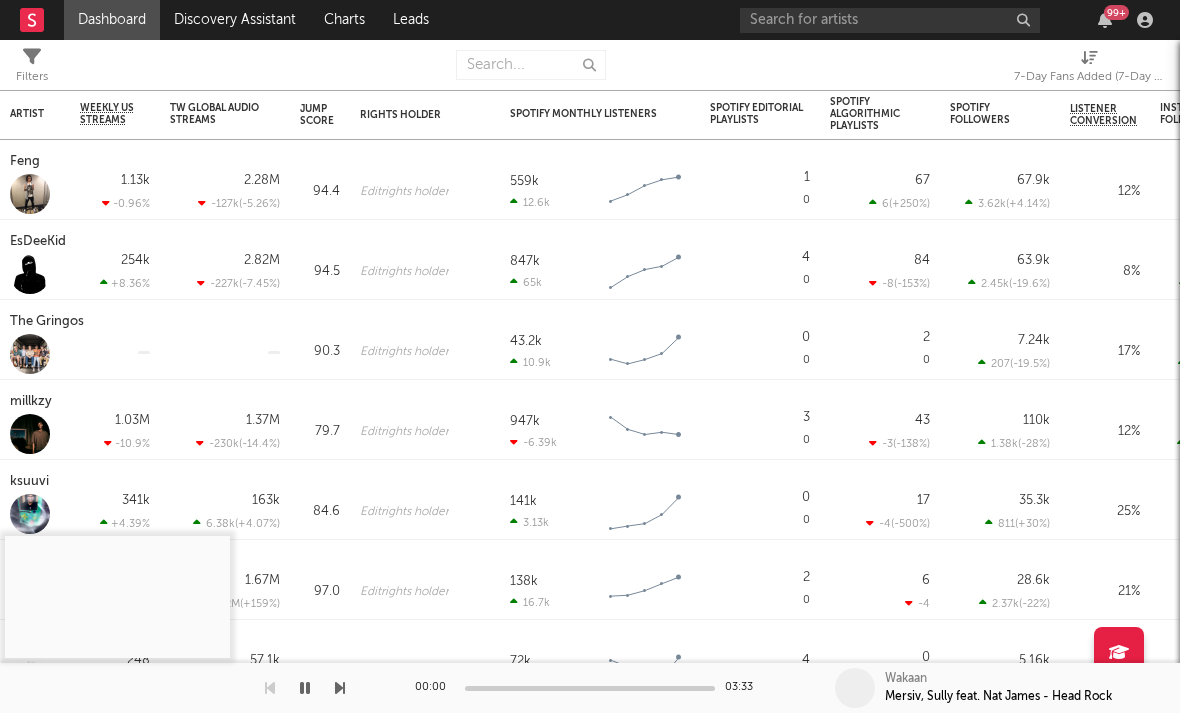 select on "-1" 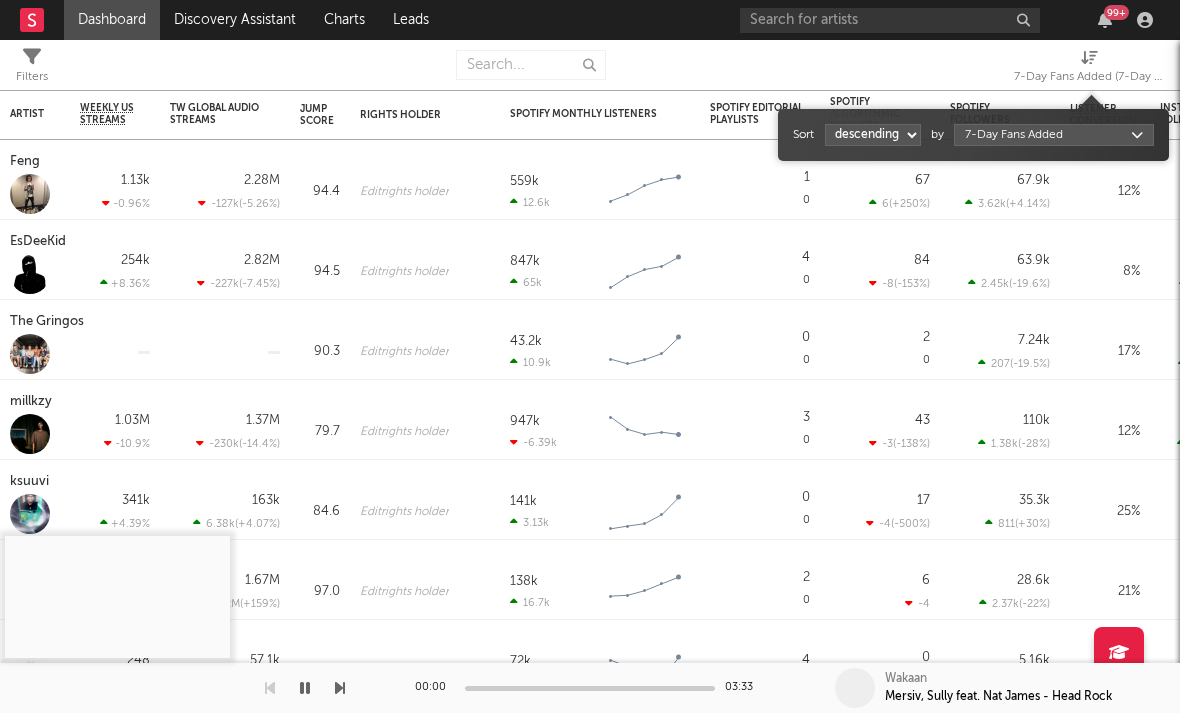 click on "7-Day Fans Added (7-Day Fans Added)" at bounding box center [1089, 77] 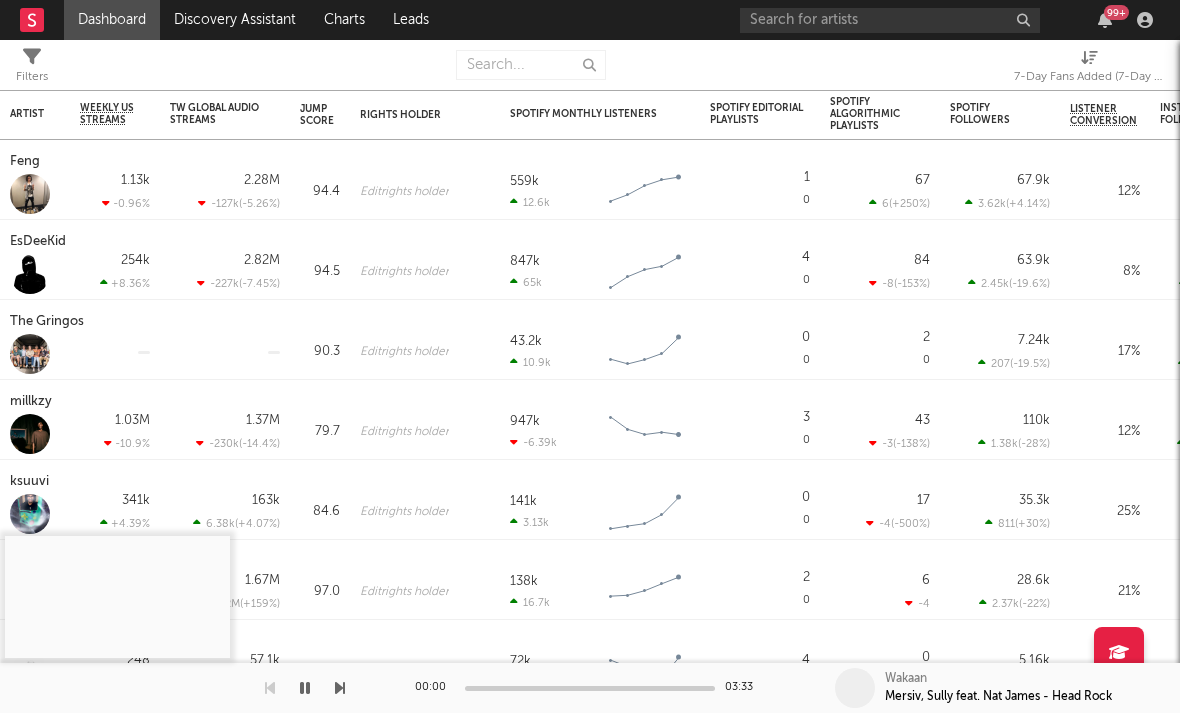 click at bounding box center (1089, 57) 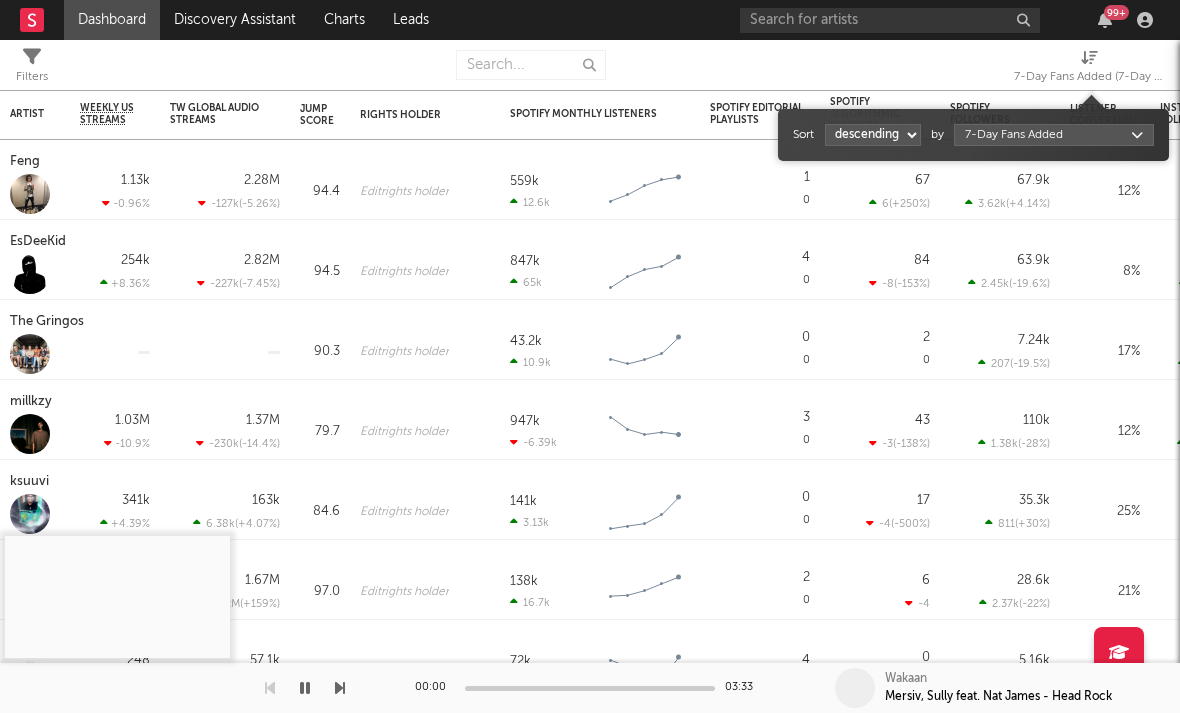 click on "Dashboard Discovery Assistant Charts Leads 99 + Notifications Settings Mark all as read All Growth Releases/Events Playlisting Today ElijahDaEagle 12:41pm Added 3.12x more Instagram followers than their usual daily growth (+490 compared to +157 on average). duoto 12:36pm Added 14.06x more Instagram followers than their usual daily growth (+307 compared to +22 on average). echstacy 12:28pm Added 18.0x more Tiktok followers than their usual daily growth (+100 compared to +6 on average). Thrilliam Angels 10:36am Added 6.29x more Instagram followers than their usual daily growth (+76 compared to +12 on average). Sophia Stel 10:32am Added 4.04x more Instagram followers than their usual daily growth (+124 compared to +31 on average). 3200 TRE 9:05am Added 9.5x more Tiktok followers than their usual daily growth (+300 compared to +32 on average). Yesterday Moneymyface 8:00pm Released a new Spotify album - French Tip. Vanco 5:55pm overtonight 5:44pm Seventhirtyatmorning 5:21pm Lil M.U. 1:07pm 2facedlon 12:53pm 1:24am" at bounding box center [590, 356] 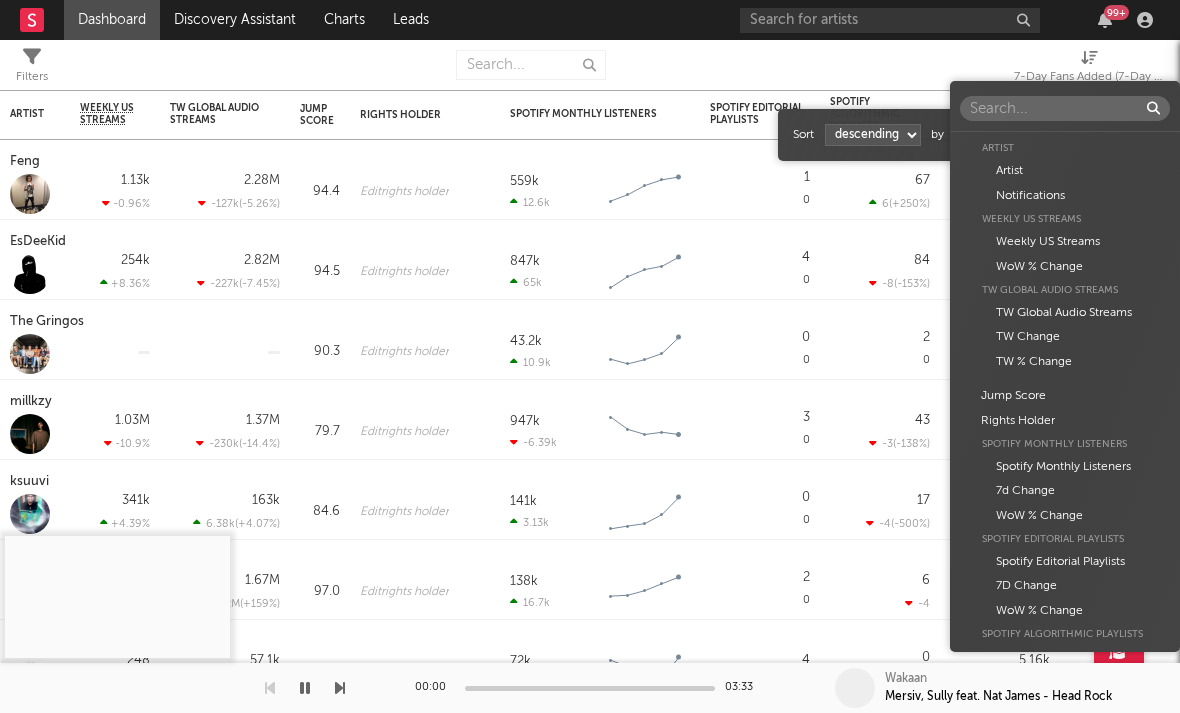 scroll, scrollTop: 0, scrollLeft: 0, axis: both 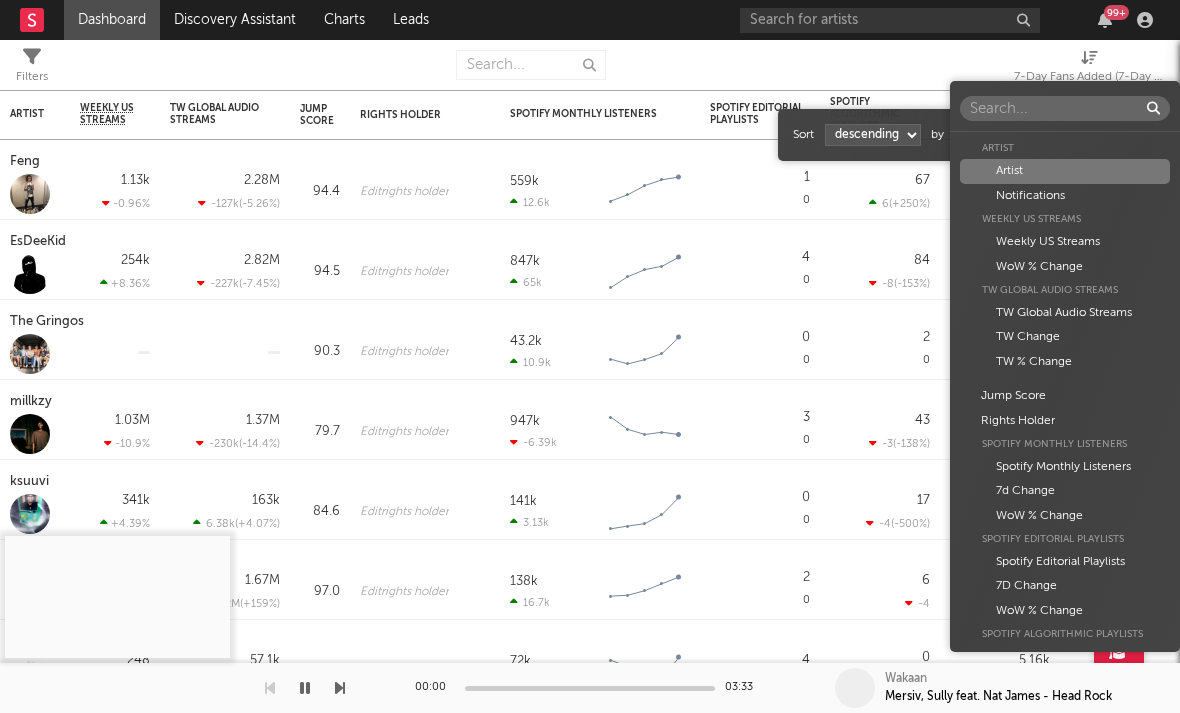 click at bounding box center [1065, 108] 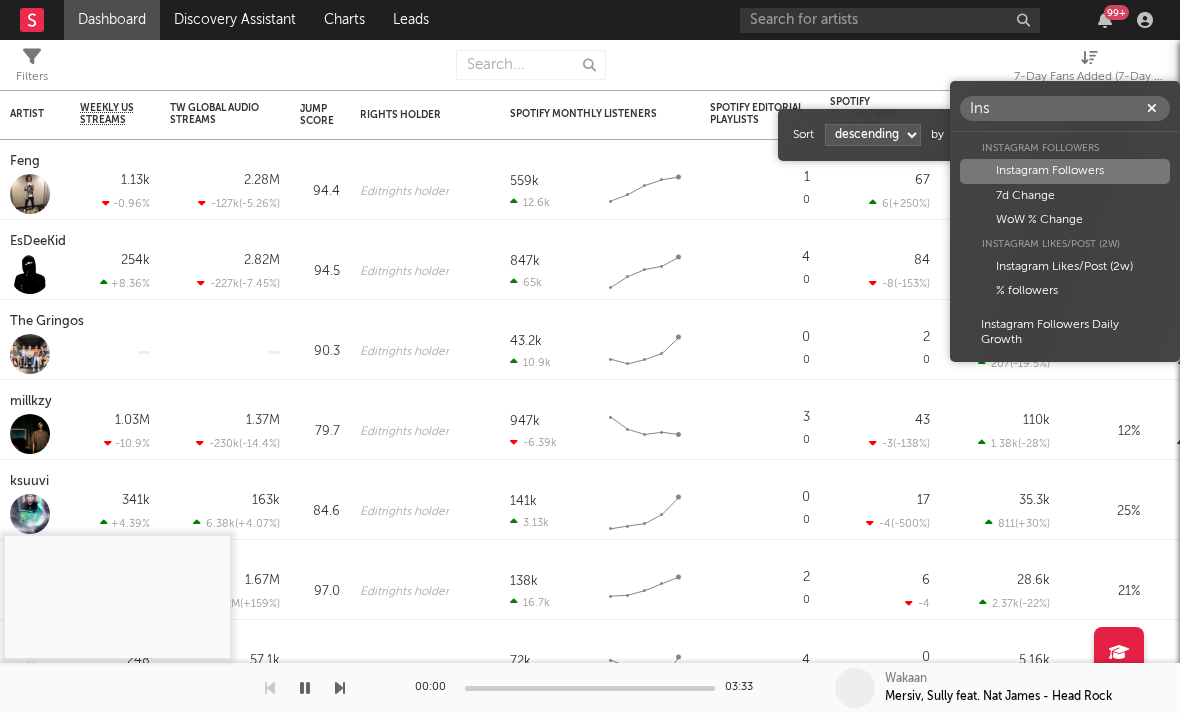 type on "Ins" 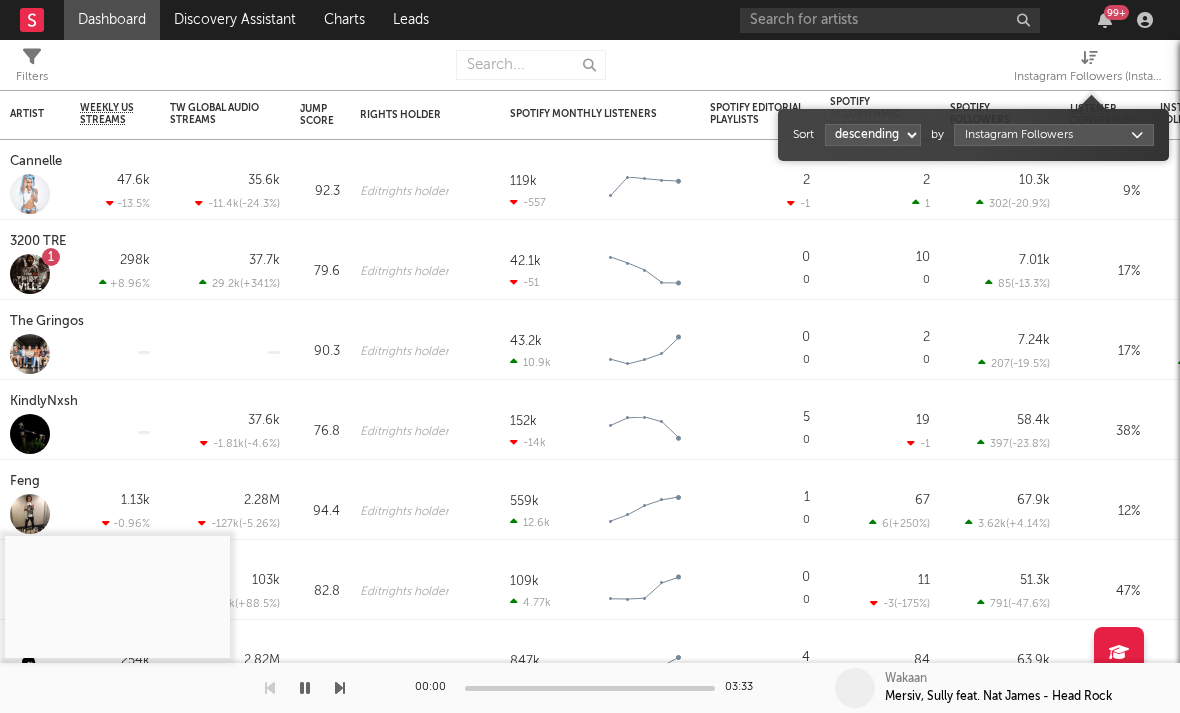 select on "1" 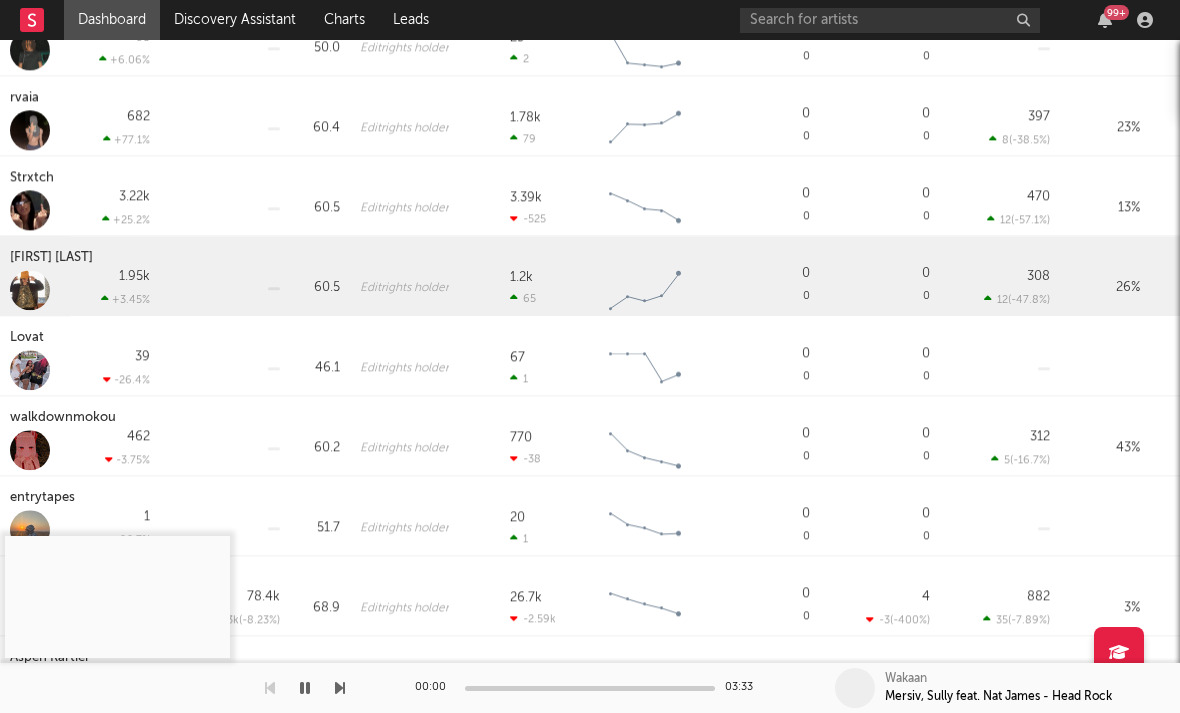 click on "Akor Dore" at bounding box center [54, 258] 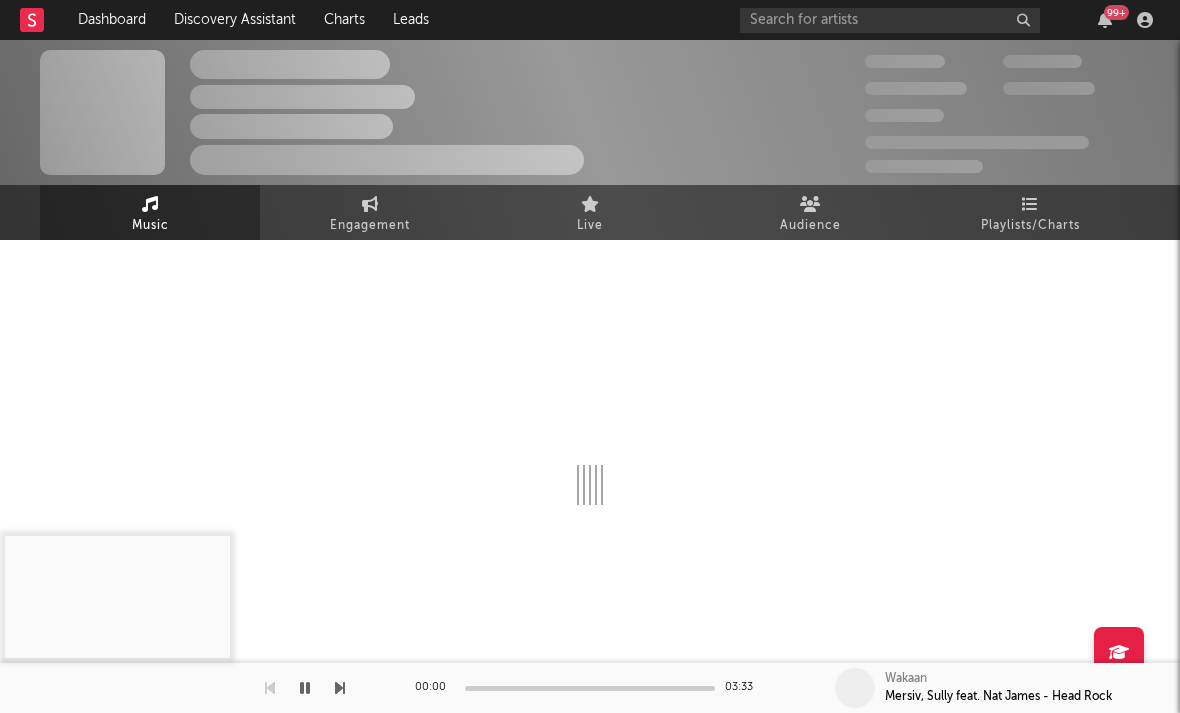 select on "6m" 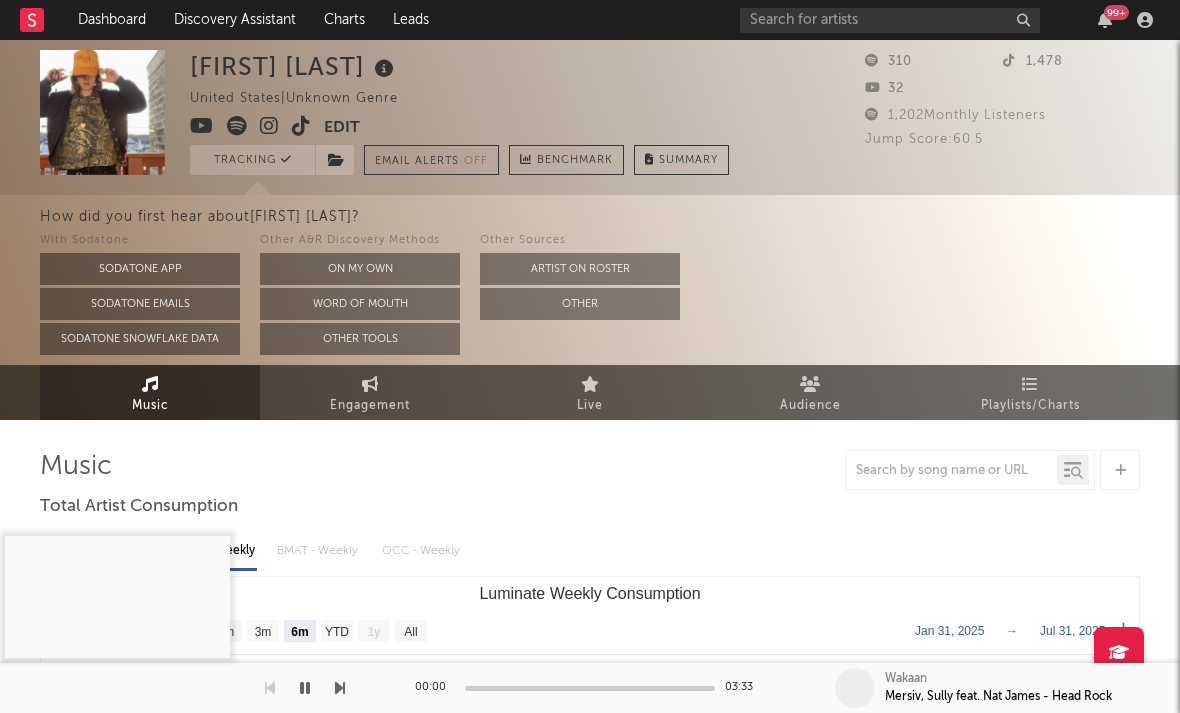 click at bounding box center [269, 126] 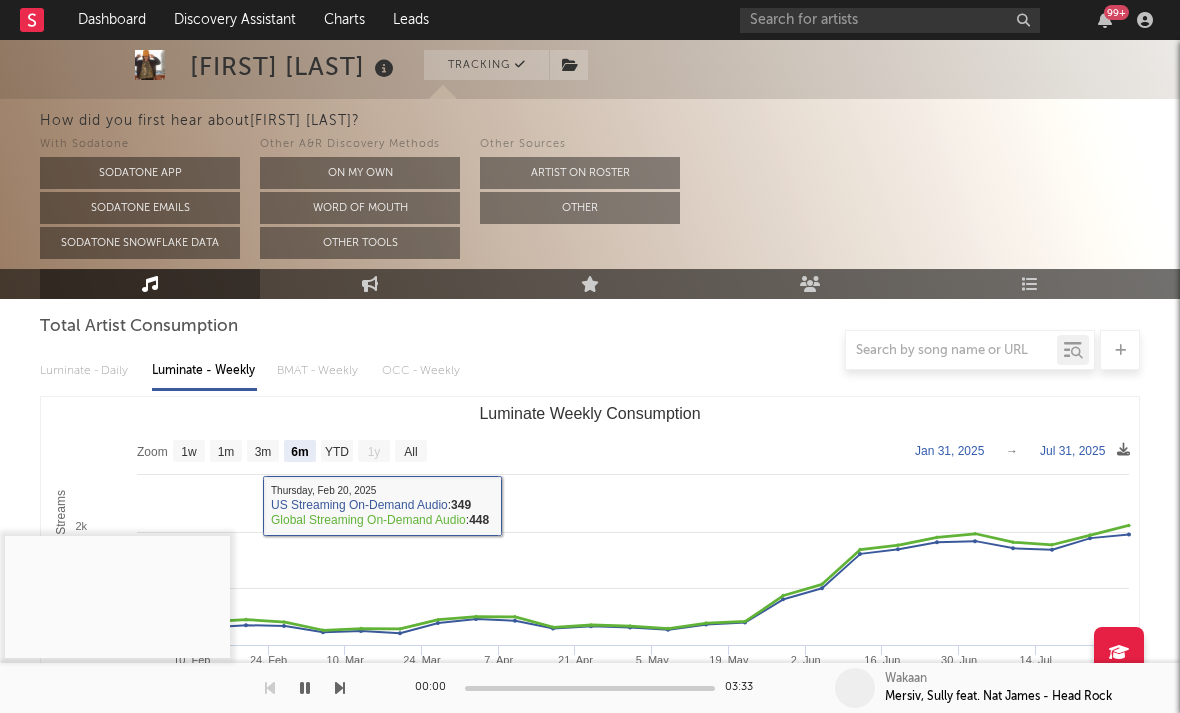 scroll, scrollTop: 0, scrollLeft: 0, axis: both 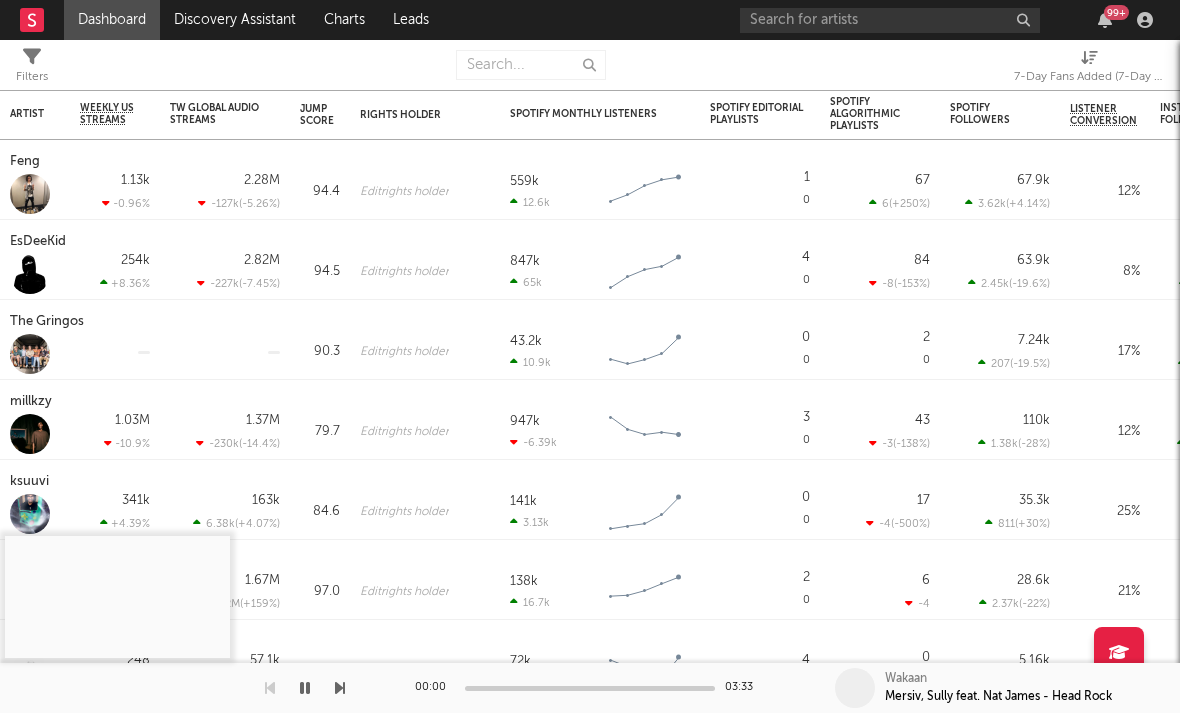 click on "7-Day Fans Added (7-Day Fans Added)" at bounding box center [1089, 77] 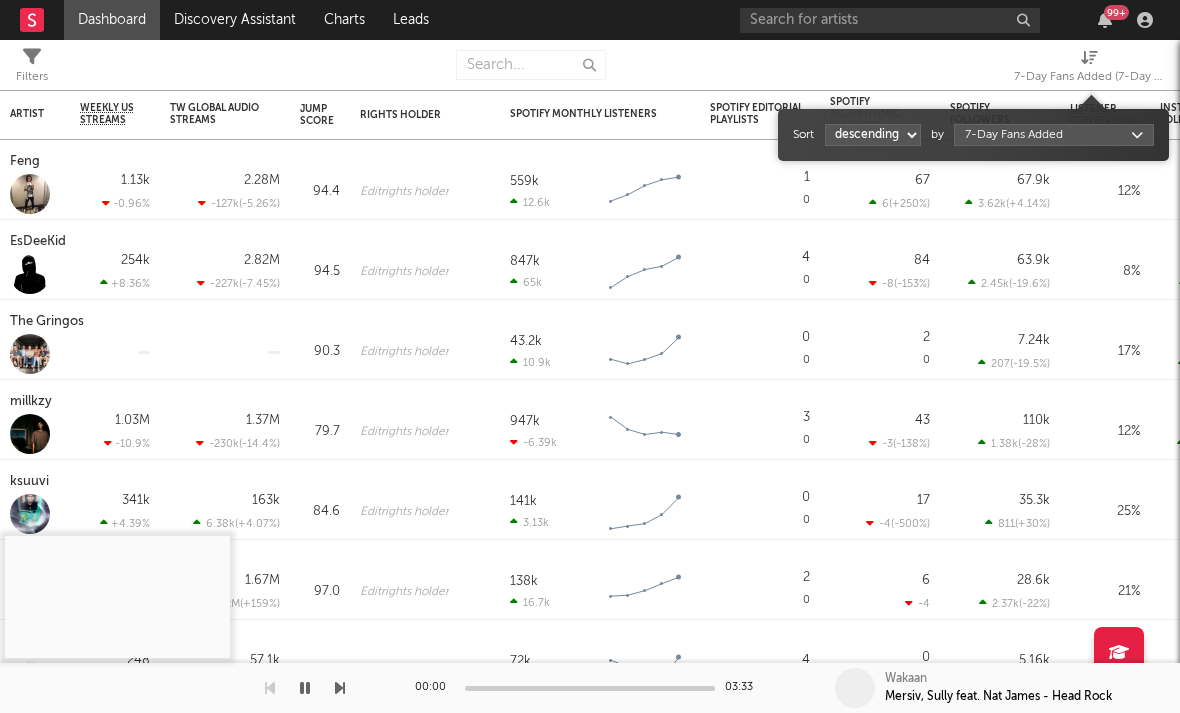 select on "1" 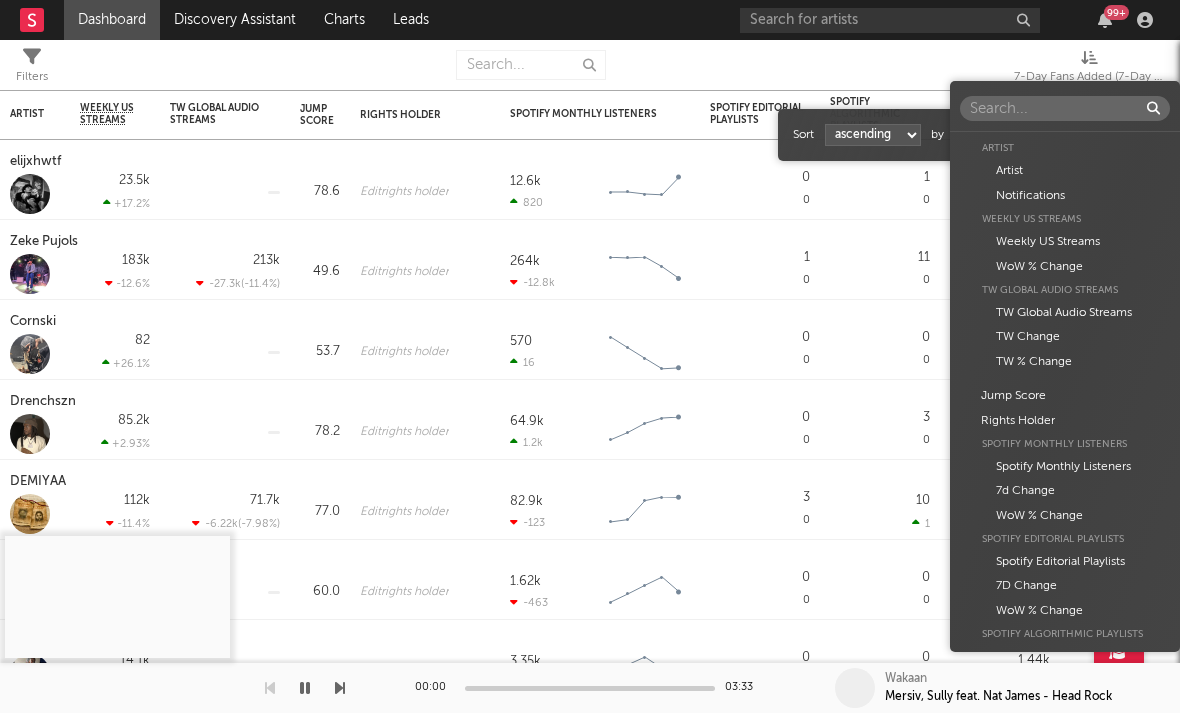 click on "Dashboard Discovery Assistant Charts Leads 99 + Notifications Settings Mark all as read All Growth Releases/Events Playlisting Today ElijahDaEagle 12:41pm Added 3.12x more Instagram followers than their usual daily growth (+490 compared to +157 on average). duoto 12:36pm Added 14.06x more Instagram followers than their usual daily growth (+307 compared to +22 on average). echstacy 12:28pm Added 18.0x more Tiktok followers than their usual daily growth (+100 compared to +6 on average). Thrilliam Angels 10:36am Added 6.29x more Instagram followers than their usual daily growth (+76 compared to +12 on average). Sophia Stel 10:32am Added 4.04x more Instagram followers than their usual daily growth (+124 compared to +31 on average). 3200 TRE 9:05am Added 9.5x more Tiktok followers than their usual daily growth (+300 compared to +32 on average). Yesterday Moneymyface 8:00pm Released a new Spotify album - French Tip. Vanco 5:55pm overtonight 5:44pm Seventhirtyatmorning 5:21pm Lil M.U. 1:07pm 2facedlon 12:53pm 1:24am" at bounding box center (590, 356) 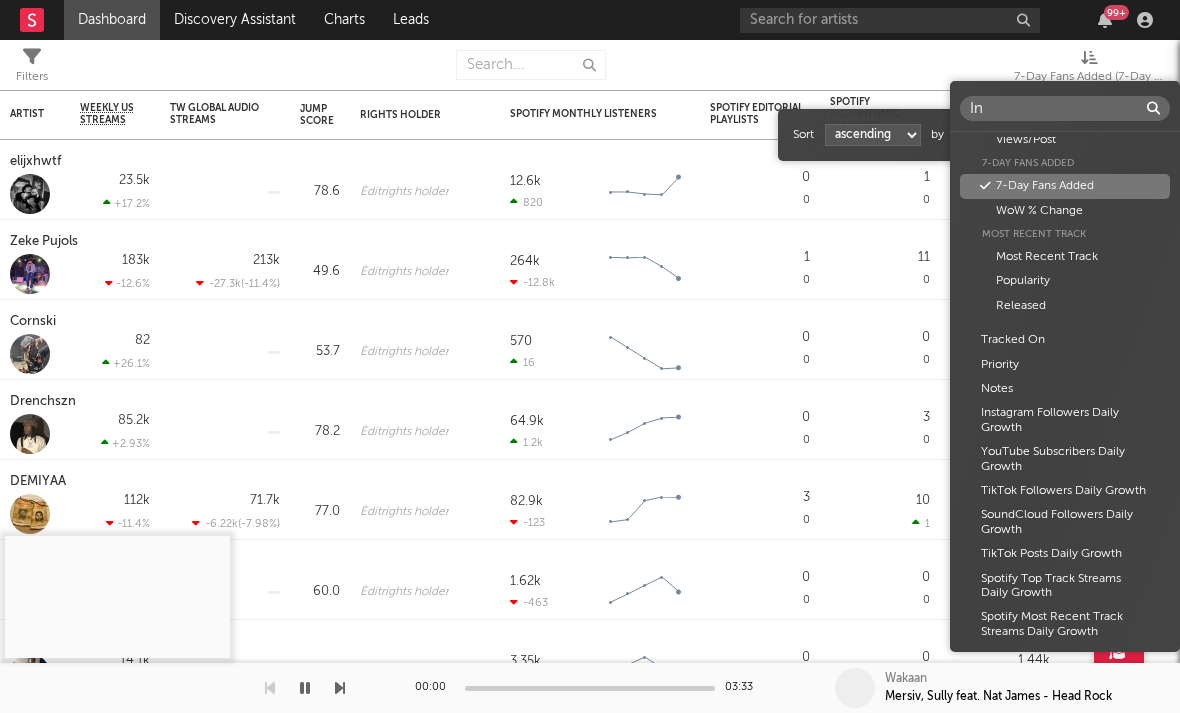 scroll, scrollTop: 0, scrollLeft: 0, axis: both 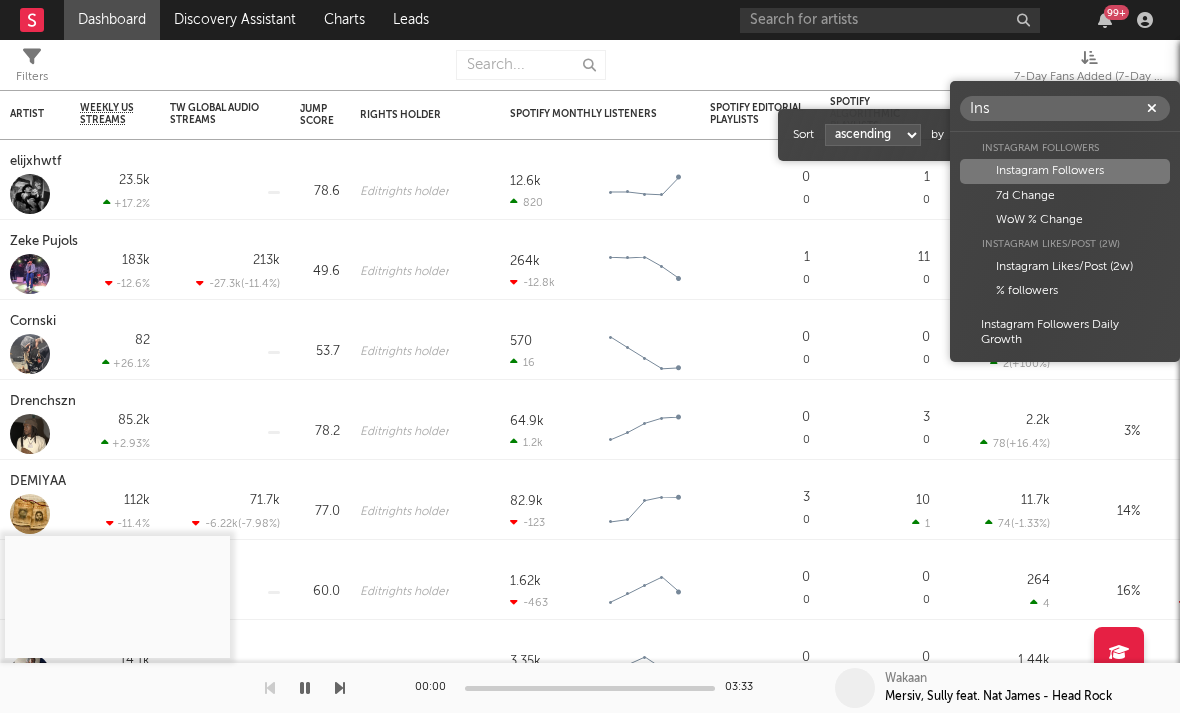 type on "Ins" 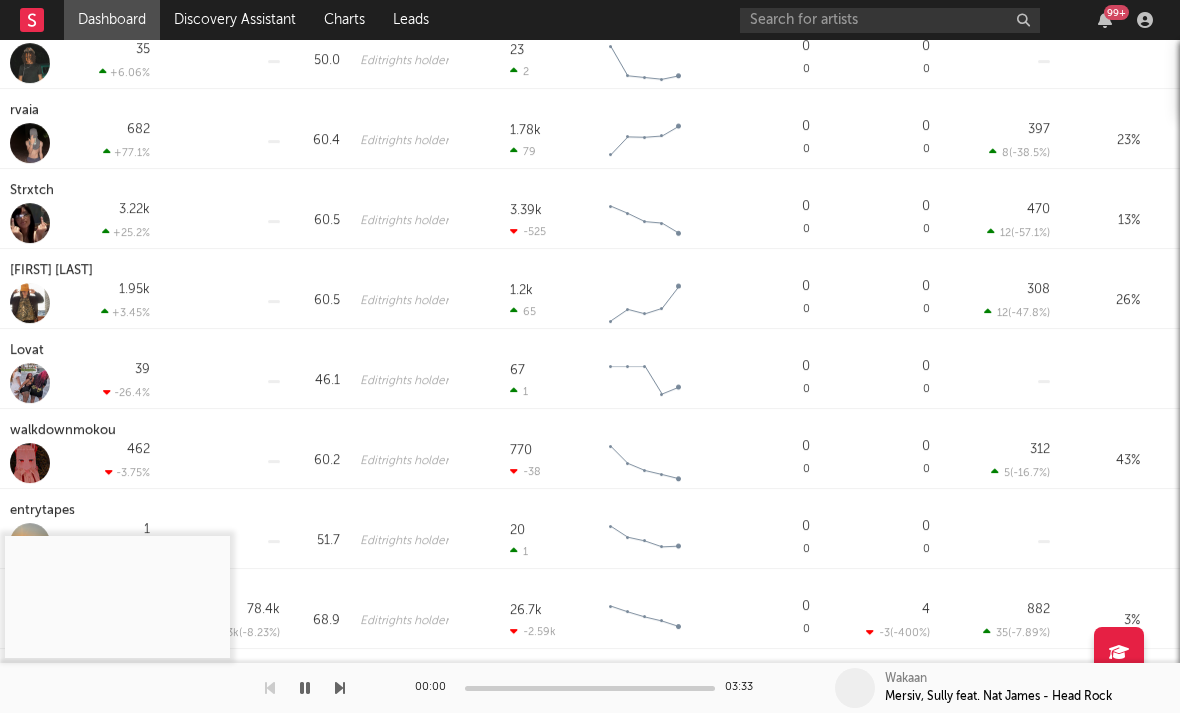 click on "Lovat" at bounding box center [29, 351] 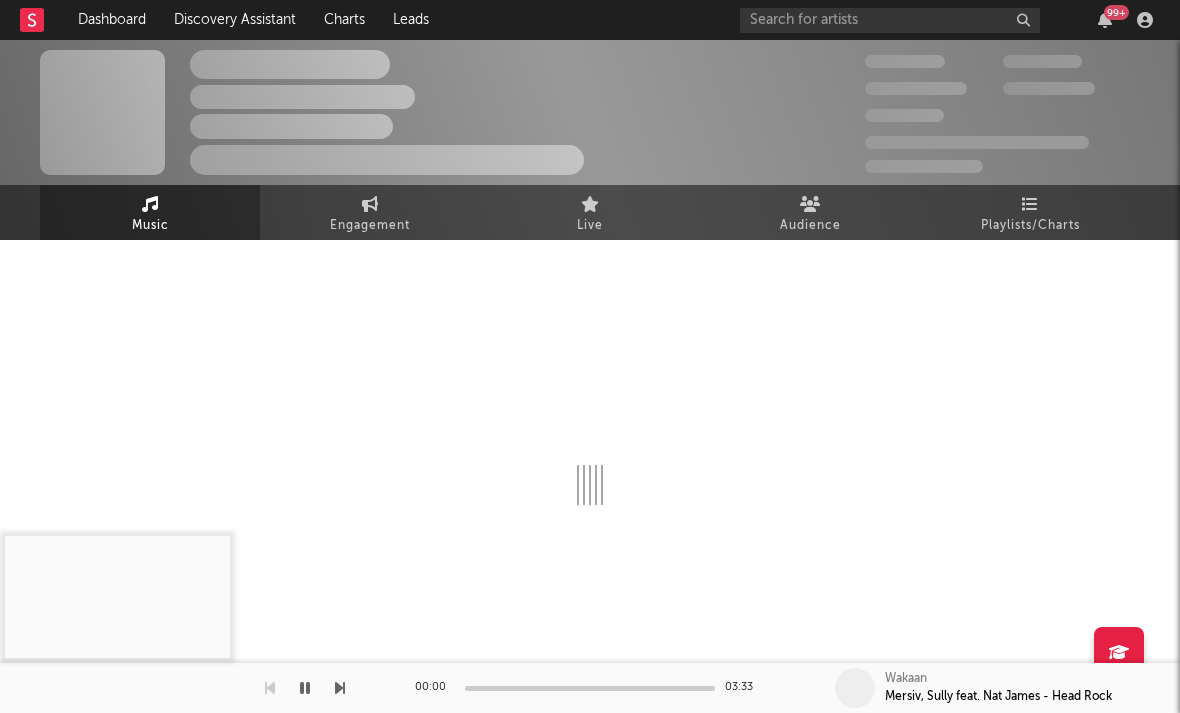 select on "6m" 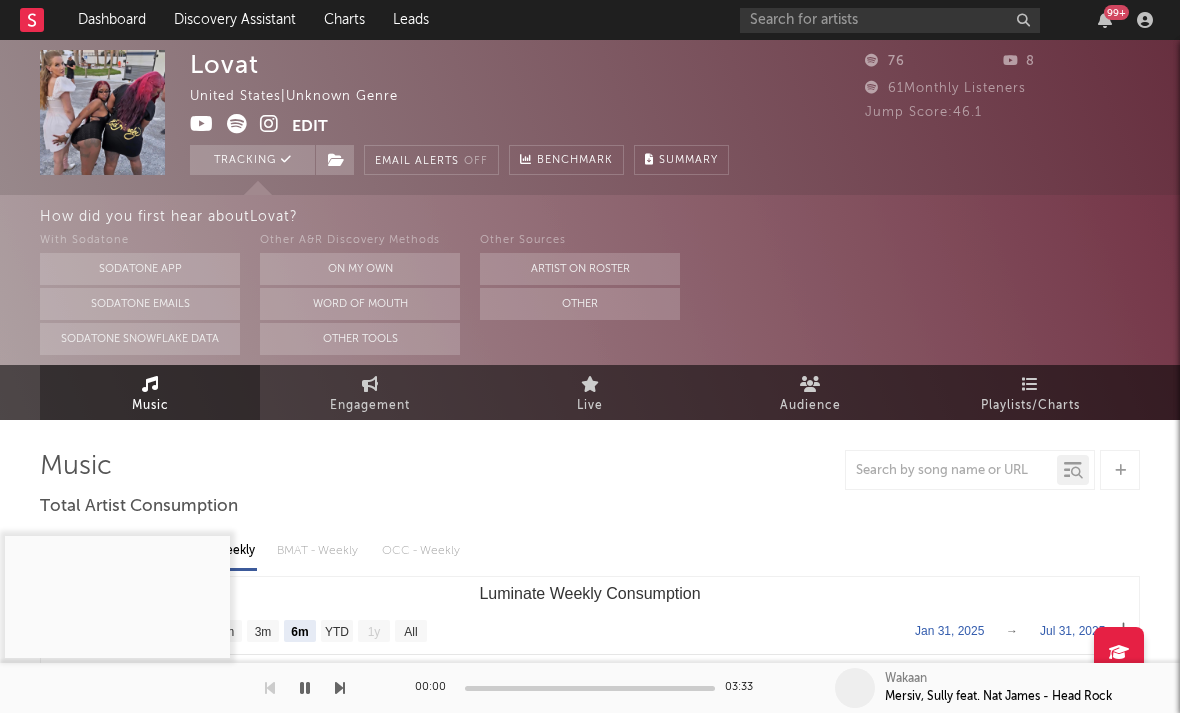 click at bounding box center (269, 124) 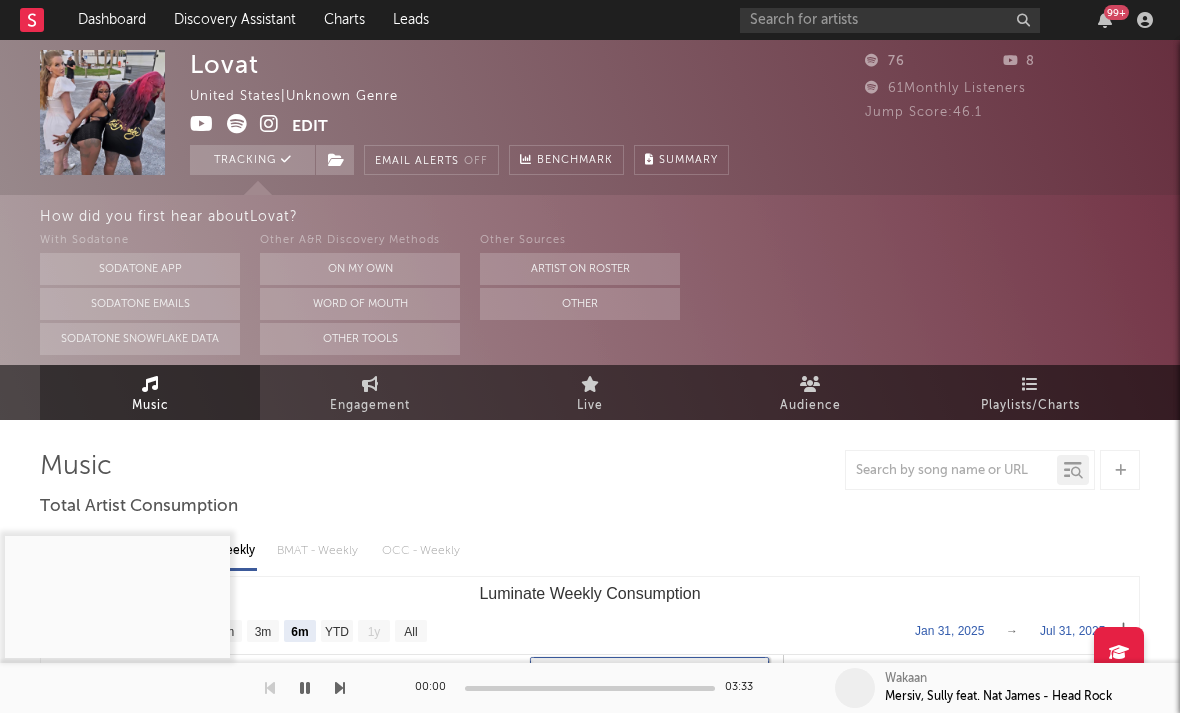 click 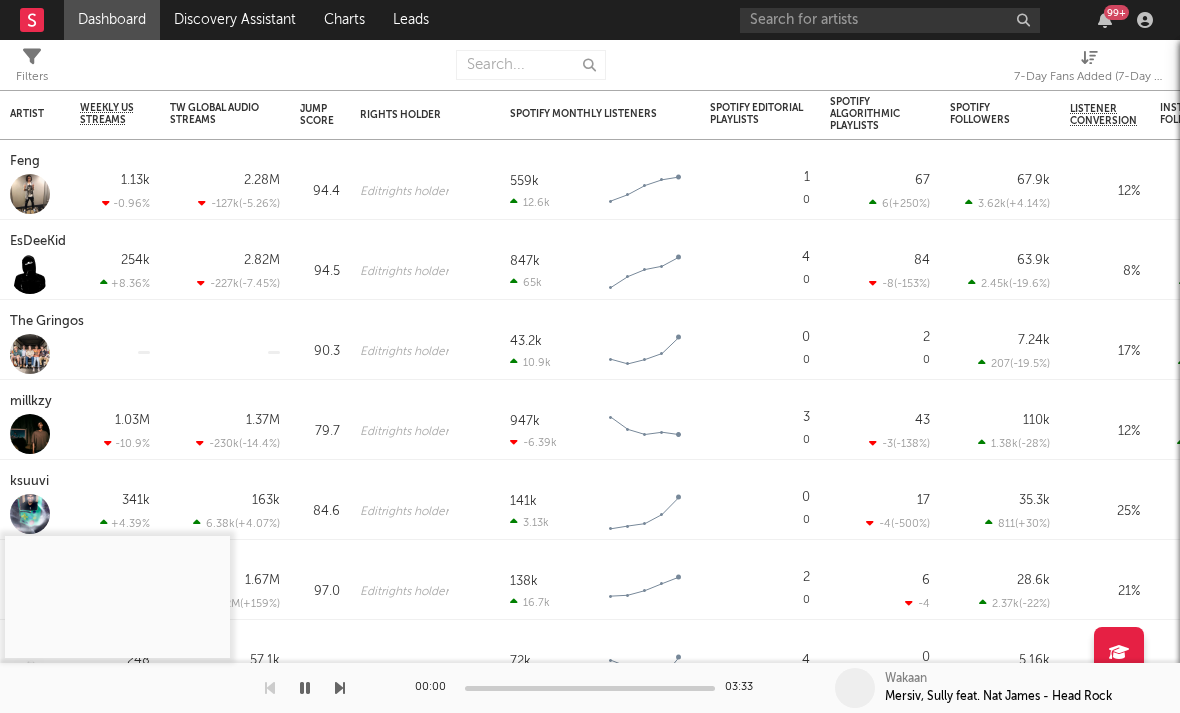 click on "7-Day Fans Added (7-Day Fans Added)" at bounding box center [1089, 69] 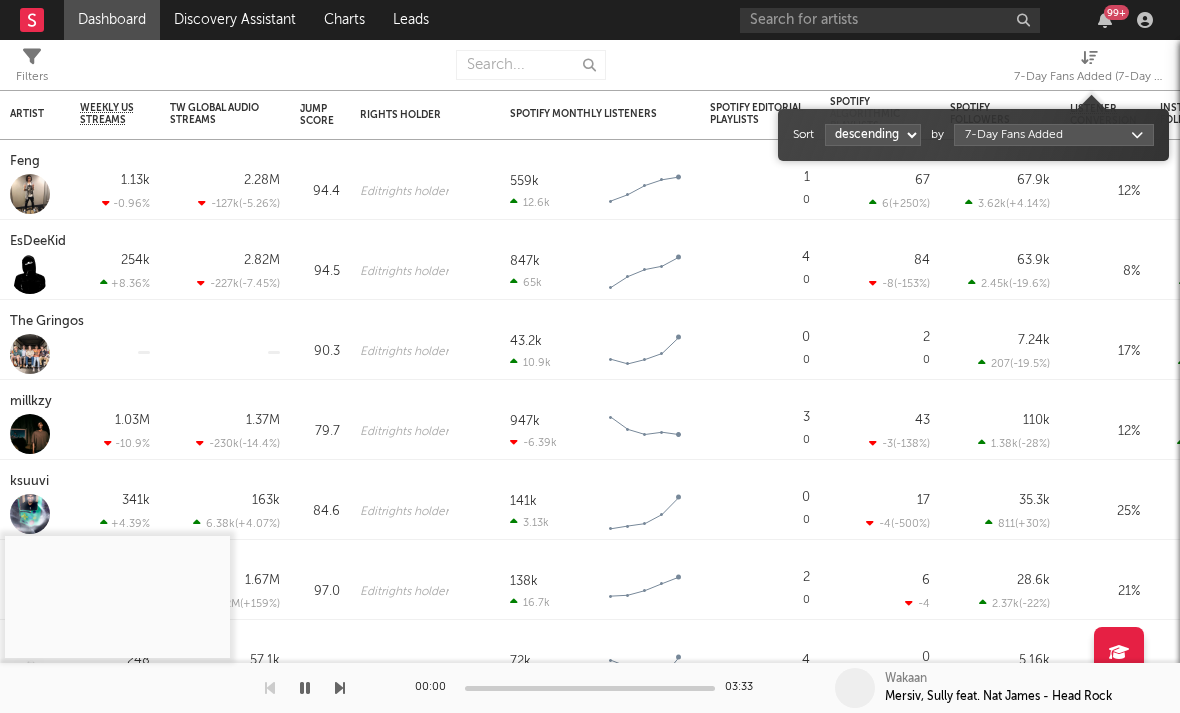 select on "1" 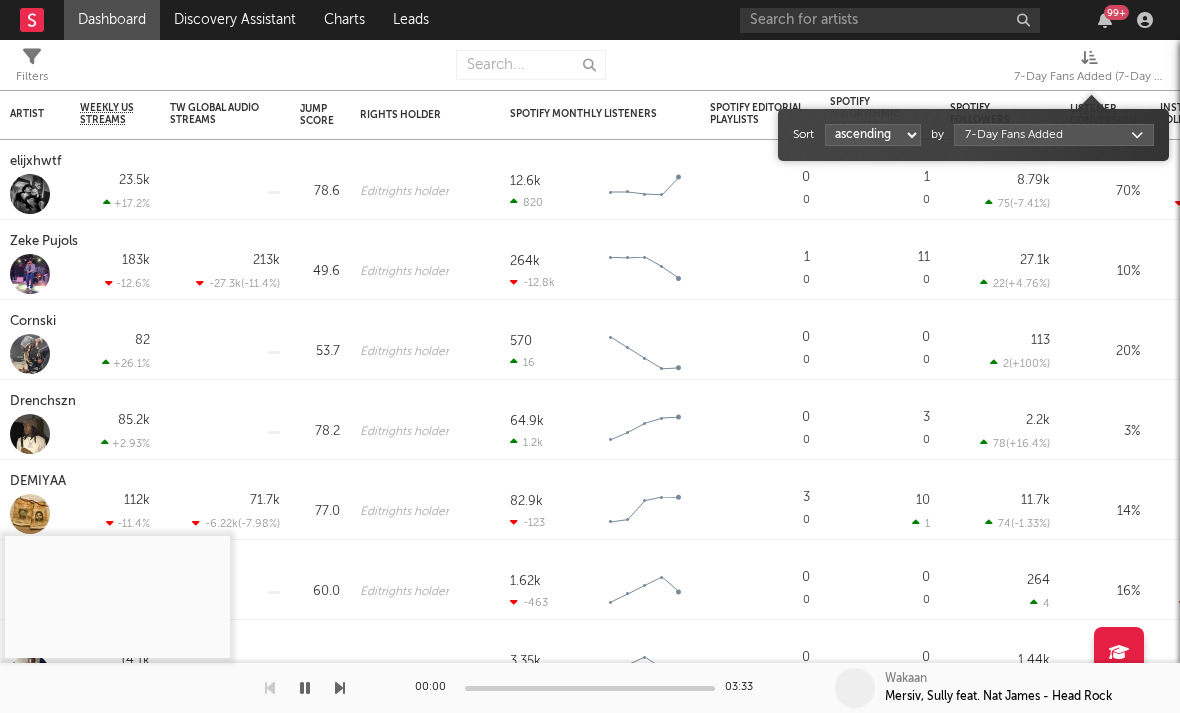click on "Dashboard Discovery Assistant Charts Leads 99 + Notifications Settings Mark all as read All Growth Releases/Events Playlisting Today ElijahDaEagle 12:41pm Added 3.12x more Instagram followers than their usual daily growth (+490 compared to +157 on average). duoto 12:36pm Added 14.06x more Instagram followers than their usual daily growth (+307 compared to +22 on average). echstacy 12:28pm Added 18.0x more Tiktok followers than their usual daily growth (+100 compared to +6 on average). Thrilliam Angels 10:36am Added 6.29x more Instagram followers than their usual daily growth (+76 compared to +12 on average). Sophia Stel 10:32am Added 4.04x more Instagram followers than their usual daily growth (+124 compared to +31 on average). 3200 TRE 9:05am Added 9.5x more Tiktok followers than their usual daily growth (+300 compared to +32 on average). Yesterday Moneymyface 8:00pm Released a new Spotify album - French Tip. Vanco 5:55pm overtonight 5:44pm Seventhirtyatmorning 5:21pm Lil M.U. 1:07pm 2facedlon 12:53pm 1:24am" at bounding box center (590, 356) 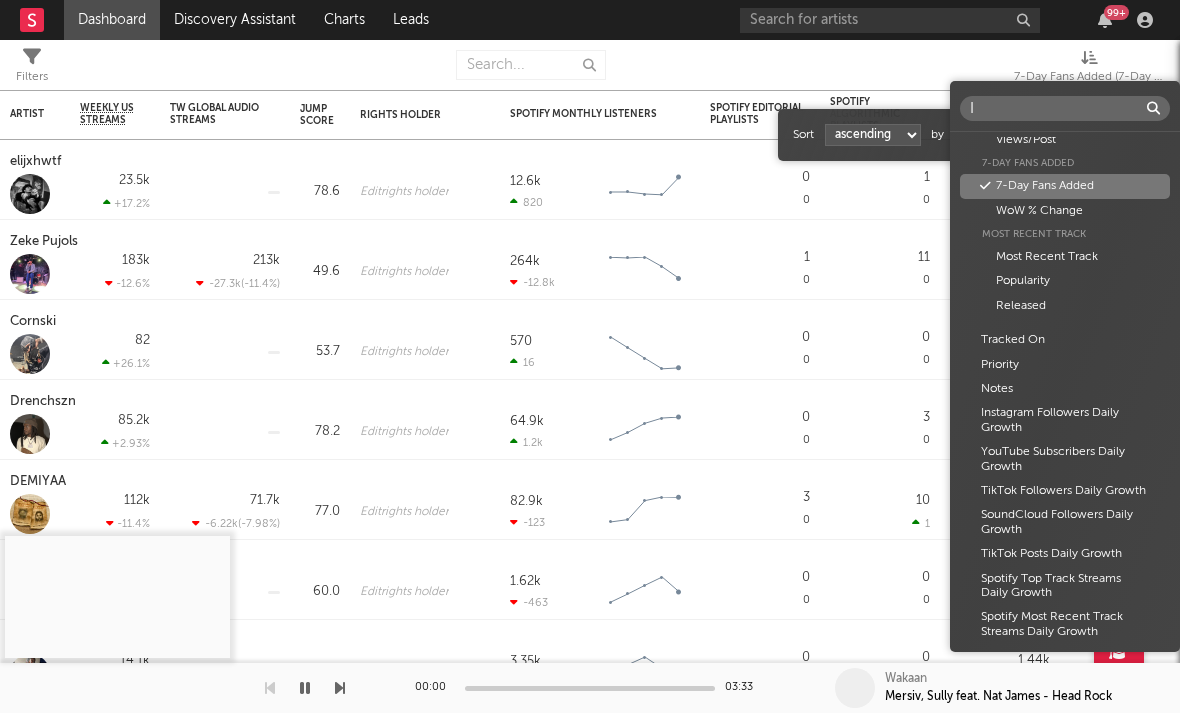 scroll, scrollTop: 0, scrollLeft: 0, axis: both 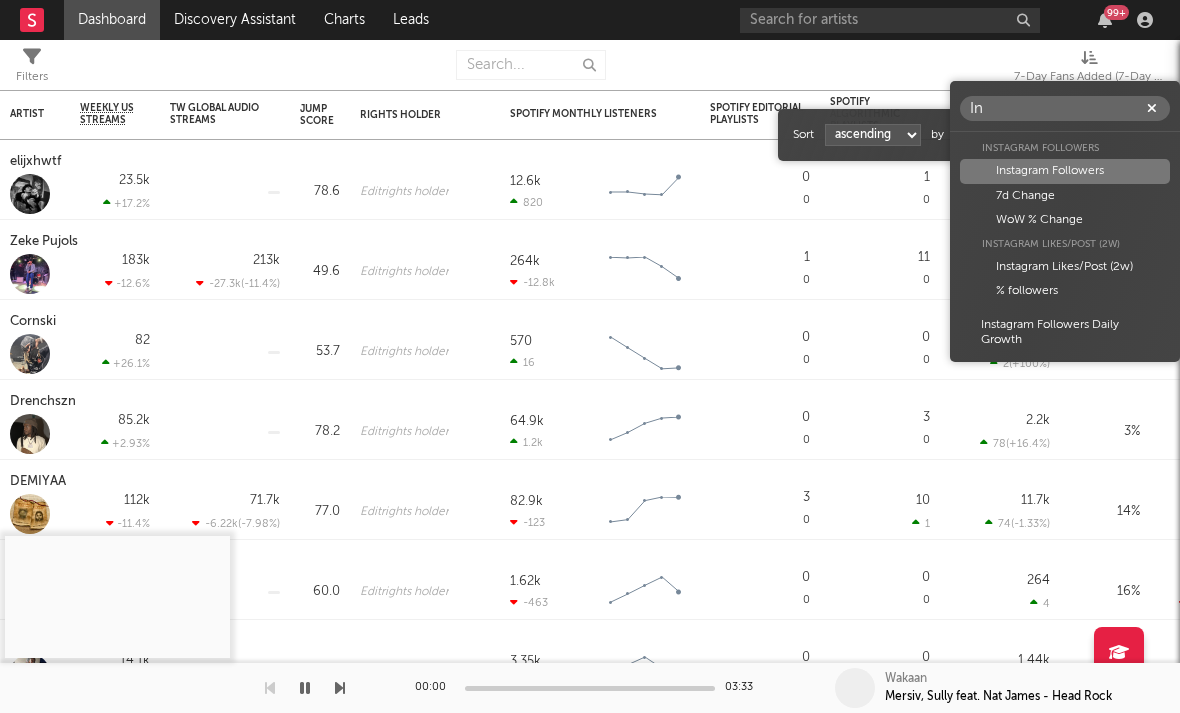 type on "In" 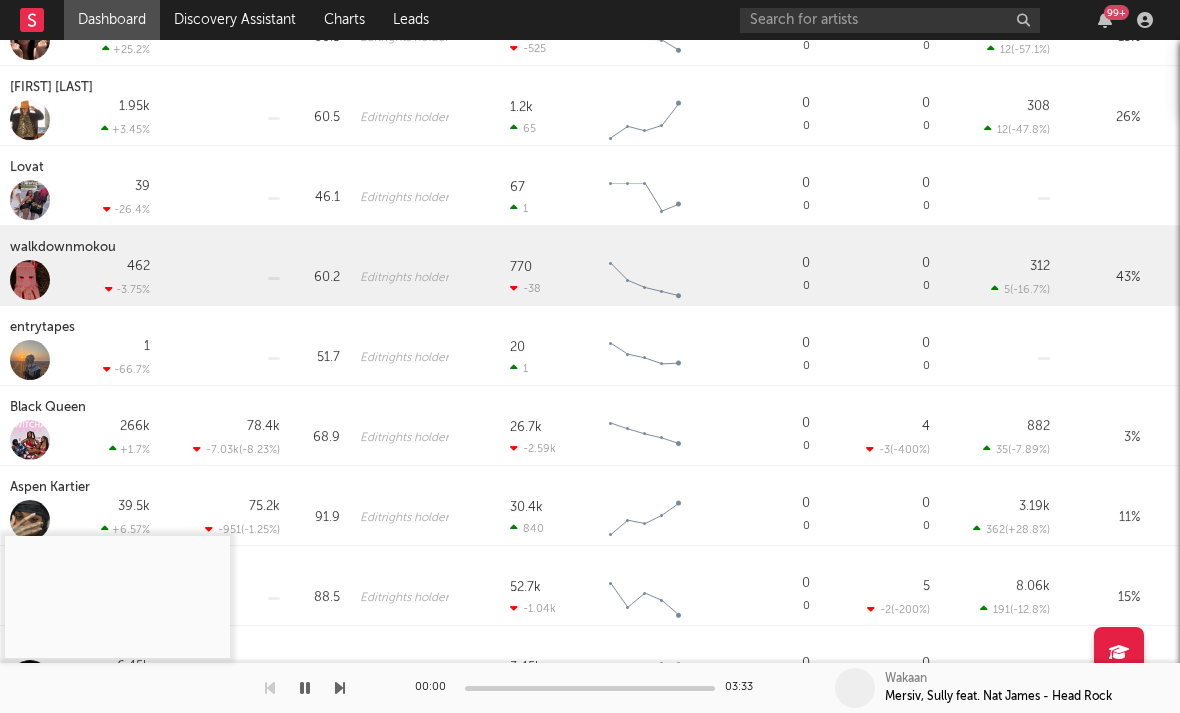 click on "walkdownmokou" at bounding box center (65, 248) 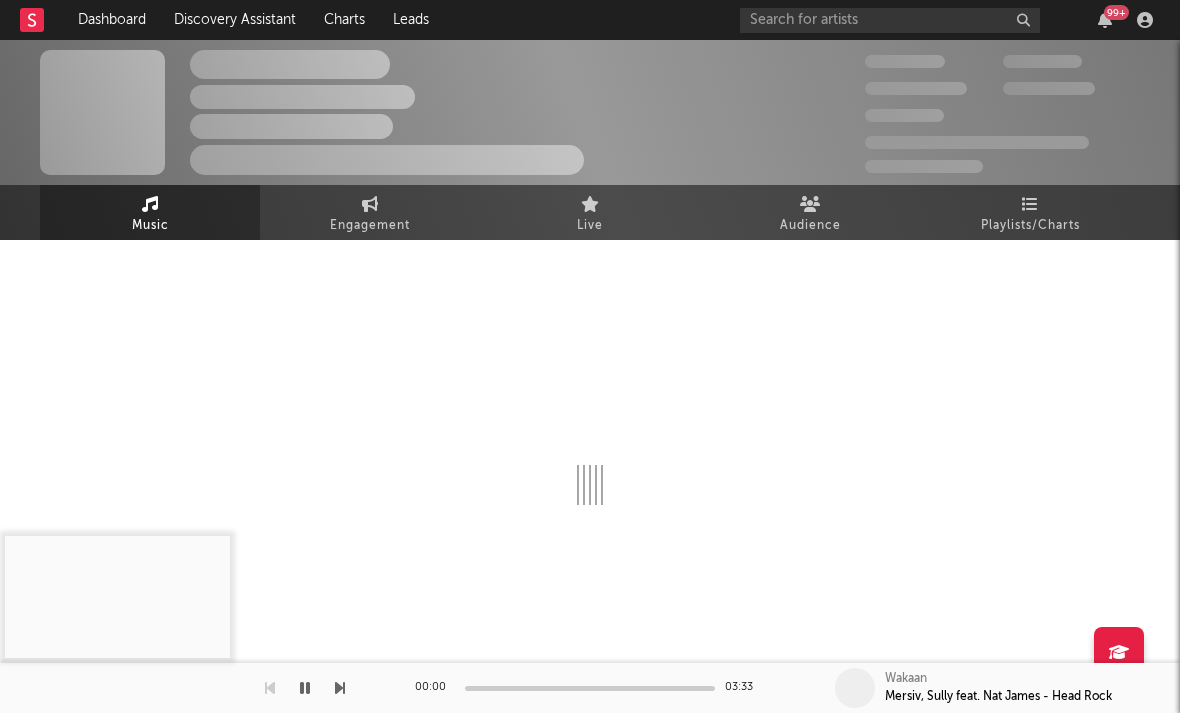 select on "6m" 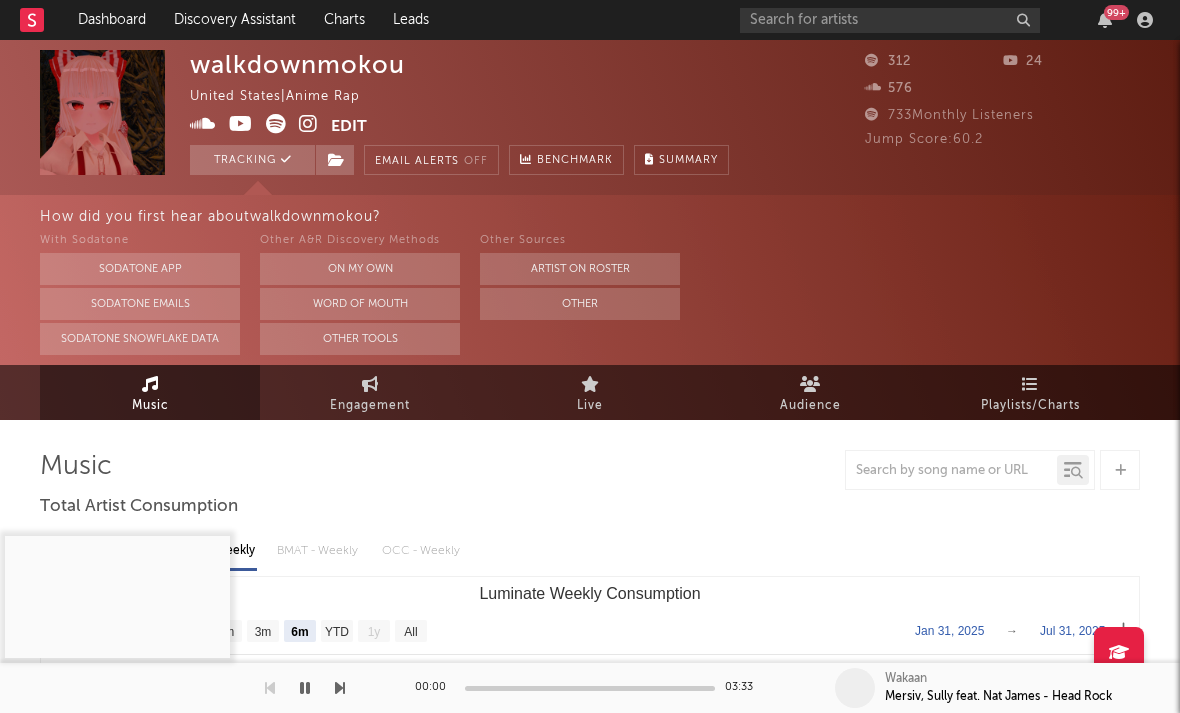 click at bounding box center [308, 124] 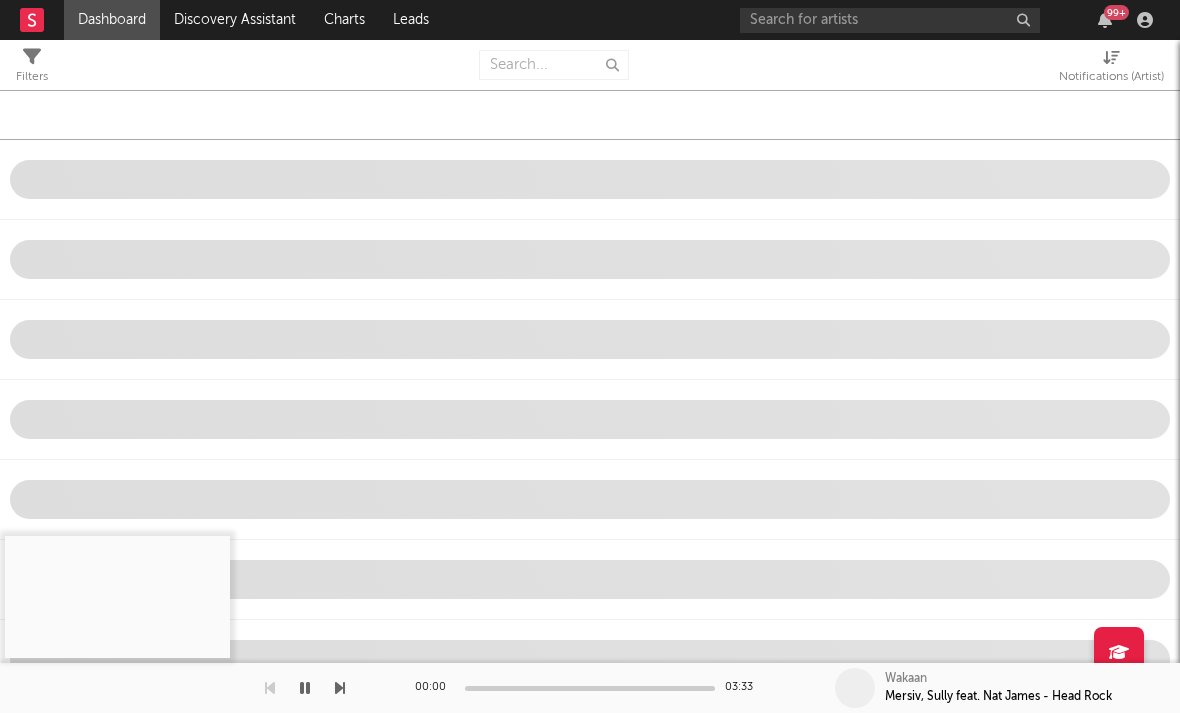 select on "-1" 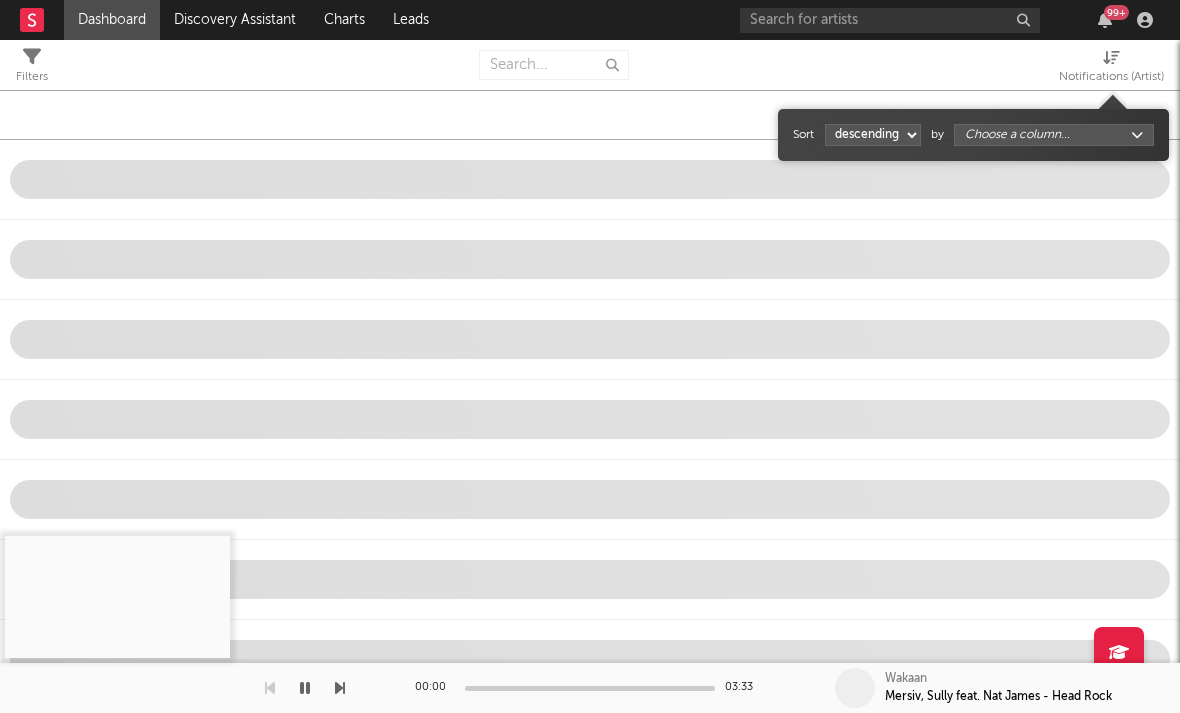 click on "Notifications (Artist)" at bounding box center (1111, 77) 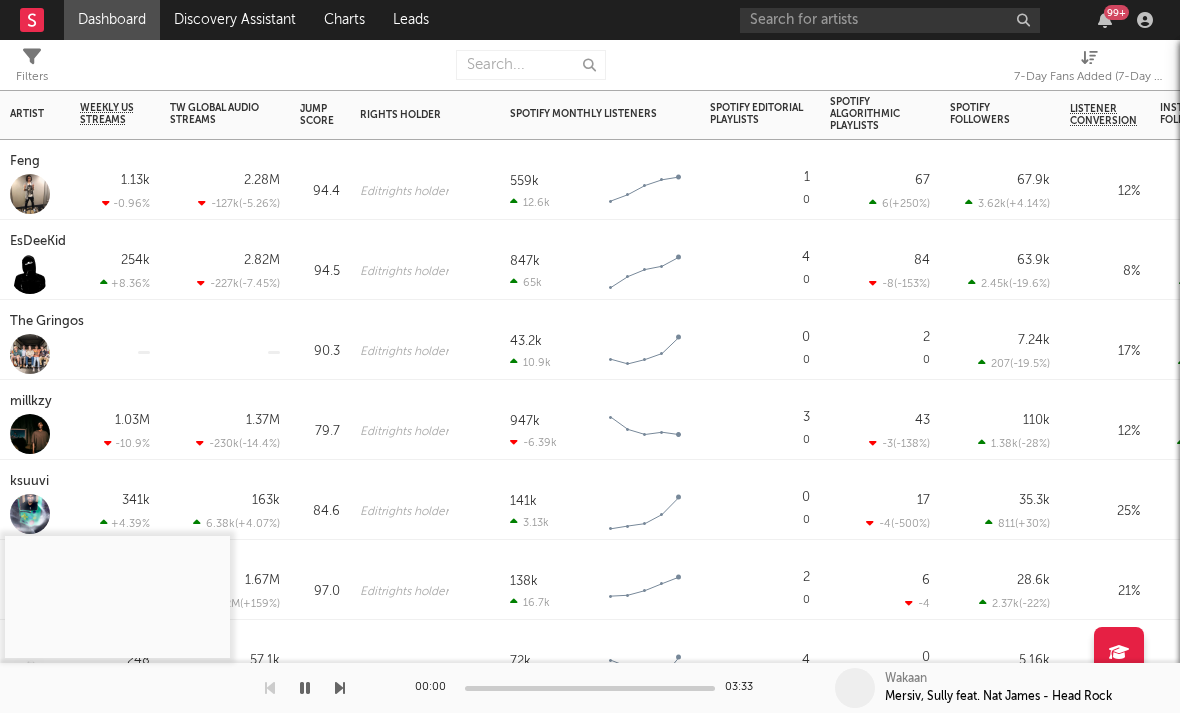 click on "Spotify Followers" at bounding box center (1000, 113) 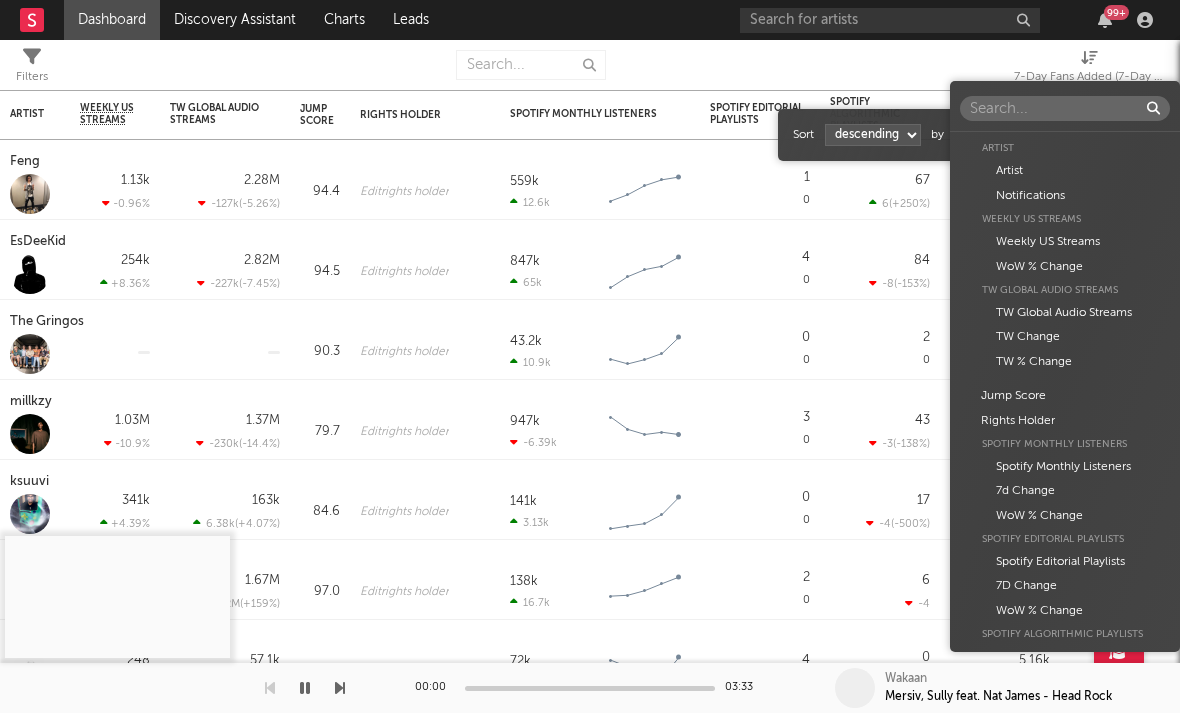 click on "Dashboard Discovery Assistant Charts Leads 99 + Notifications Settings Mark all as read All Growth Releases/Events Playlisting Today ElijahDaEagle 12:41pm Added 3.12x more Instagram followers than their usual daily growth (+490 compared to +157 on average). duoto 12:36pm Added 14.06x more Instagram followers than their usual daily growth (+307 compared to +22 on average). echstacy 12:28pm Added 18.0x more Tiktok followers than their usual daily growth (+100 compared to +6 on average). Thrilliam Angels 10:36am Added 6.29x more Instagram followers than their usual daily growth (+76 compared to +12 on average). Sophia Stel 10:32am Added 4.04x more Instagram followers than their usual daily growth (+124 compared to +31 on average). 3200 TRE 9:05am Added 9.5x more Tiktok followers than their usual daily growth (+300 compared to +32 on average). Yesterday Moneymyface 8:00pm Released a new Spotify album - French Tip. Vanco 5:55pm overtonight 5:44pm Seventhirtyatmorning 5:21pm Lil M.U. 1:07pm 2facedlon 12:53pm 1:24am" at bounding box center [590, 356] 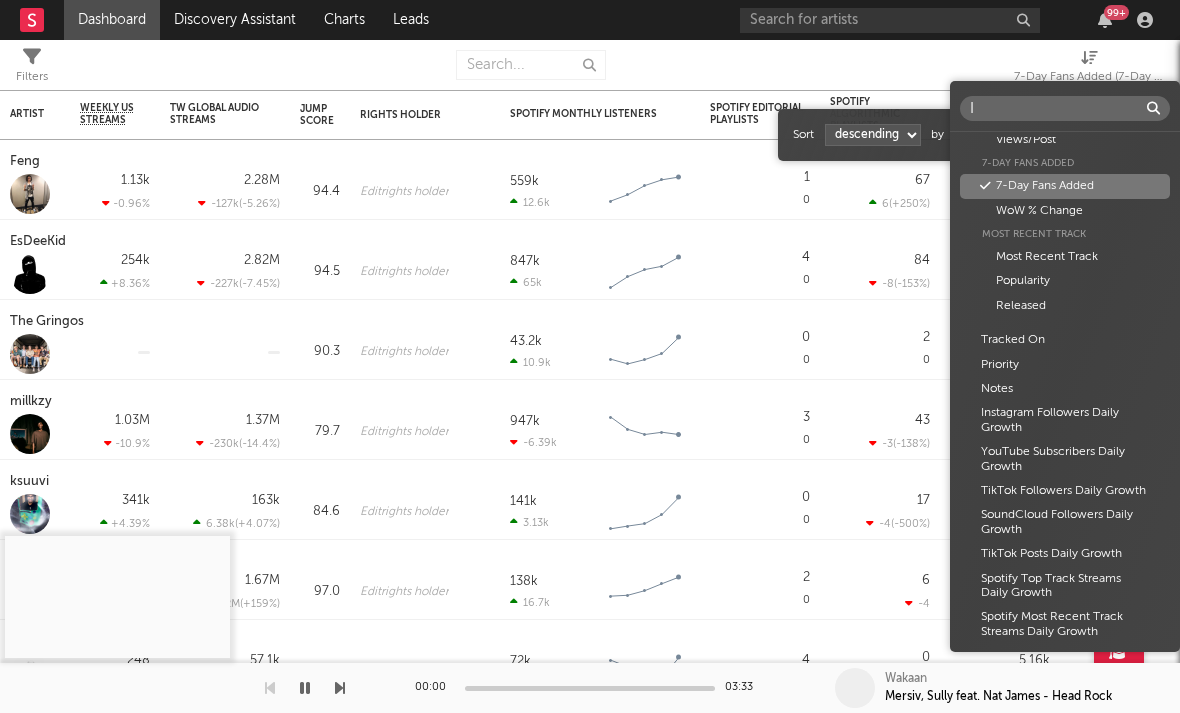 scroll, scrollTop: 0, scrollLeft: 0, axis: both 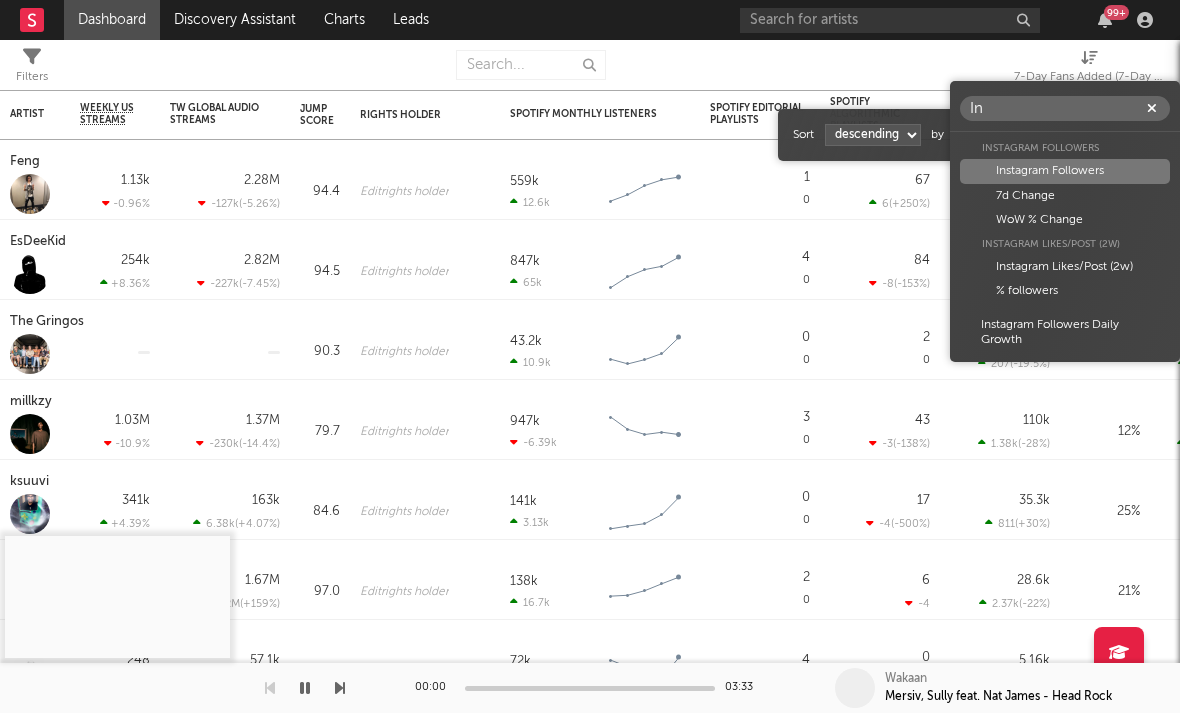 type on "In" 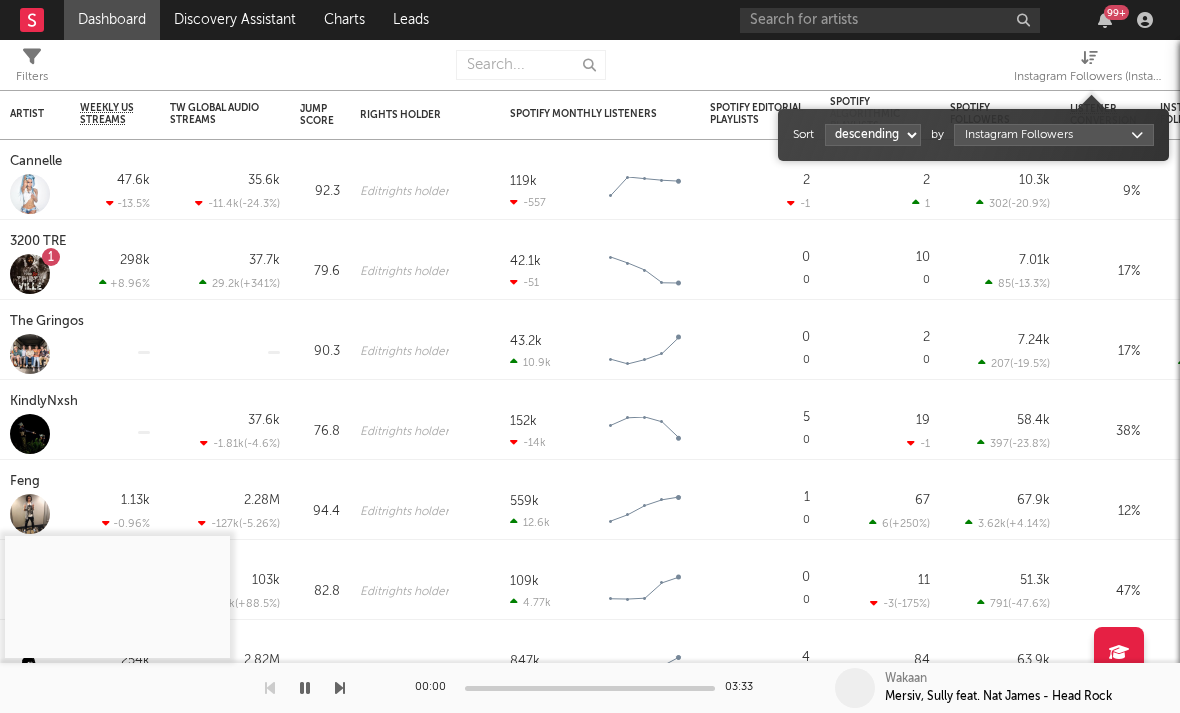select on "1" 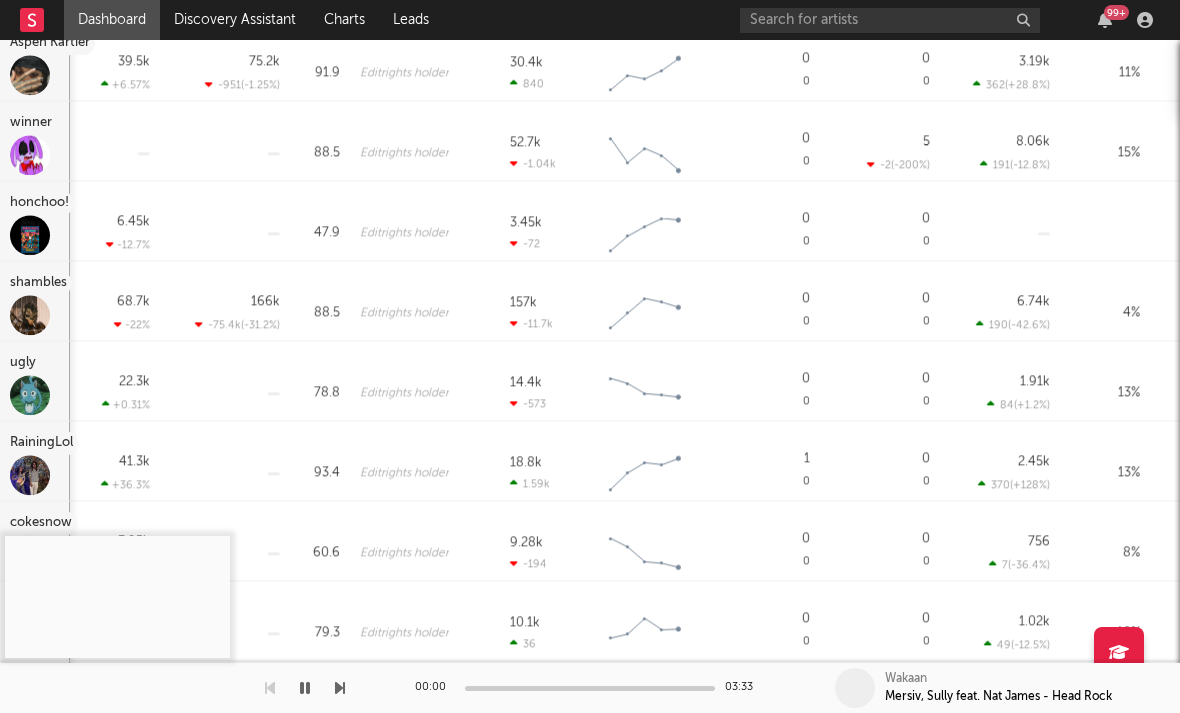 click on "shambles" at bounding box center [41, 283] 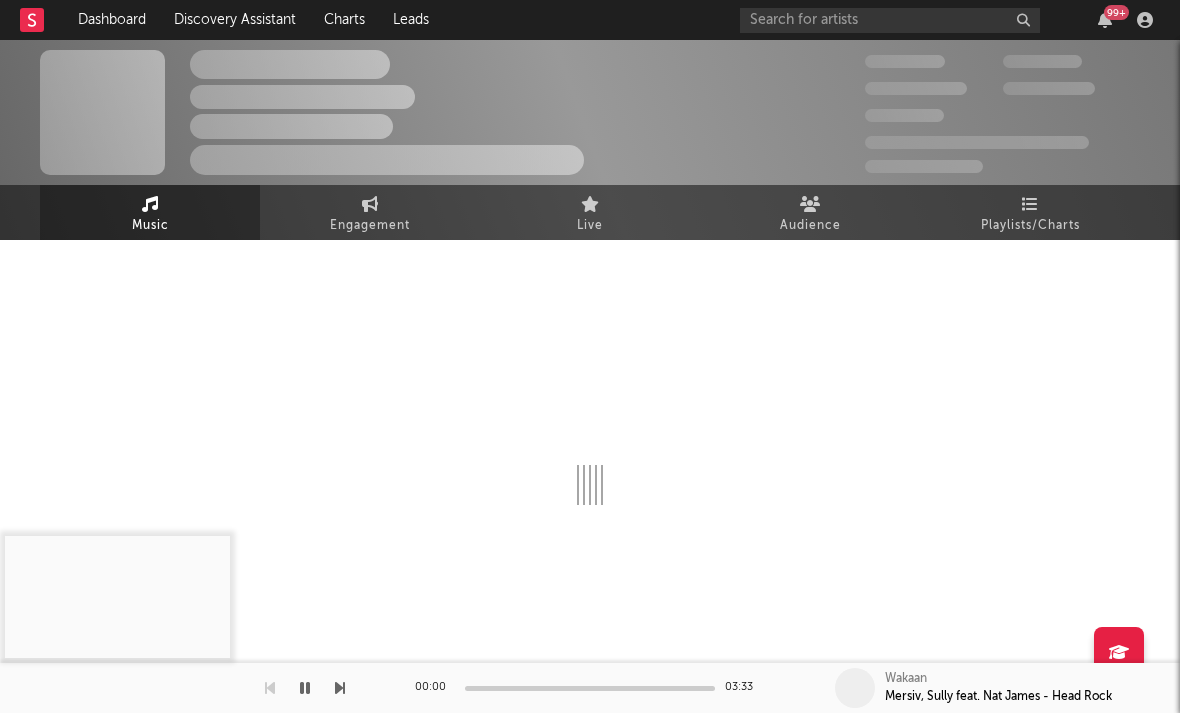 select on "6m" 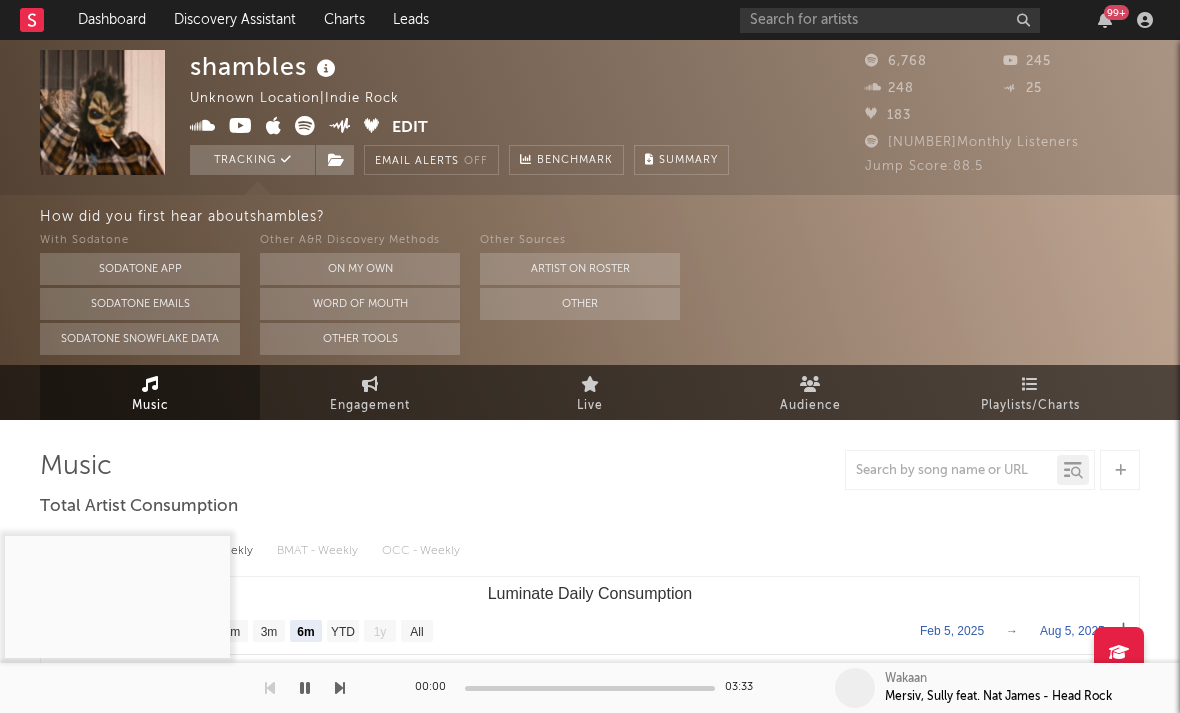 click at bounding box center (305, 126) 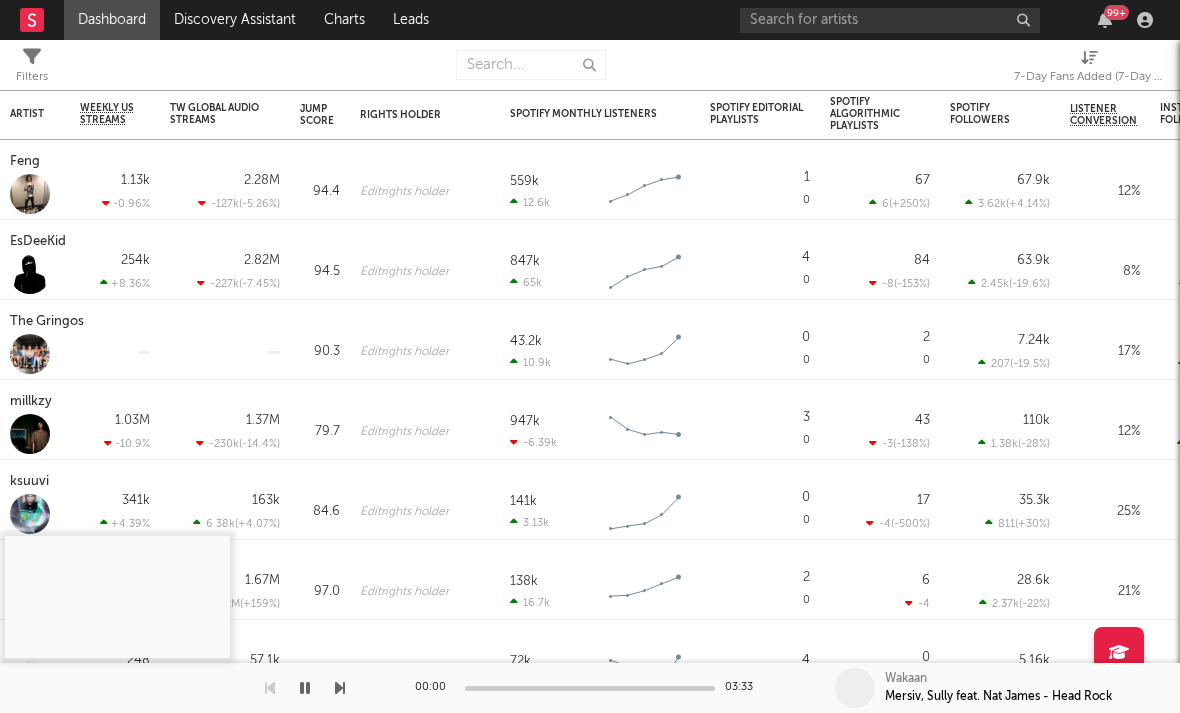 click on "7-Day Fans Added (7-Day Fans Added)" at bounding box center [1089, 77] 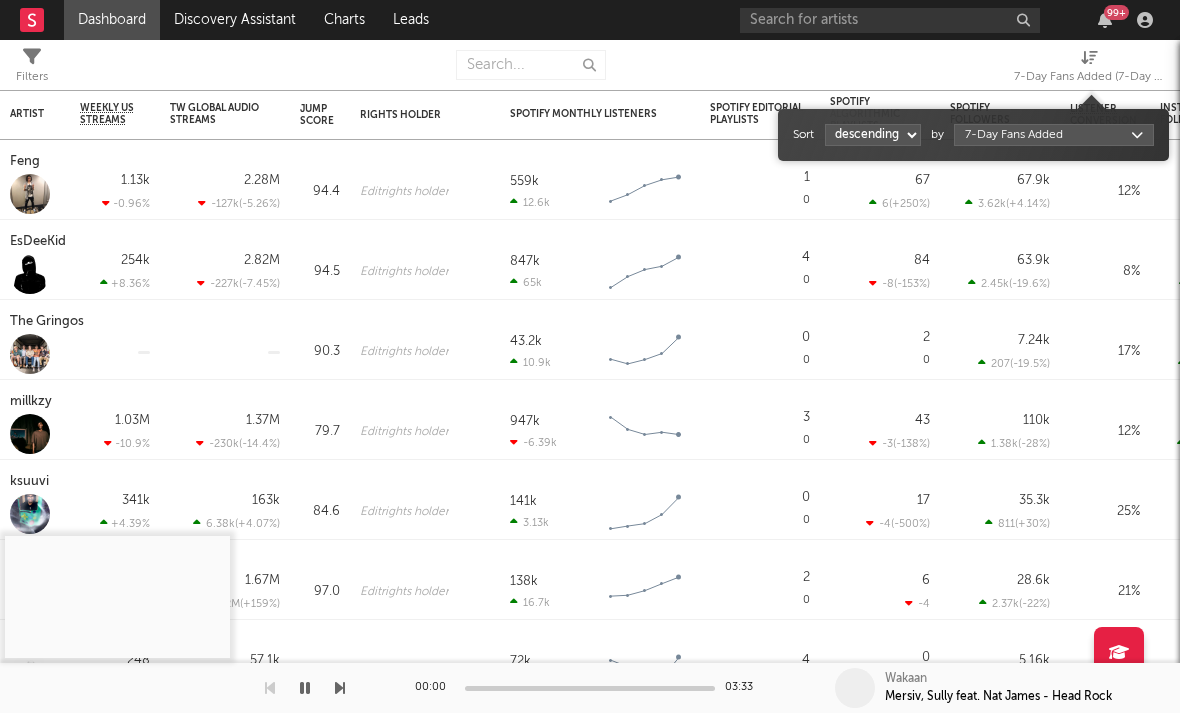 click on "Dashboard Discovery Assistant Charts Leads 99 + Notifications Settings Mark all as read All Growth Releases/Events Playlisting Today ElijahDaEagle 12:41pm Added 3.12x more Instagram followers than their usual daily growth (+490 compared to +157 on average). duoto 12:36pm Added 14.06x more Instagram followers than their usual daily growth (+307 compared to +22 on average). echstacy 12:28pm Added 18.0x more Tiktok followers than their usual daily growth (+100 compared to +6 on average). Thrilliam Angels 10:36am Added 6.29x more Instagram followers than their usual daily growth (+76 compared to +12 on average). Sophia Stel 10:32am Added 4.04x more Instagram followers than their usual daily growth (+124 compared to +31 on average). 3200 TRE 9:05am Added 9.5x more Tiktok followers than their usual daily growth (+300 compared to +32 on average). Yesterday Moneymyface 8:00pm Released a new Spotify album - French Tip. Vanco 5:55pm overtonight 5:44pm Seventhirtyatmorning 5:21pm Lil M.U. 1:07pm 2facedlon 12:53pm 1:24am" at bounding box center (590, 356) 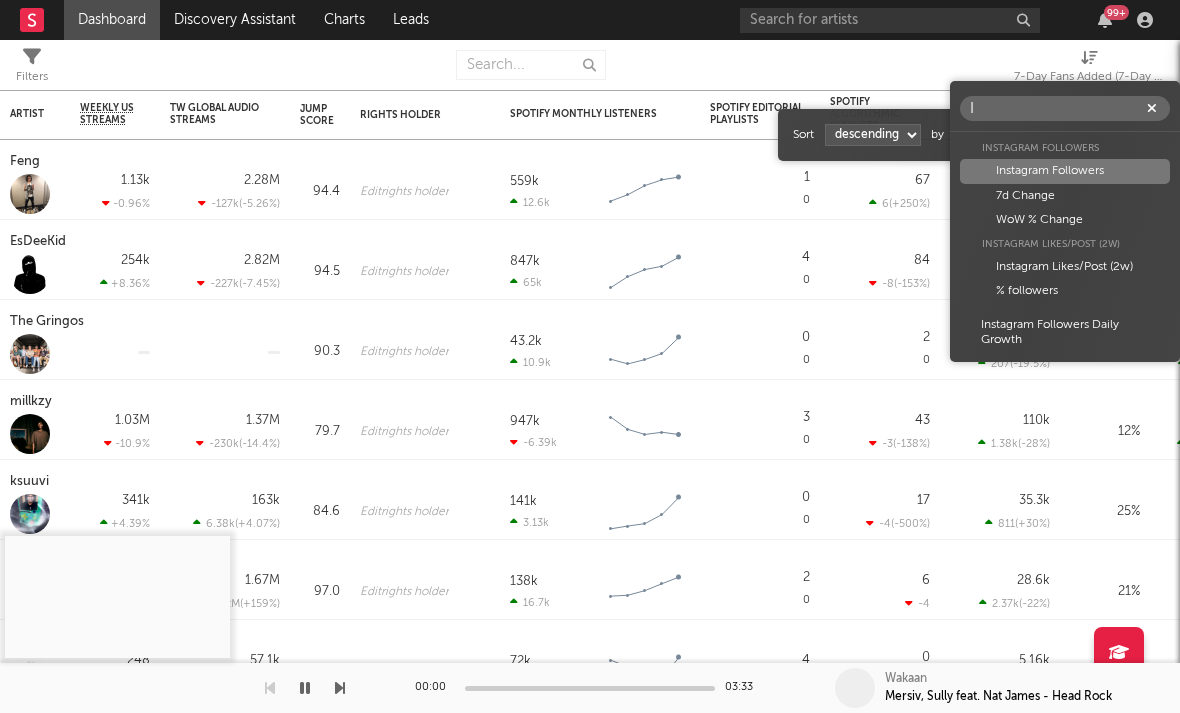 scroll, scrollTop: 0, scrollLeft: 0, axis: both 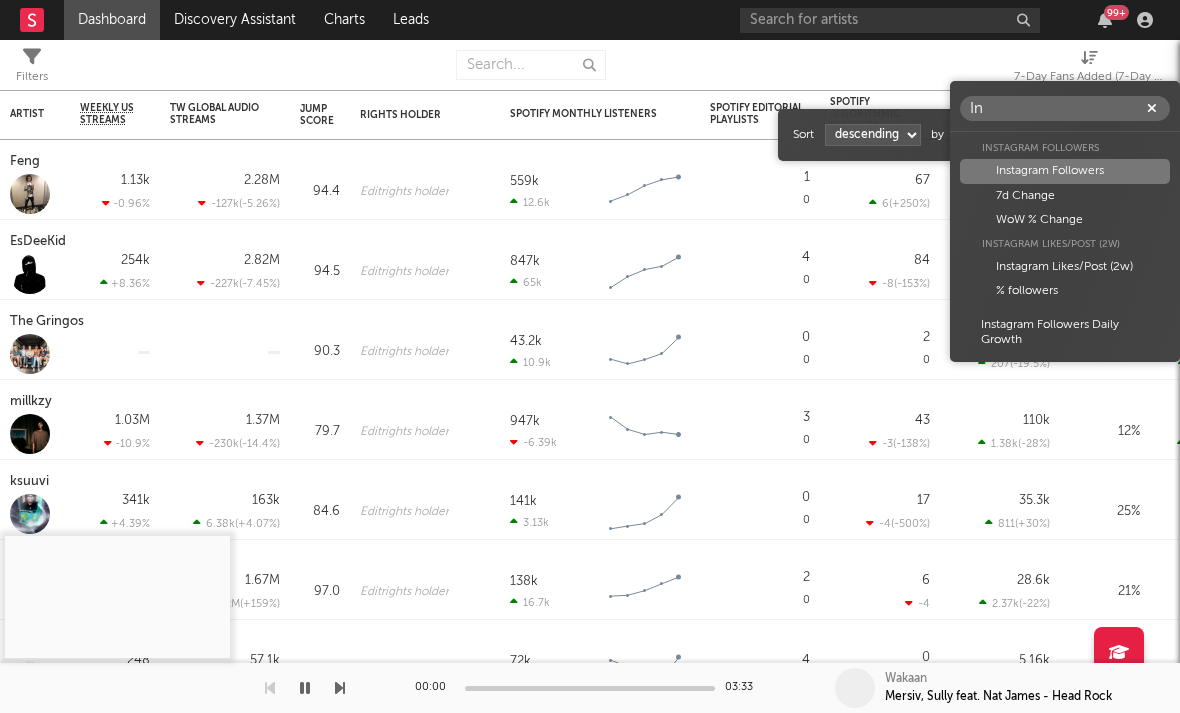 type on "In" 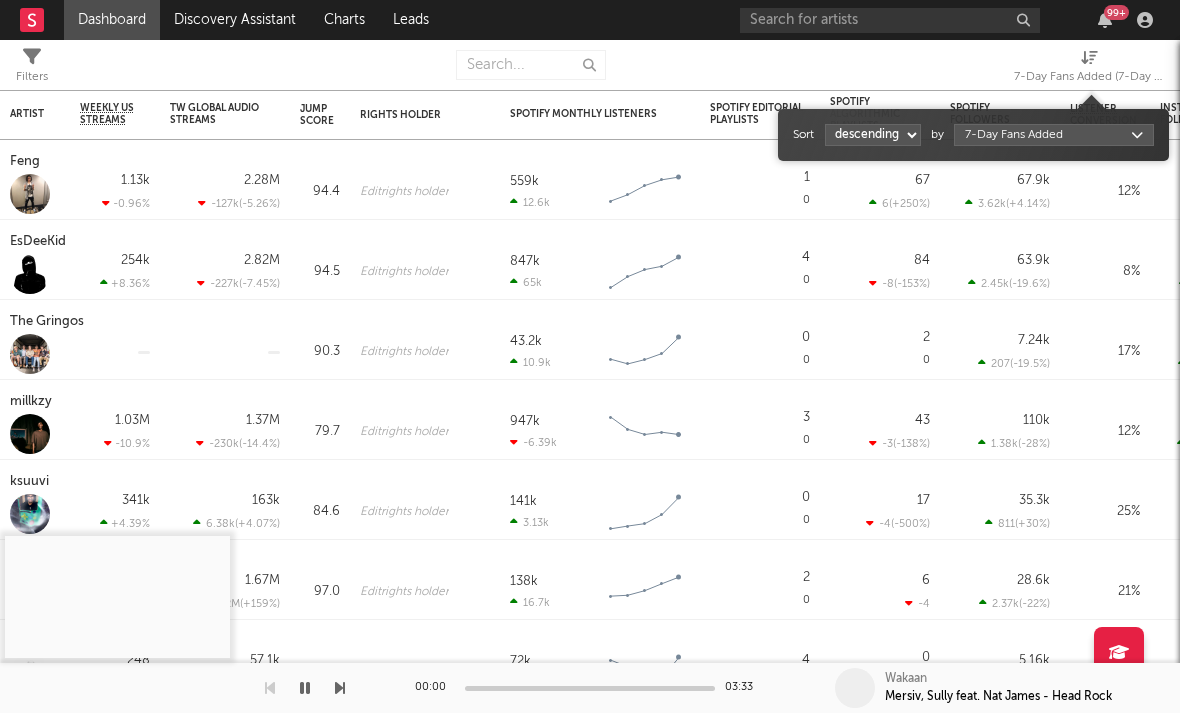 click on "Instagram Followers" at bounding box center (1065, 171) 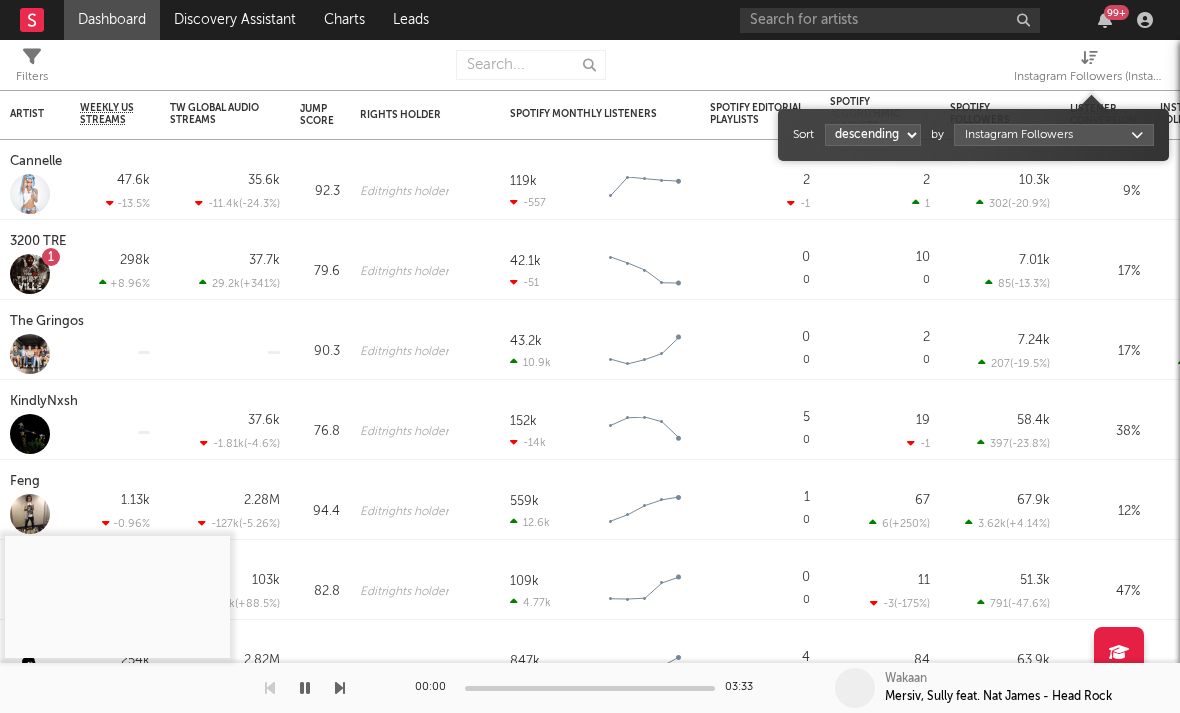select on "1" 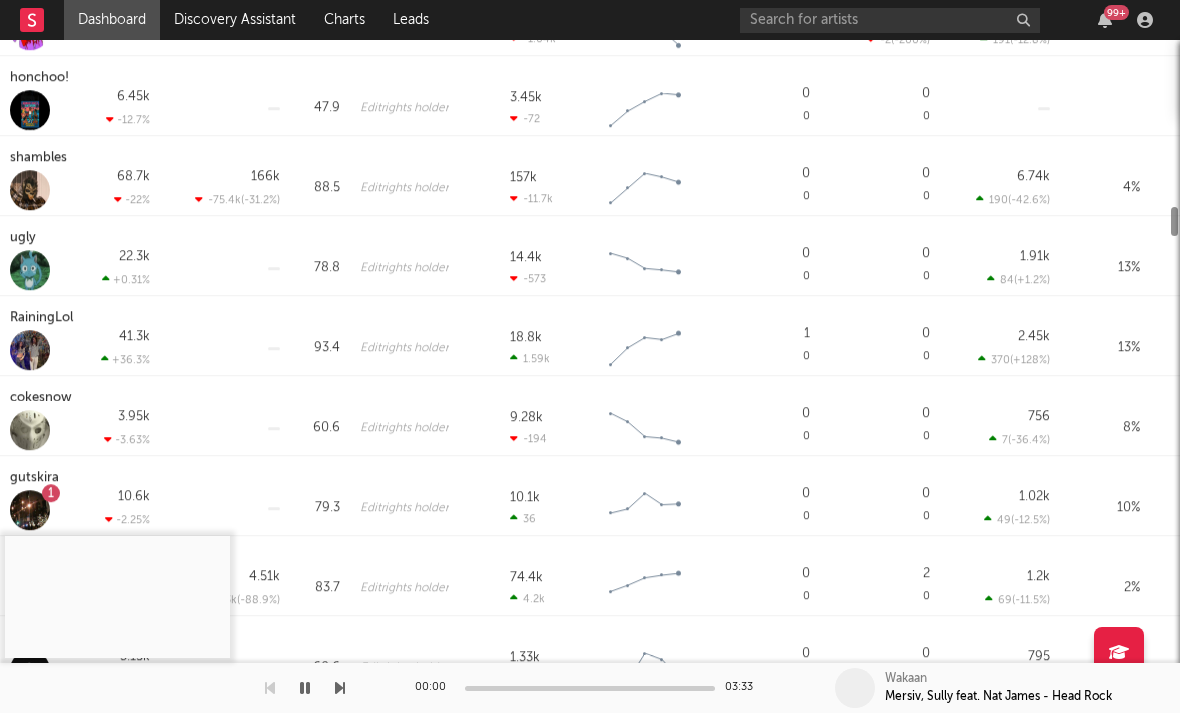 click at bounding box center [30, 270] 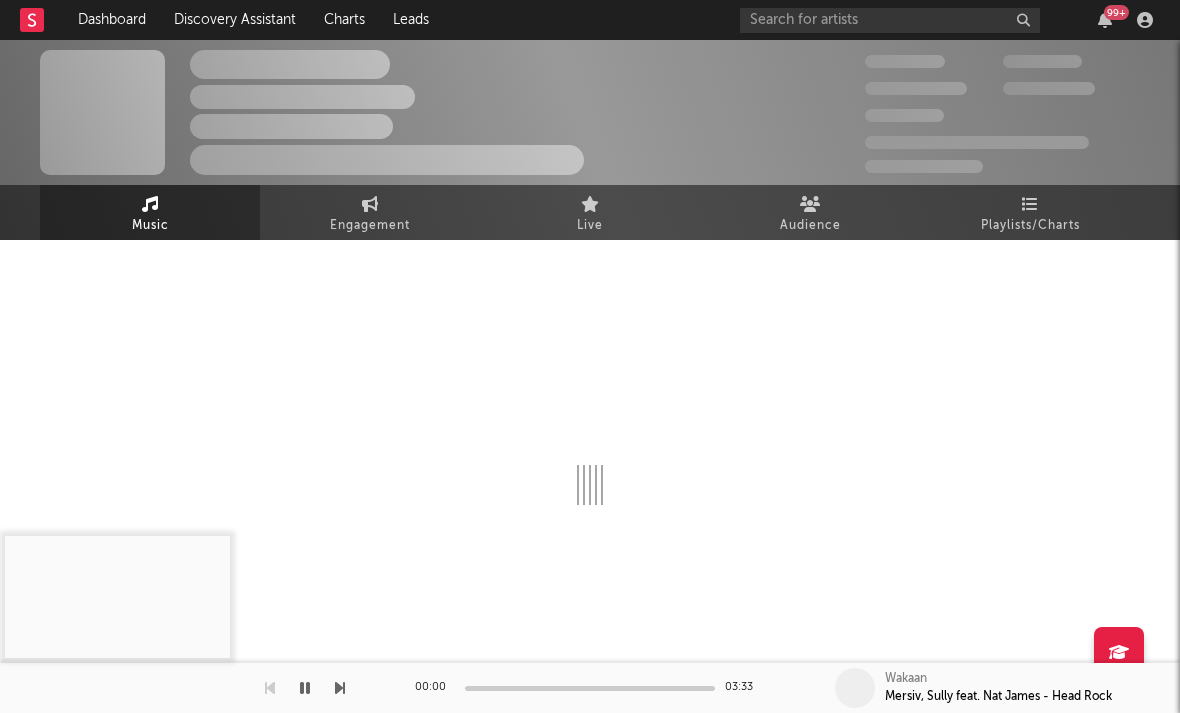 select on "1w" 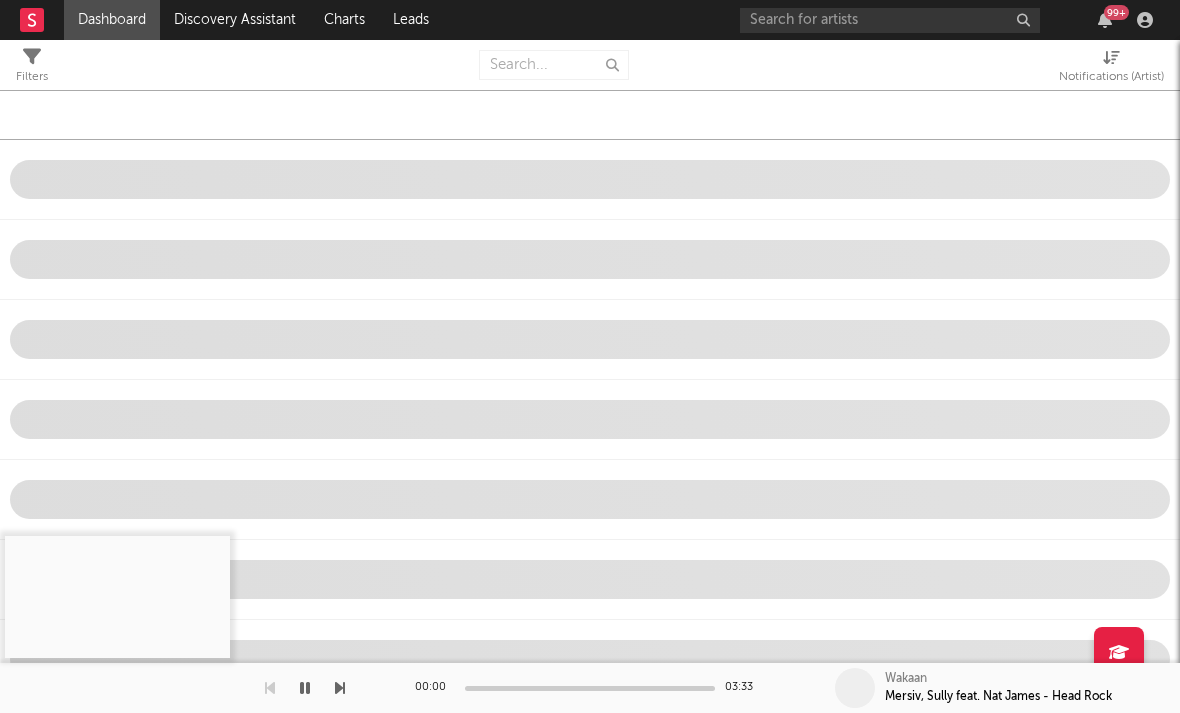 click on "Notifications (Artist)" at bounding box center [1111, 69] 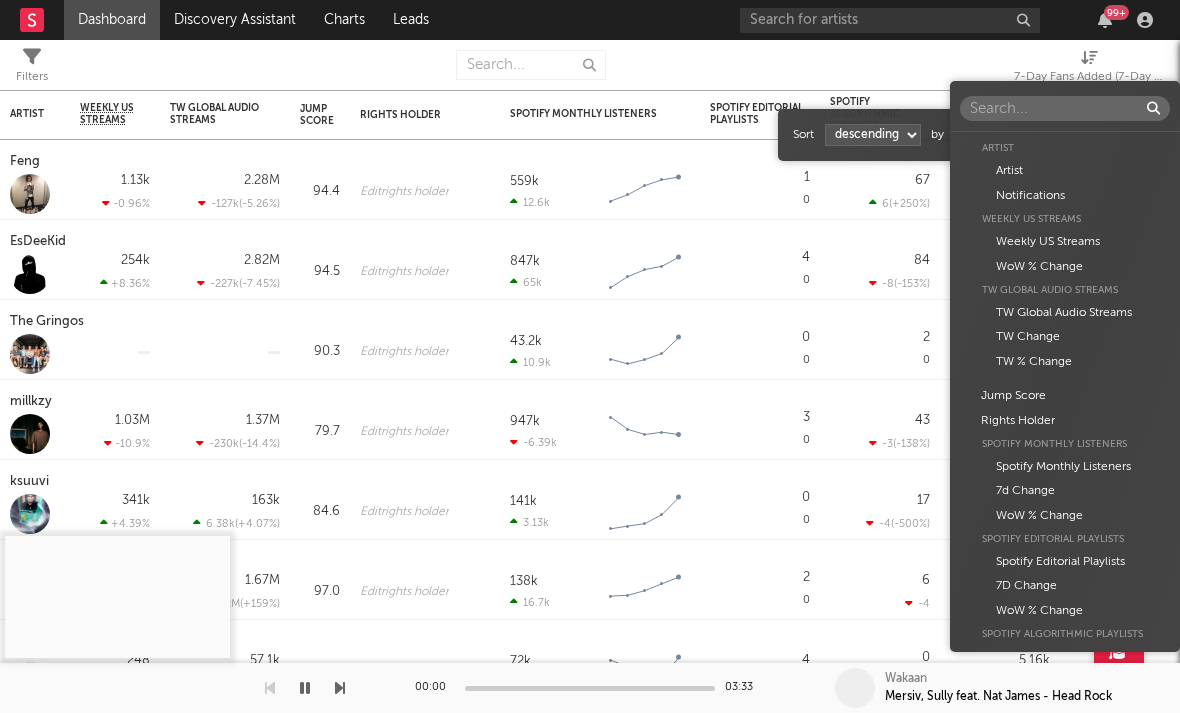 click on "Dashboard Discovery Assistant Charts Leads 99 + Notifications Settings Mark all as read All Growth Releases/Events Playlisting Today ElijahDaEagle 12:41pm Added 3.12x more Instagram followers than their usual daily growth (+490 compared to +157 on average). duoto 12:36pm Added 14.06x more Instagram followers than their usual daily growth (+307 compared to +22 on average). echstacy 12:28pm Added 18.0x more Tiktok followers than their usual daily growth (+100 compared to +6 on average). Thrilliam Angels 10:36am Added 6.29x more Instagram followers than their usual daily growth (+76 compared to +12 on average). Sophia Stel 10:32am Added 4.04x more Instagram followers than their usual daily growth (+124 compared to +31 on average). 3200 TRE 9:05am Added 9.5x more Tiktok followers than their usual daily growth (+300 compared to +32 on average). Yesterday Moneymyface 8:00pm Released a new Spotify album - French Tip. Vanco 5:55pm overtonight 5:44pm Seventhirtyatmorning 5:21pm Lil M.U. 1:07pm 2facedlon 12:53pm 1:24am" at bounding box center [590, 356] 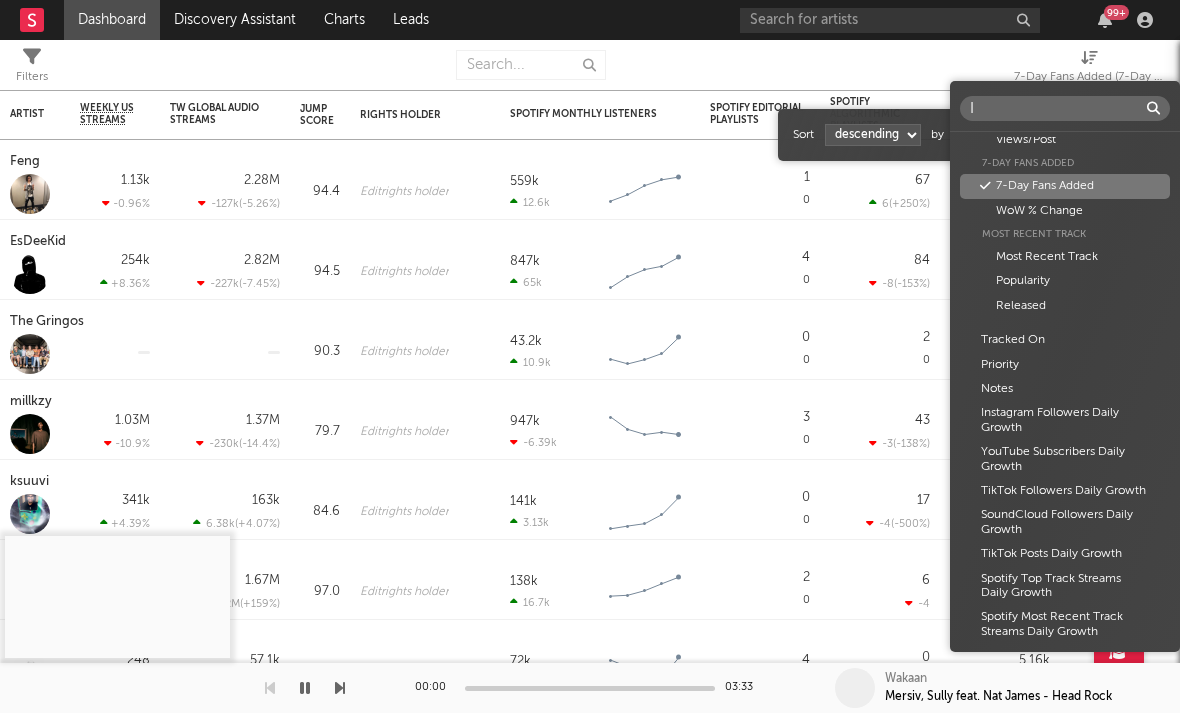 scroll, scrollTop: 0, scrollLeft: 0, axis: both 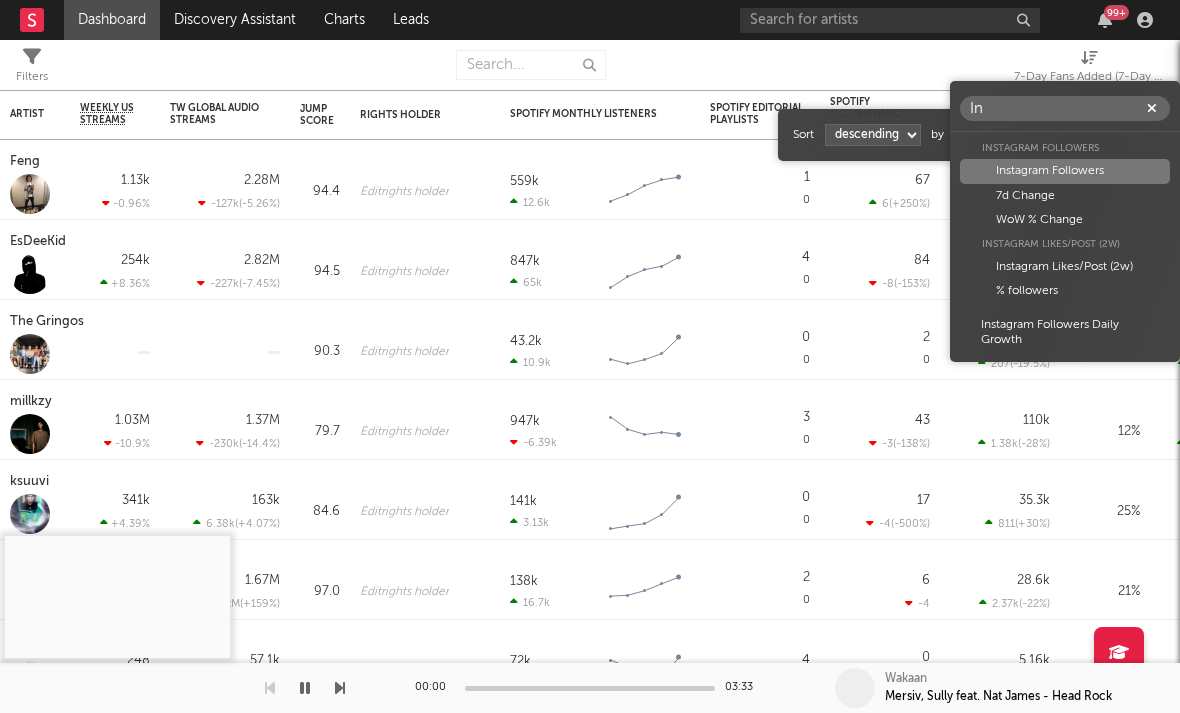 type on "In" 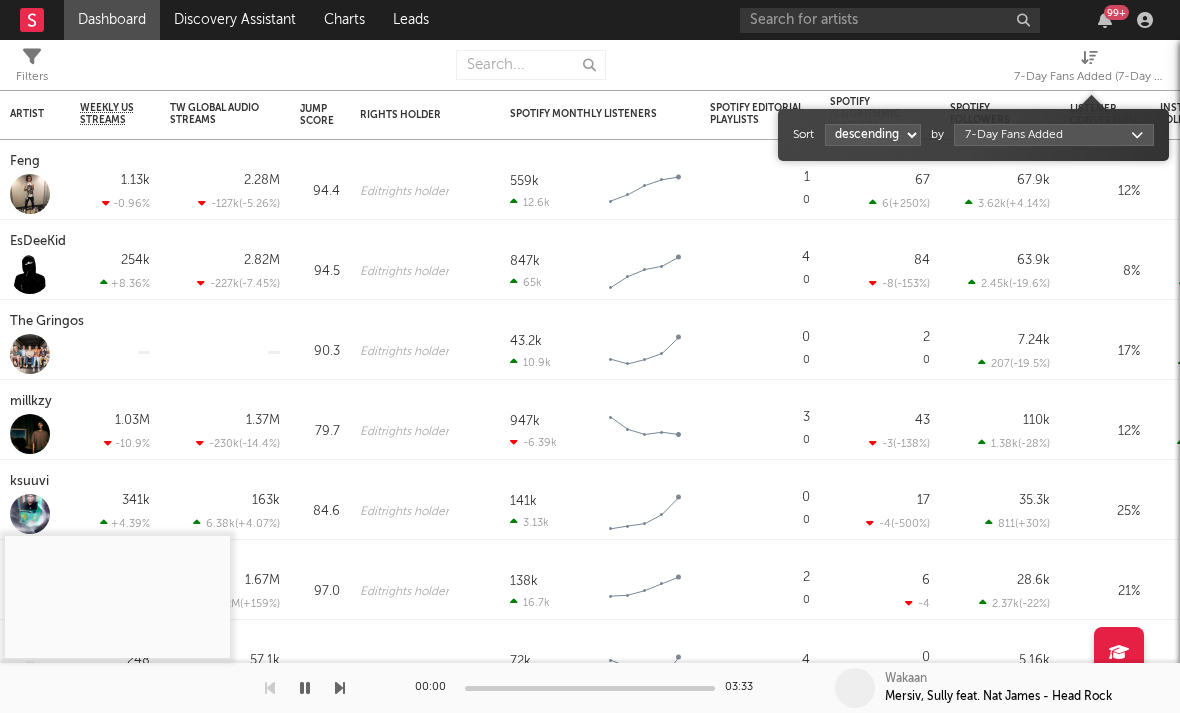 click on "Instagram Followers" at bounding box center (1065, 171) 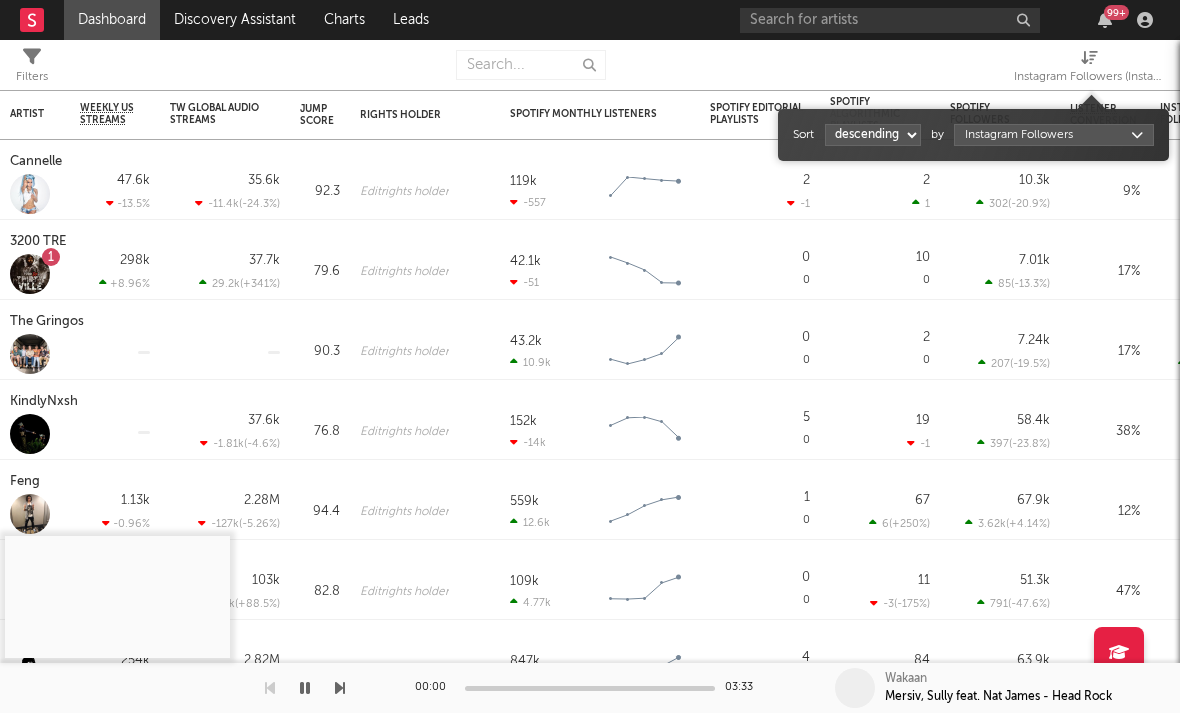 select on "1" 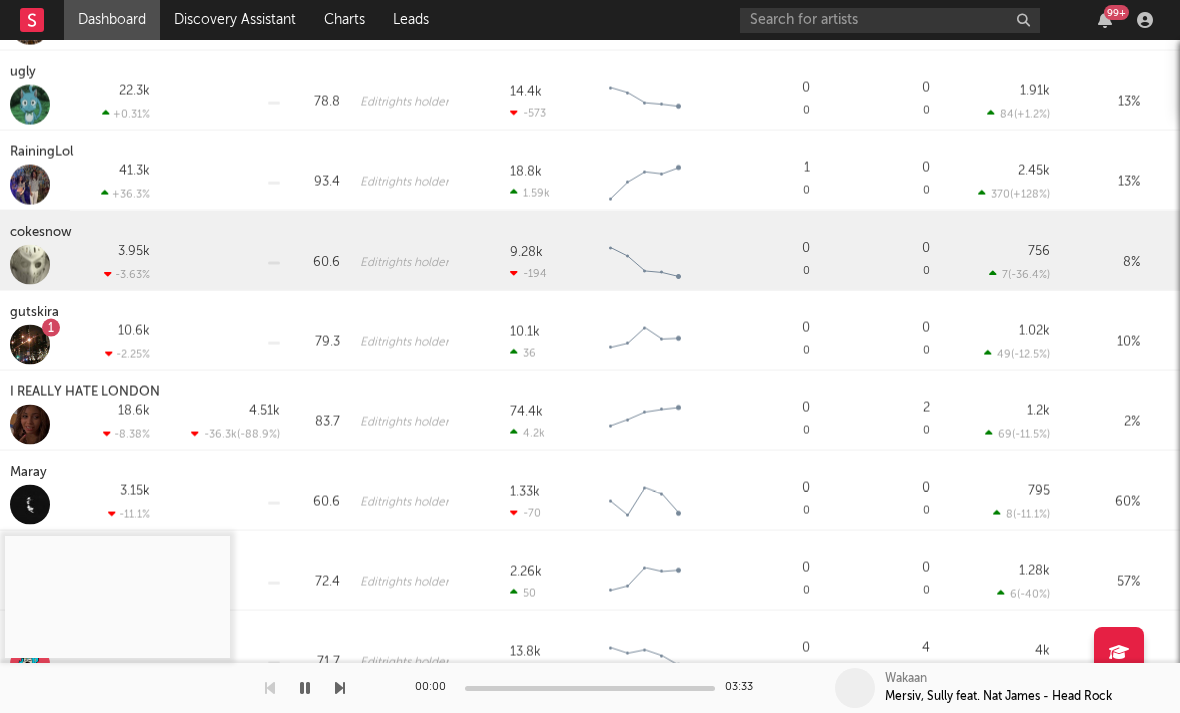 drag, startPoint x: 1013, startPoint y: 168, endPoint x: 41, endPoint y: 233, distance: 974.17096 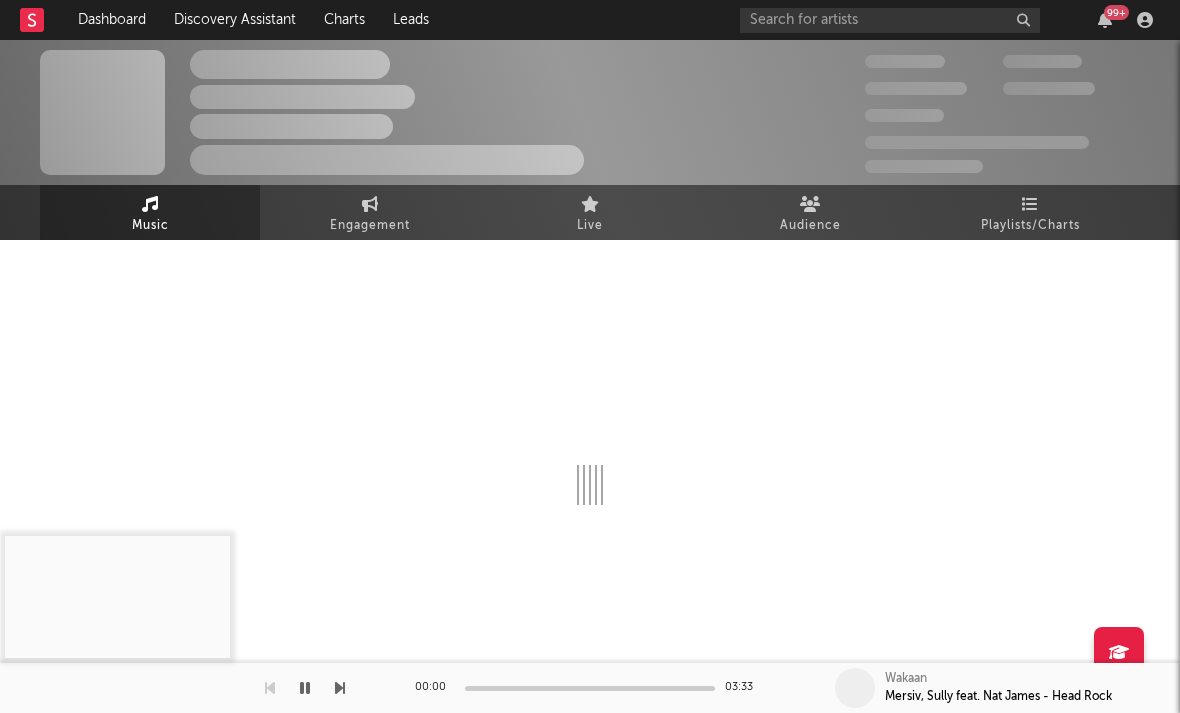 select on "1w" 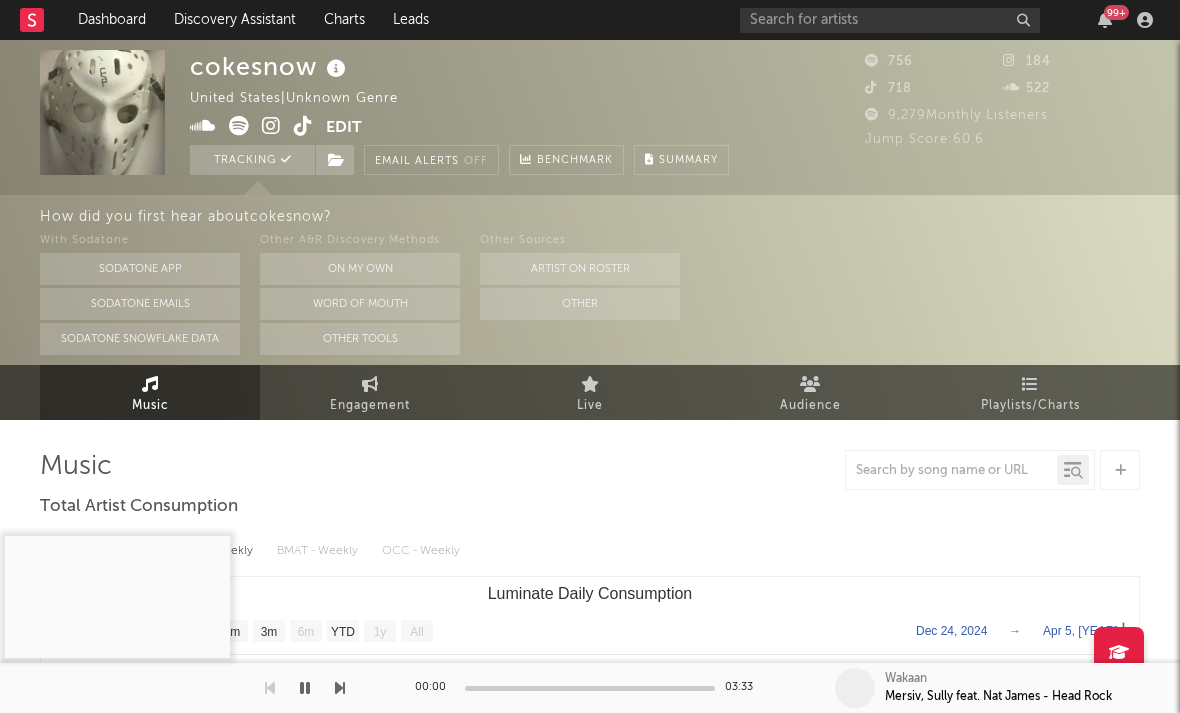 drag, startPoint x: 41, startPoint y: 233, endPoint x: 275, endPoint y: 127, distance: 256.88907 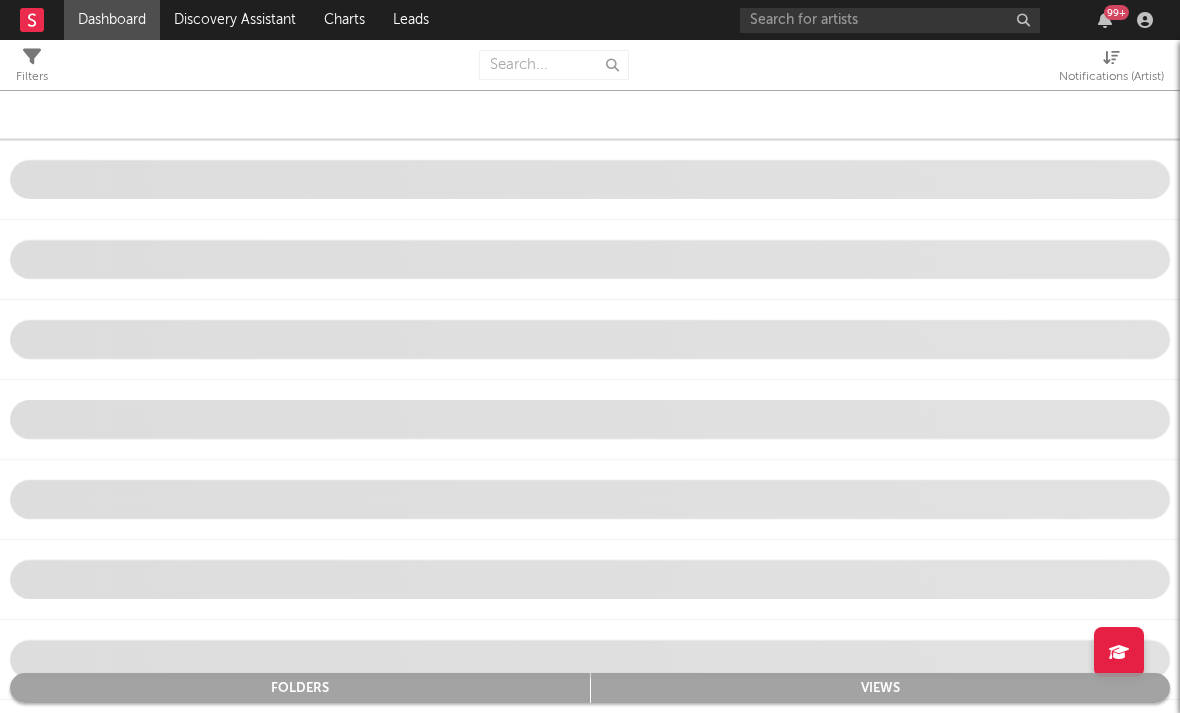 scroll, scrollTop: 0, scrollLeft: 0, axis: both 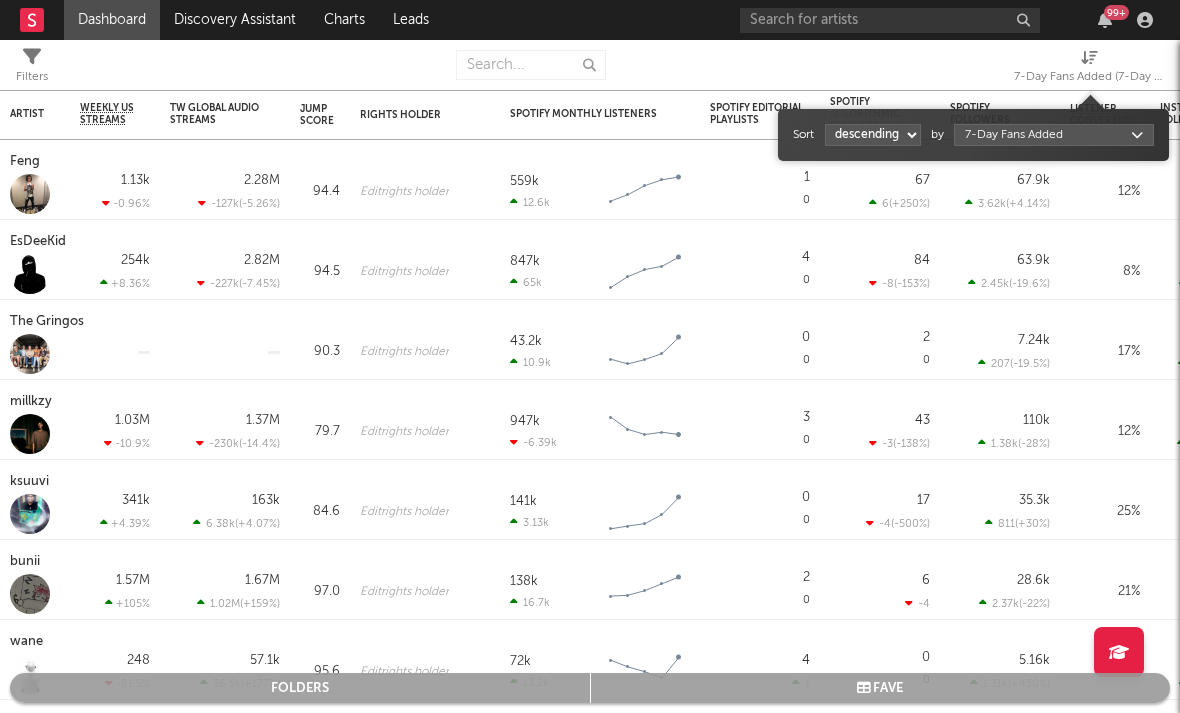 click on "Dashboard Discovery Assistant Charts Leads 99 + Notifications Settings Mark all as read All Growth Releases/Events Playlisting Today ElijahDaEagle 12:41pm Added 3.12x more Instagram followers than their usual daily growth (+490 compared to +157 on average). duoto 12:36pm Added 14.06x more Instagram followers than their usual daily growth (+307 compared to +22 on average). echstacy 12:28pm Added 18.0x more Tiktok followers than their usual daily growth (+100 compared to +6 on average). Thrilliam Angels 10:36am Added 6.29x more Instagram followers than their usual daily growth (+76 compared to +12 on average). Sophia Stel 10:32am Added 4.04x more Instagram followers than their usual daily growth (+124 compared to +31 on average). 3200 TRE 9:05am Added 9.5x more Tiktok followers than their usual daily growth (+300 compared to +32 on average). Yesterday Moneymyface 8:00pm Released a new Spotify album - French Tip. Vanco 5:55pm overtonight 5:44pm Seventhirtyatmorning 5:21pm Lil M.U. 1:07pm 2facedlon 12:53pm 1:24am" at bounding box center (590, 356) 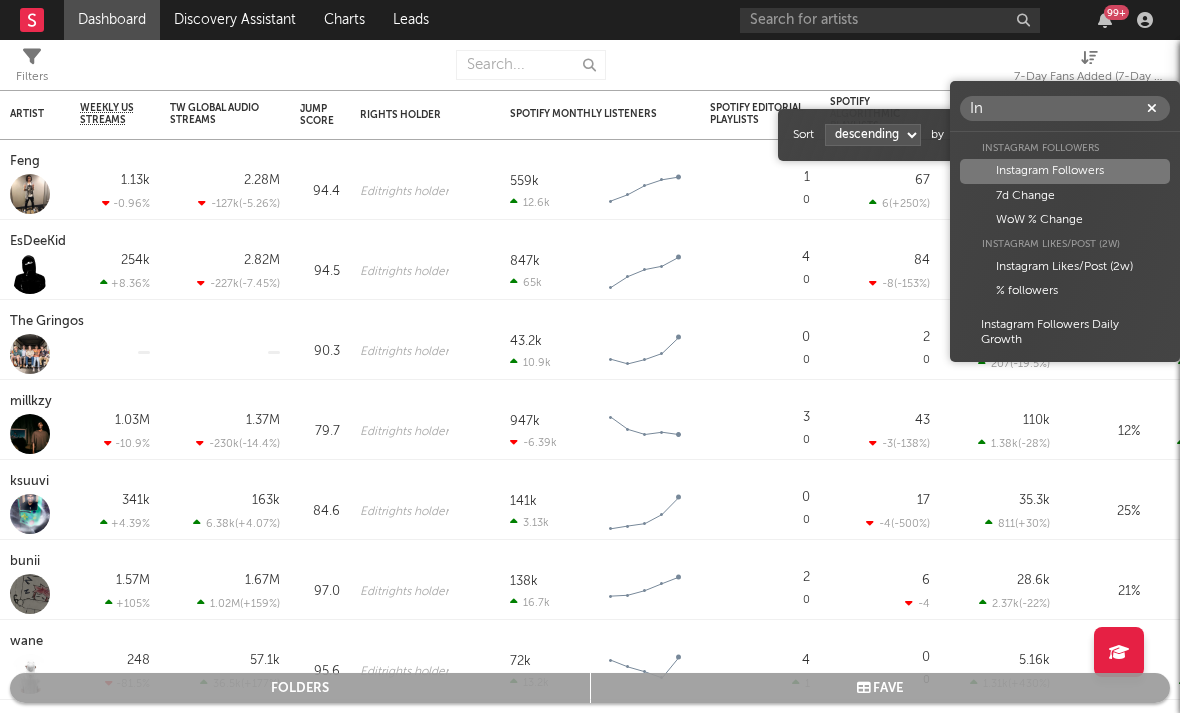 scroll, scrollTop: 0, scrollLeft: 0, axis: both 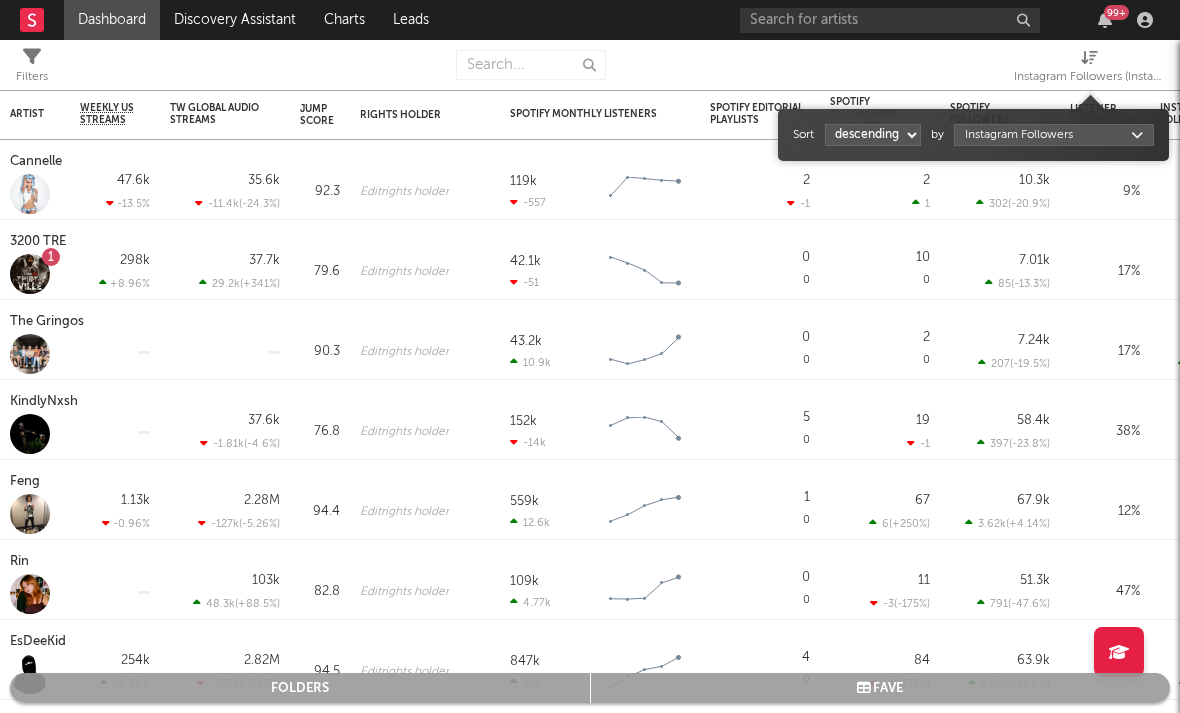 select on "1" 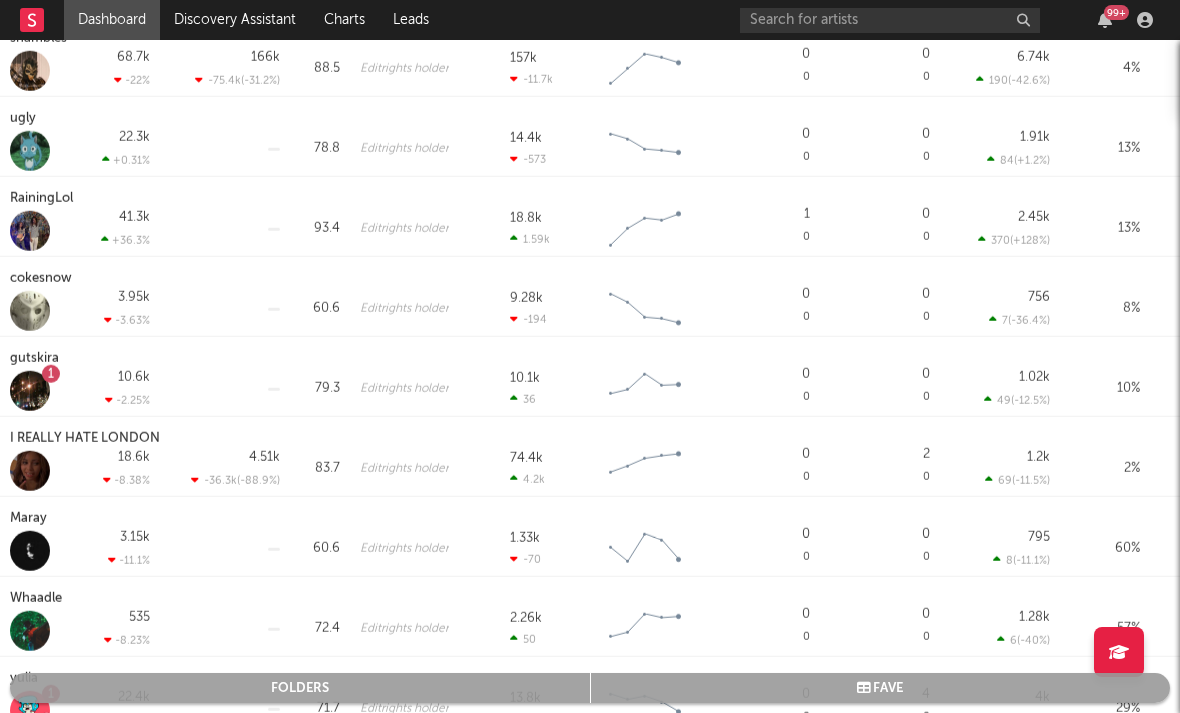 click on "gutskira" at bounding box center (37, 359) 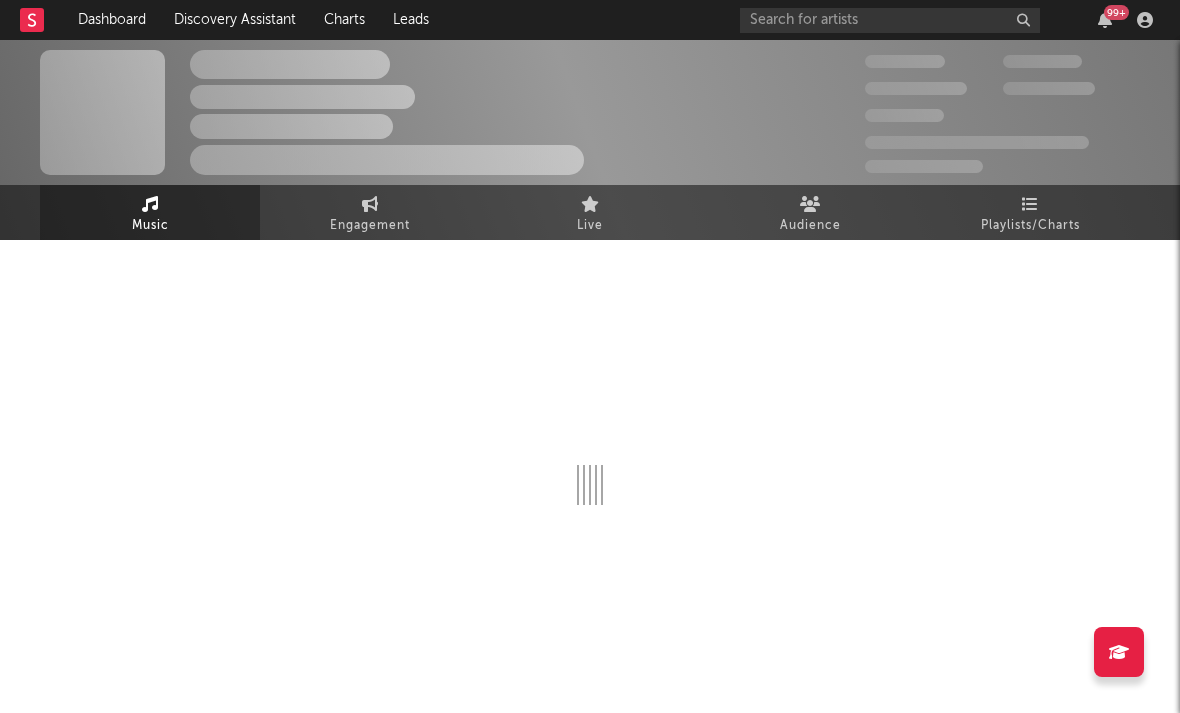 select on "6m" 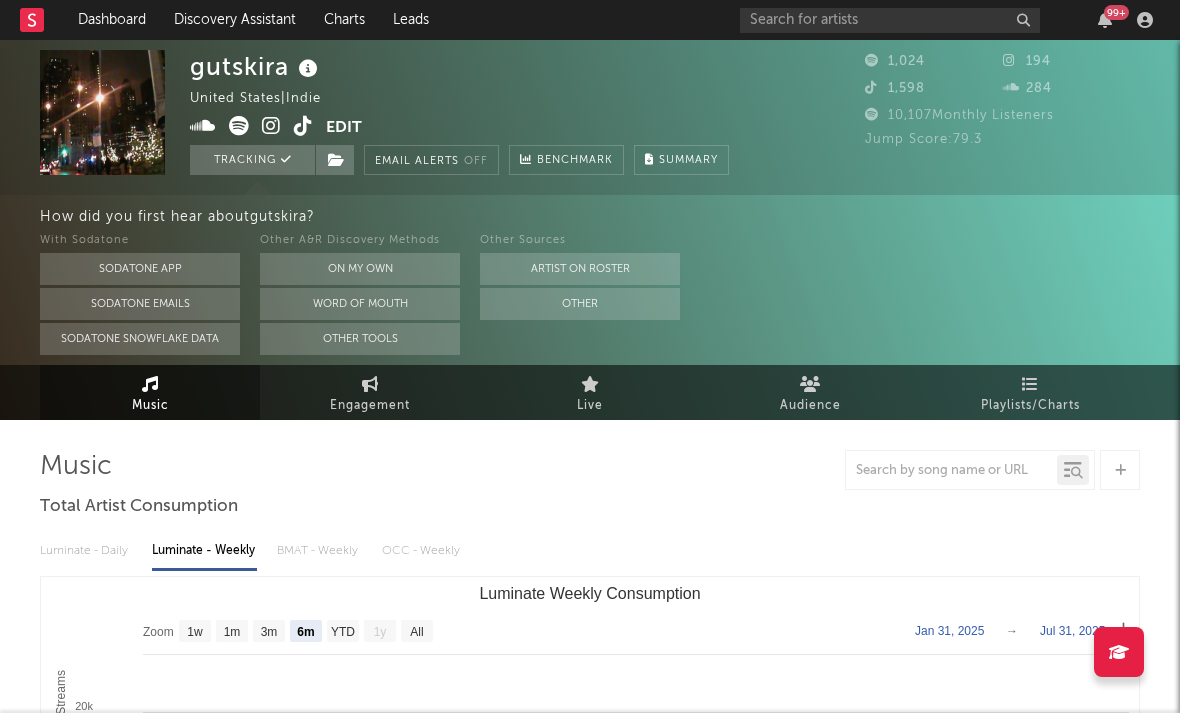 click at bounding box center (271, 126) 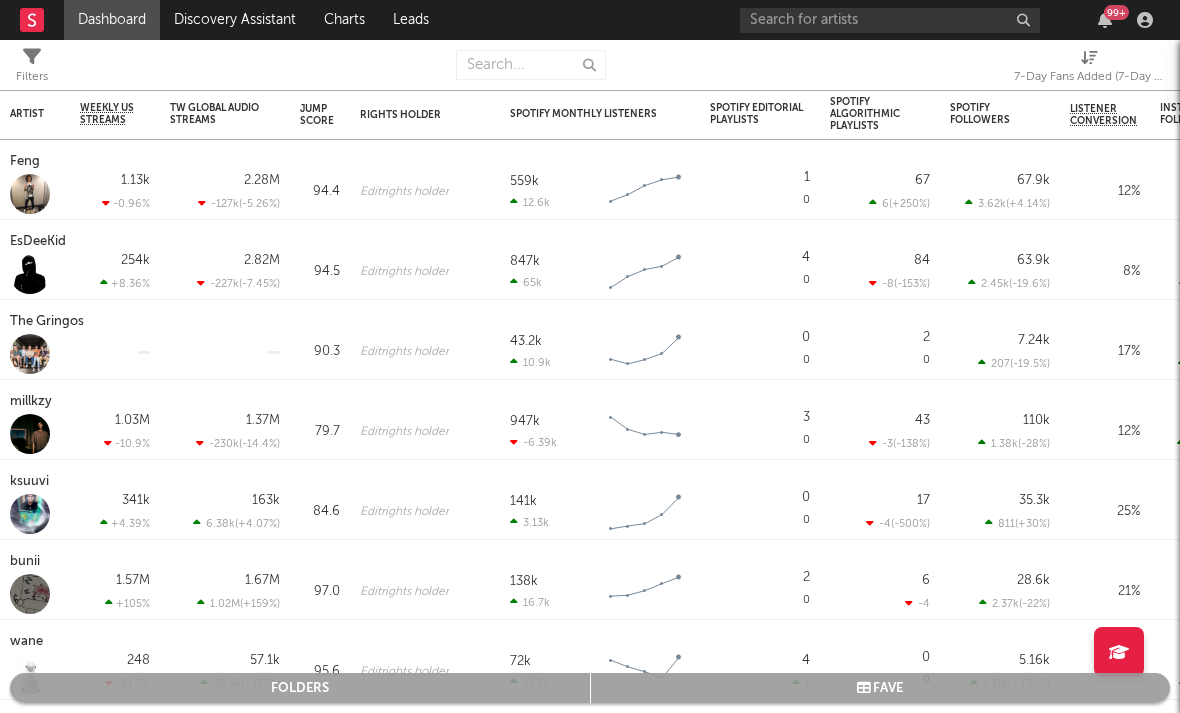 select on "-1" 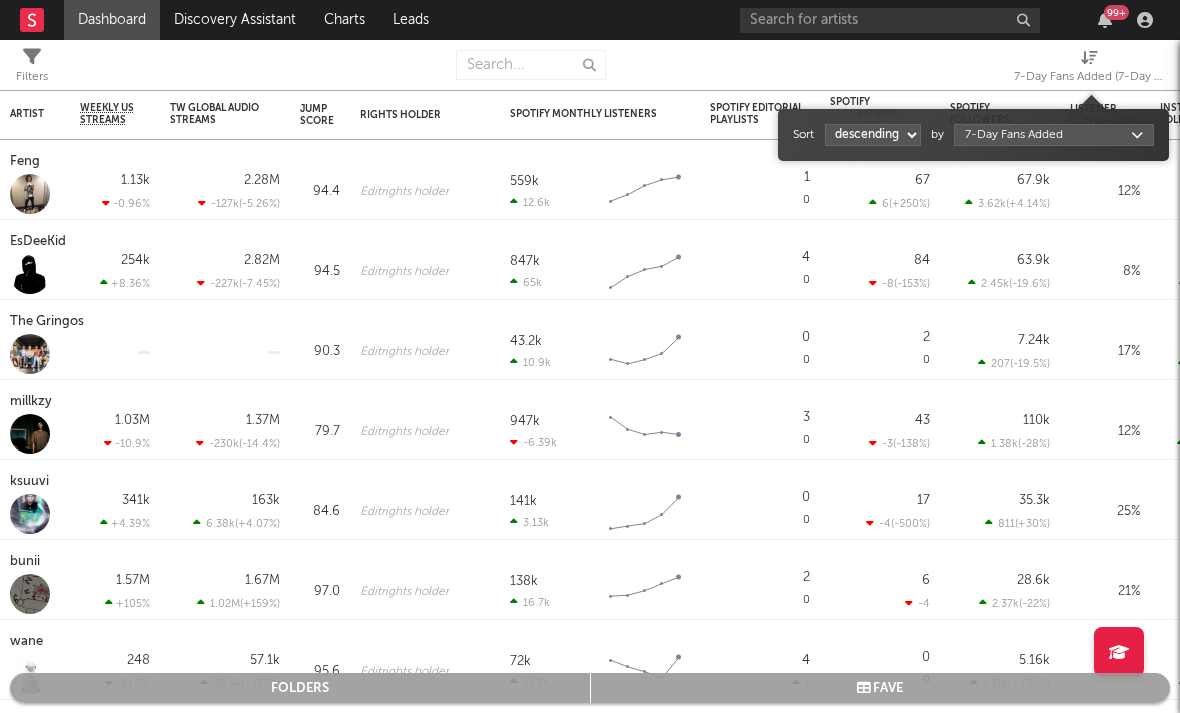 click on "7-Day Fans Added (7-Day Fans Added)" at bounding box center [1089, 77] 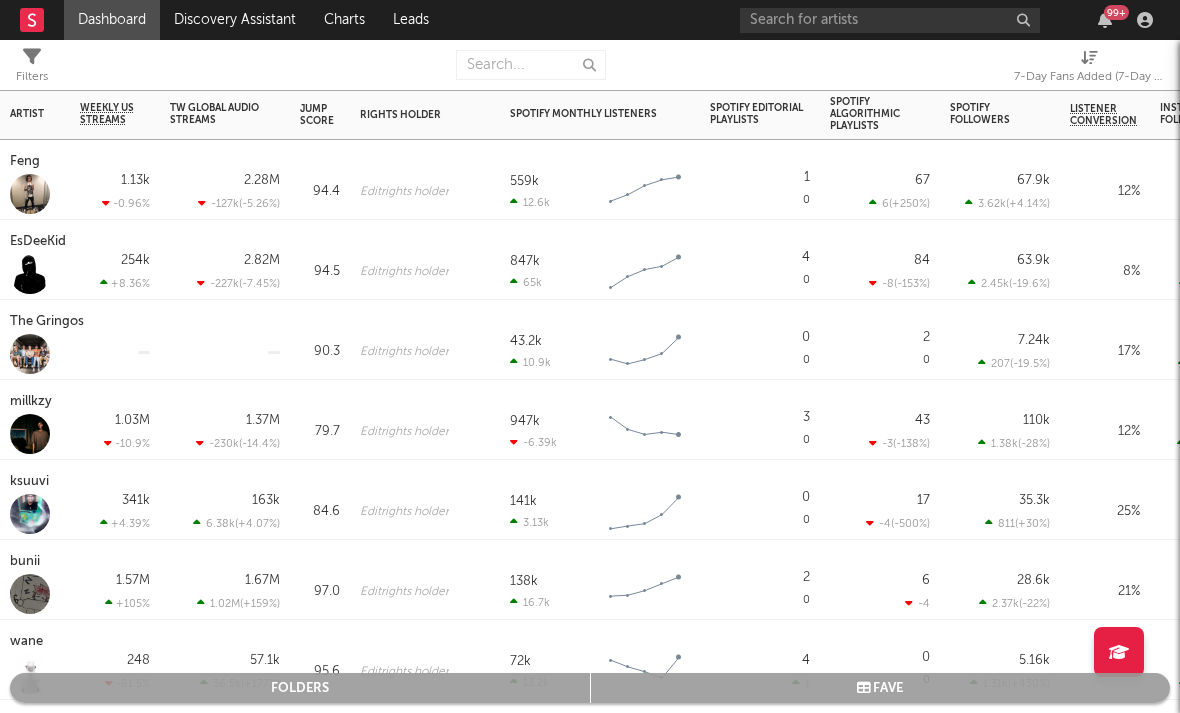 click on "Spotify Followers 7d Change WoW % Change" at bounding box center (1000, 115) 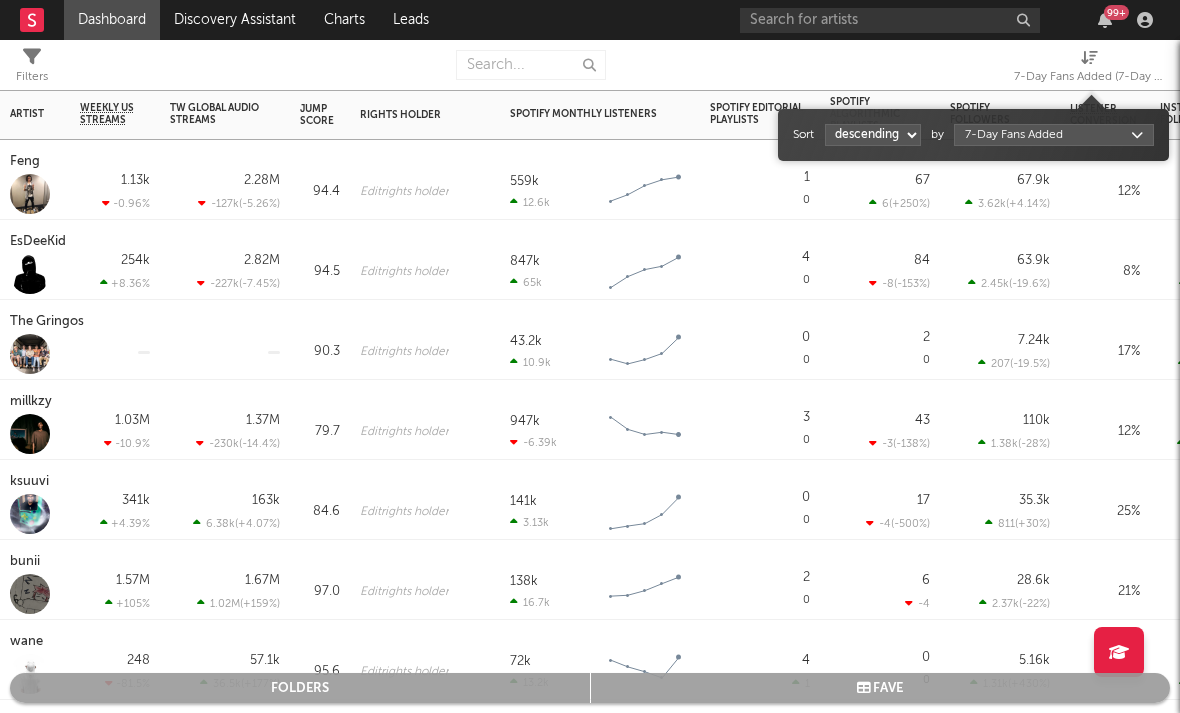 click on "7-Day Fans Added (7-Day Fans Added)" at bounding box center [1089, 77] 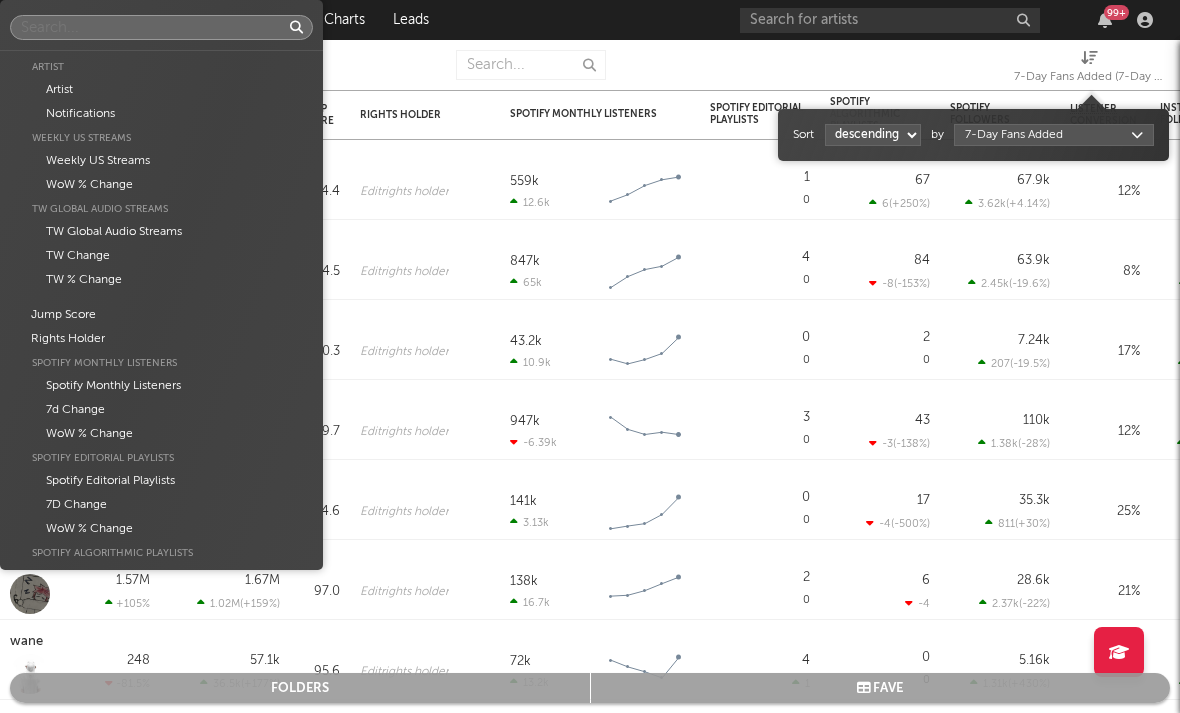 click on "Dashboard Discovery Assistant Charts Leads 99 + Notifications Settings Mark all as read All Growth Releases/Events Playlisting Today ElijahDaEagle 12:41pm Added 3.12x more Instagram followers than their usual daily growth (+490 compared to +157 on average). duoto 12:36pm Added 14.06x more Instagram followers than their usual daily growth (+307 compared to +22 on average). echstacy 12:28pm Added 18.0x more Tiktok followers than their usual daily growth (+100 compared to +6 on average). Thrilliam Angels 10:36am Added 6.29x more Instagram followers than their usual daily growth (+76 compared to +12 on average). Sophia Stel 10:32am Added 4.04x more Instagram followers than their usual daily growth (+124 compared to +31 on average). 3200 TRE 9:05am Added 9.5x more Tiktok followers than their usual daily growth (+300 compared to +32 on average). Yesterday Moneymyface 8:00pm Released a new Spotify album - French Tip. Vanco 5:55pm overtonight 5:44pm Seventhirtyatmorning 5:21pm Lil M.U. 1:07pm 2facedlon 12:53pm 1:24am" at bounding box center (590, 356) 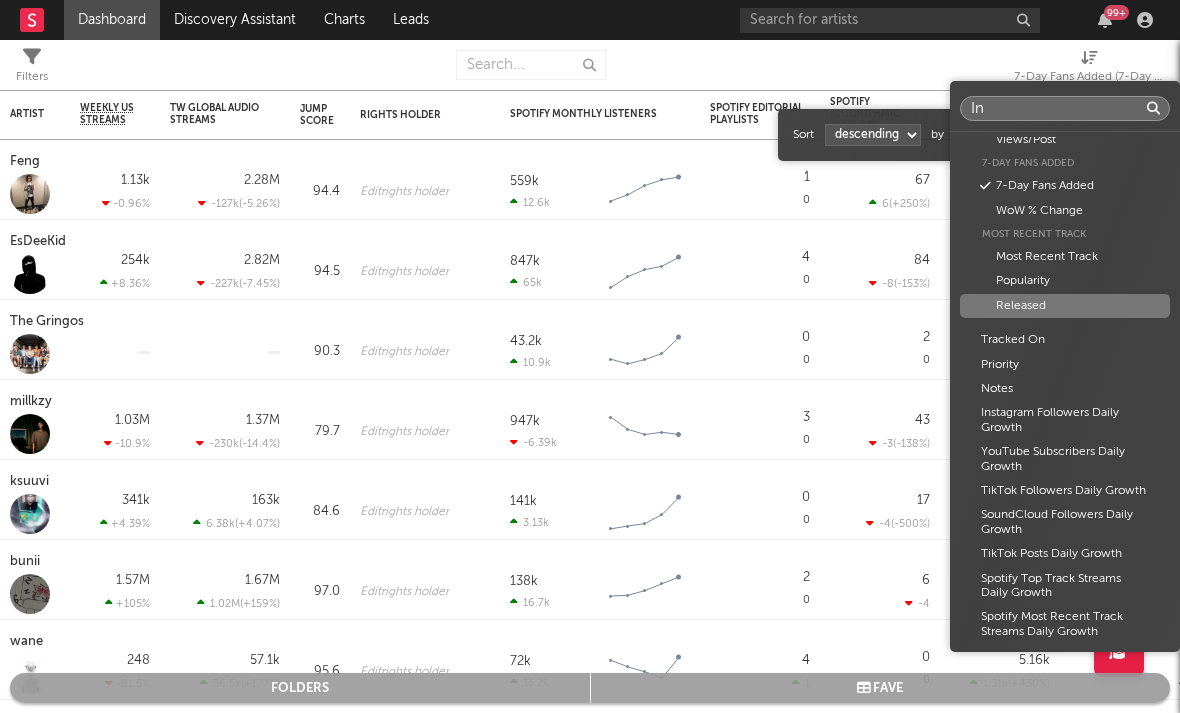 scroll, scrollTop: 0, scrollLeft: 0, axis: both 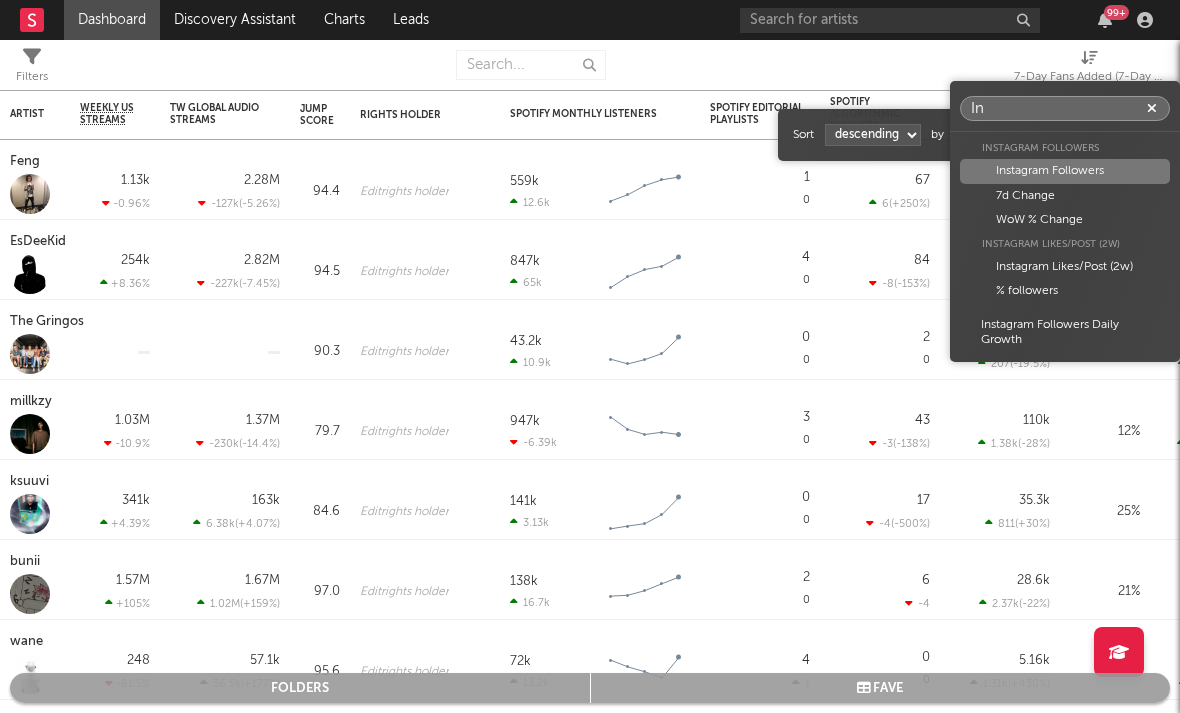 type on "In" 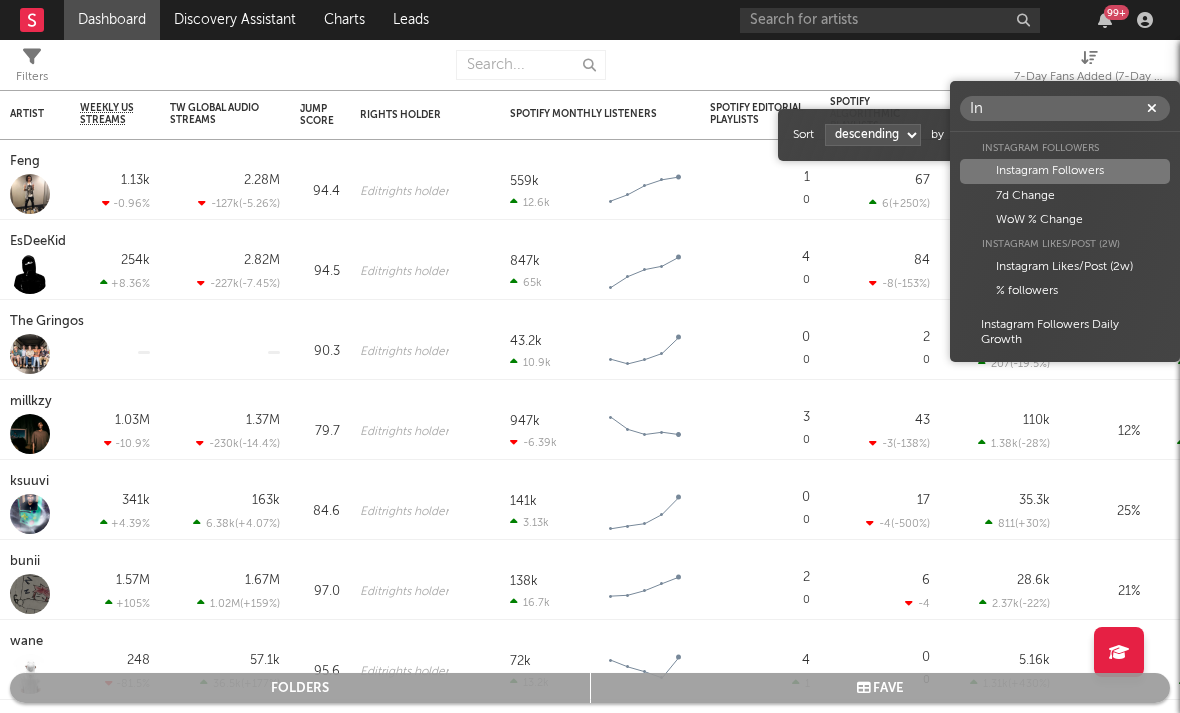 click on "Instagram Followers" at bounding box center [1065, 171] 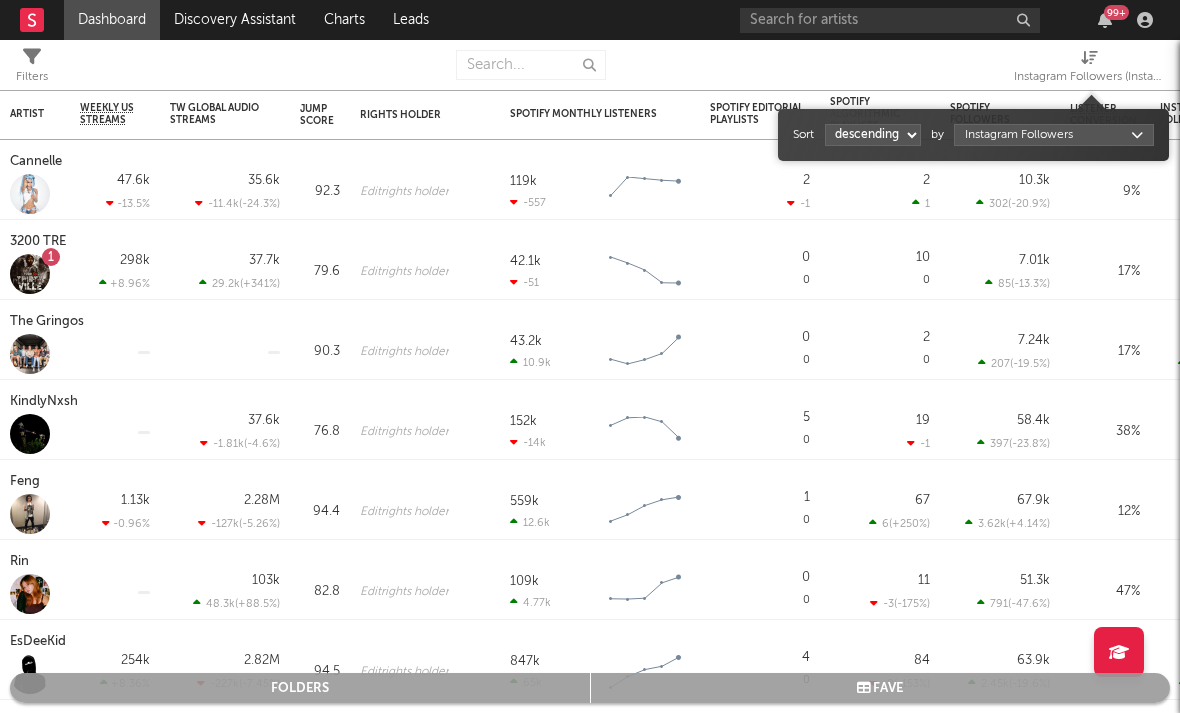 select on "1" 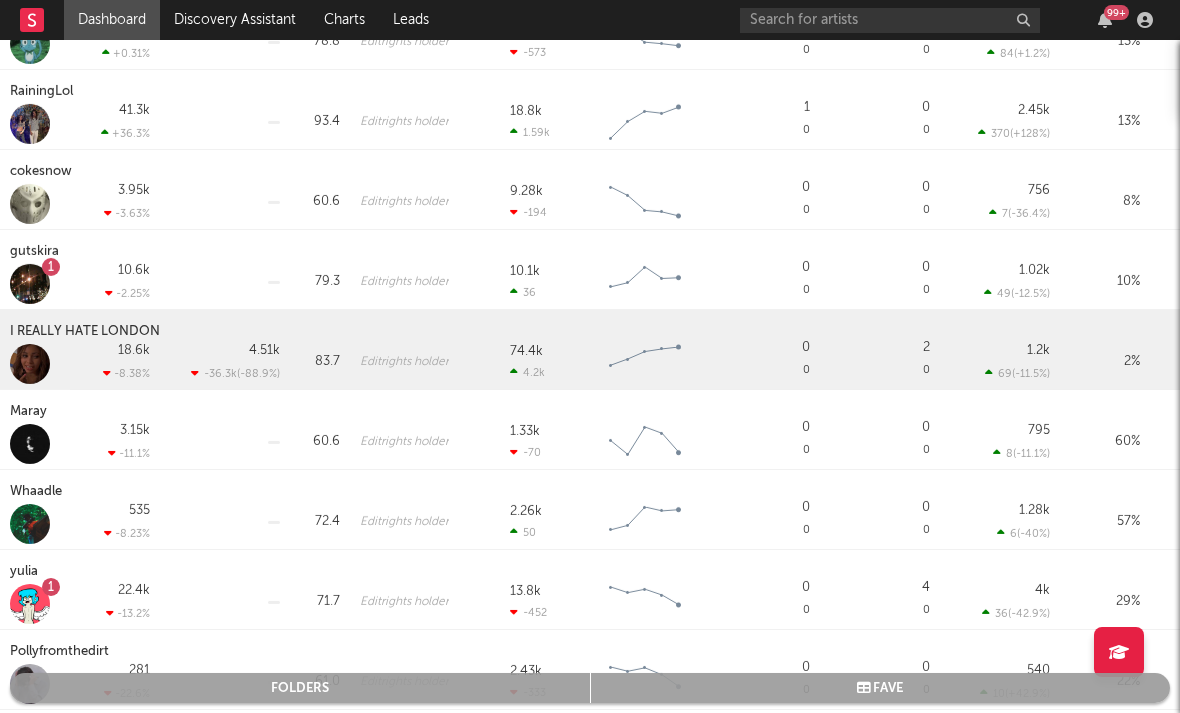 click on "I REALLY HATE LONDON" at bounding box center [87, 332] 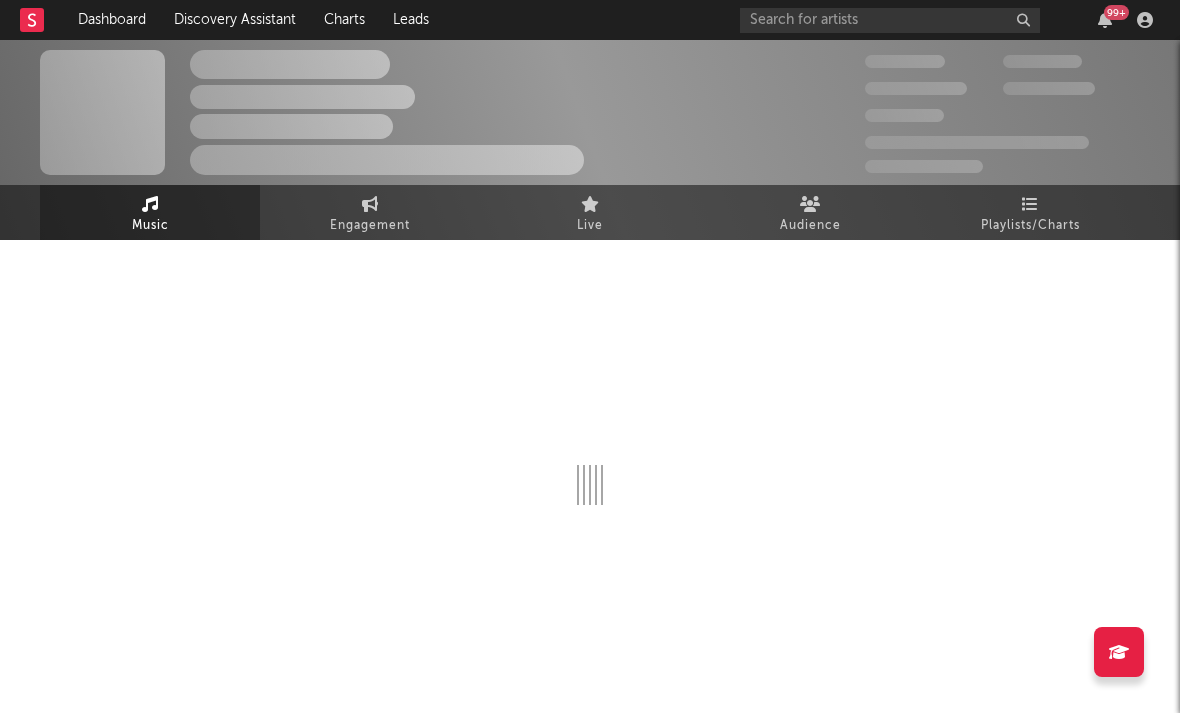 select on "1w" 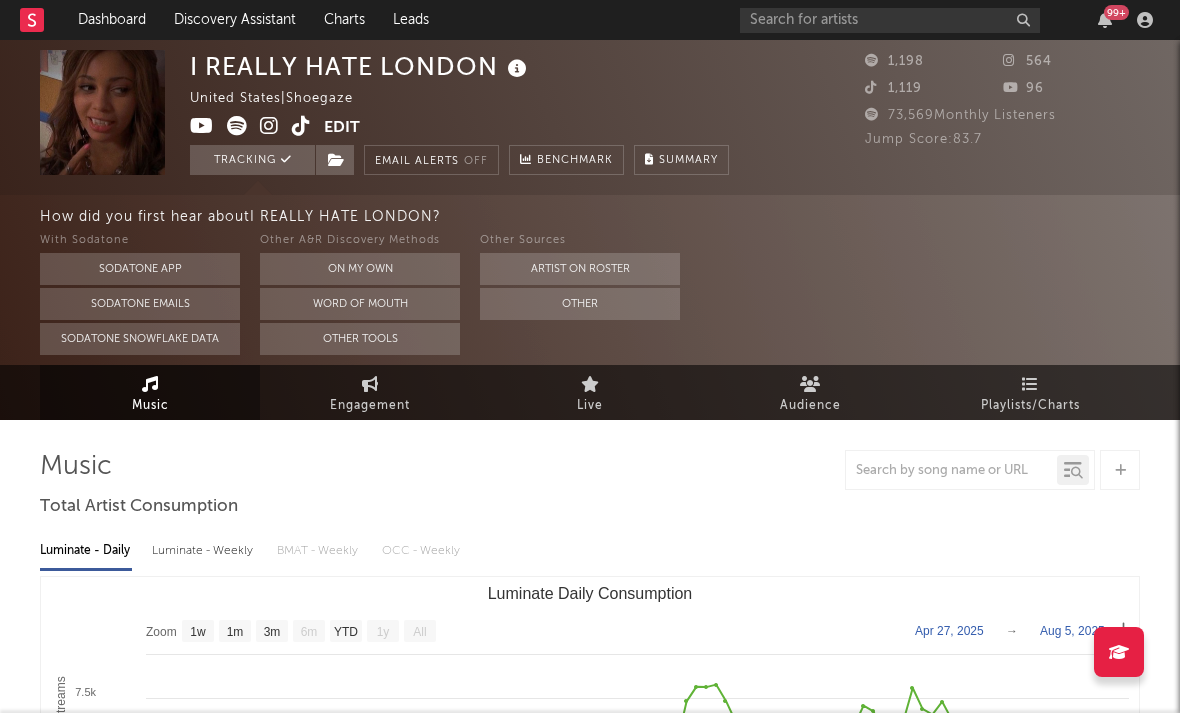 click at bounding box center (269, 126) 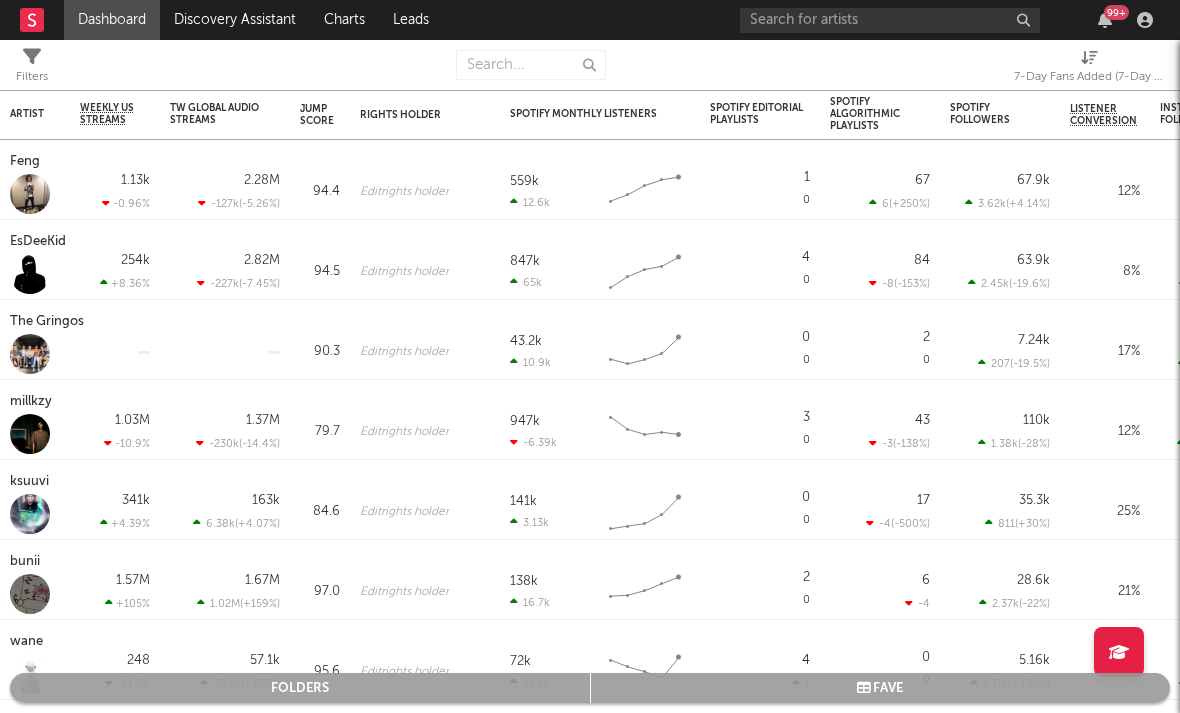 click on "7-Day Fans Added (7-Day Fans Added)" at bounding box center [1089, 77] 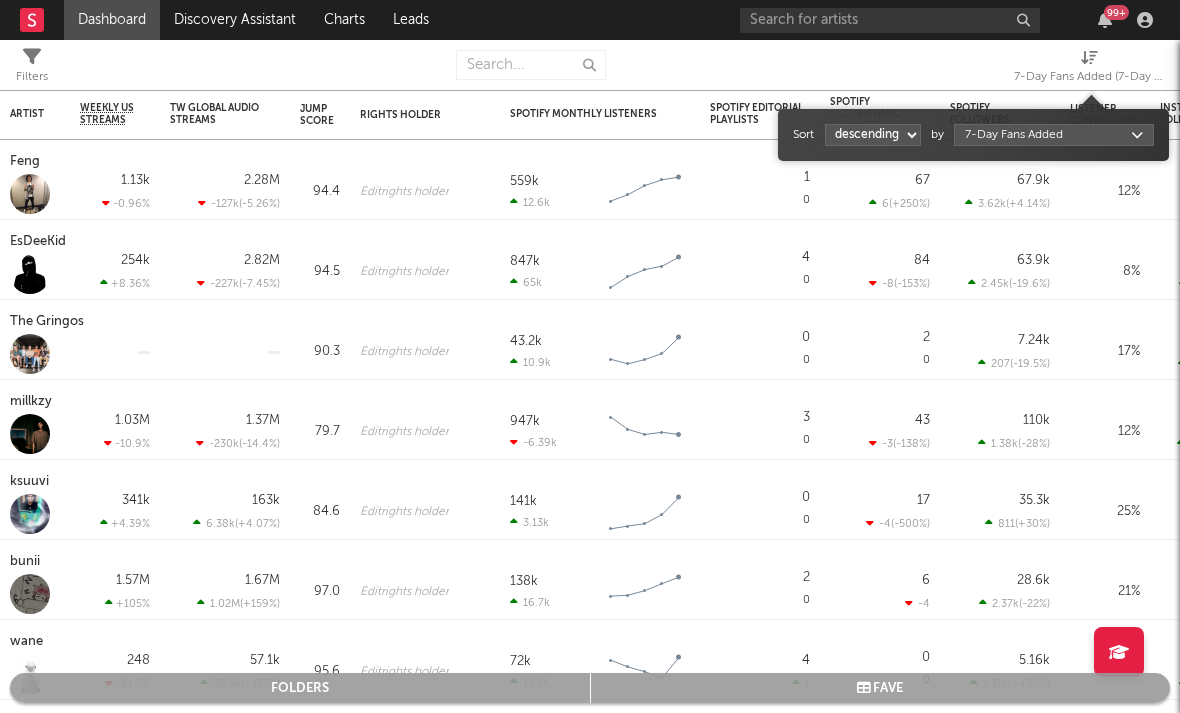 click on "Dashboard Discovery Assistant Charts Leads 99 + Notifications Settings Mark all as read All Growth Releases/Events Playlisting Today ElijahDaEagle 12:41pm Added 3.12x more Instagram followers than their usual daily growth (+490 compared to +157 on average). duoto 12:36pm Added 14.06x more Instagram followers than their usual daily growth (+307 compared to +22 on average). echstacy 12:28pm Added 18.0x more Tiktok followers than their usual daily growth (+100 compared to +6 on average). Thrilliam Angels 10:36am Added 6.29x more Instagram followers than their usual daily growth (+76 compared to +12 on average). Sophia Stel 10:32am Added 4.04x more Instagram followers than their usual daily growth (+124 compared to +31 on average). 3200 TRE 9:05am Added 9.5x more Tiktok followers than their usual daily growth (+300 compared to +32 on average). Yesterday Moneymyface 8:00pm Released a new Spotify album - French Tip. Vanco 5:55pm overtonight 5:44pm Seventhirtyatmorning 5:21pm Lil M.U. 1:07pm 2facedlon 12:53pm 1:24am" at bounding box center (590, 356) 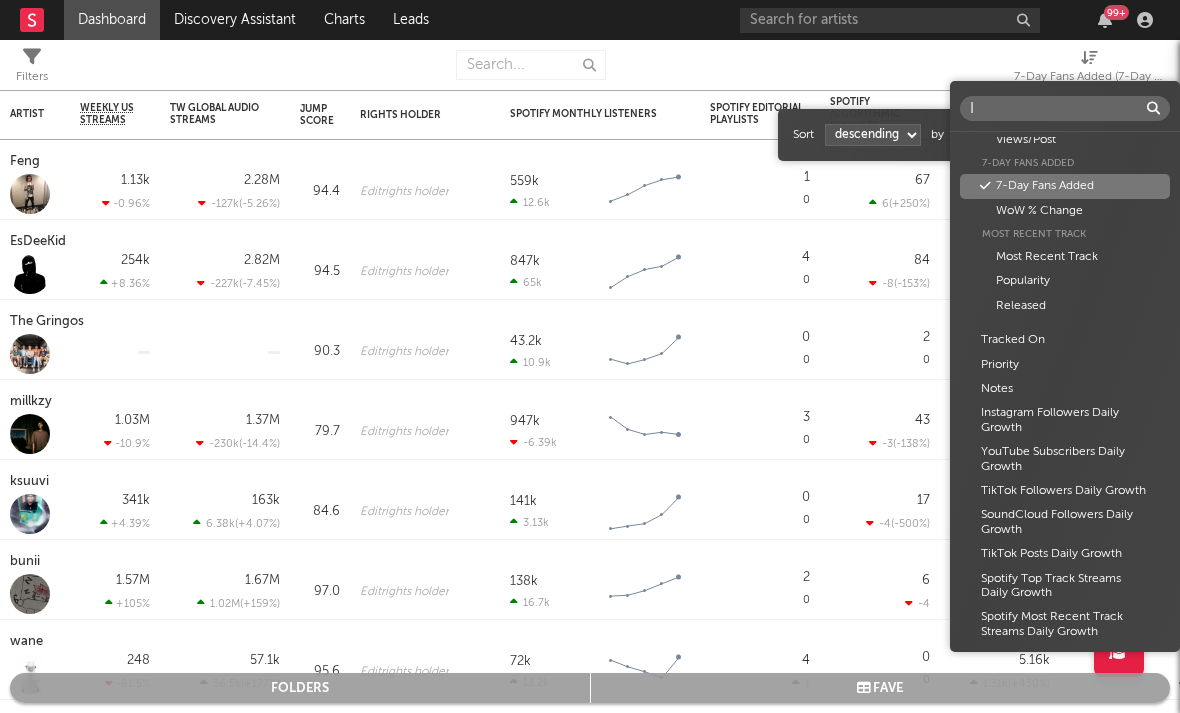 scroll, scrollTop: 0, scrollLeft: 0, axis: both 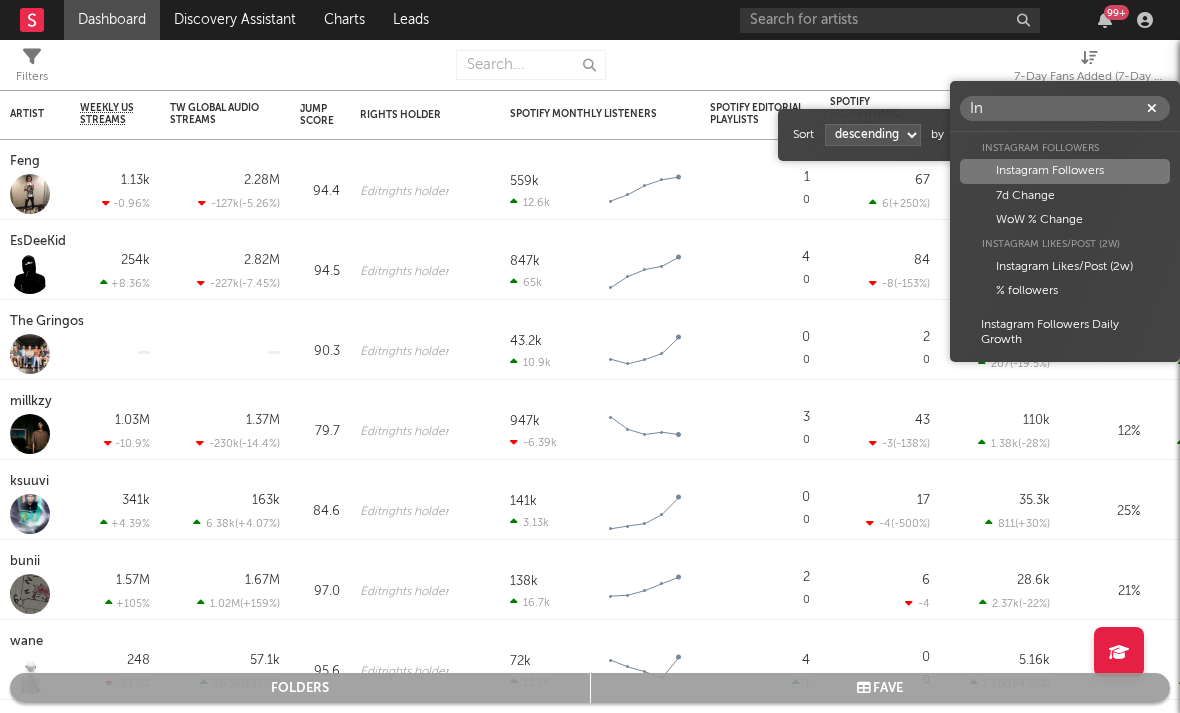 type on "In" 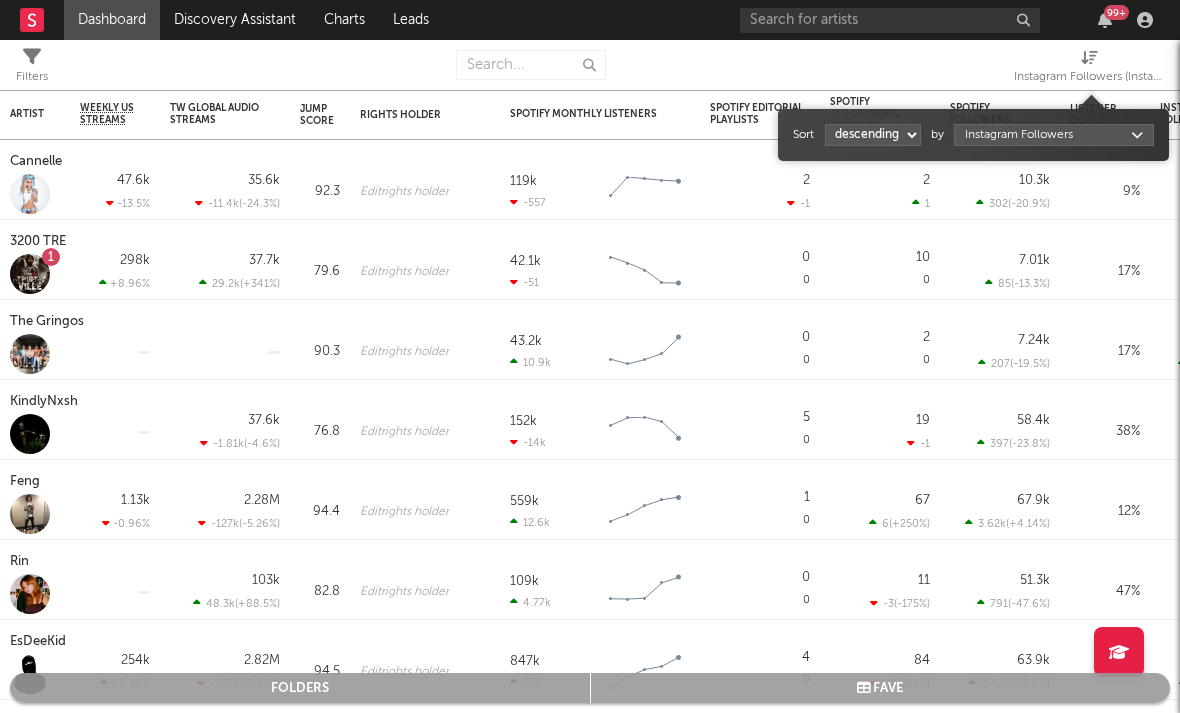 select on "1" 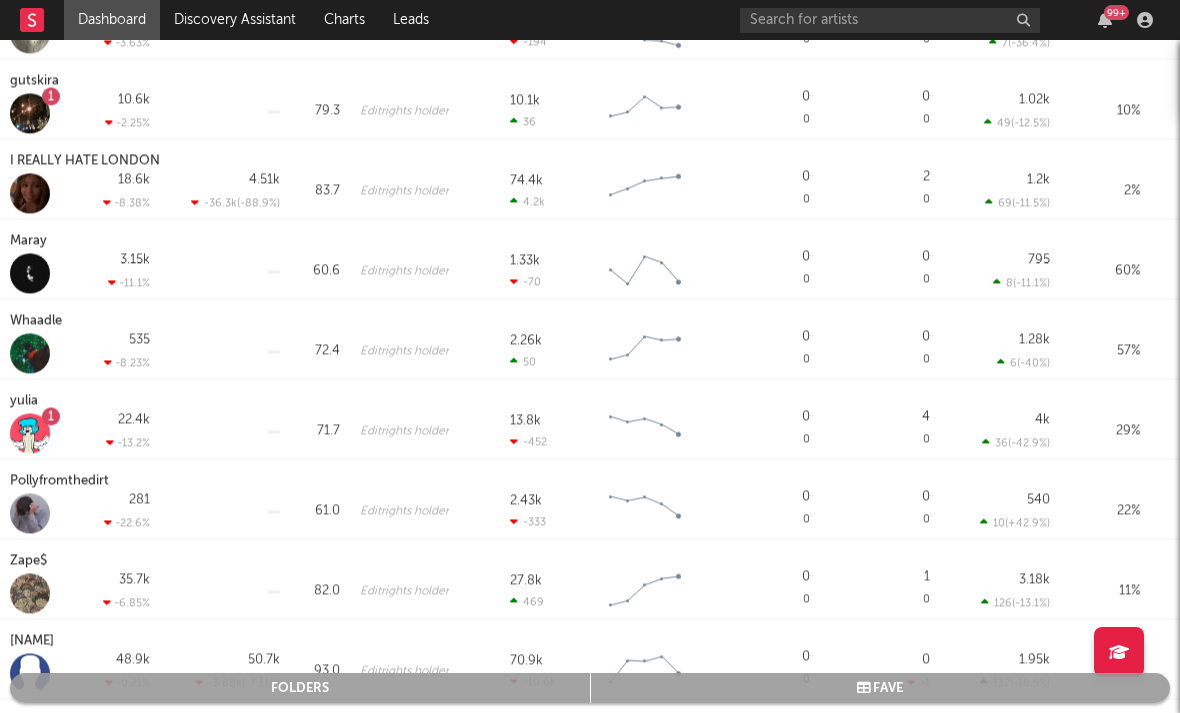 click at bounding box center [30, 273] 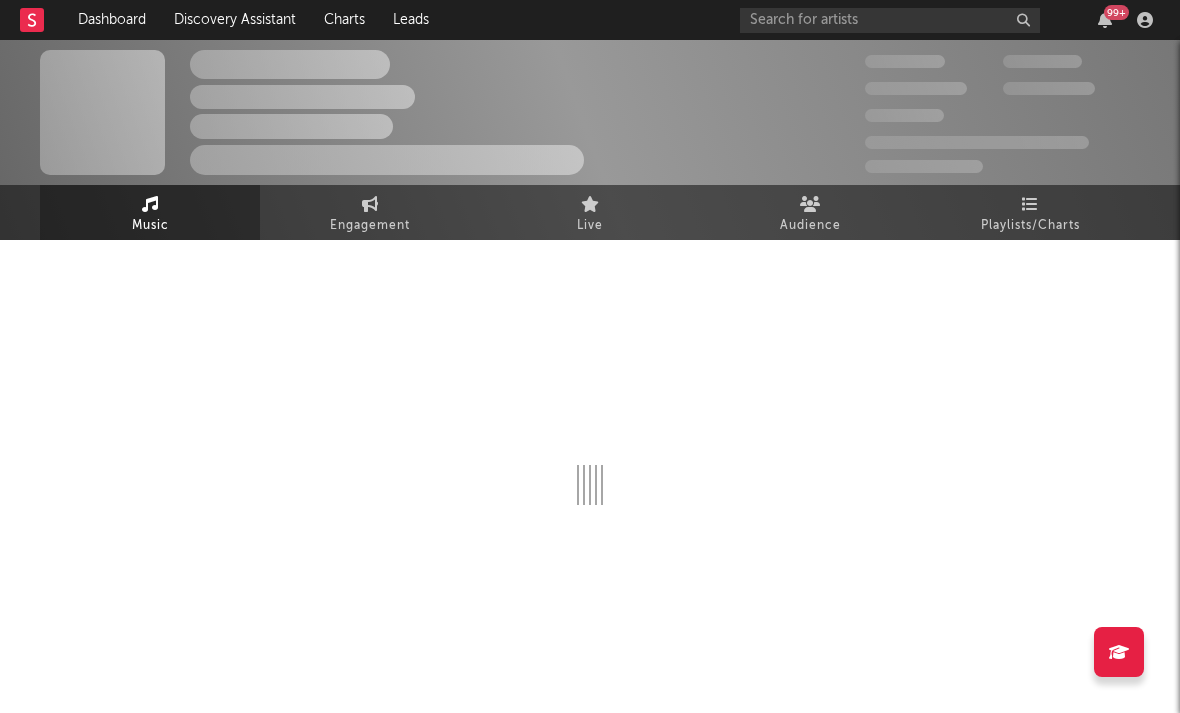 select on "6m" 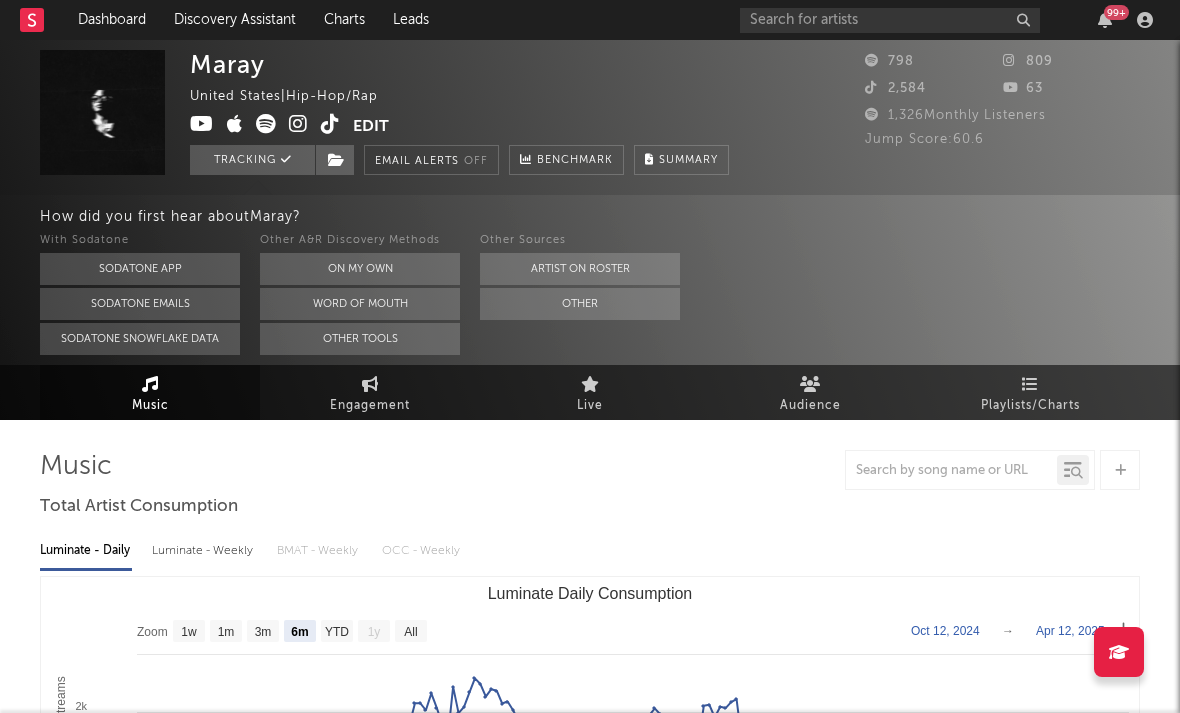 click at bounding box center [298, 124] 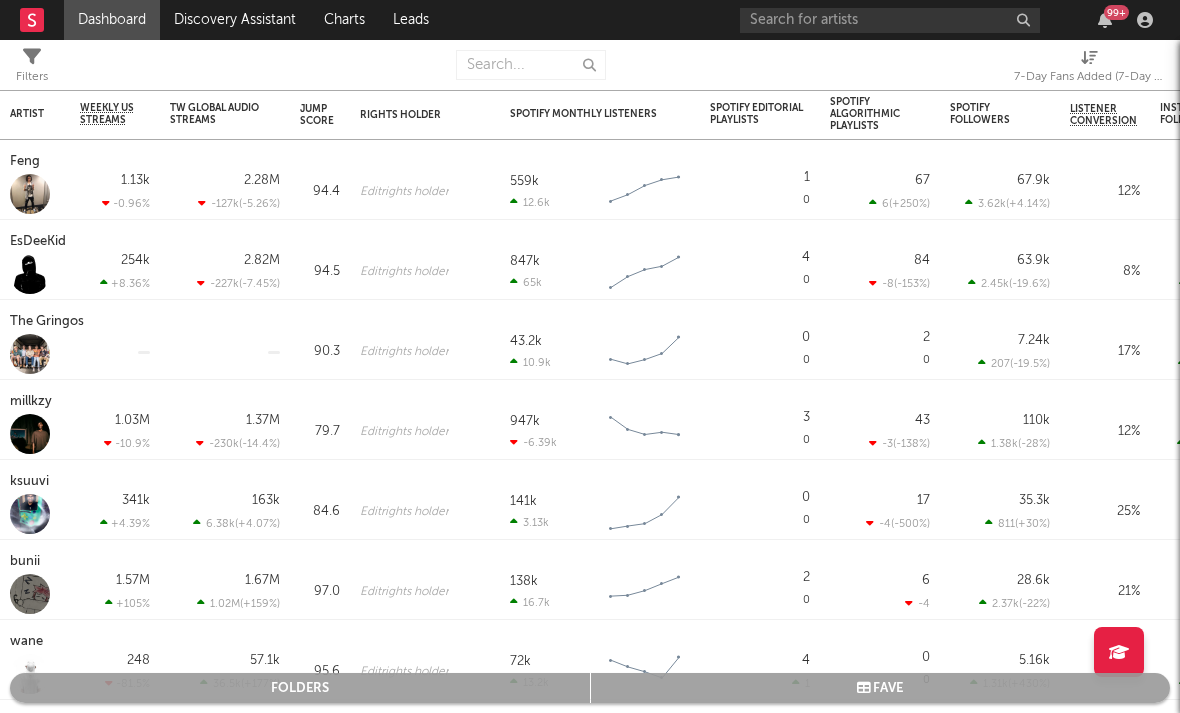 select on "-1" 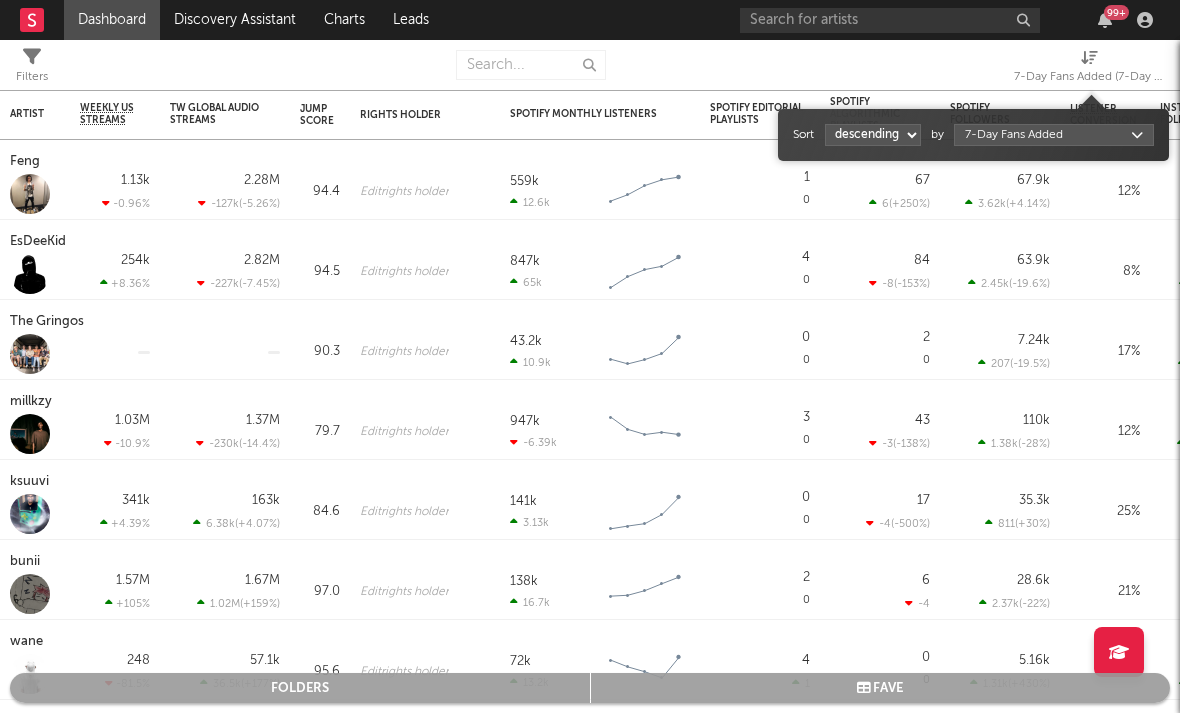 click at bounding box center [1089, 57] 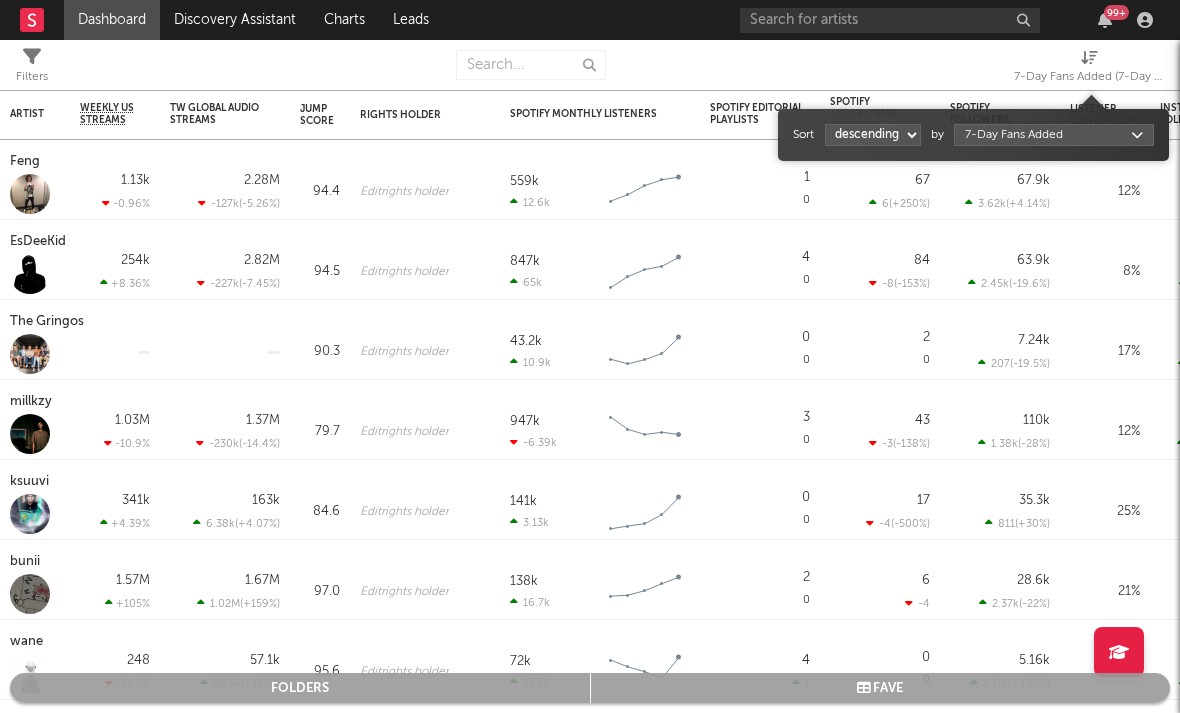click on "Dashboard Discovery Assistant Charts Leads 99 + Notifications Settings Mark all as read All Growth Releases/Events Playlisting Today ElijahDaEagle 12:41pm Added 3.12x more Instagram followers than their usual daily growth (+490 compared to +157 on average). duoto 12:36pm Added 14.06x more Instagram followers than their usual daily growth (+307 compared to +22 on average). echstacy 12:28pm Added 18.0x more Tiktok followers than their usual daily growth (+100 compared to +6 on average). Thrilliam Angels 10:36am Added 6.29x more Instagram followers than their usual daily growth (+76 compared to +12 on average). Sophia Stel 10:32am Added 4.04x more Instagram followers than their usual daily growth (+124 compared to +31 on average). 3200 TRE 9:05am Added 9.5x more Tiktok followers than their usual daily growth (+300 compared to +32 on average). Yesterday Moneymyface 8:00pm Released a new Spotify album - French Tip. Vanco 5:55pm overtonight 5:44pm Seventhirtyatmorning 5:21pm Lil M.U. 1:07pm 2facedlon 12:53pm 1:24am" at bounding box center [590, 356] 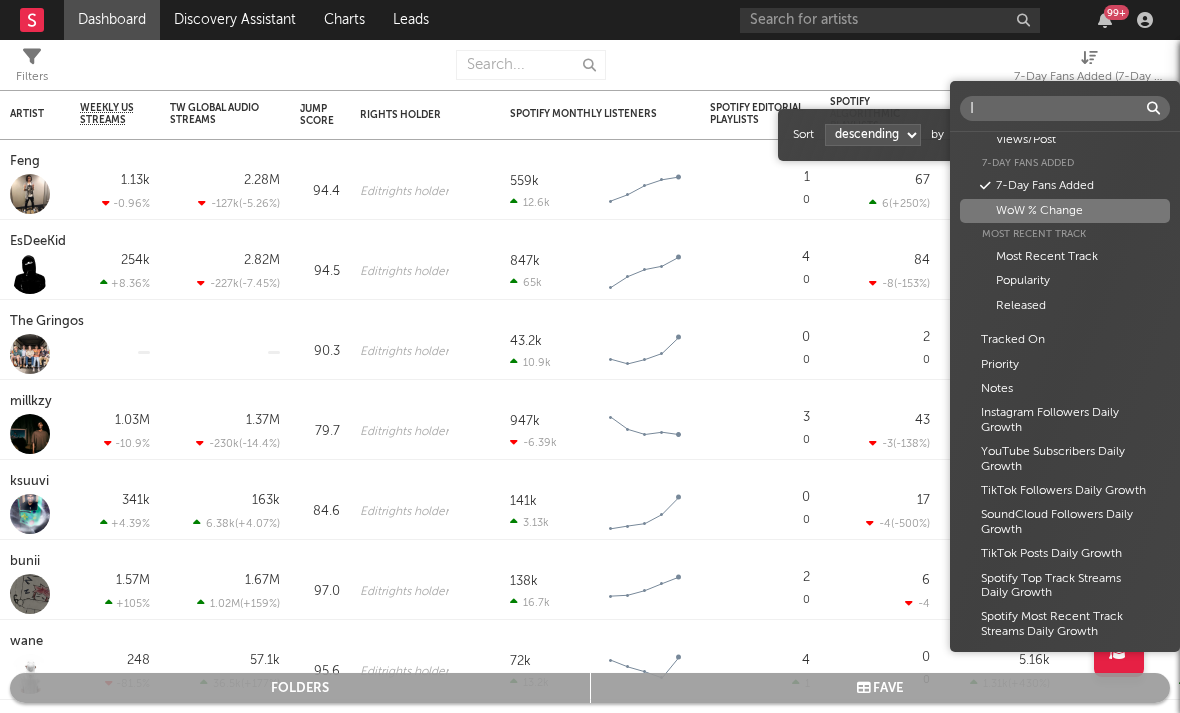 scroll, scrollTop: 0, scrollLeft: 0, axis: both 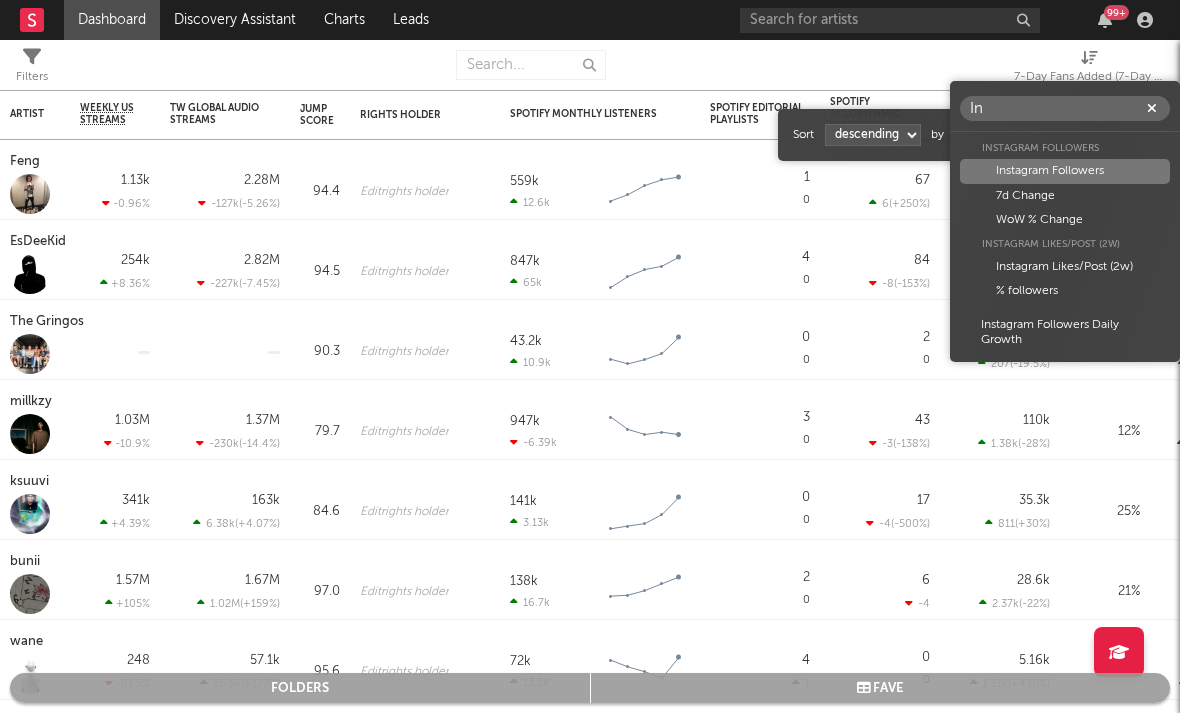 type on "In" 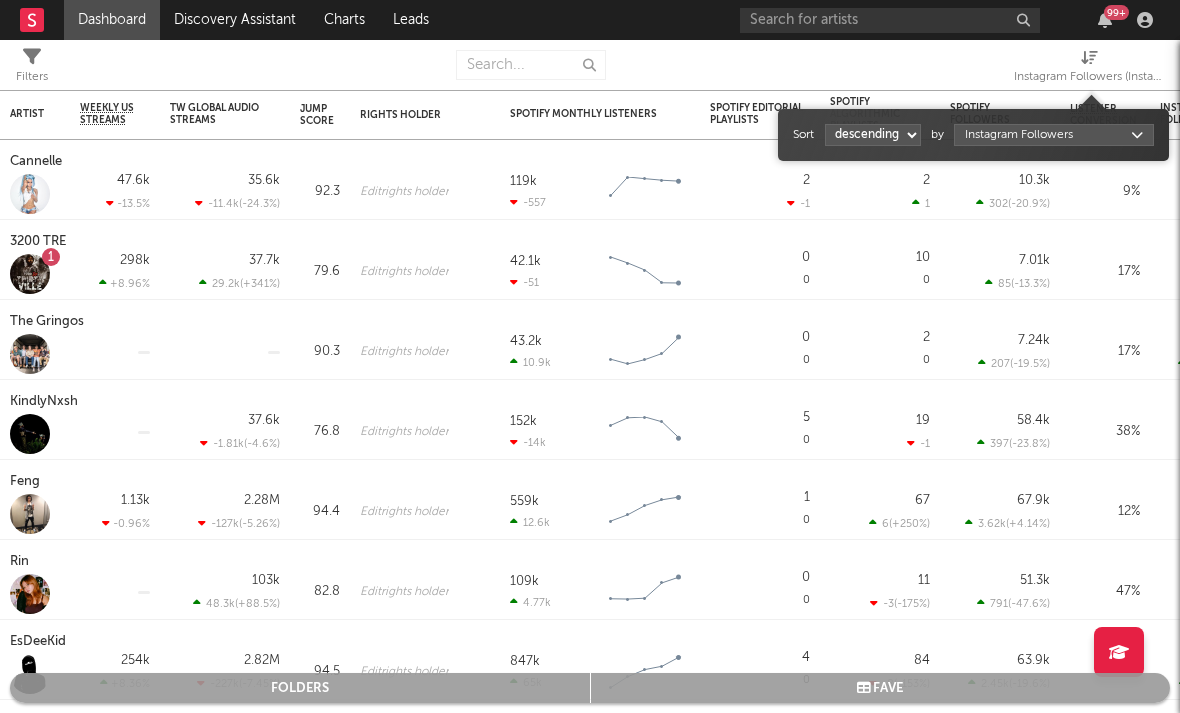 select on "1" 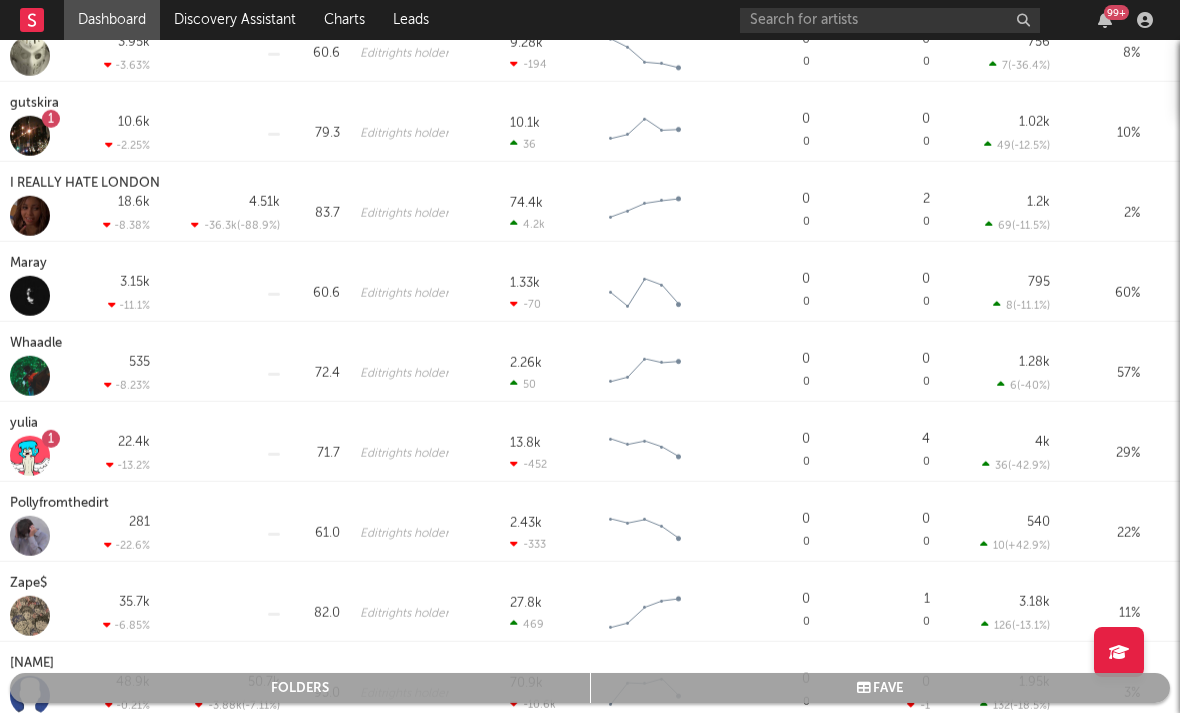 click on "Whaadle" at bounding box center [38, 344] 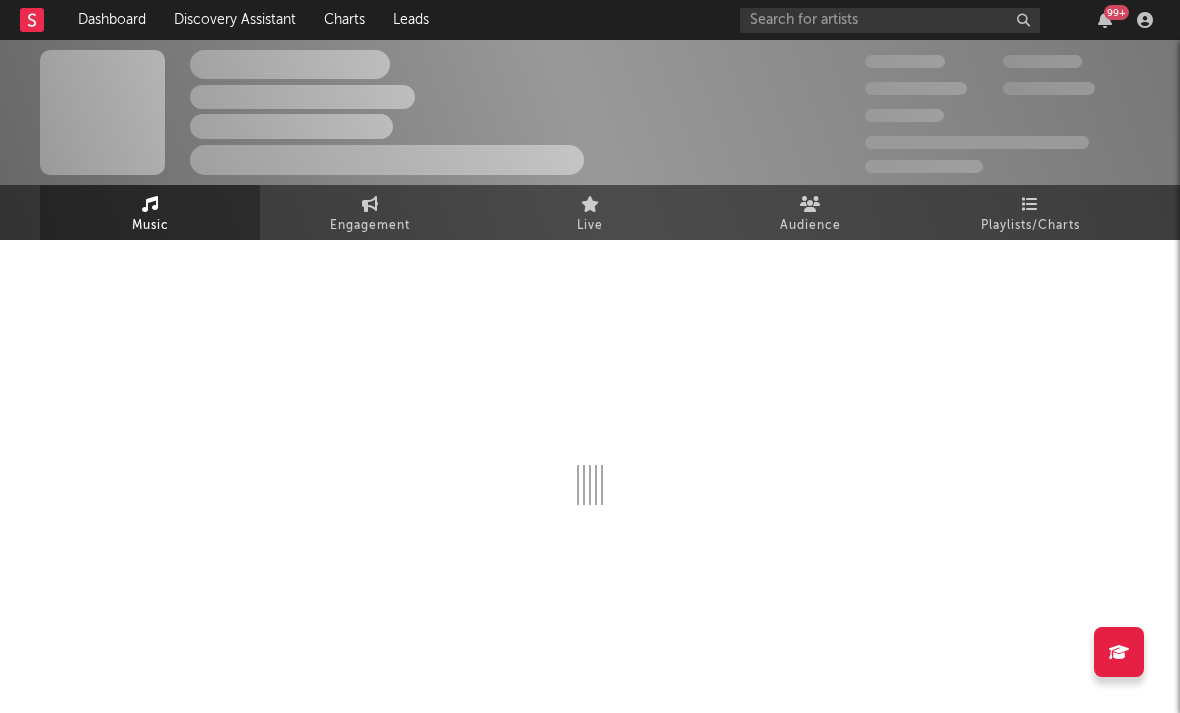 select on "6m" 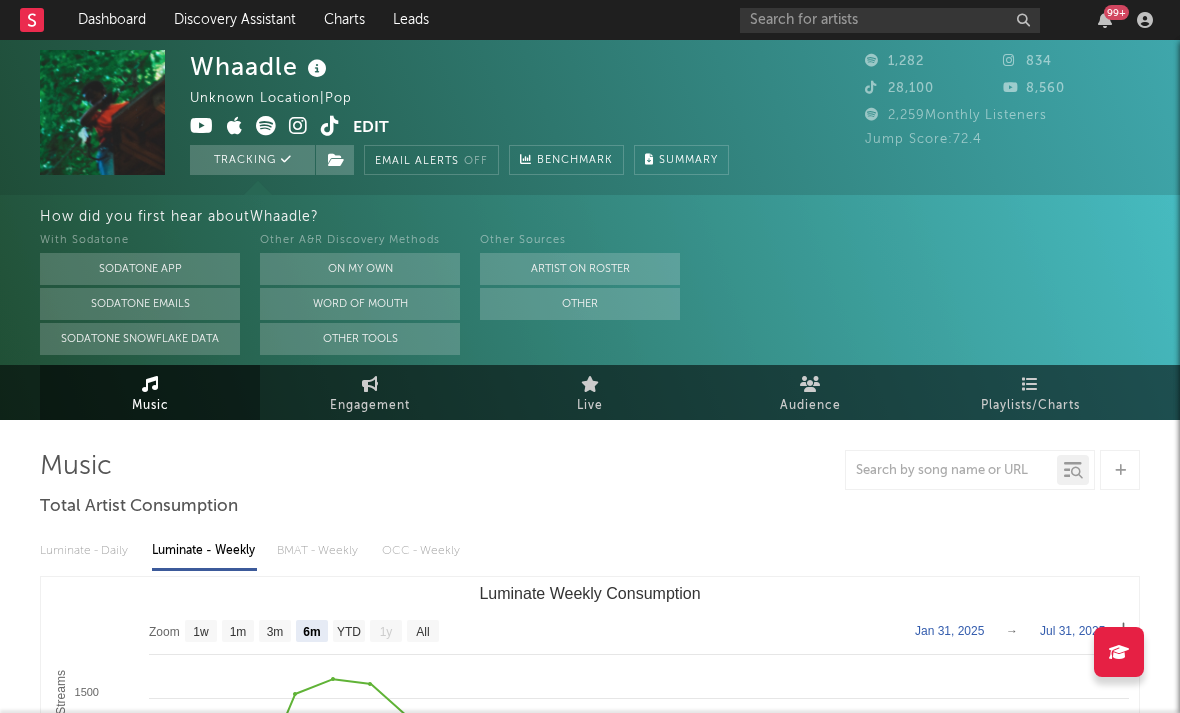 click at bounding box center (298, 126) 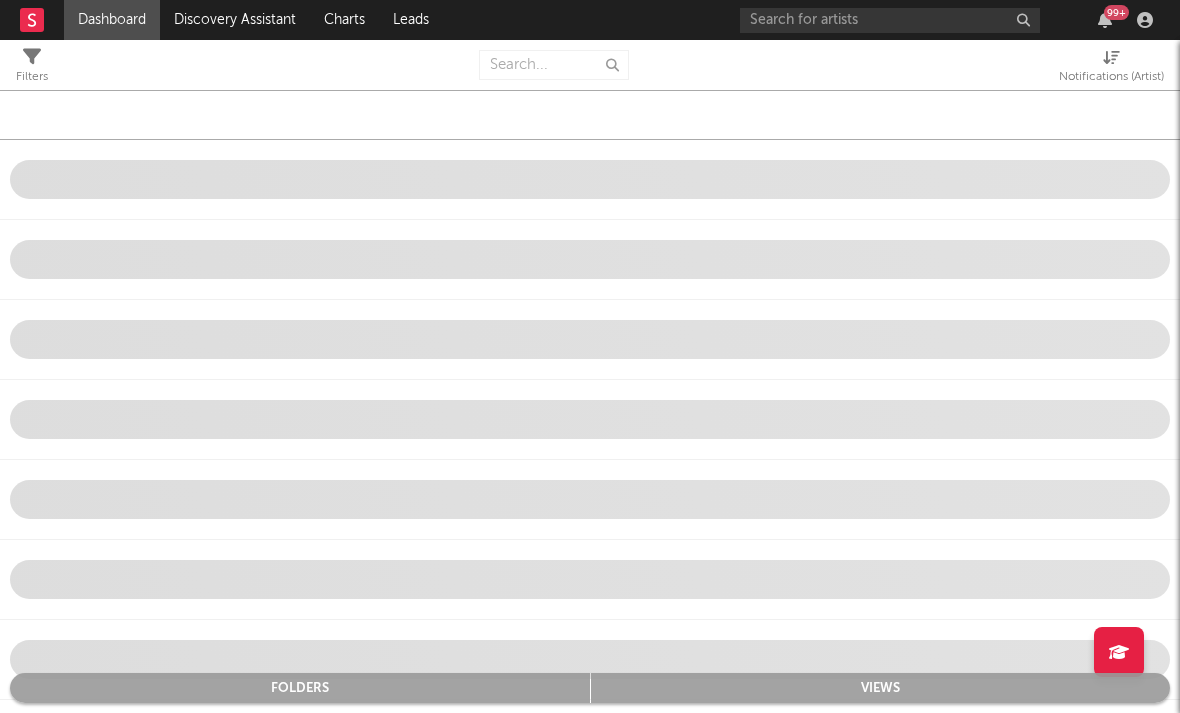 click on "Notifications (Artist)" at bounding box center [1111, 69] 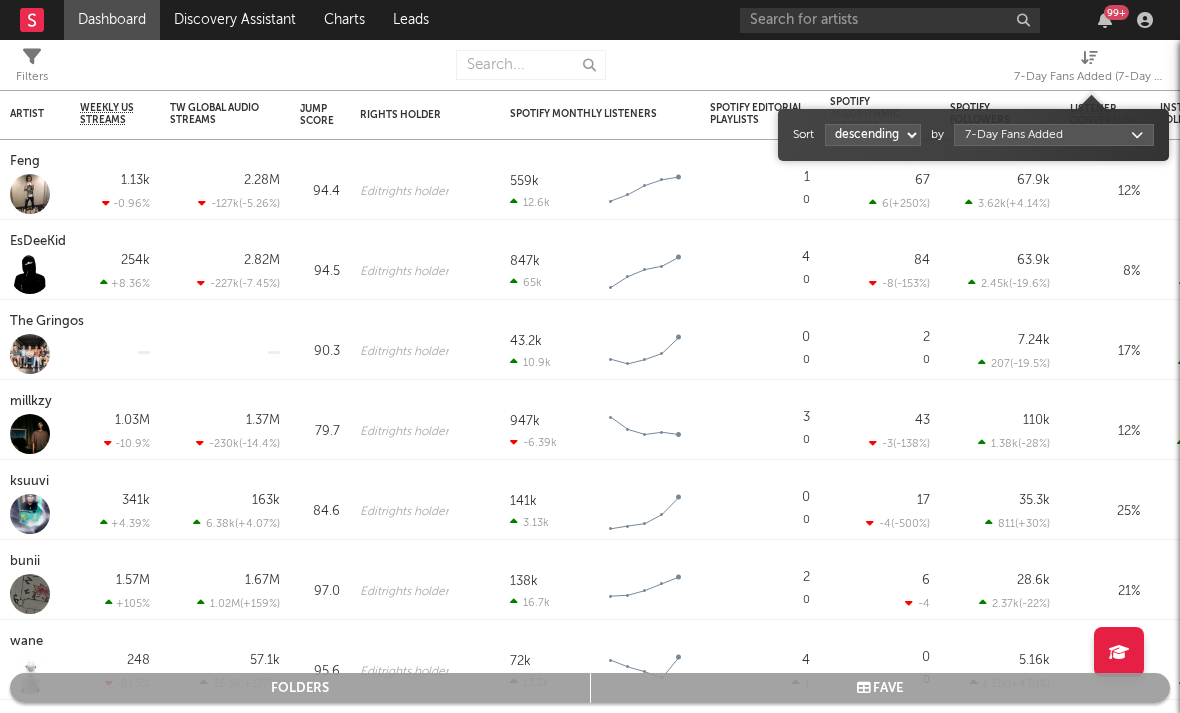 click on "Dashboard Discovery Assistant Charts Leads 99 + Notifications Settings Mark all as read All Growth Releases/Events Playlisting Today ElijahDaEagle 12:41pm Added 3.12x more Instagram followers than their usual daily growth (+490 compared to +157 on average). duoto 12:36pm Added 14.06x more Instagram followers than their usual daily growth (+307 compared to +22 on average). echstacy 12:28pm Added 18.0x more Tiktok followers than their usual daily growth (+100 compared to +6 on average). Thrilliam Angels 10:36am Added 6.29x more Instagram followers than their usual daily growth (+76 compared to +12 on average). Sophia Stel 10:32am Added 4.04x more Instagram followers than their usual daily growth (+124 compared to +31 on average). 3200 TRE 9:05am Added 9.5x more Tiktok followers than their usual daily growth (+300 compared to +32 on average). Yesterday Moneymyface 8:00pm Released a new Spotify album - French Tip. Vanco 5:55pm overtonight 5:44pm Seventhirtyatmorning 5:21pm Lil M.U. 1:07pm 2facedlon 12:53pm 1:24am" at bounding box center (590, 356) 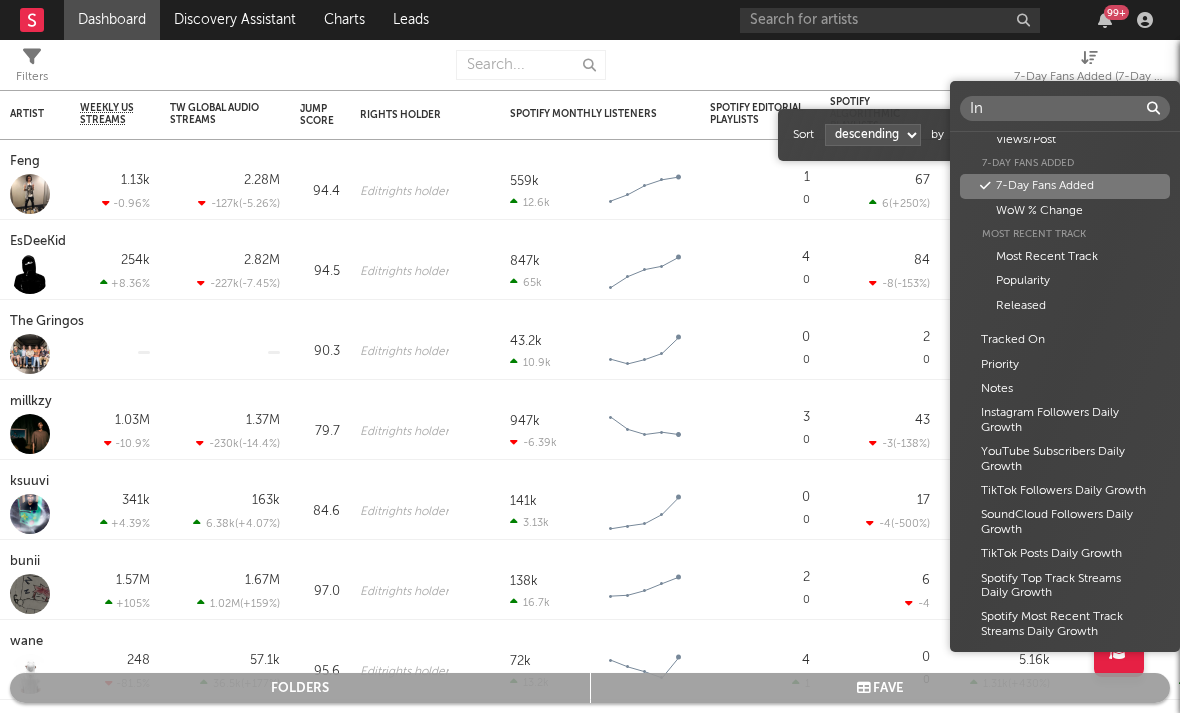 scroll, scrollTop: 0, scrollLeft: 0, axis: both 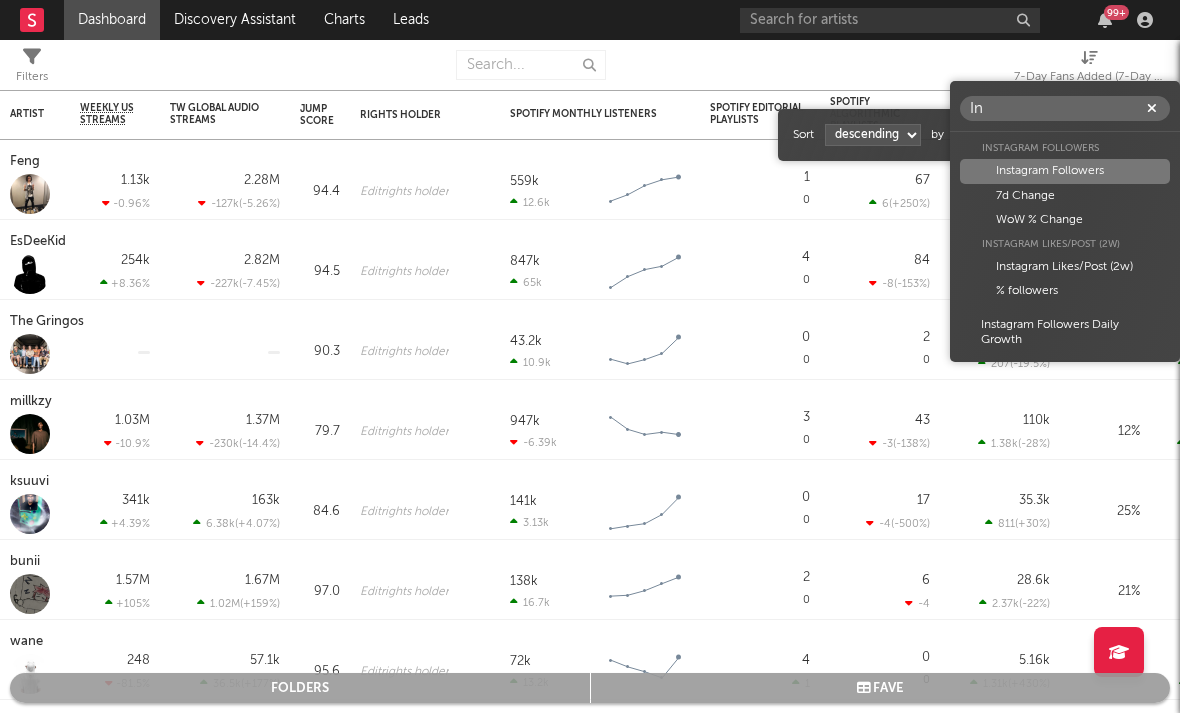 type on "In" 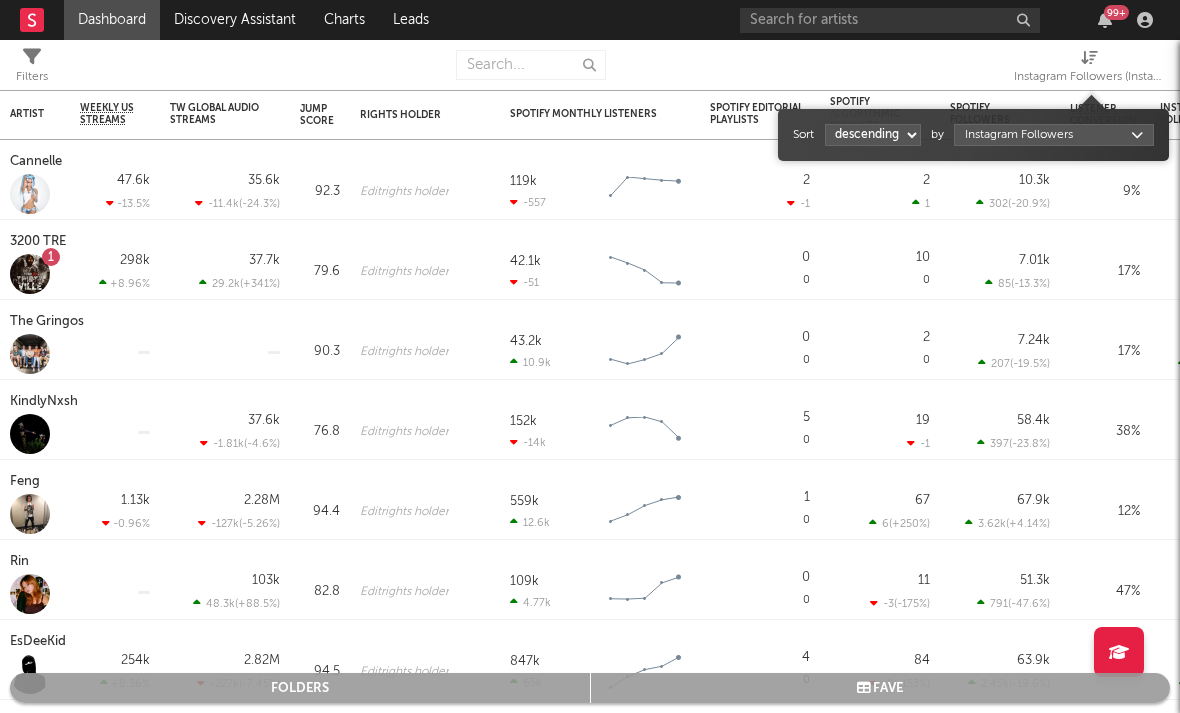 select on "1" 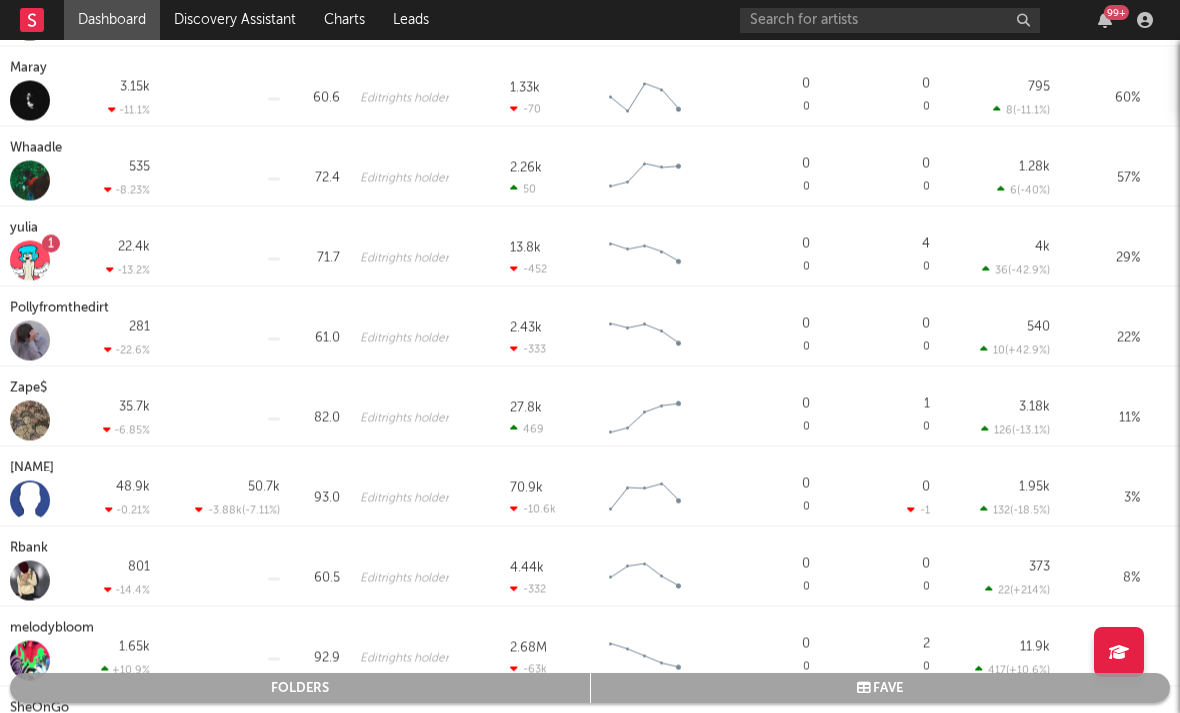 click on "yulia" at bounding box center (26, 228) 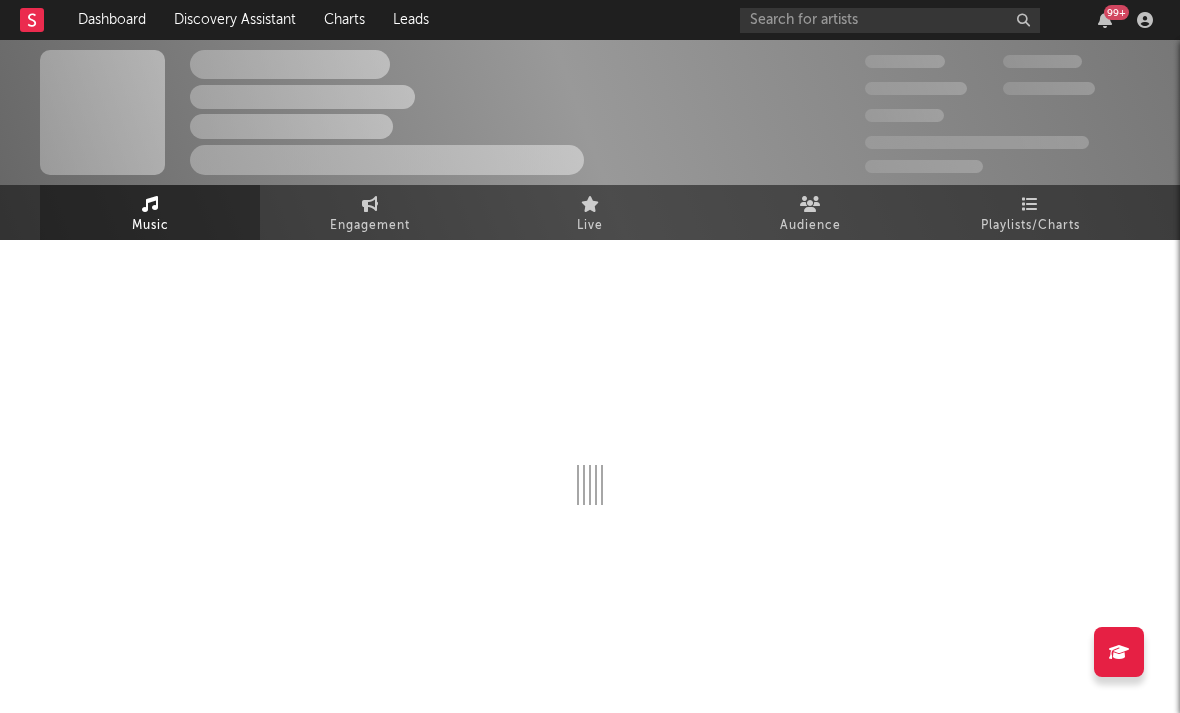 select on "1w" 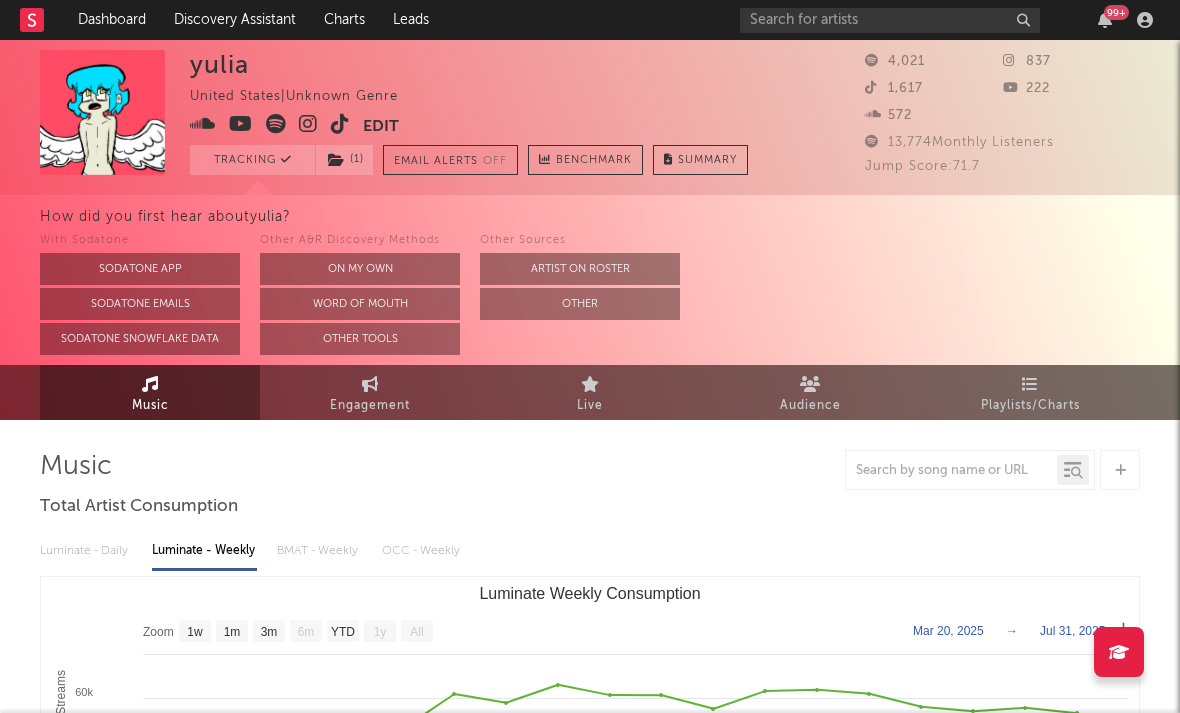 click at bounding box center [308, 124] 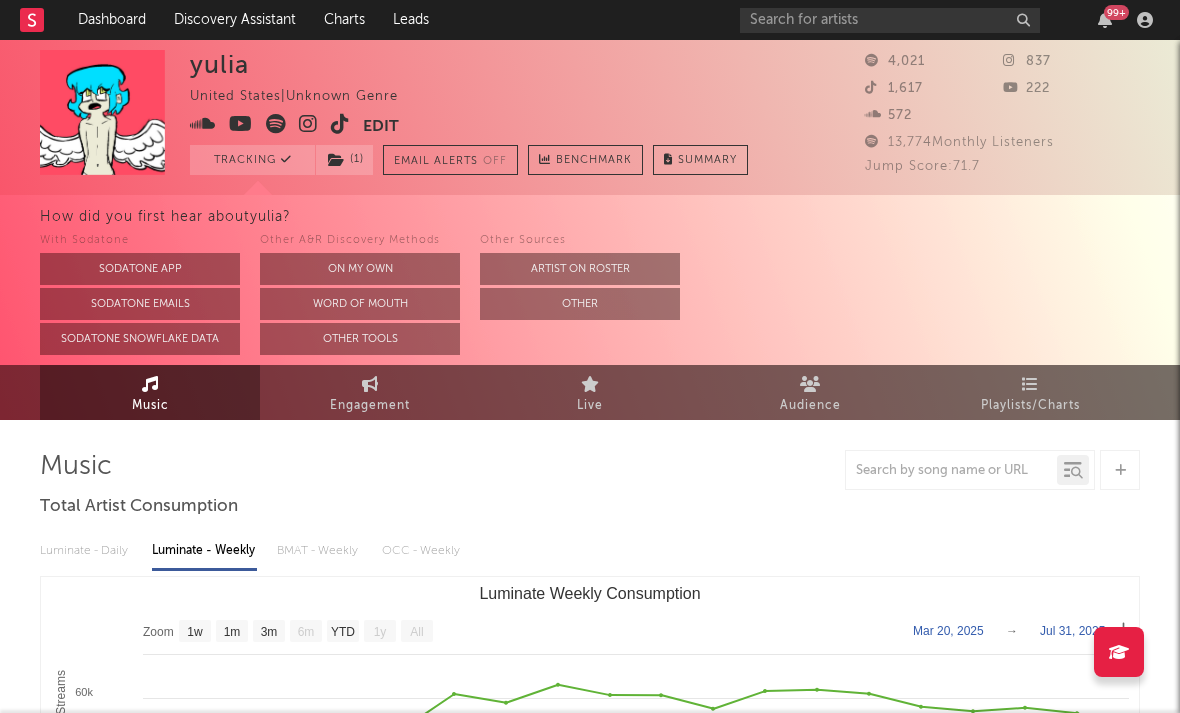 click at bounding box center (308, 124) 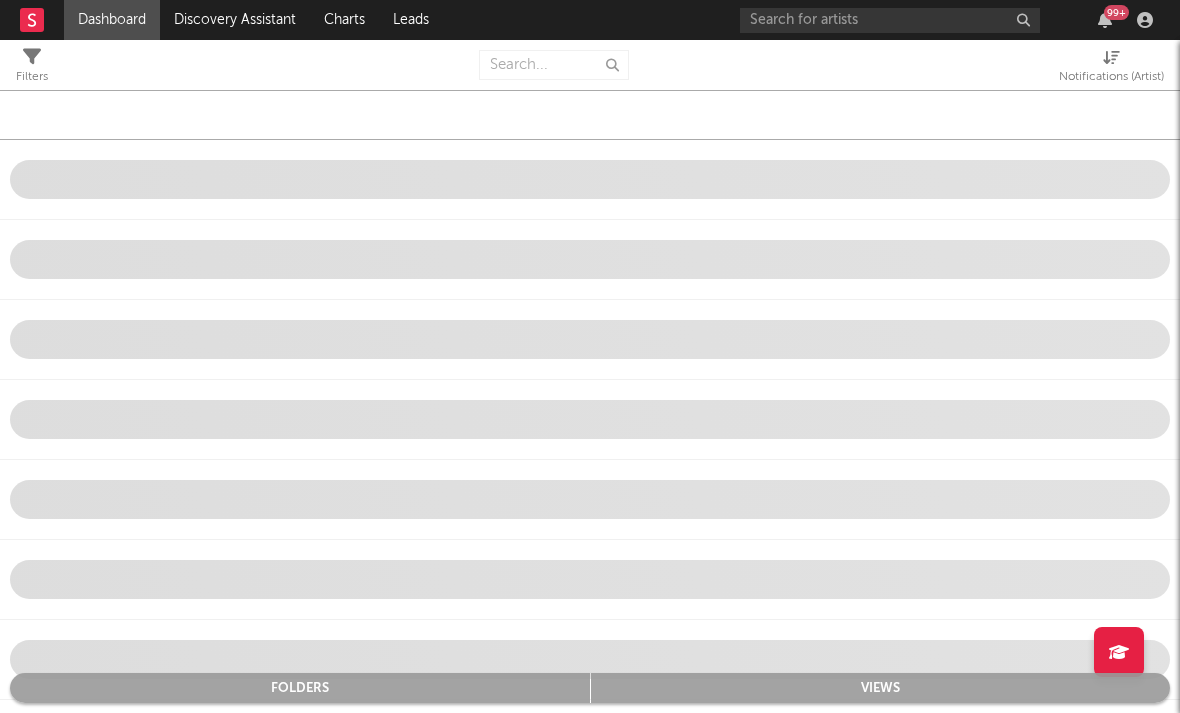 select on "-1" 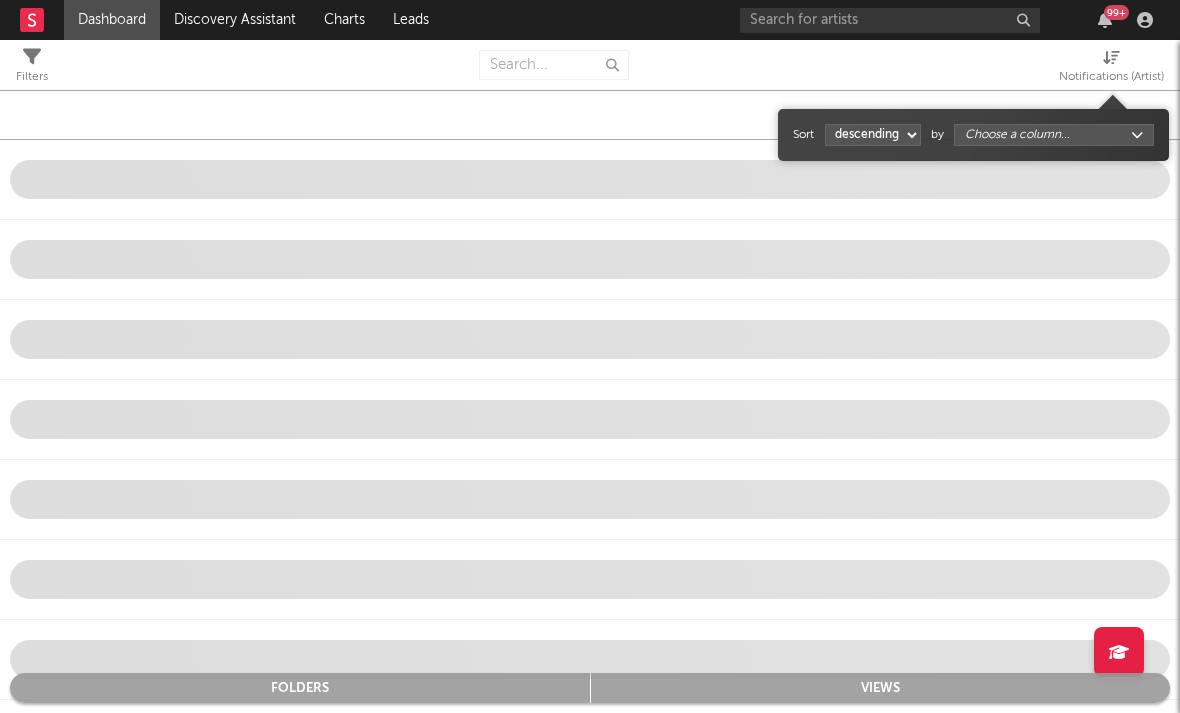 click at bounding box center [1111, 57] 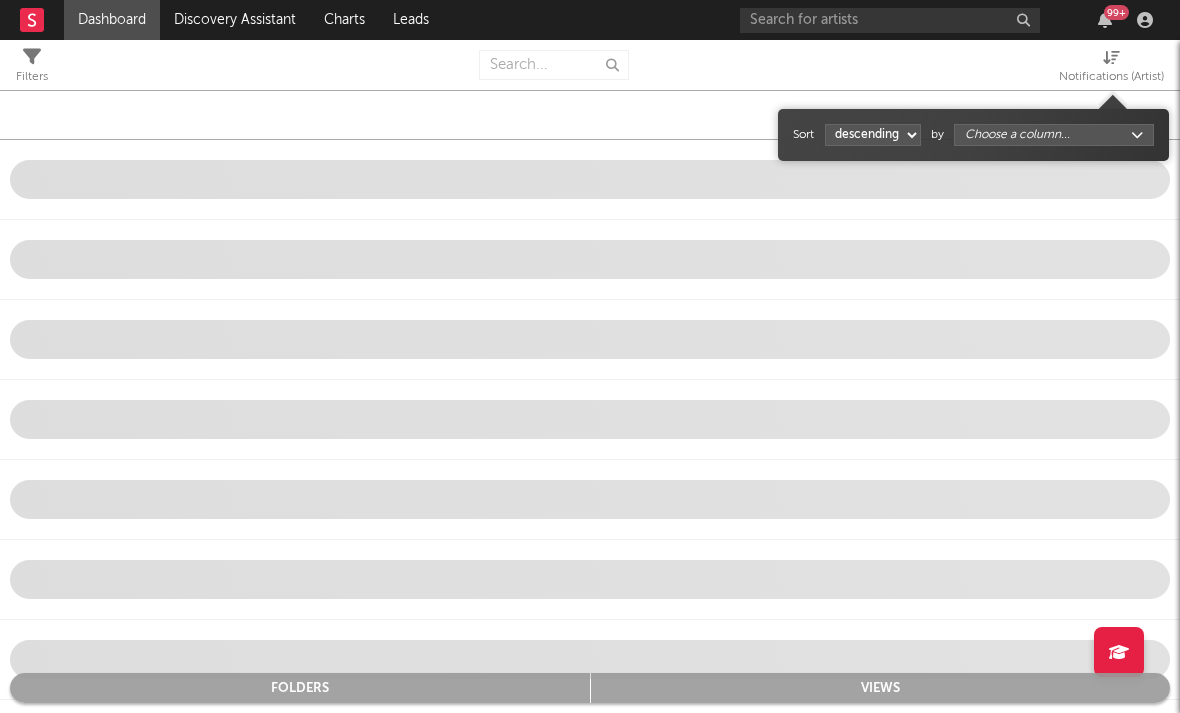 click on "Dashboard Discovery Assistant Charts Leads 99 + Notifications Settings Mark all as read All Growth Releases/Events Playlisting Today ElijahDaEagle 12:41pm Added 3.12x more Instagram followers than their usual daily growth (+490 compared to +157 on average). duoto 12:36pm Added 14.06x more Instagram followers than their usual daily growth (+307 compared to +22 on average). echstacy 12:28pm Added 18.0x more Tiktok followers than their usual daily growth (+100 compared to +6 on average). Thrilliam Angels 10:36am Added 6.29x more Instagram followers than their usual daily growth (+76 compared to +12 on average). Sophia Stel 10:32am Added 4.04x more Instagram followers than their usual daily growth (+124 compared to +31 on average). 3200 TRE 9:05am Added 9.5x more Tiktok followers than their usual daily growth (+300 compared to +32 on average). Yesterday Moneymyface 8:00pm Released a new Spotify album - French Tip. Vanco 5:55pm overtonight 5:44pm Seventhirtyatmorning 5:21pm Lil M.U. 1:07pm 2facedlon 12:53pm 1:24am" at bounding box center (590, 356) 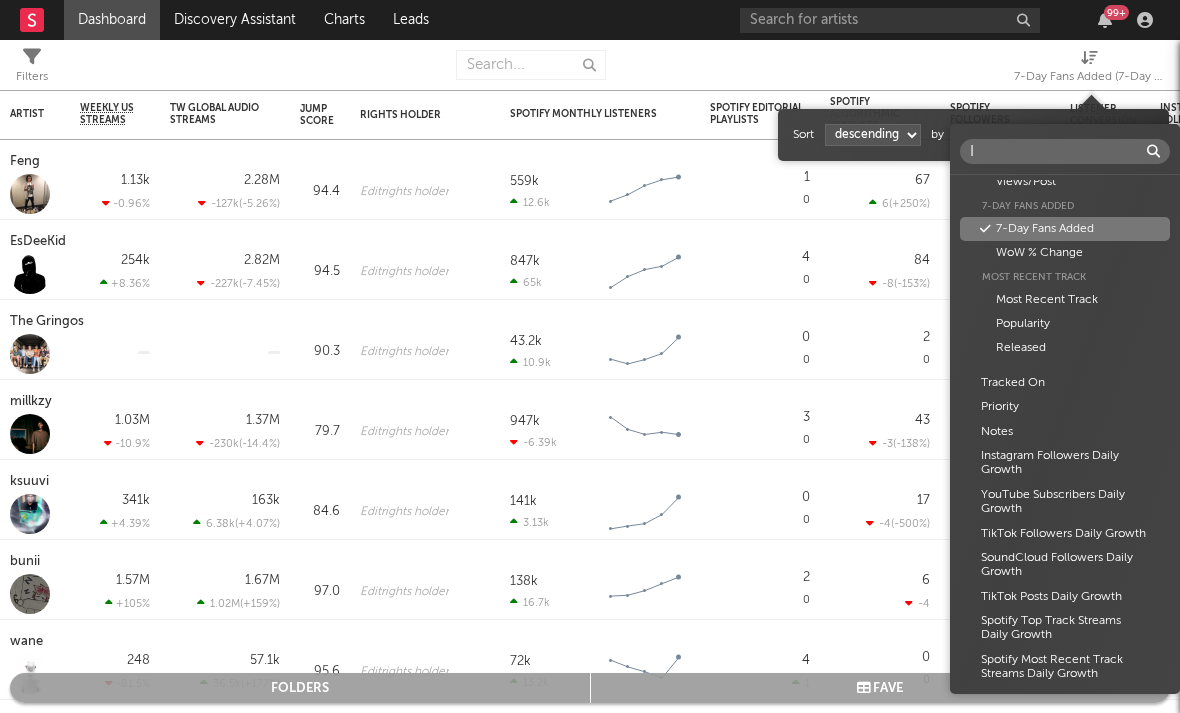 scroll, scrollTop: 0, scrollLeft: 0, axis: both 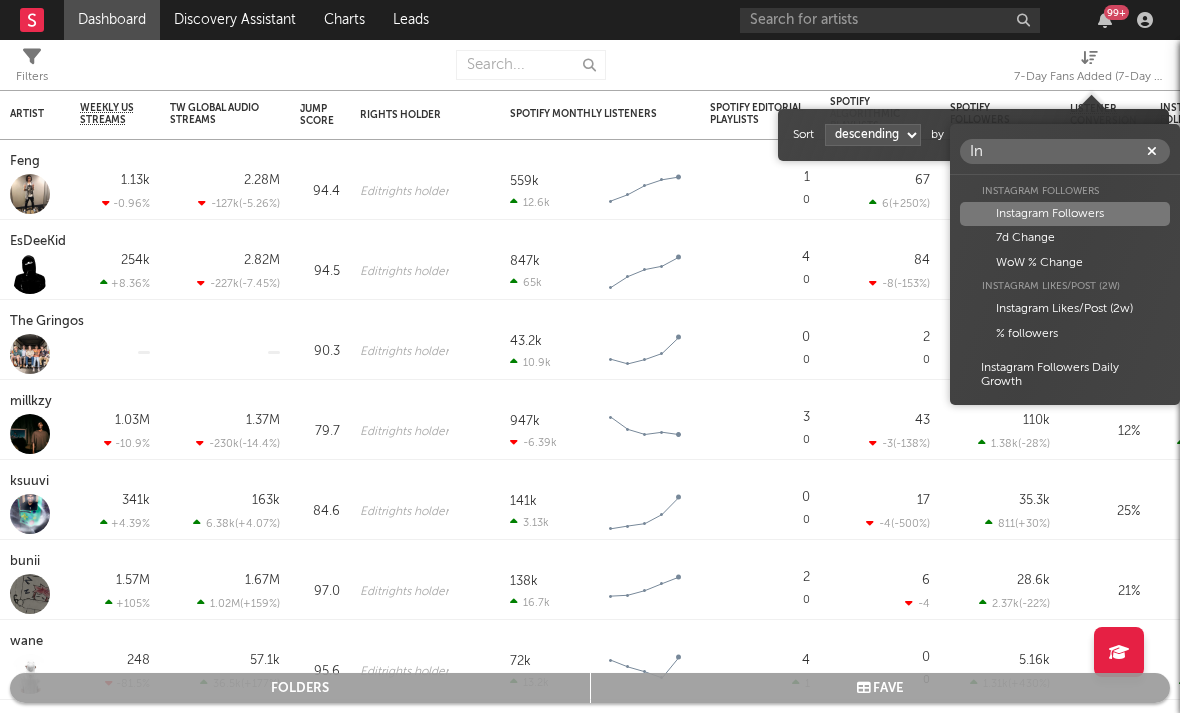 type on "In" 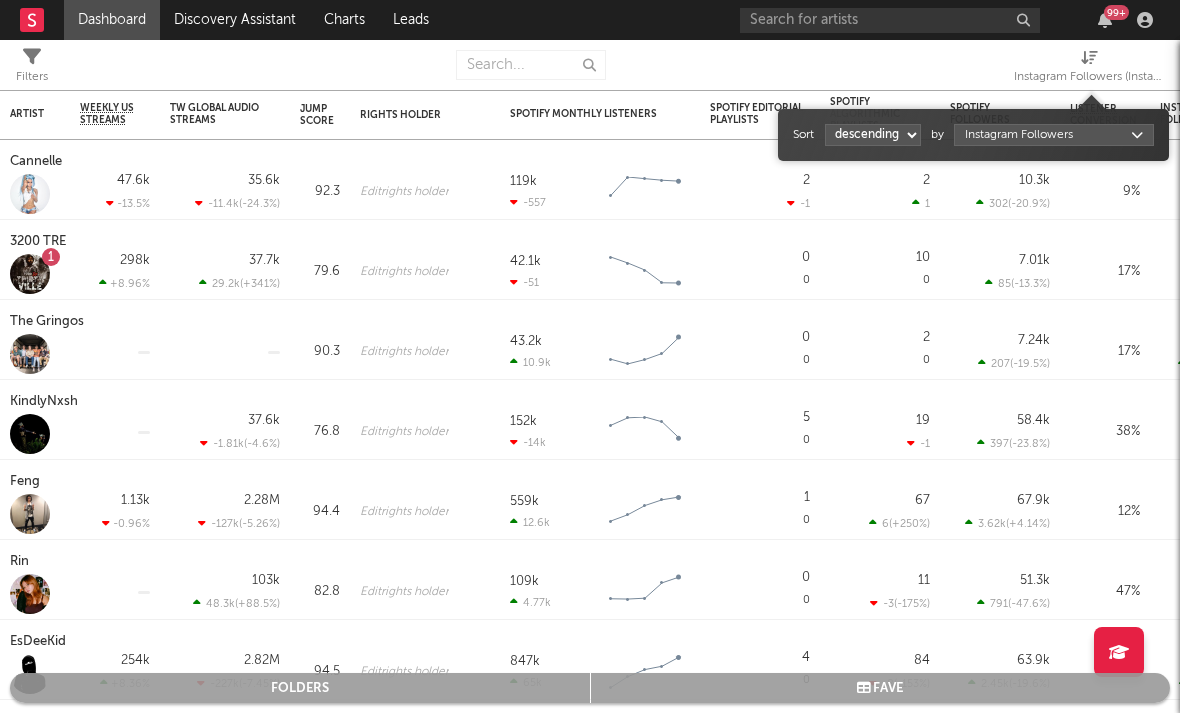 select on "1" 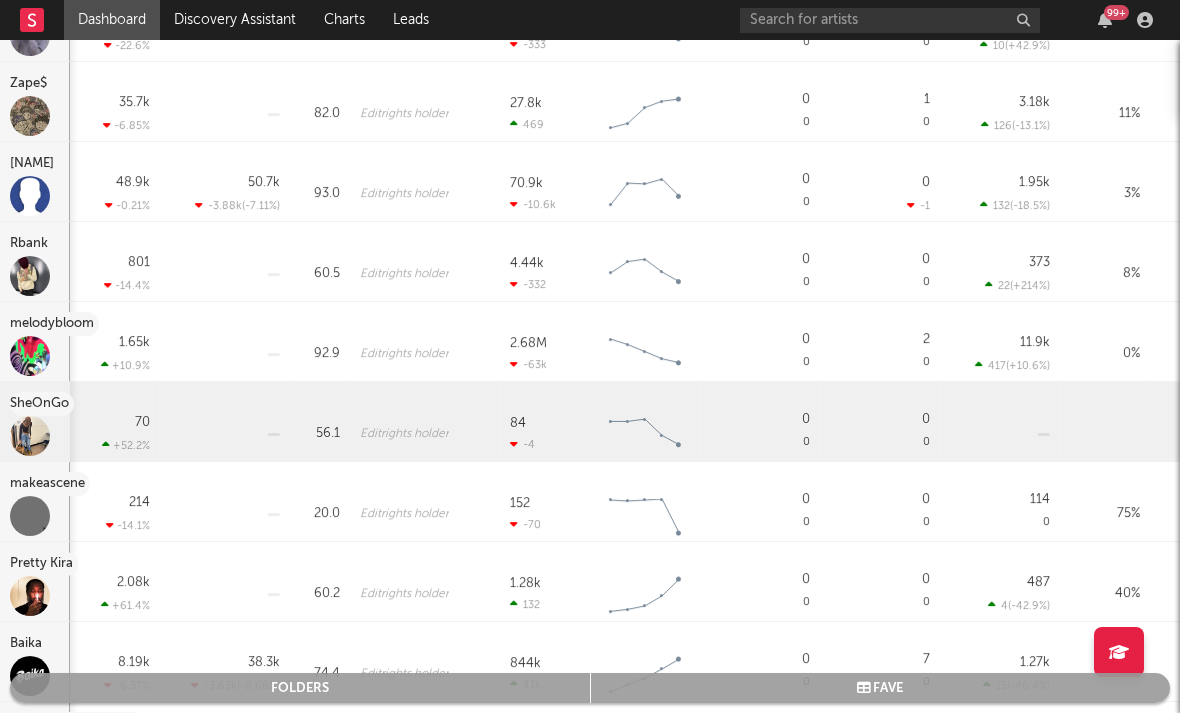 click on "SheOnGo" at bounding box center [42, 404] 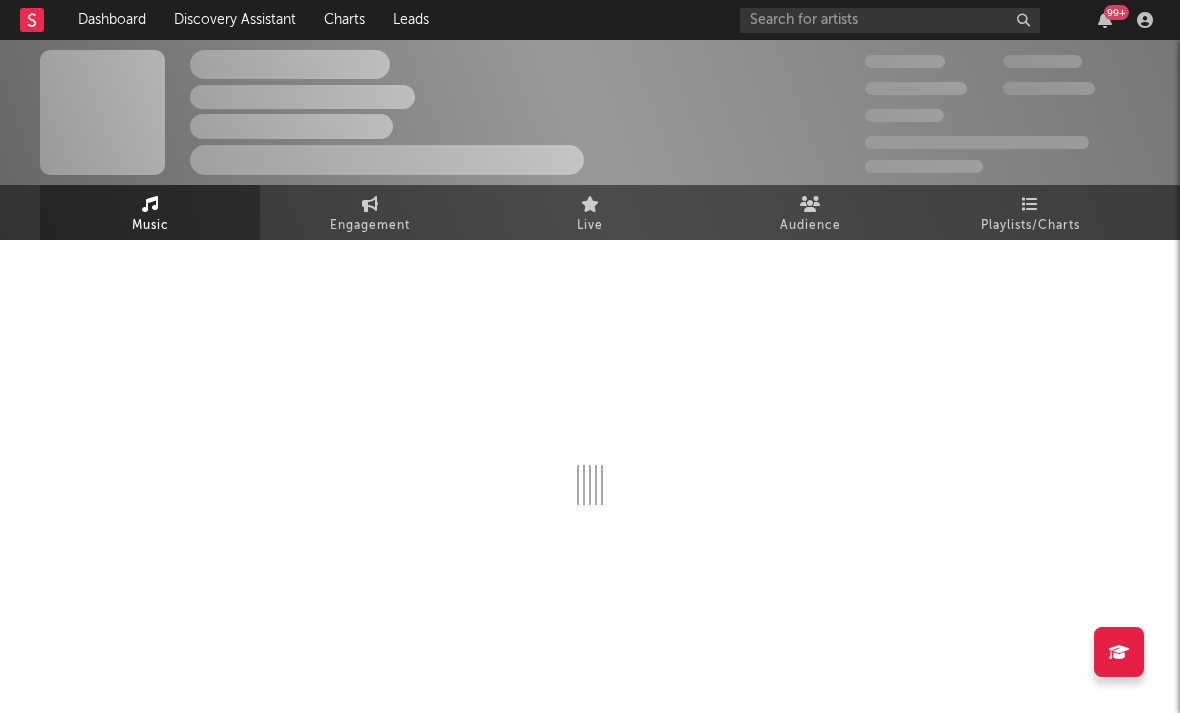 select on "6m" 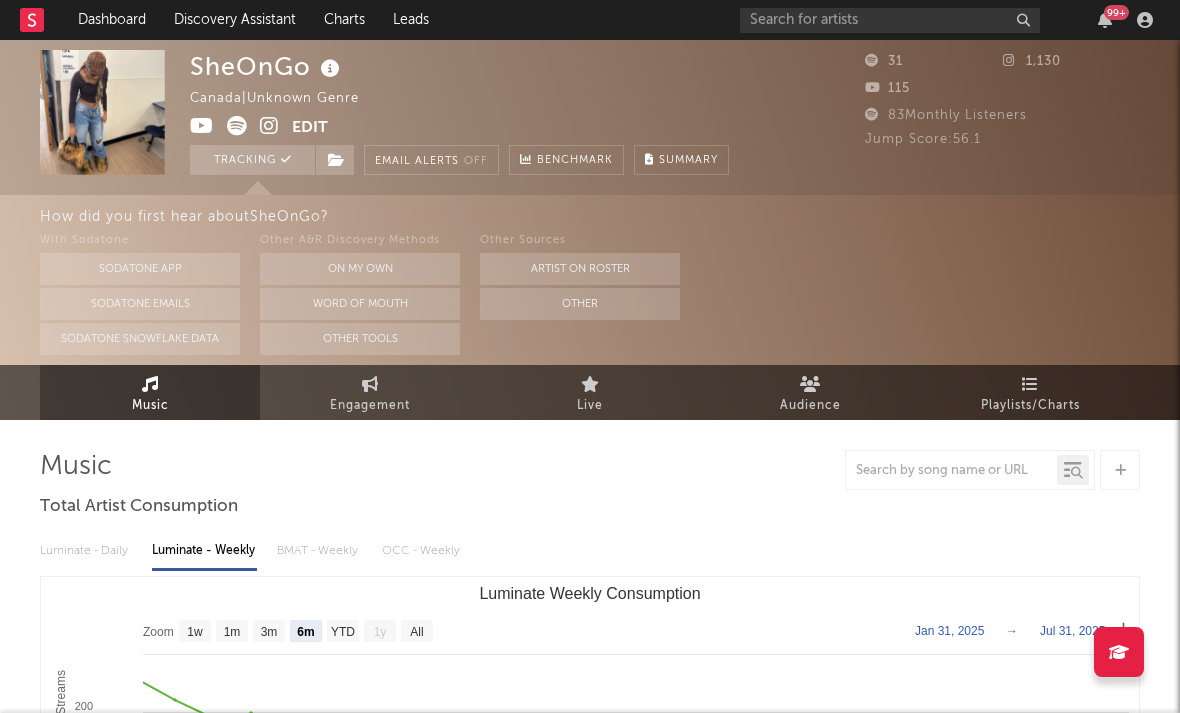 click at bounding box center (269, 126) 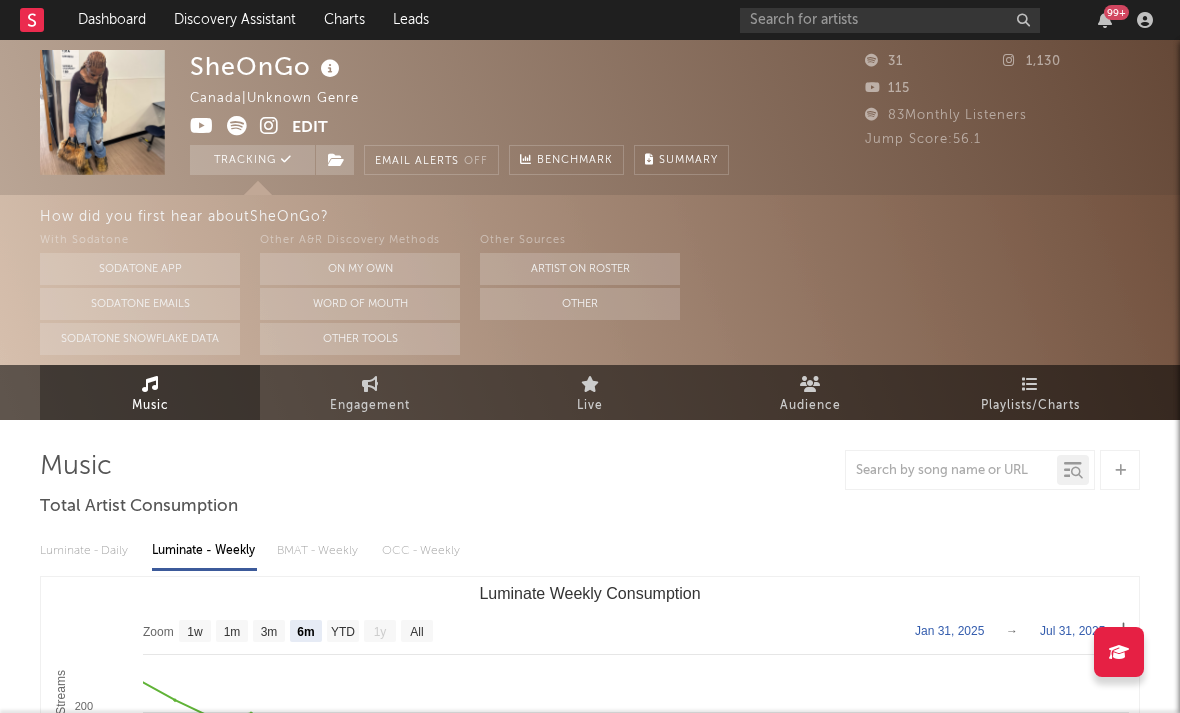 click at bounding box center [237, 126] 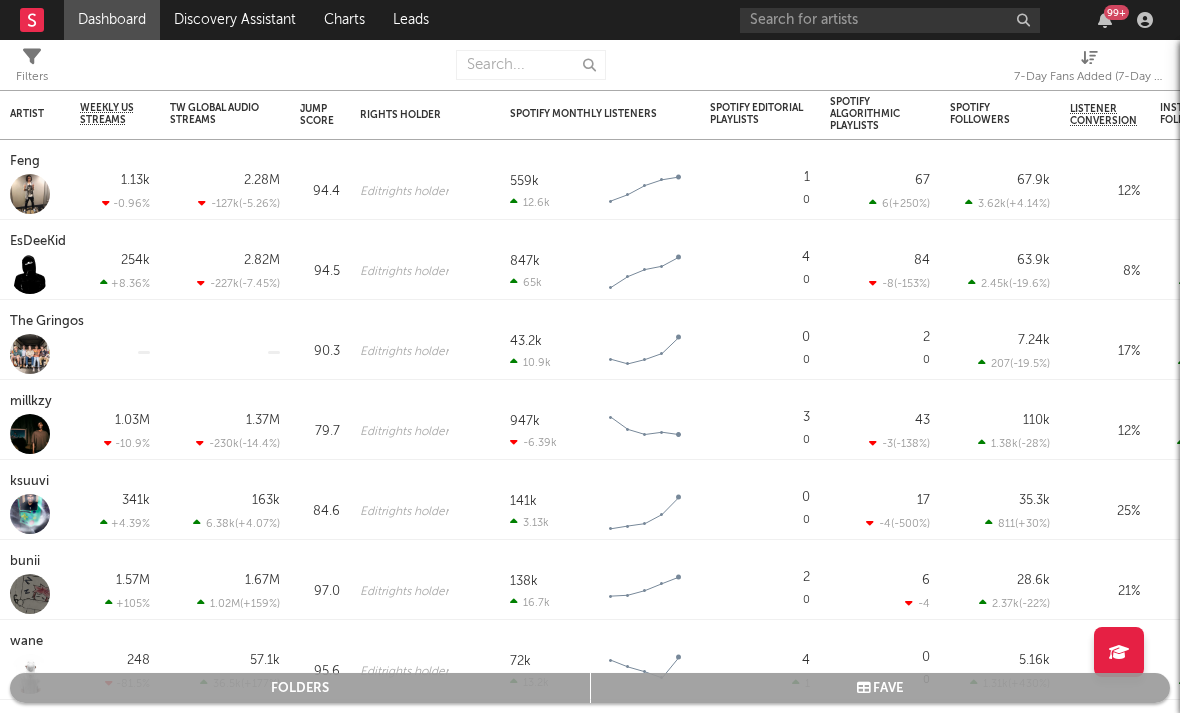 select on "-1" 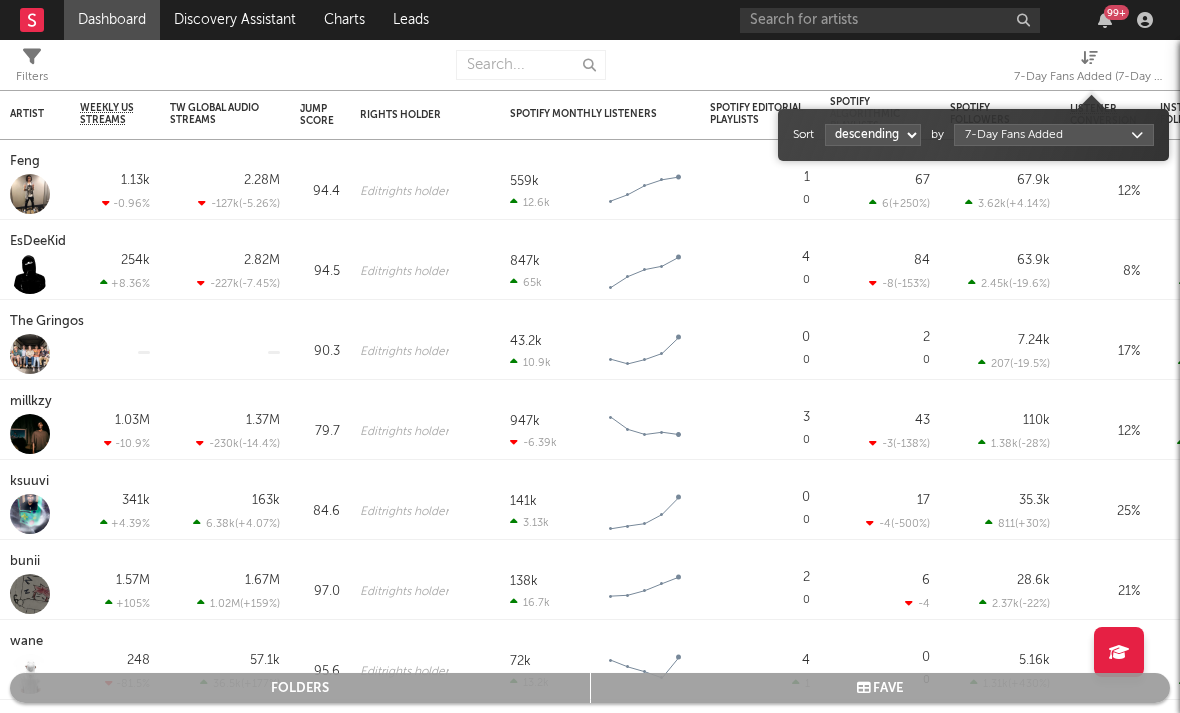 click on "7-Day Fans Added (7-Day Fans Added)" at bounding box center [1089, 77] 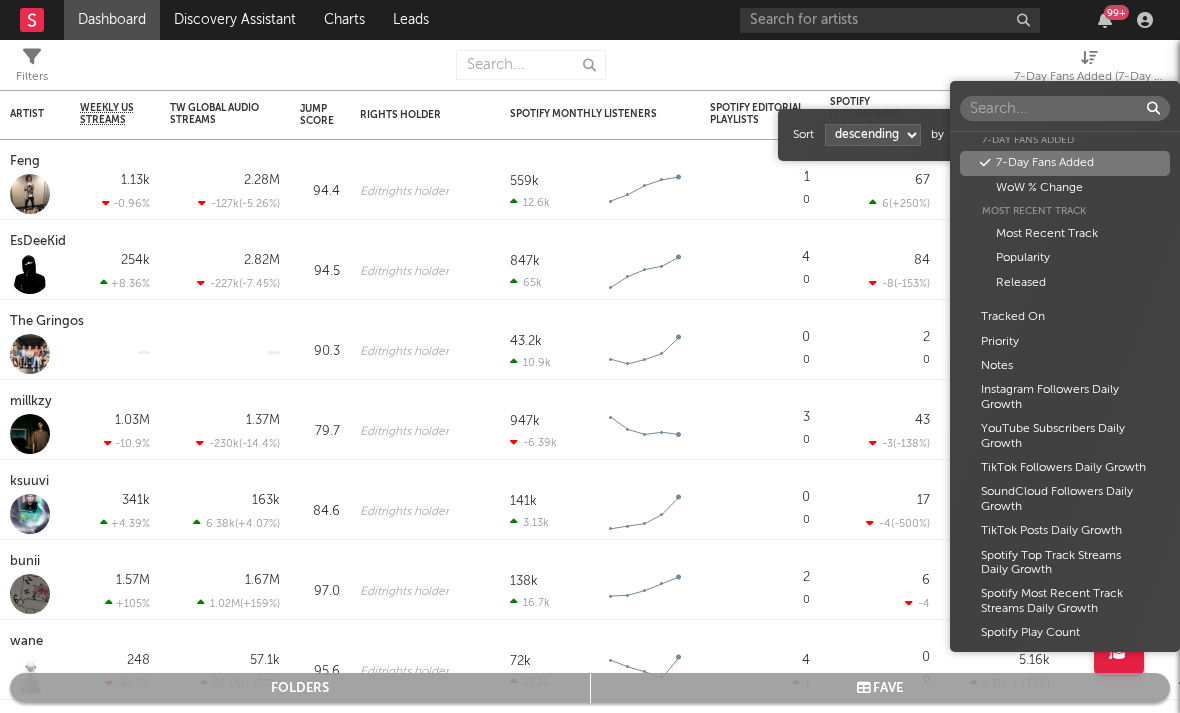 scroll, scrollTop: 1240, scrollLeft: 0, axis: vertical 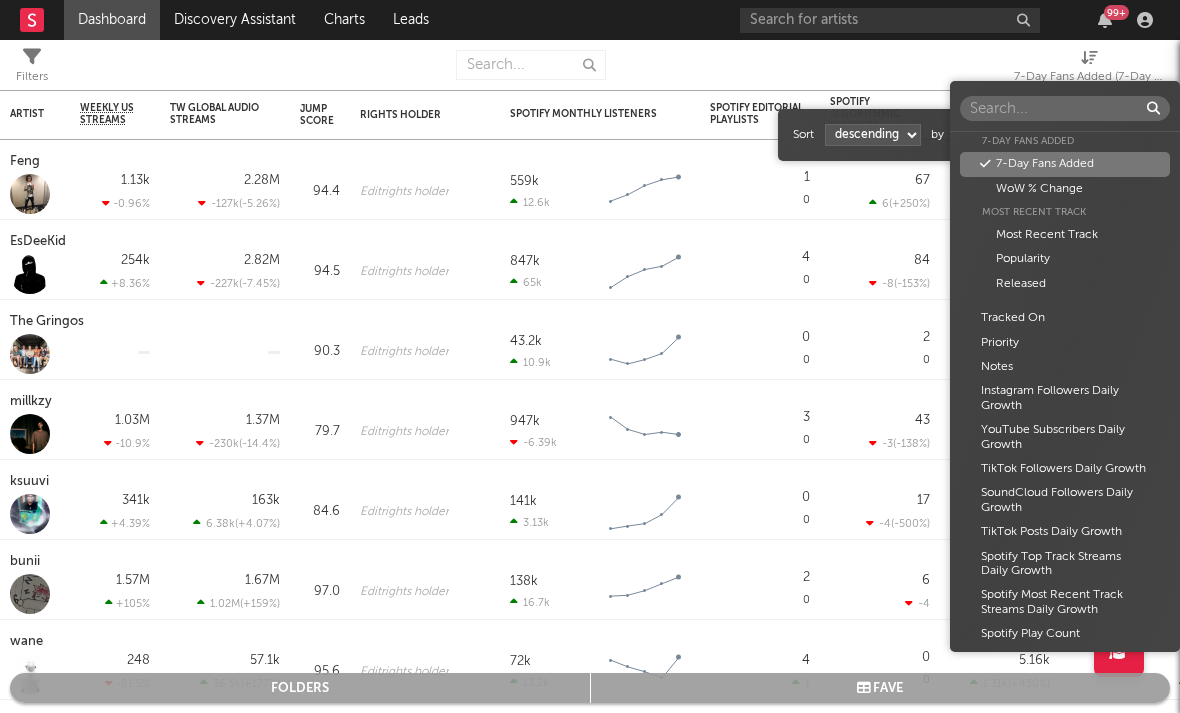 click at bounding box center [1065, 108] 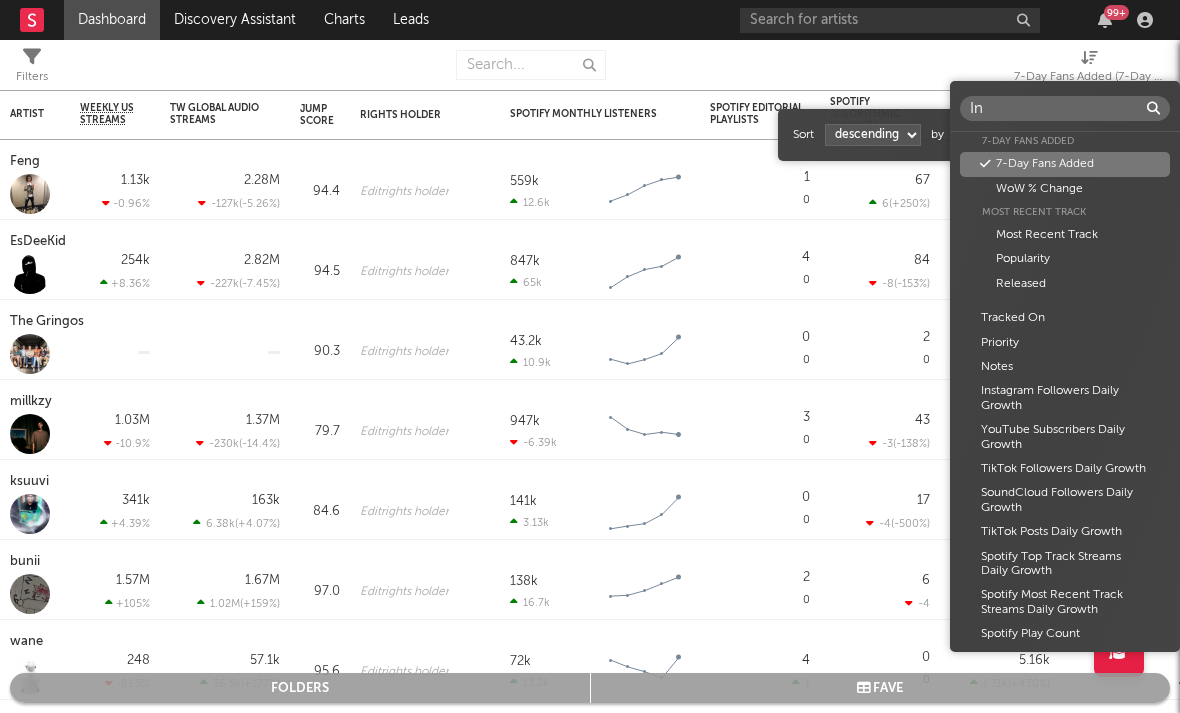 scroll, scrollTop: 0, scrollLeft: 0, axis: both 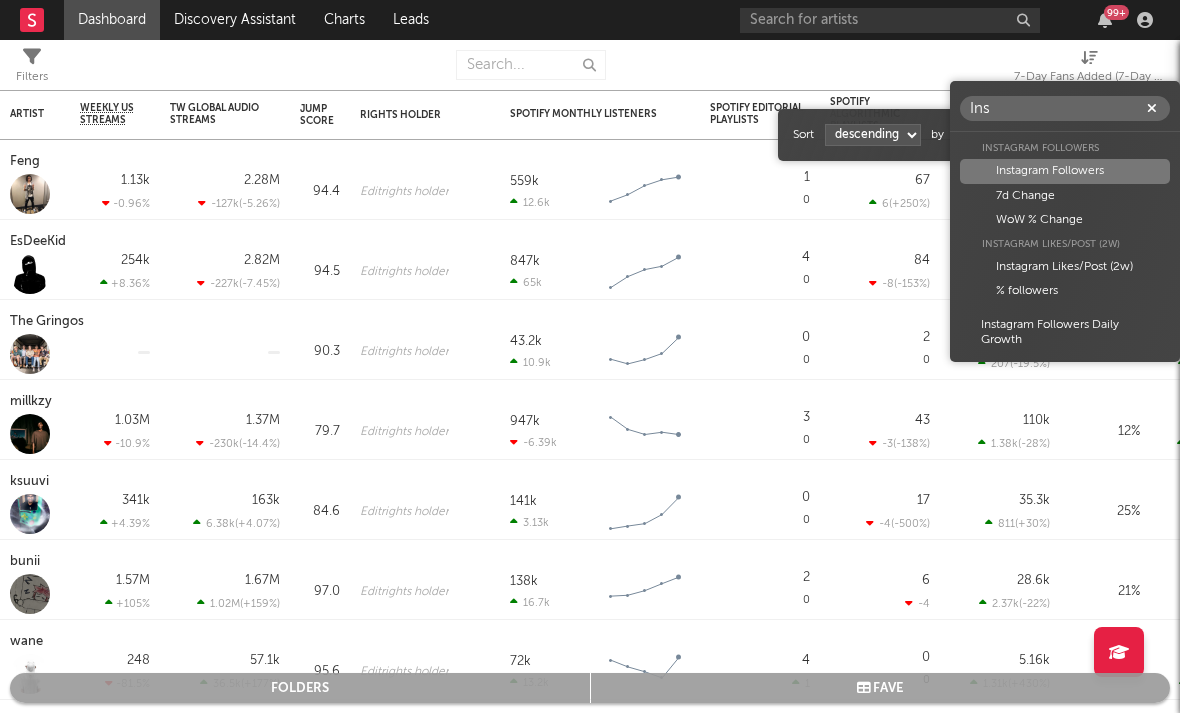 type on "Ins" 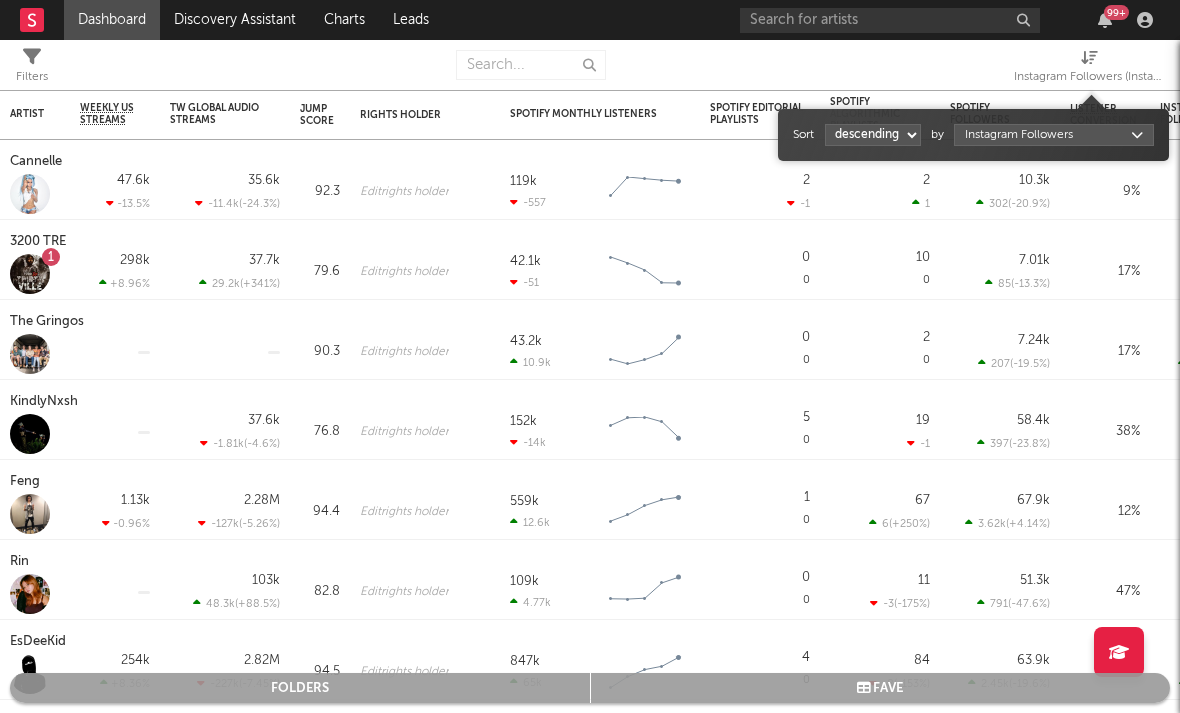 select on "1" 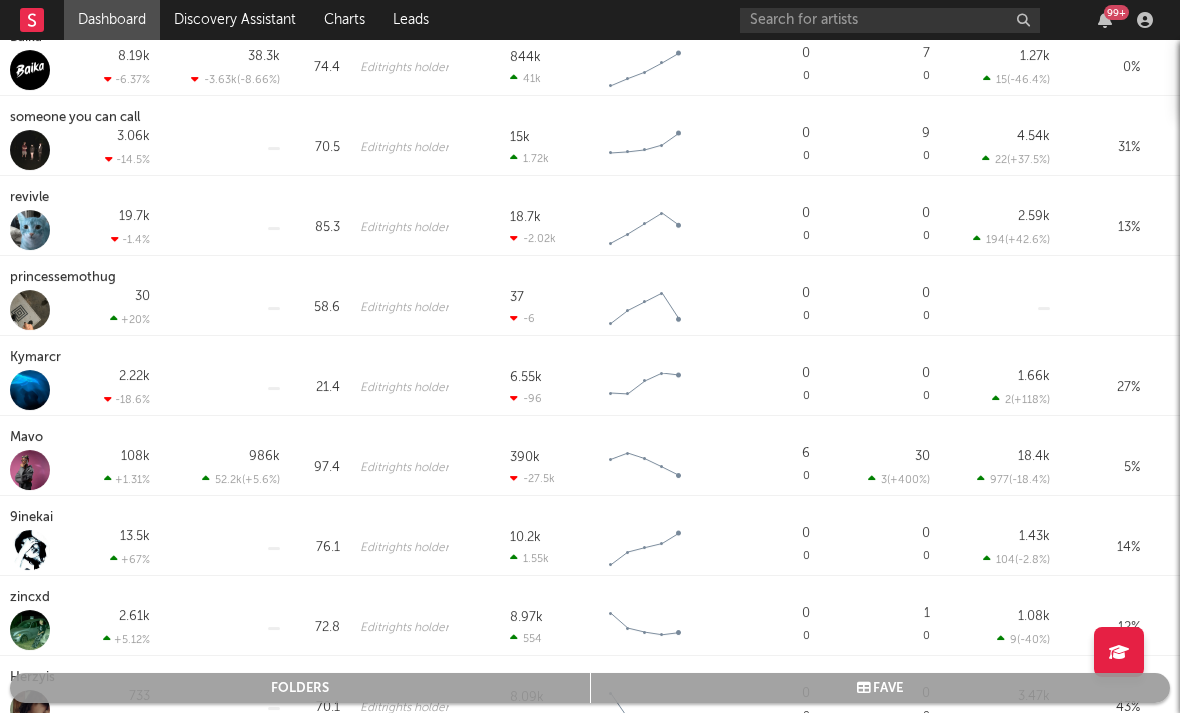 click on "9inekai" at bounding box center [34, 518] 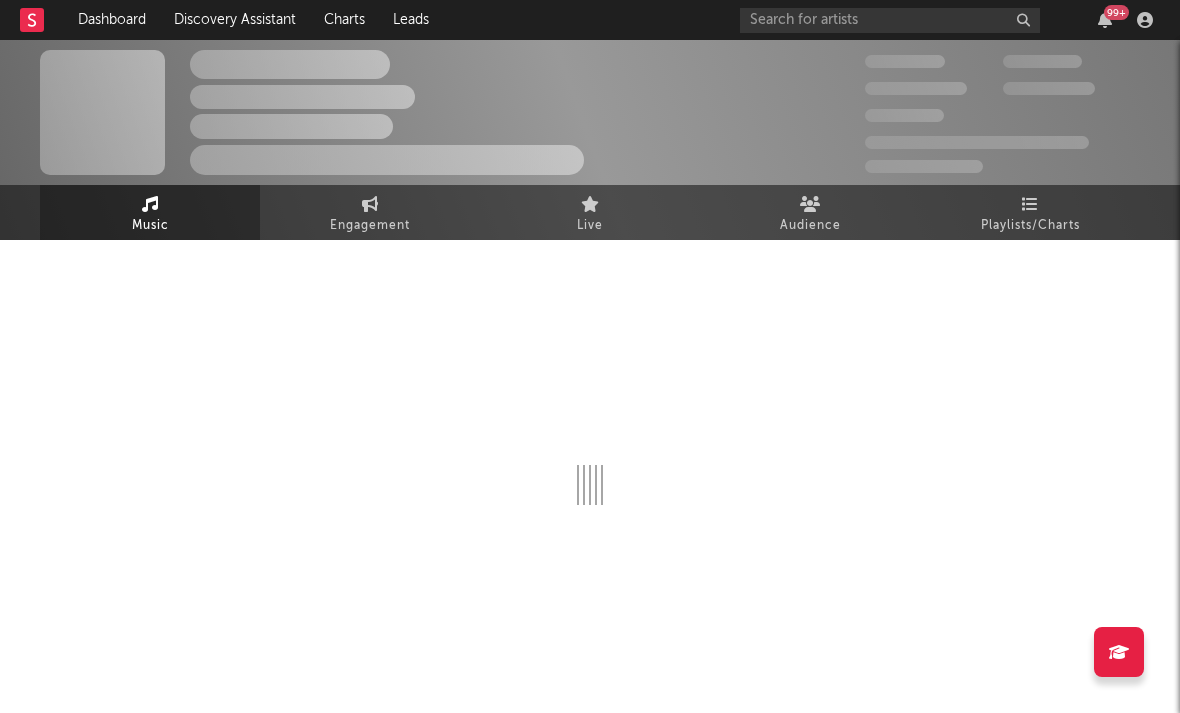 select on "6m" 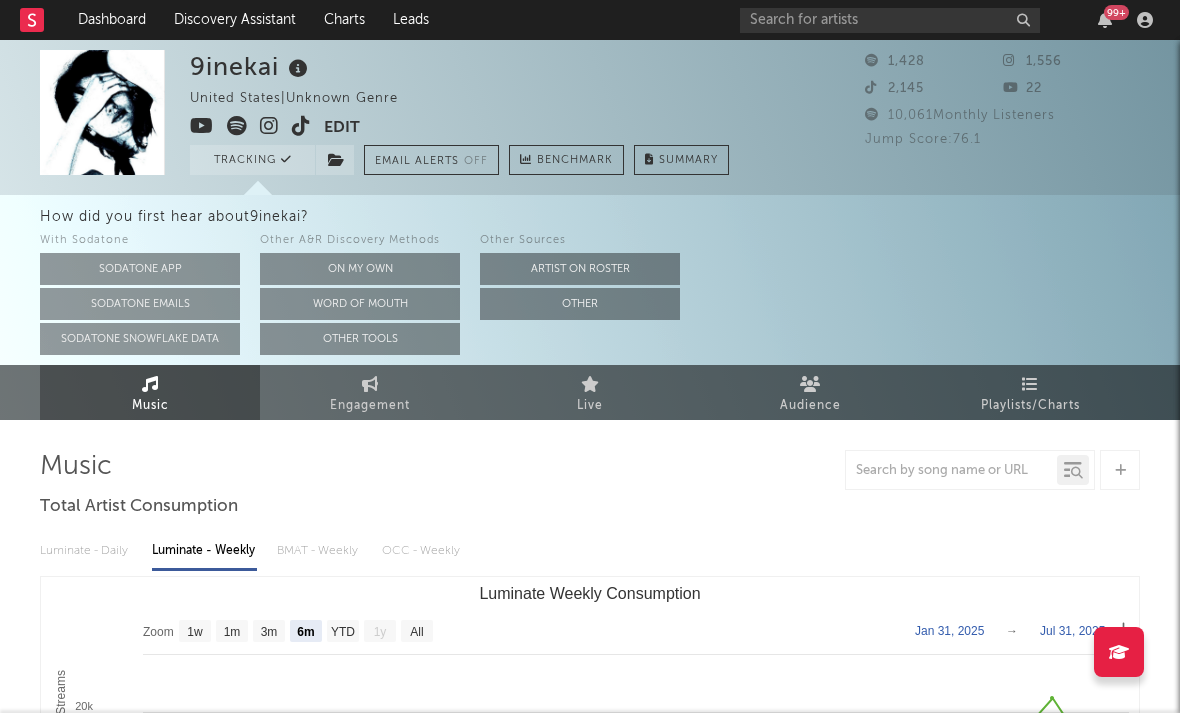 click at bounding box center (269, 126) 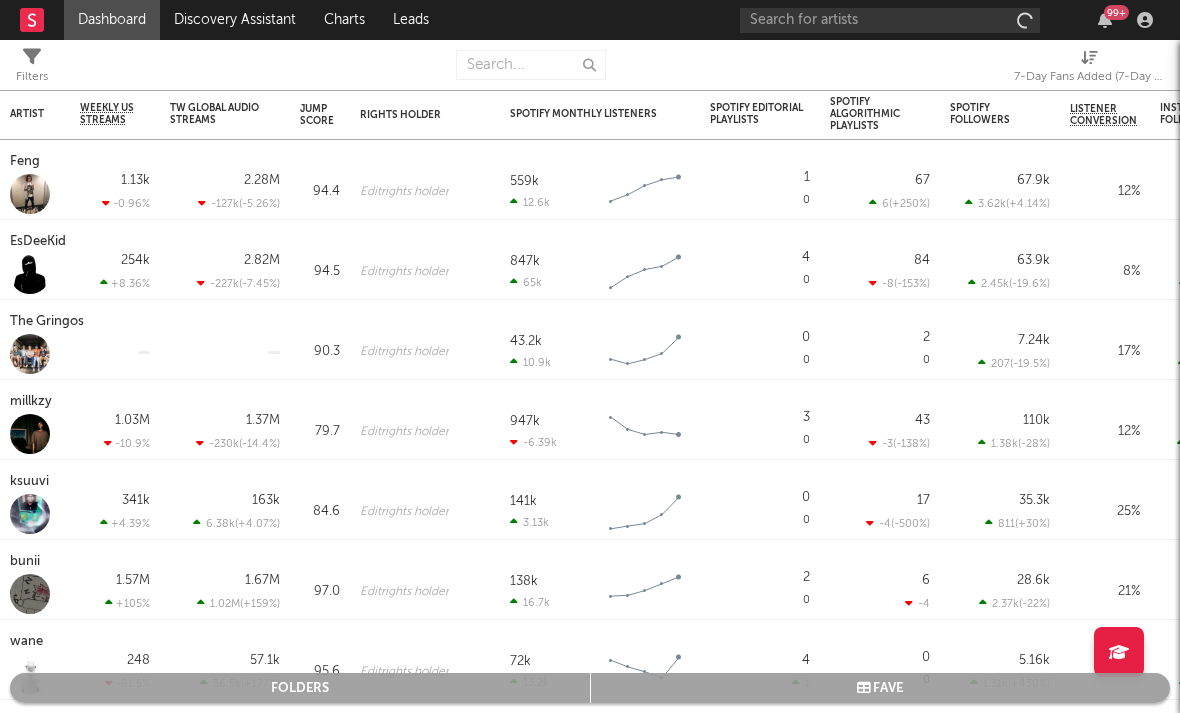 click on "7-Day Fans Added (7-Day Fans Added)" at bounding box center [1089, 77] 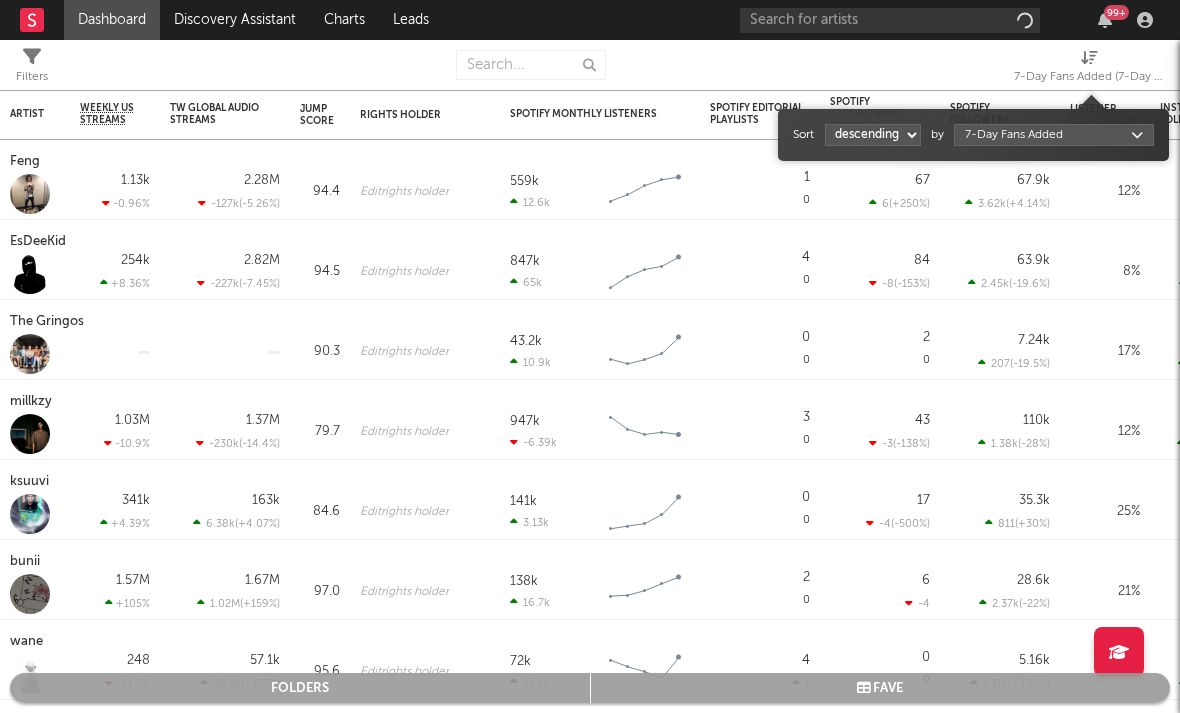 select on "1" 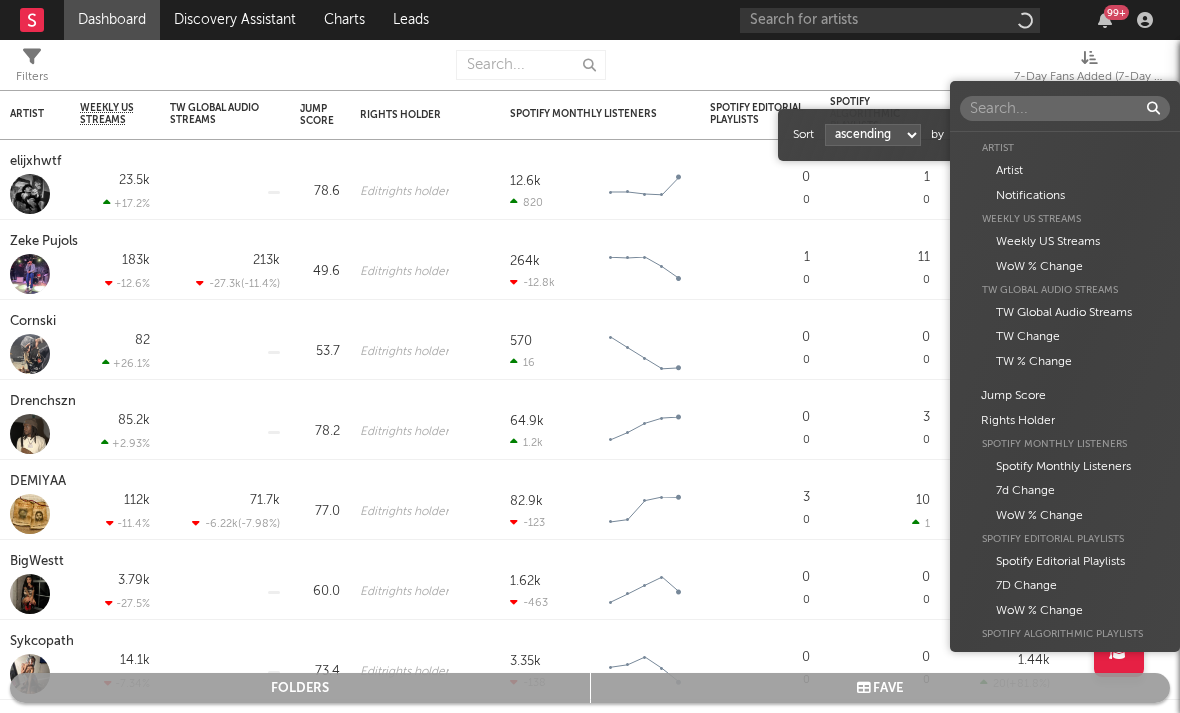 click on "Dashboard Discovery Assistant Charts Leads 99 + Notifications Settings Mark all as read All Growth Releases/Events Playlisting Today ElijahDaEagle 12:41pm Added 3.12x more Instagram followers than their usual daily growth (+490 compared to +157 on average). duoto 12:36pm Added 14.06x more Instagram followers than their usual daily growth (+307 compared to +22 on average). echstacy 12:28pm Added 18.0x more Tiktok followers than their usual daily growth (+100 compared to +6 on average). Thrilliam Angels 10:36am Added 6.29x more Instagram followers than their usual daily growth (+76 compared to +12 on average). Sophia Stel 10:32am Added 4.04x more Instagram followers than their usual daily growth (+124 compared to +31 on average). 3200 TRE 9:05am Added 9.5x more Tiktok followers than their usual daily growth (+300 compared to +32 on average). Yesterday Moneymyface 8:00pm Released a new Spotify album - French Tip. Vanco 5:55pm overtonight 5:44pm Seventhirtyatmorning 5:21pm Lil M.U. 1:07pm 2facedlon 12:53pm 1:24am" at bounding box center (590, 356) 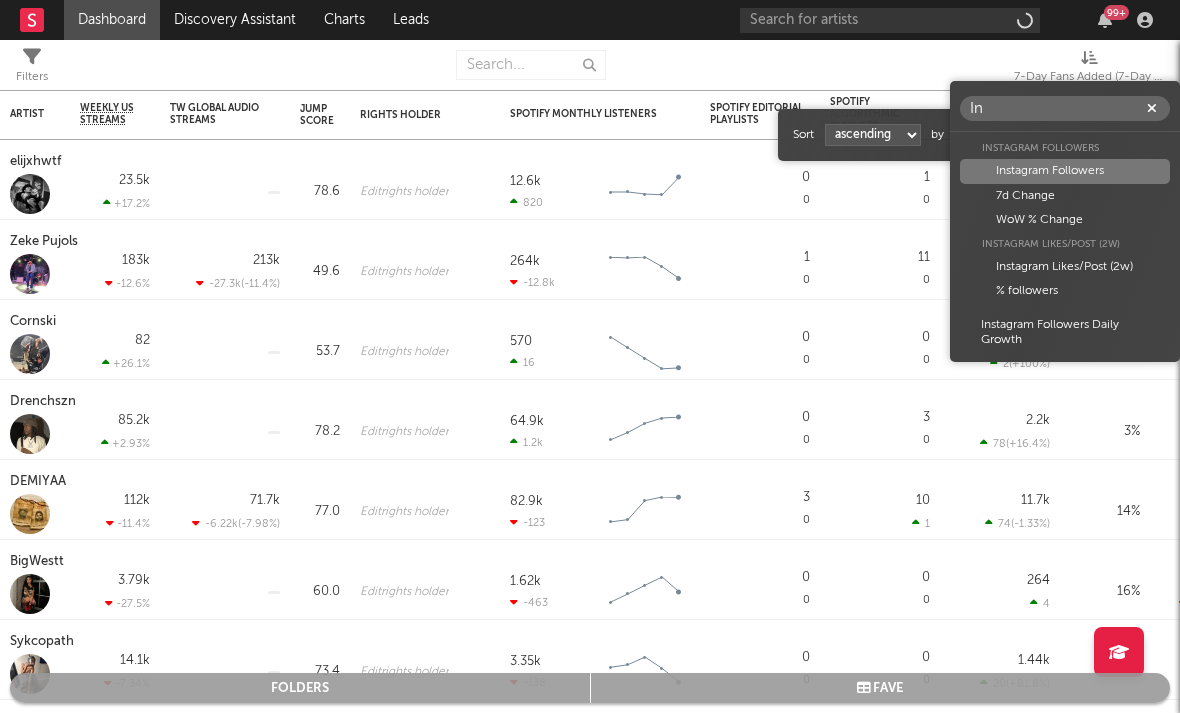 scroll, scrollTop: 0, scrollLeft: 0, axis: both 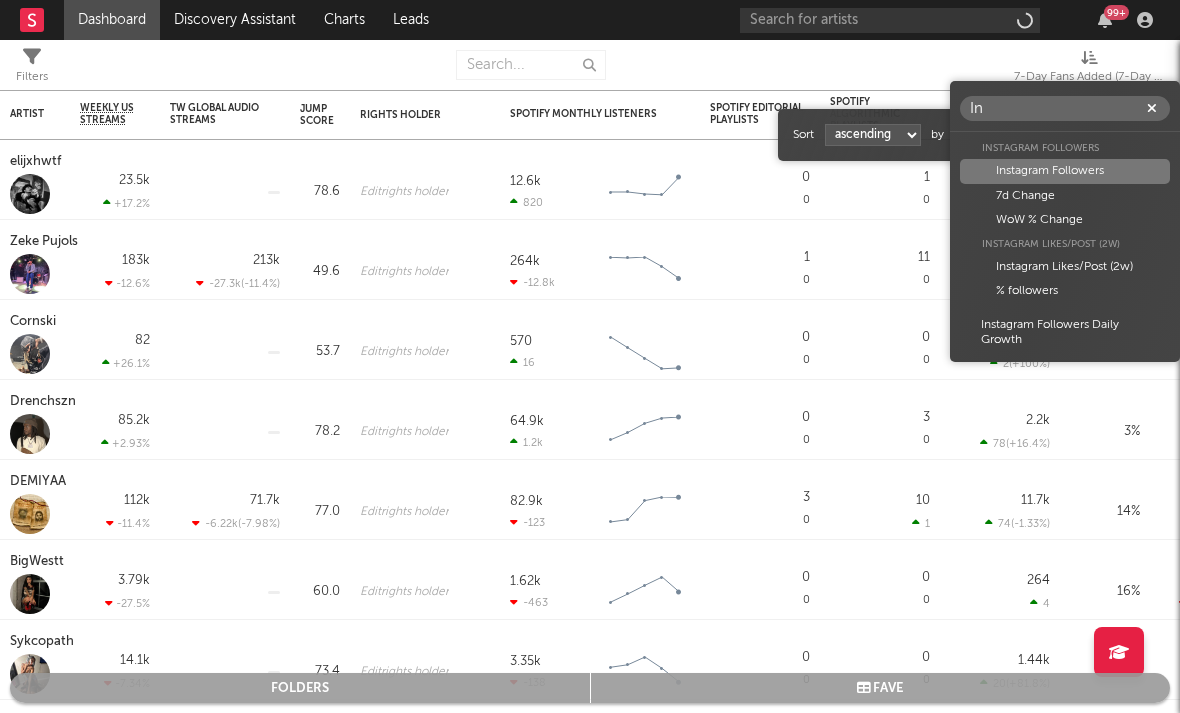 type on "In" 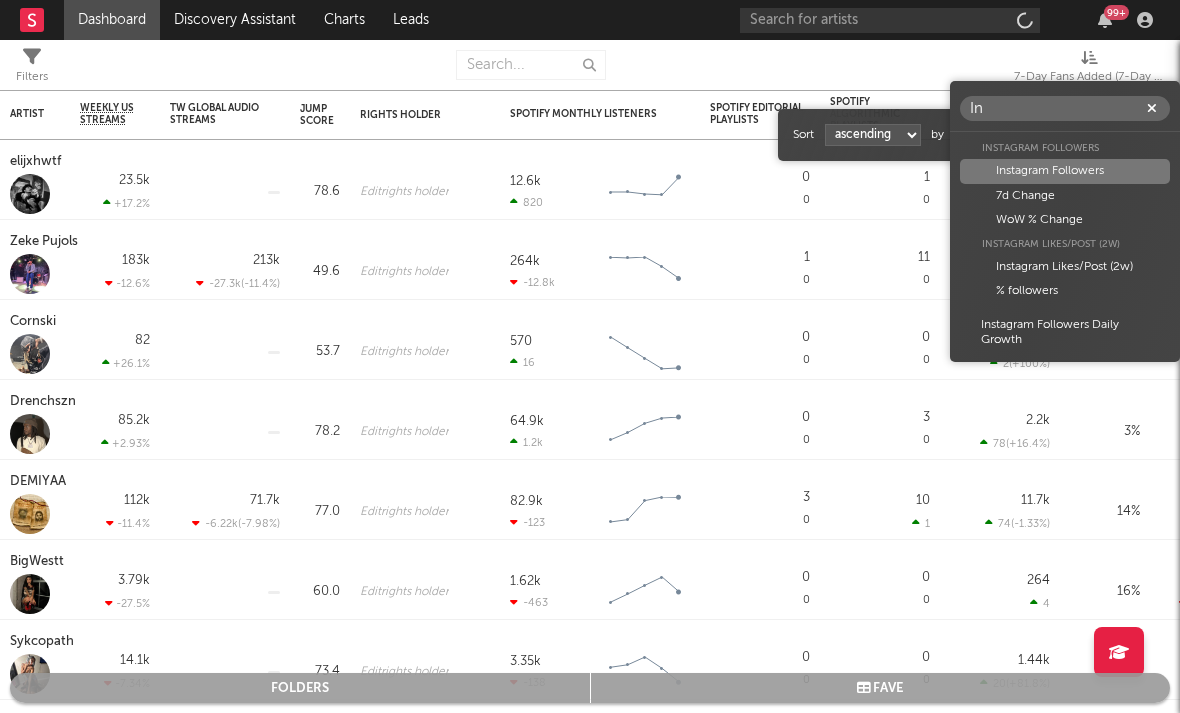 click on "Instagram Followers" at bounding box center (1065, 171) 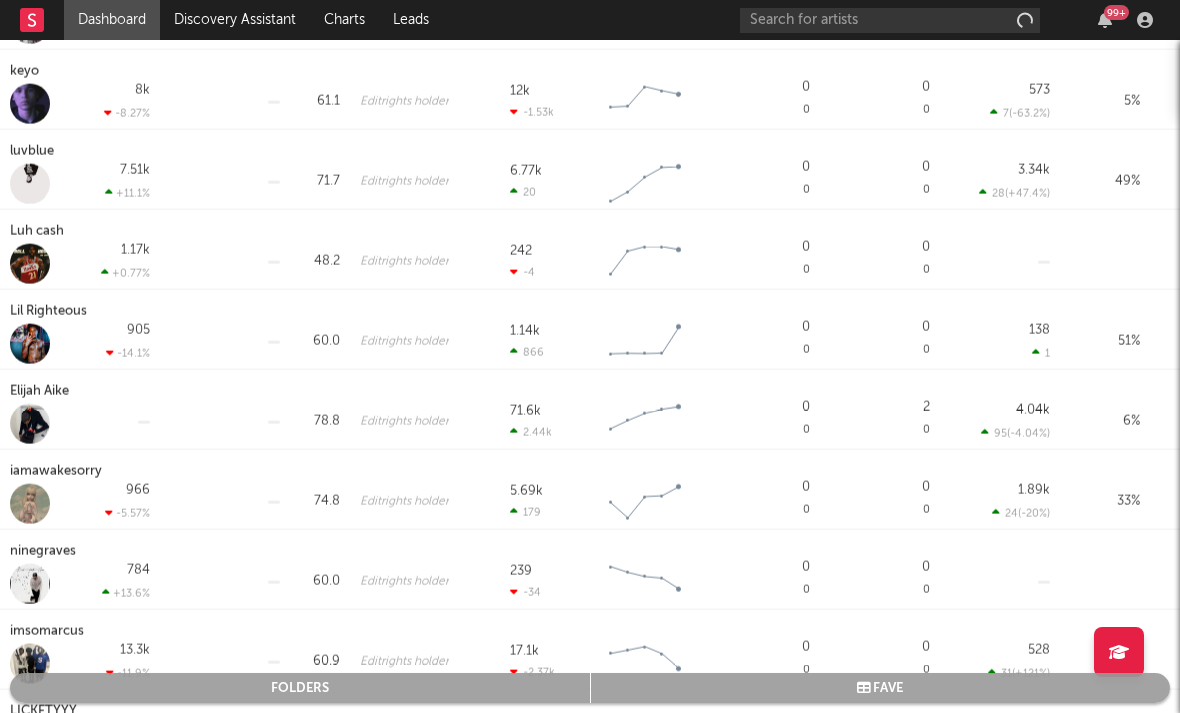 click on "Elijah Aike" at bounding box center [42, 392] 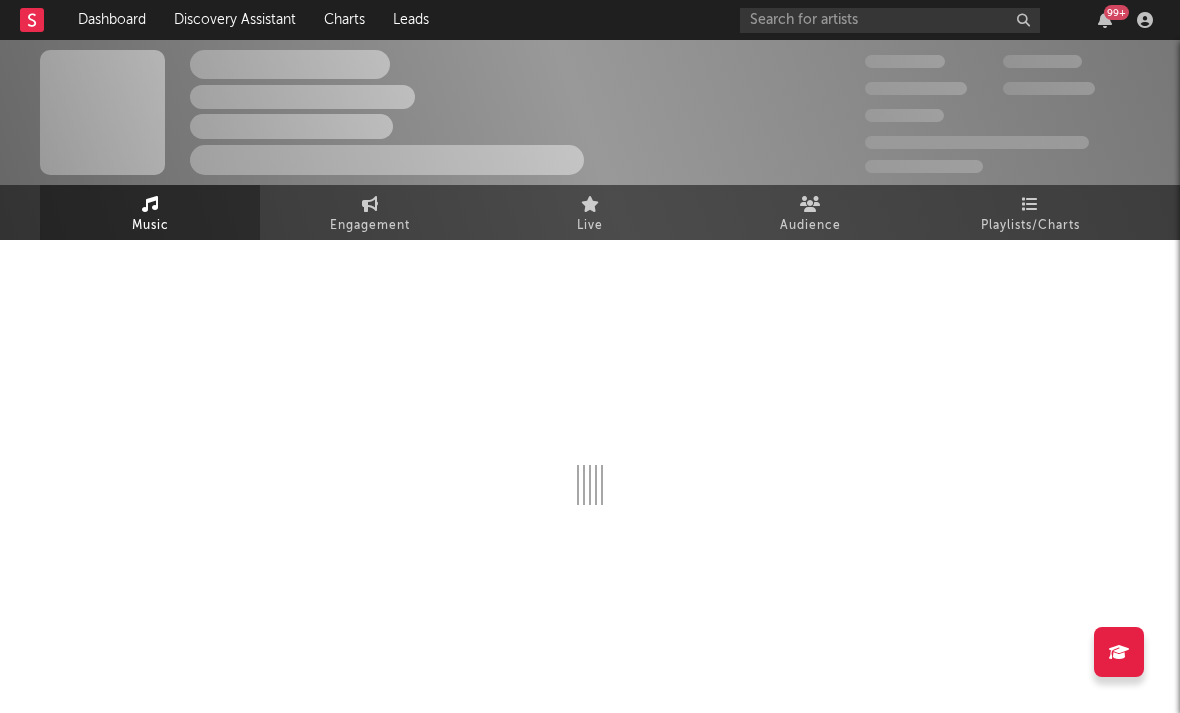 select on "6m" 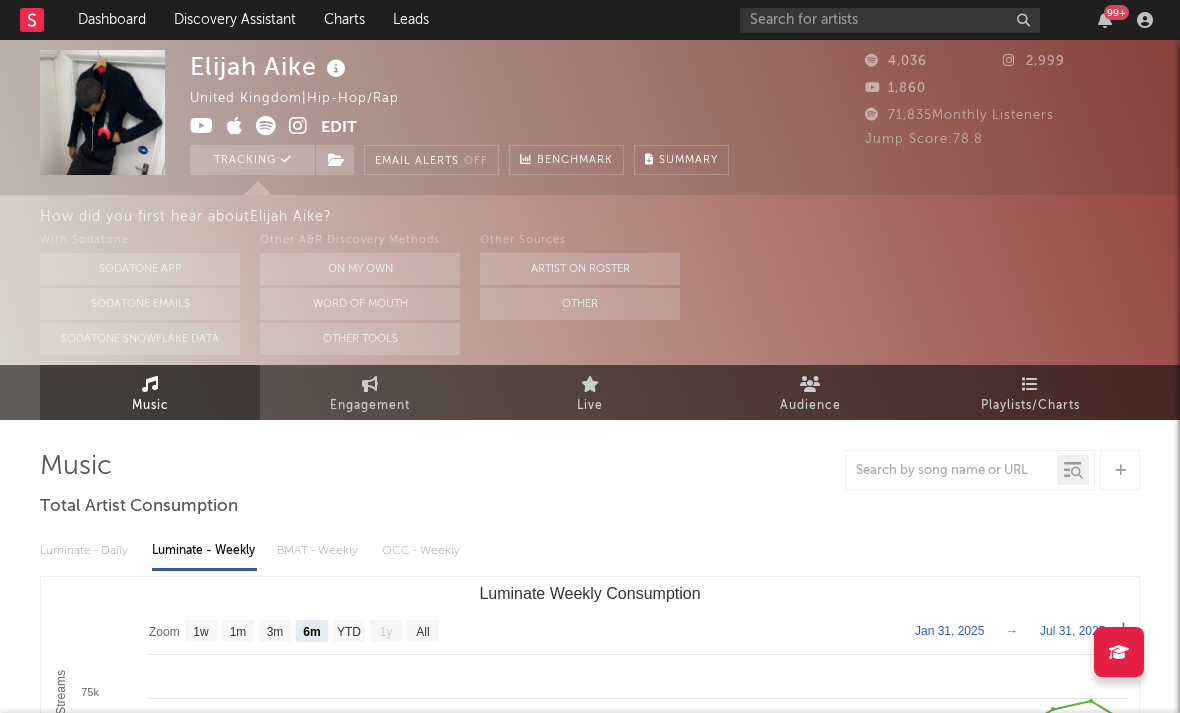 click at bounding box center (298, 126) 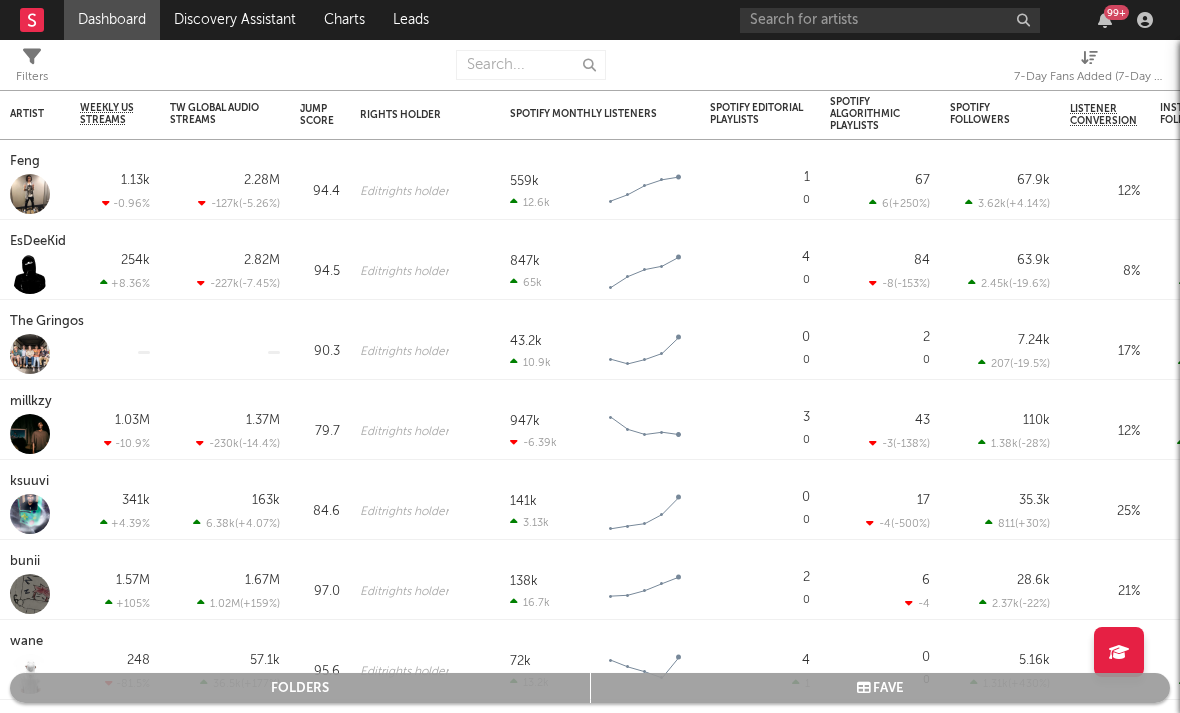 click on "7-Day Fans Added (7-Day Fans Added)" at bounding box center (1089, 77) 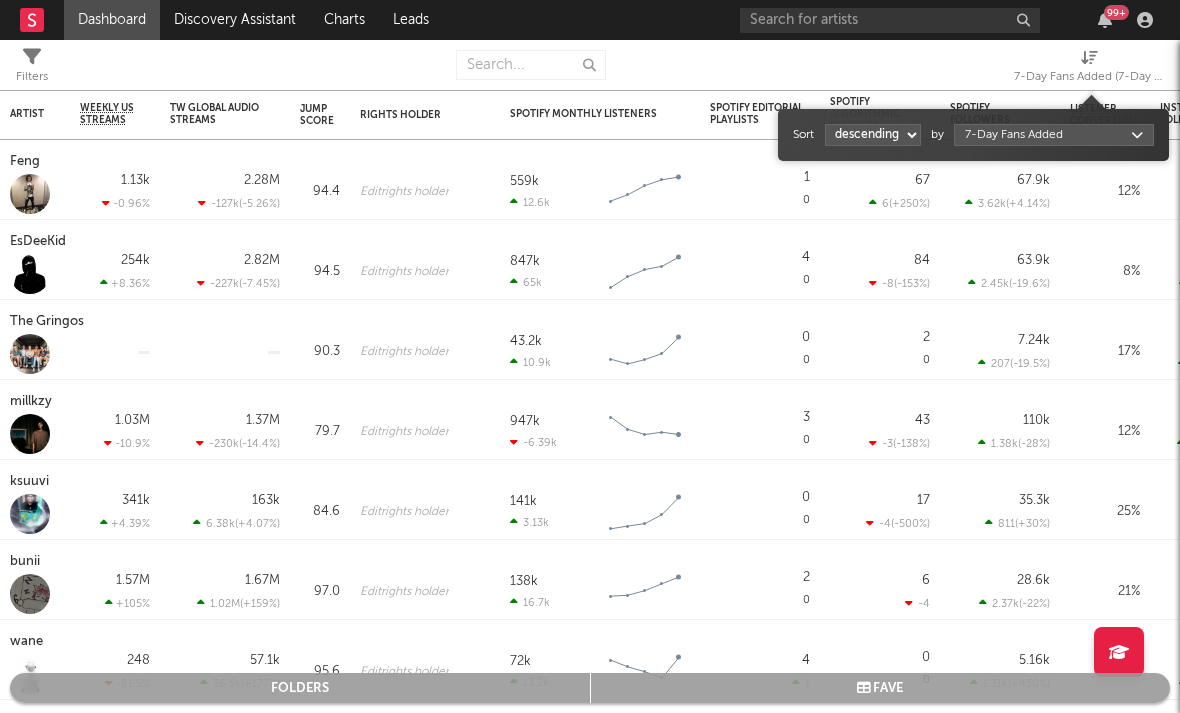 select on "1" 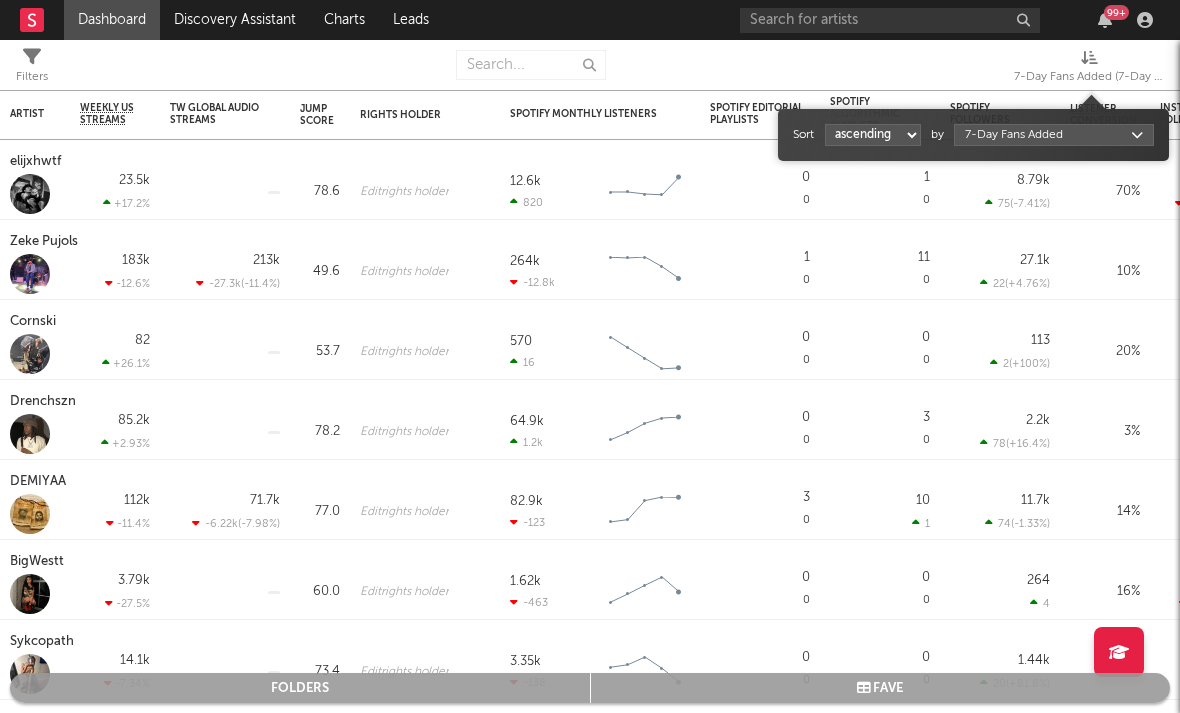click on "Dashboard Discovery Assistant Charts Leads 99 + Notifications Settings Mark all as read All Growth Releases/Events Playlisting Today ElijahDaEagle 12:41pm Added 3.12x more Instagram followers than their usual daily growth (+490 compared to +157 on average). duoto 12:36pm Added 14.06x more Instagram followers than their usual daily growth (+307 compared to +22 on average). echstacy 12:28pm Added 18.0x more Tiktok followers than their usual daily growth (+100 compared to +6 on average). Thrilliam Angels 10:36am Added 6.29x more Instagram followers than their usual daily growth (+76 compared to +12 on average). Sophia Stel 10:32am Added 4.04x more Instagram followers than their usual daily growth (+124 compared to +31 on average). 3200 TRE 9:05am Added 9.5x more Tiktok followers than their usual daily growth (+300 compared to +32 on average). Yesterday Moneymyface 8:00pm Released a new Spotify album - French Tip. Vanco 5:55pm overtonight 5:44pm Seventhirtyatmorning 5:21pm Lil M.U. 1:07pm 2facedlon 12:53pm 1:24am" at bounding box center (590, 356) 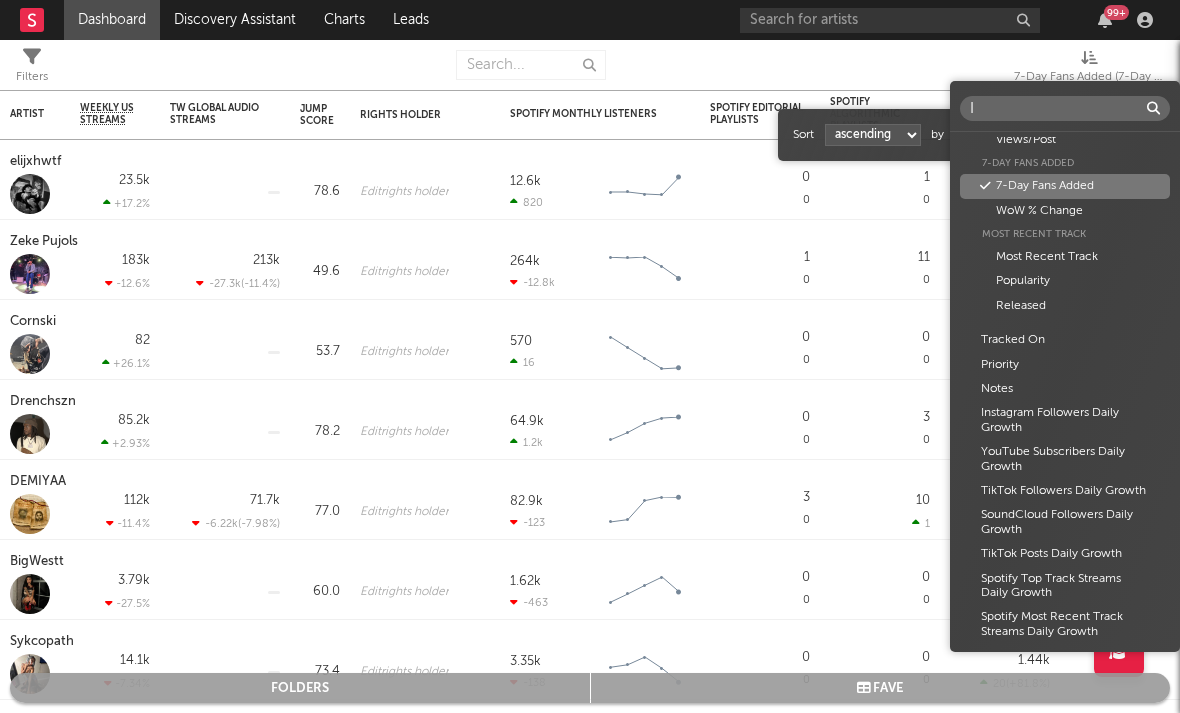 scroll, scrollTop: 0, scrollLeft: 0, axis: both 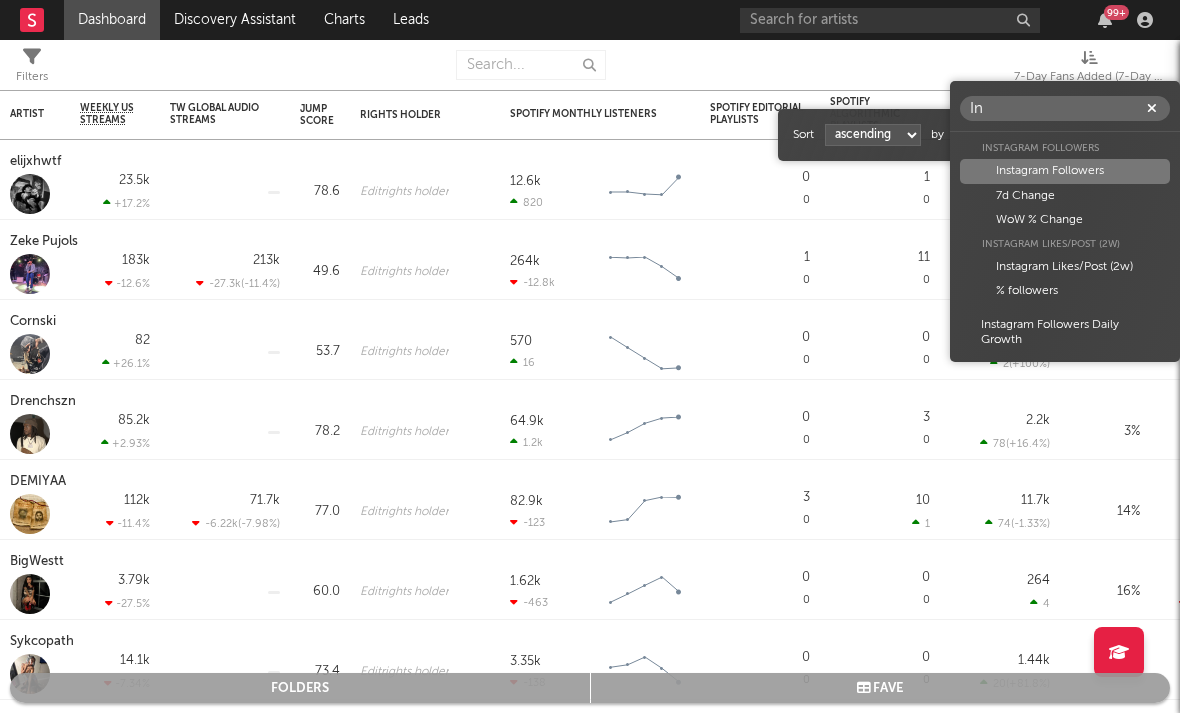 type on "In" 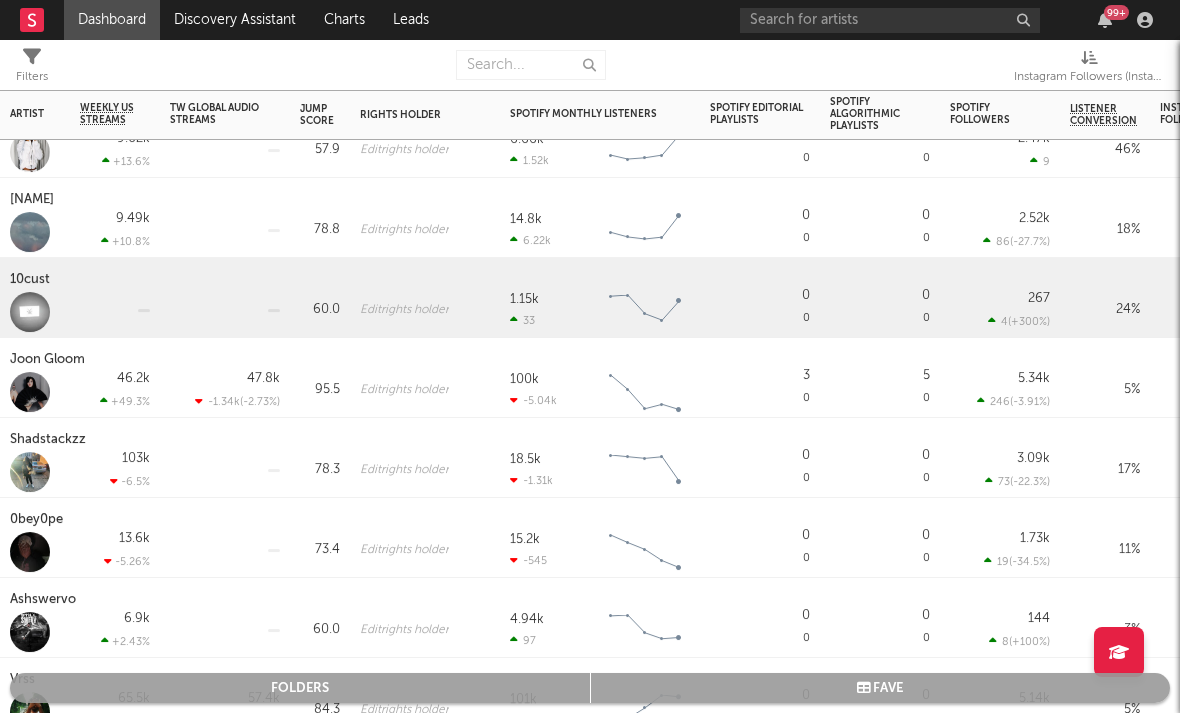 click on "10cust" at bounding box center [32, 280] 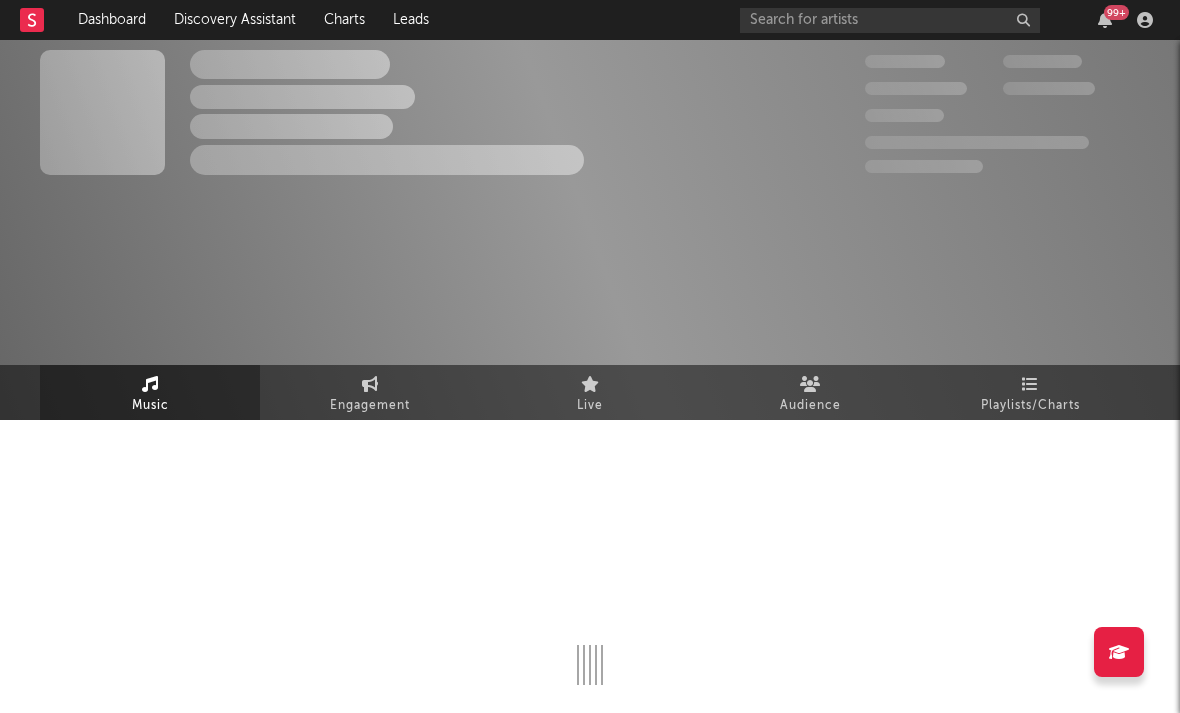 select on "1w" 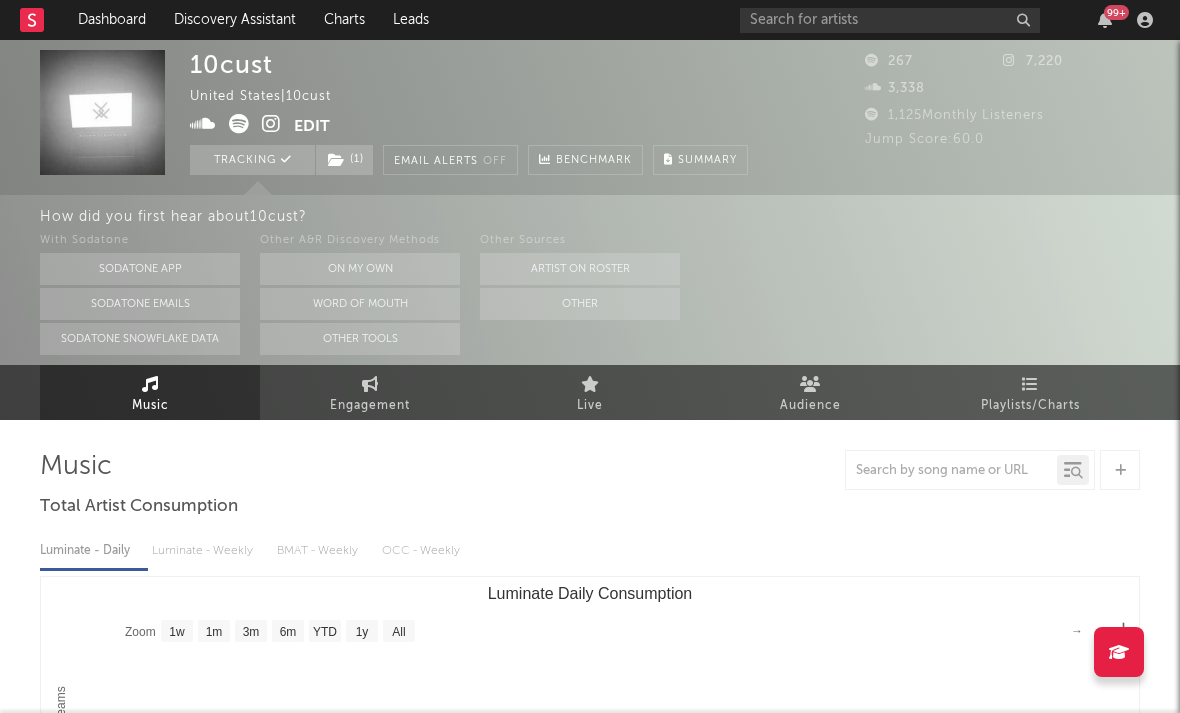 click at bounding box center (271, 124) 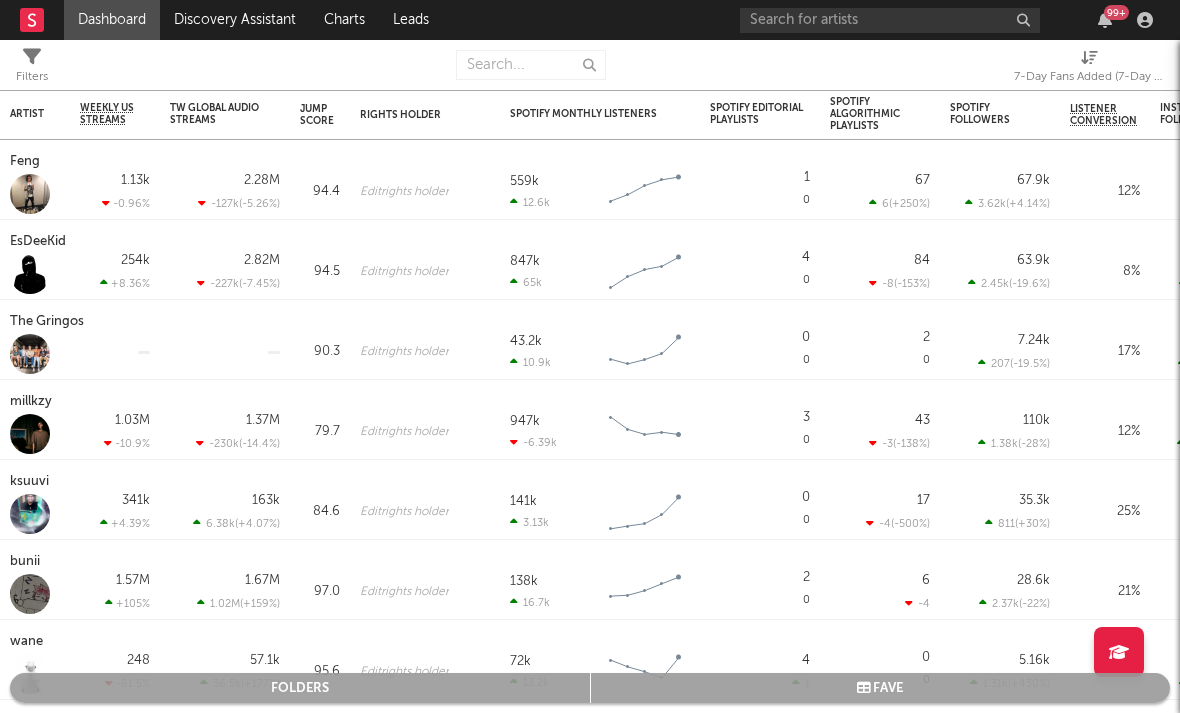 click on "7-Day Fans Added (7-Day Fans Added)" at bounding box center (1089, 69) 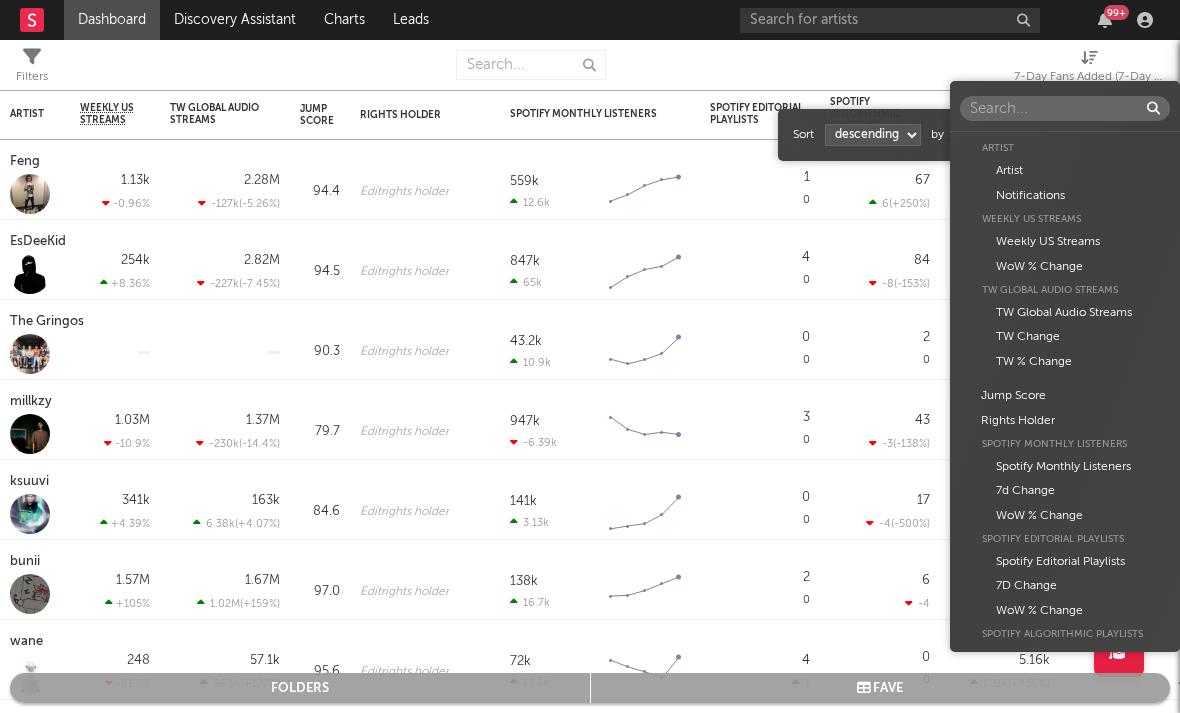 click on "Dashboard Discovery Assistant Charts Leads 99 + Notifications Settings Mark all as read All Growth Releases/Events Playlisting Today ElijahDaEagle 12:41pm Added 3.12x more Instagram followers than their usual daily growth (+490 compared to +157 on average). duoto 12:36pm Added 14.06x more Instagram followers than their usual daily growth (+307 compared to +22 on average). echstacy 12:28pm Added 18.0x more Tiktok followers than their usual daily growth (+100 compared to +6 on average). Thrilliam Angels 10:36am Added 6.29x more Instagram followers than their usual daily growth (+76 compared to +12 on average). Sophia Stel 10:32am Added 4.04x more Instagram followers than their usual daily growth (+124 compared to +31 on average). 3200 TRE 9:05am Added 9.5x more Tiktok followers than their usual daily growth (+300 compared to +32 on average). Yesterday Moneymyface 8:00pm Released a new Spotify album - French Tip. Vanco 5:55pm overtonight 5:44pm Seventhirtyatmorning 5:21pm Lil M.U. 1:07pm 2facedlon 12:53pm 1:24am" at bounding box center (590, 356) 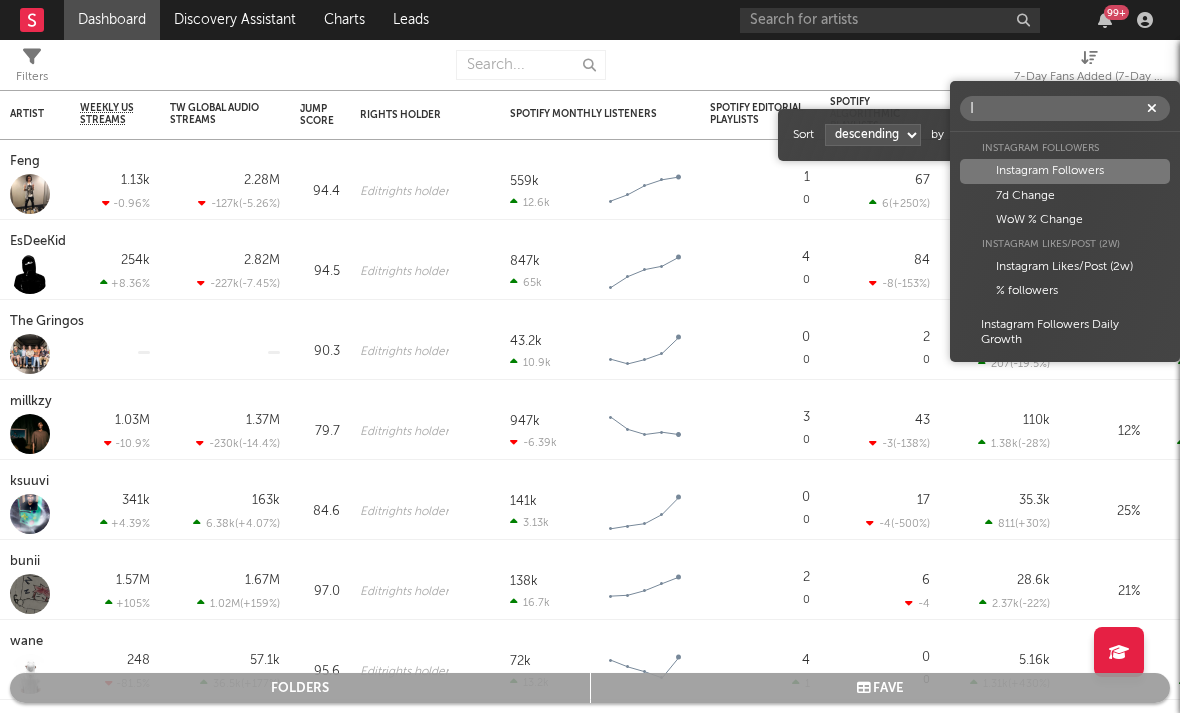 scroll, scrollTop: 0, scrollLeft: 0, axis: both 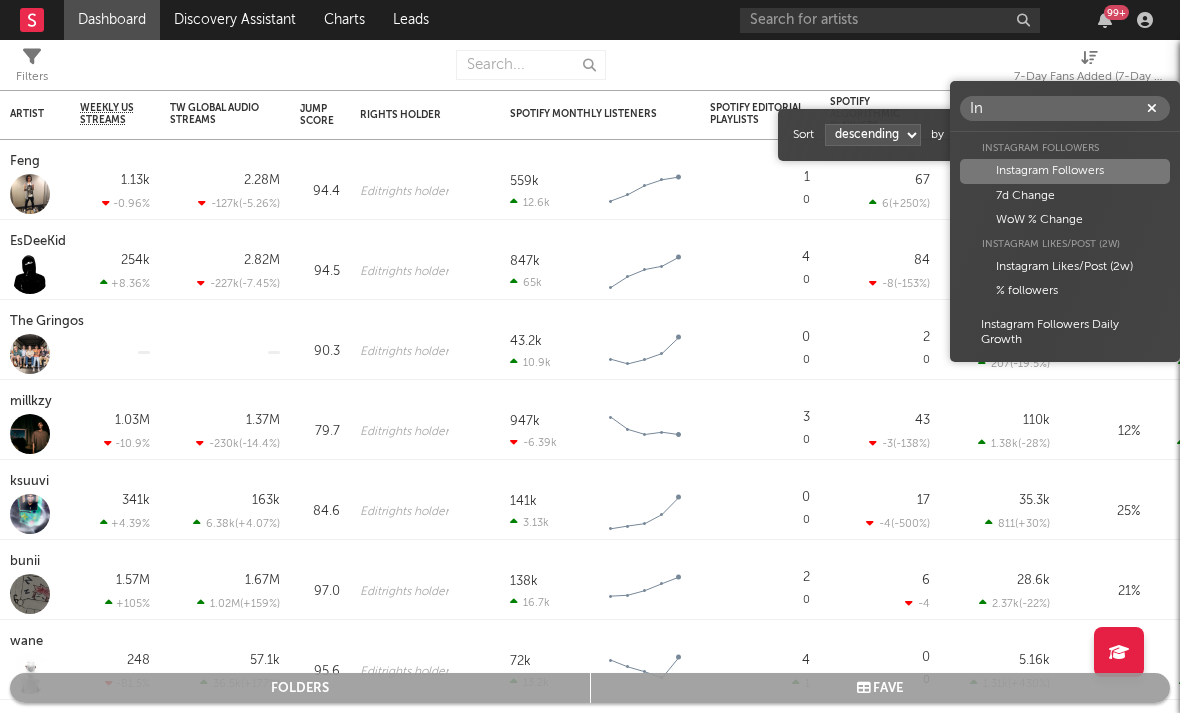type on "In" 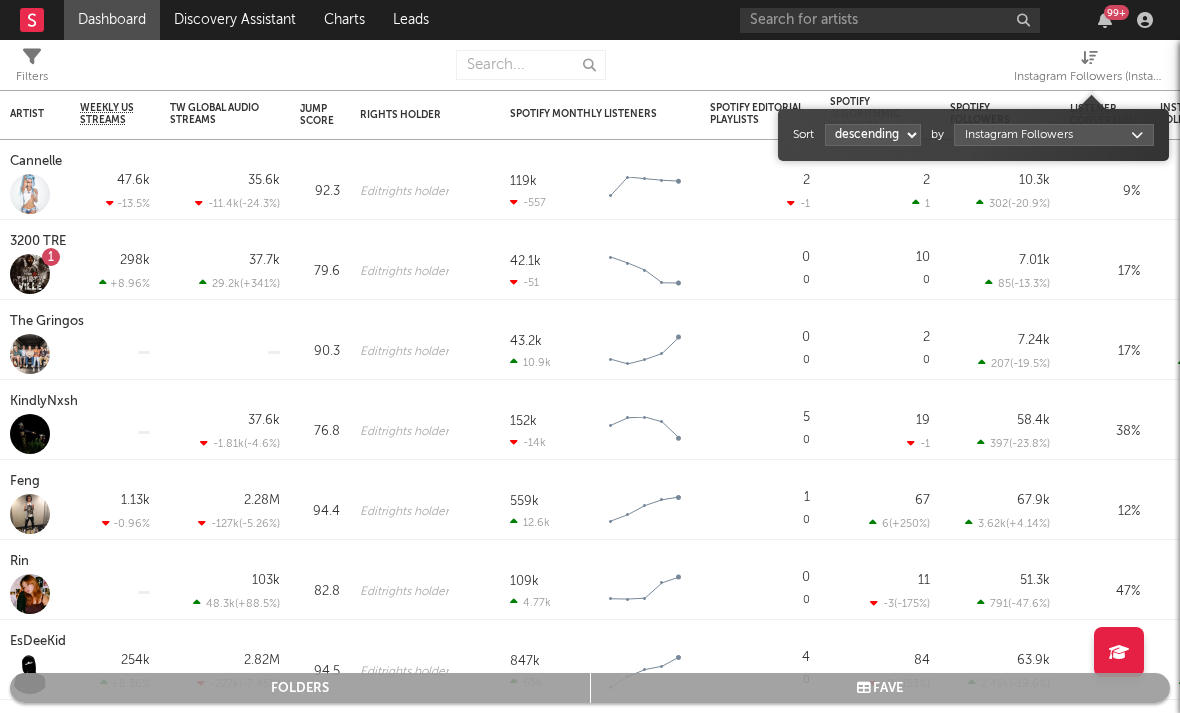 select on "1" 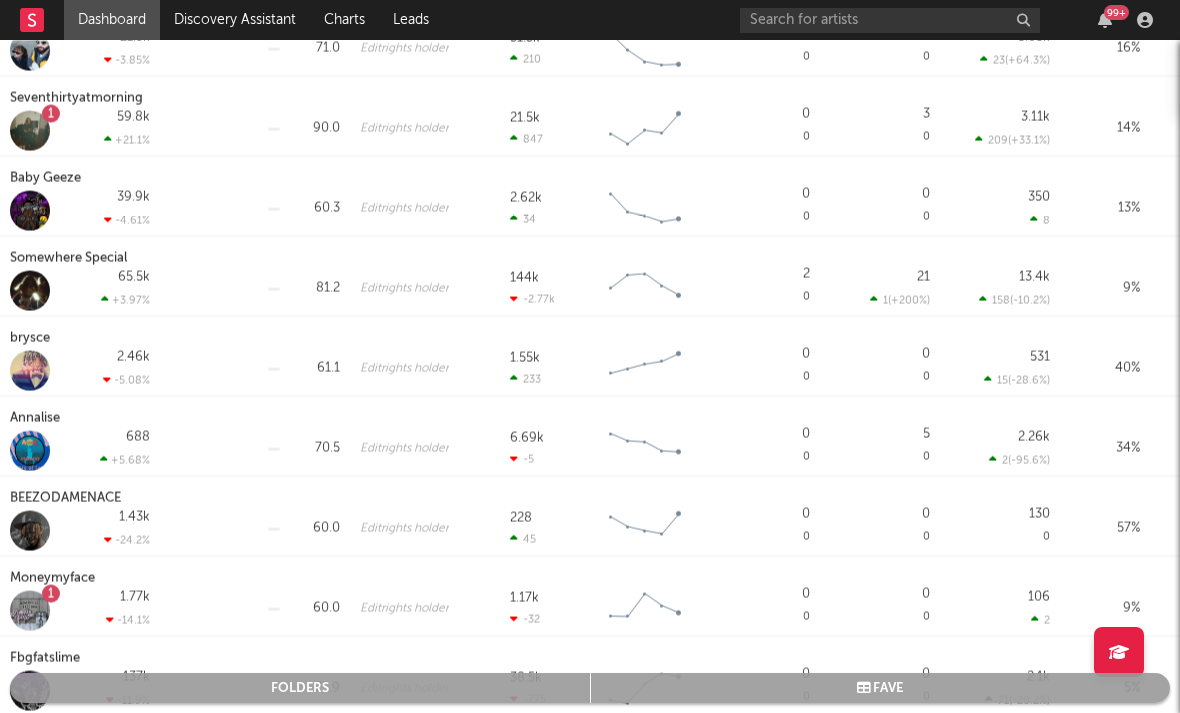 click on "brysce" at bounding box center (32, 339) 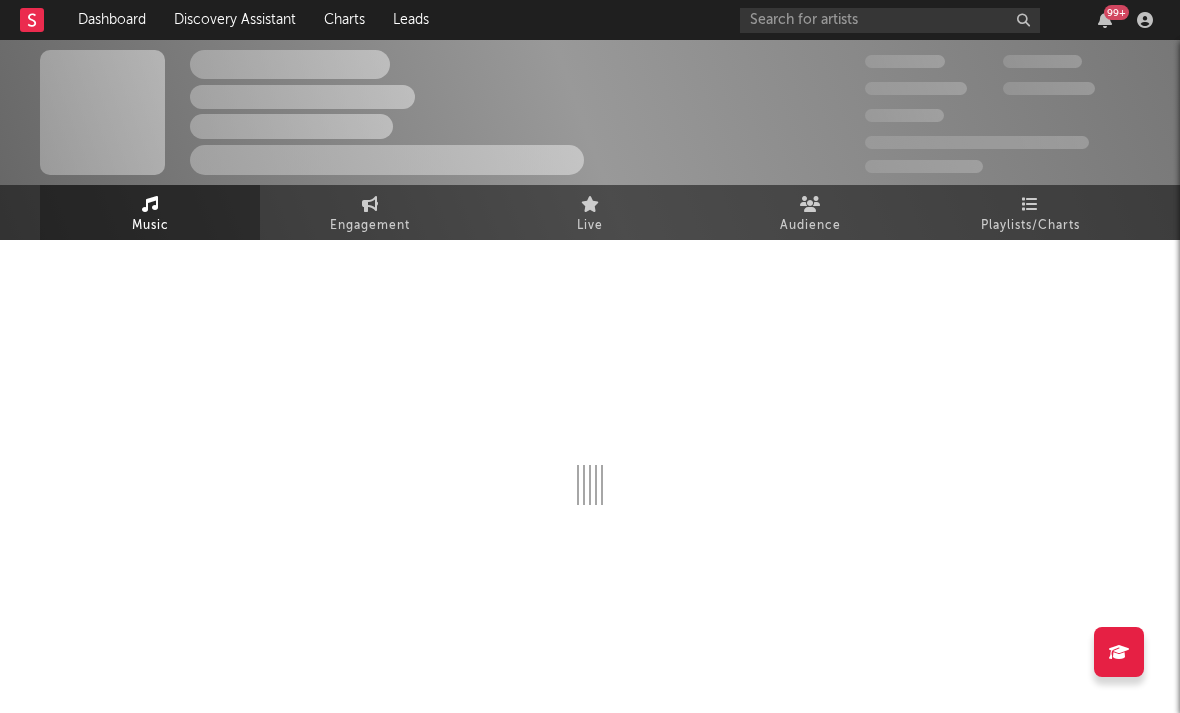select on "6m" 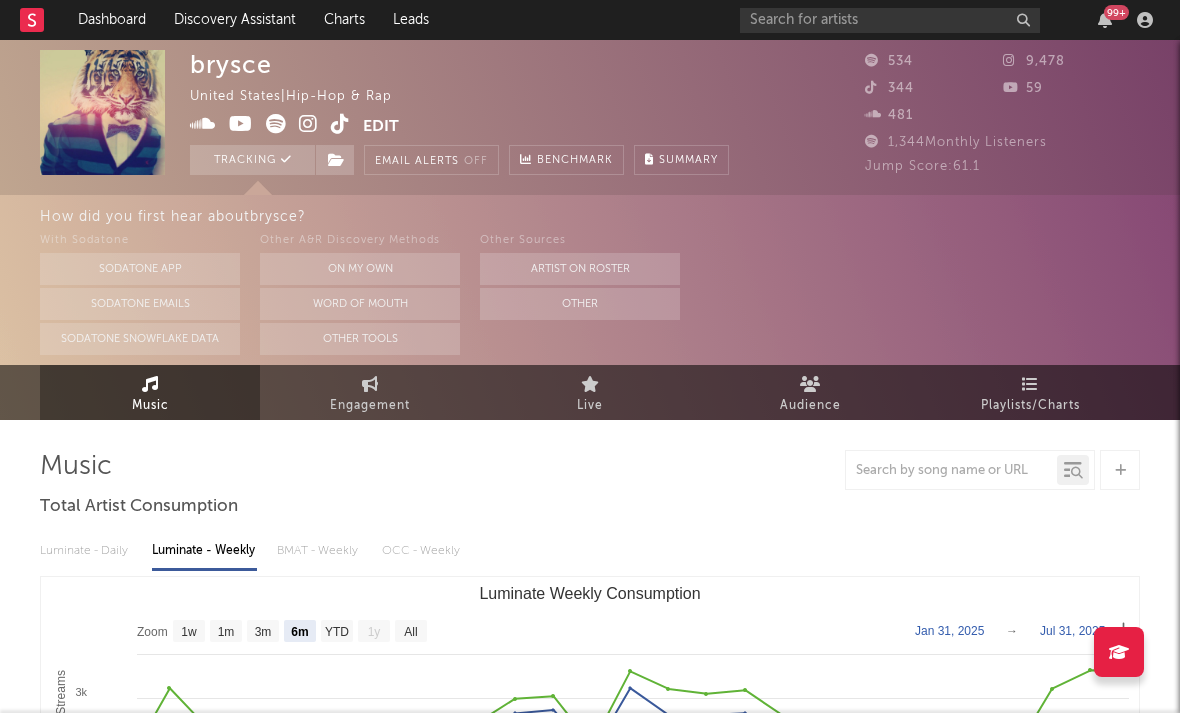 click at bounding box center (308, 124) 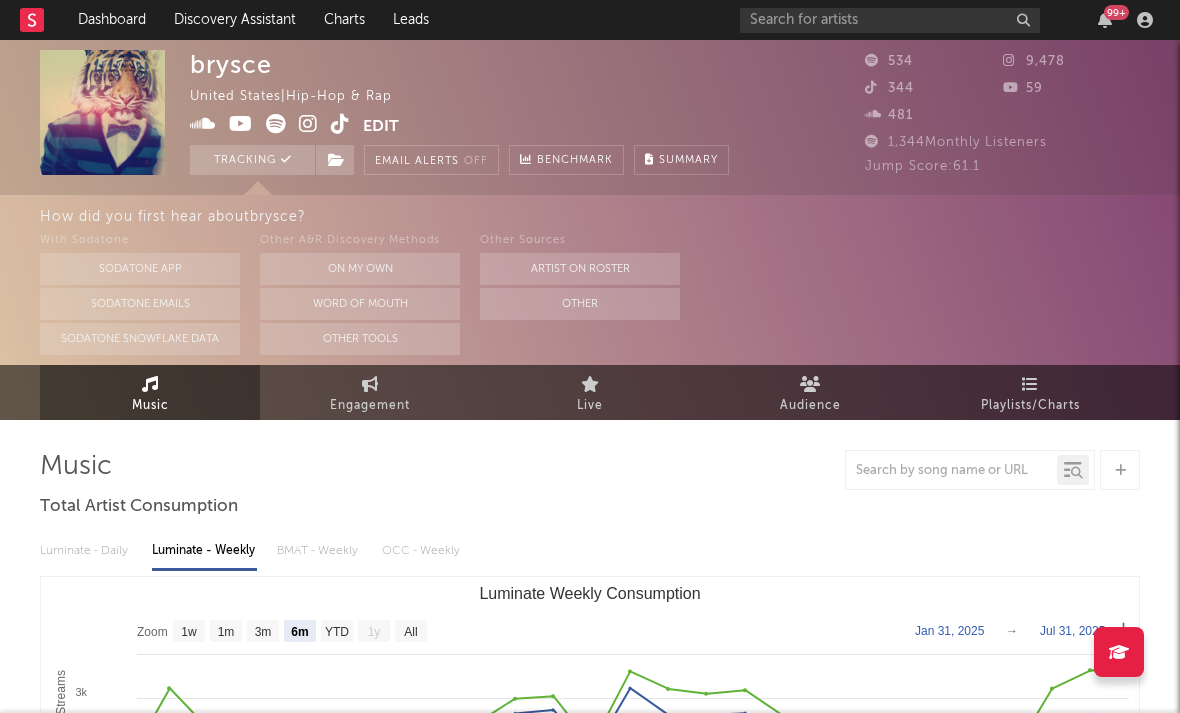 click at bounding box center [308, 124] 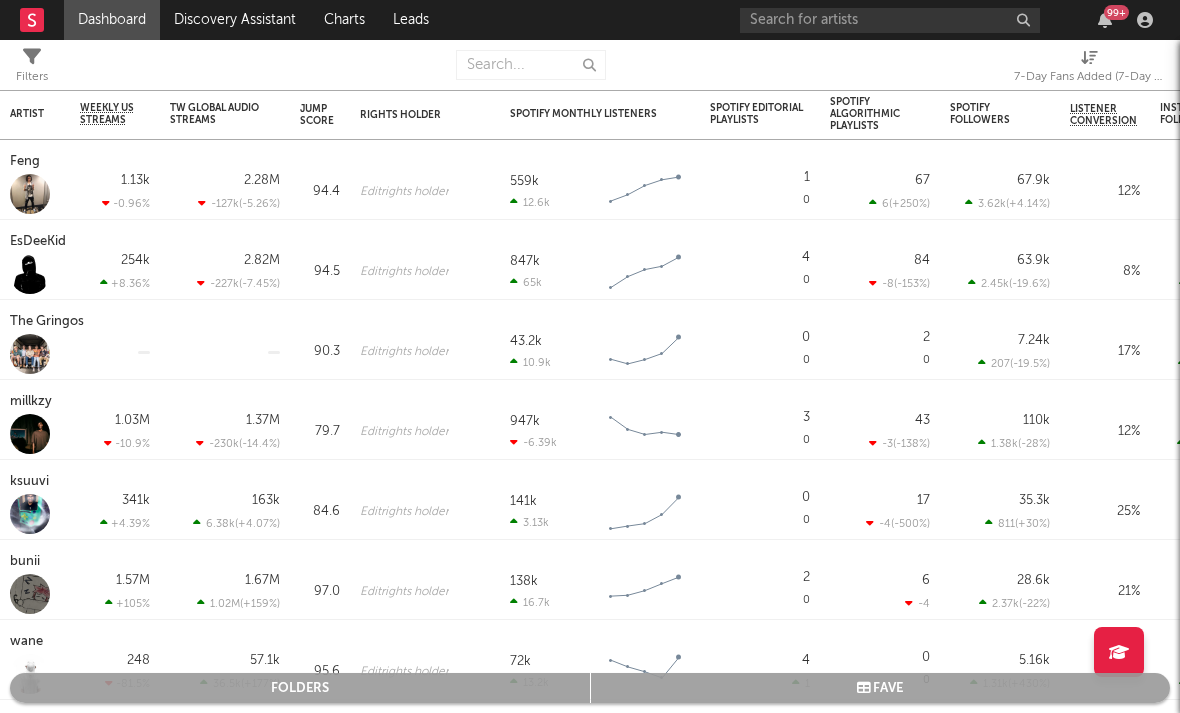 click on "7-Day Fans Added (7-Day Fans Added)" at bounding box center (1089, 77) 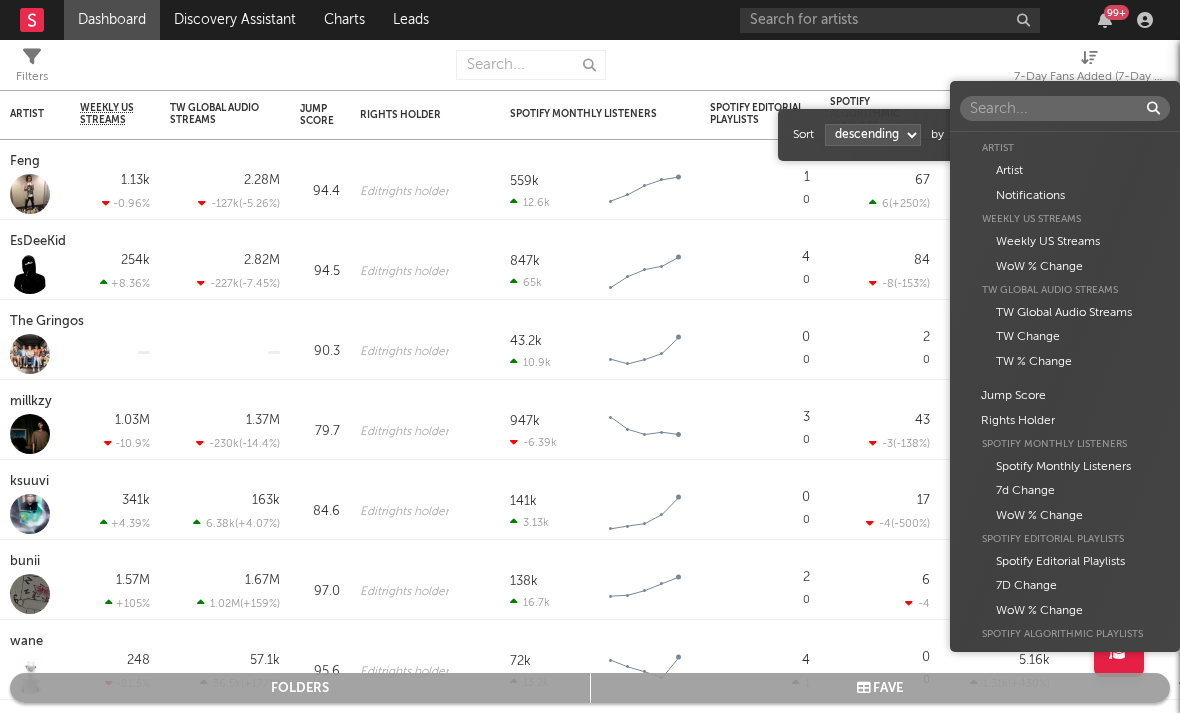 click on "Dashboard Discovery Assistant Charts Leads 99 + Notifications Settings Mark all as read All Growth Releases/Events Playlisting Today ElijahDaEagle 12:41pm Added 3.12x more Instagram followers than their usual daily growth (+490 compared to +157 on average). duoto 12:36pm Added 14.06x more Instagram followers than their usual daily growth (+307 compared to +22 on average). echstacy 12:28pm Added 18.0x more Tiktok followers than their usual daily growth (+100 compared to +6 on average). Thrilliam Angels 10:36am Added 6.29x more Instagram followers than their usual daily growth (+76 compared to +12 on average). Sophia Stel 10:32am Added 4.04x more Instagram followers than their usual daily growth (+124 compared to +31 on average). 3200 TRE 9:05am Added 9.5x more Tiktok followers than their usual daily growth (+300 compared to +32 on average). Yesterday Moneymyface 8:00pm Released a new Spotify album - French Tip. Vanco 5:55pm overtonight 5:44pm Seventhirtyatmorning 5:21pm Lil M.U. 1:07pm 2facedlon 12:53pm 1:24am" at bounding box center [590, 356] 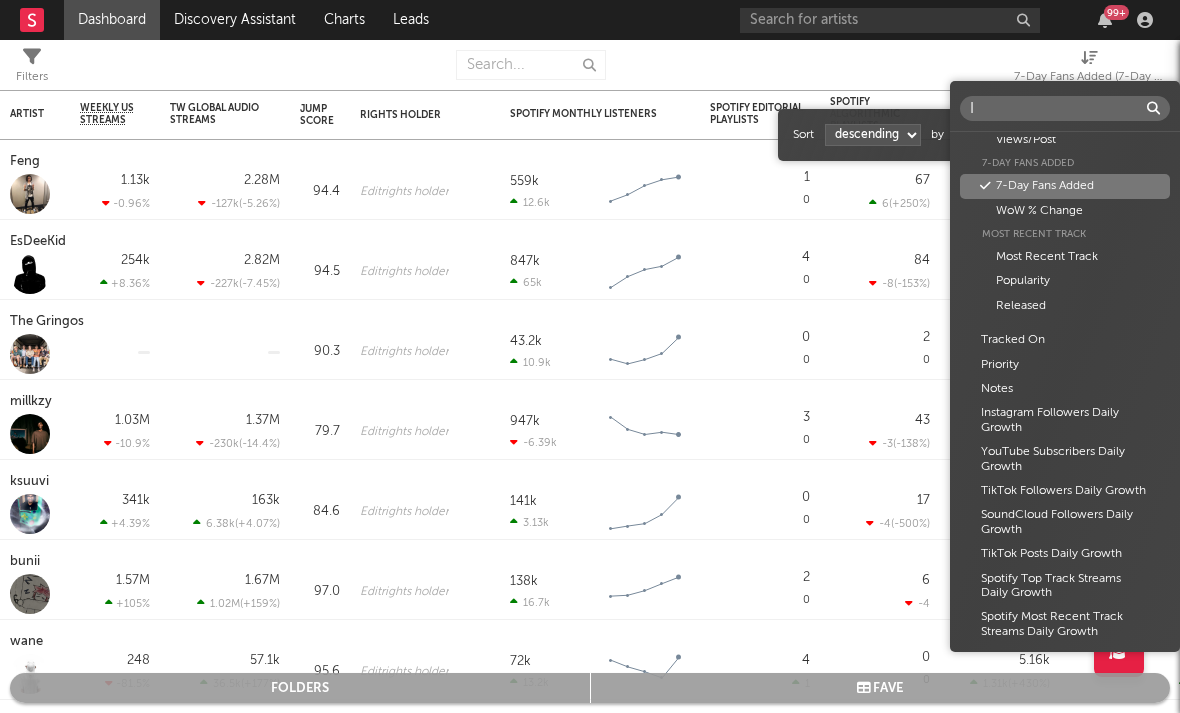 scroll, scrollTop: 0, scrollLeft: 0, axis: both 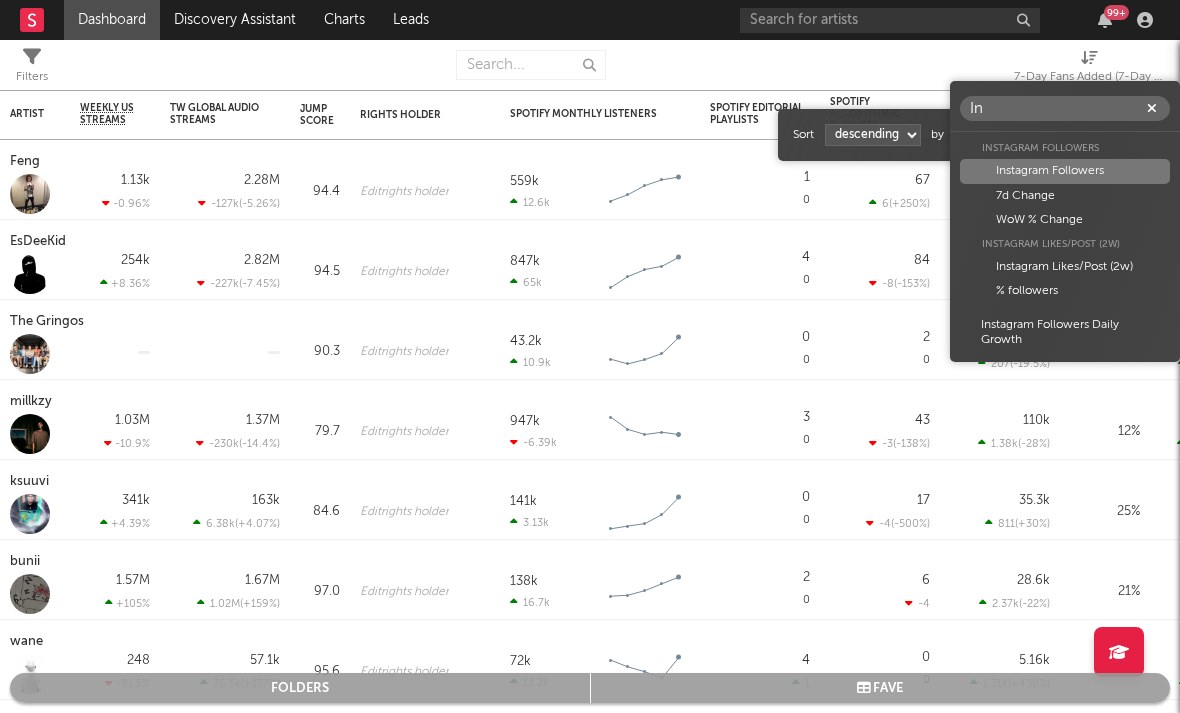 type on "In" 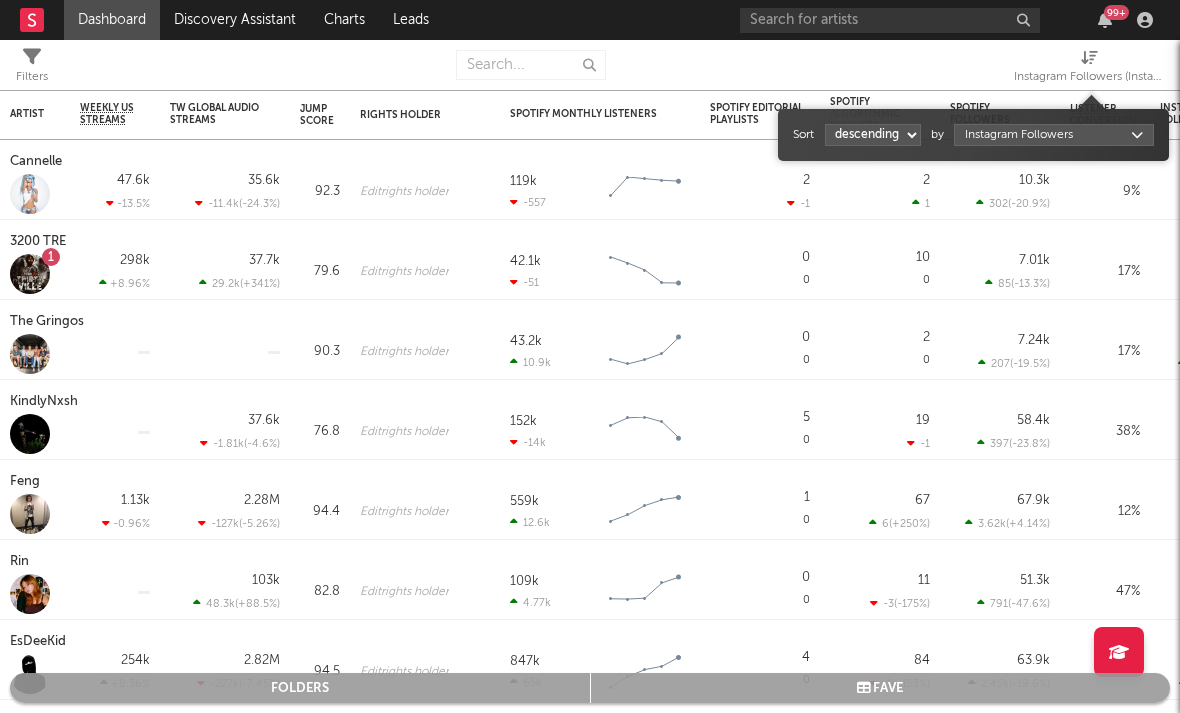 select on "1" 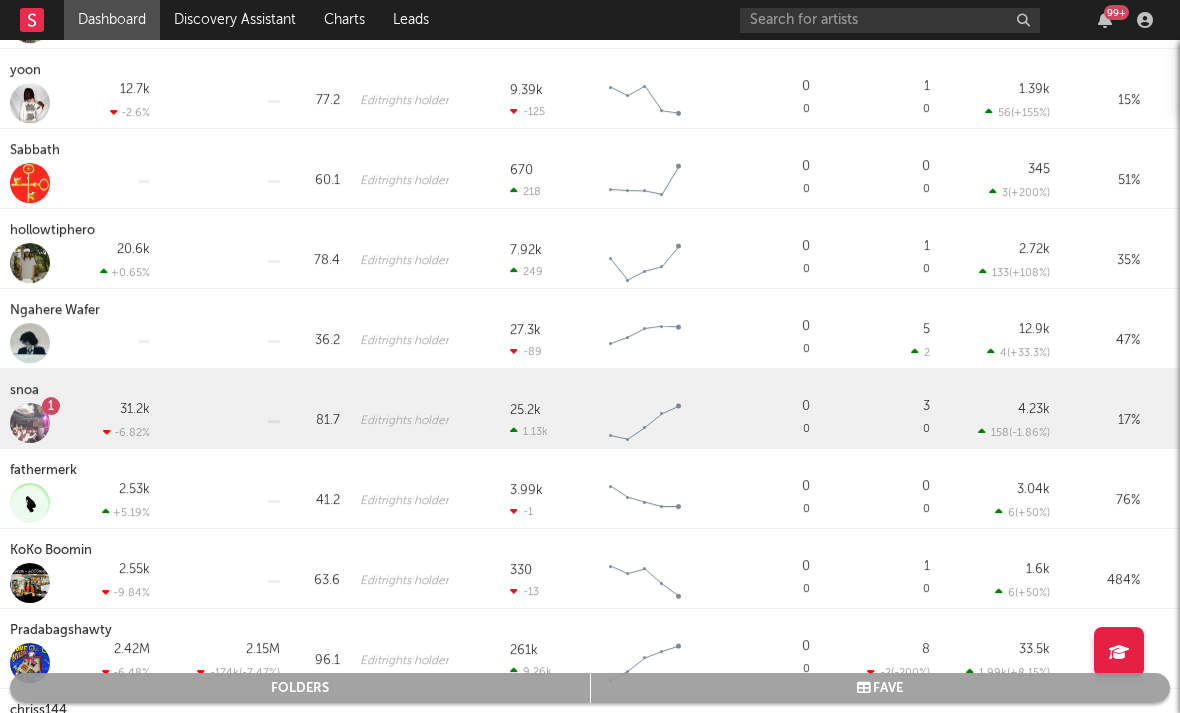 click at bounding box center [30, 423] 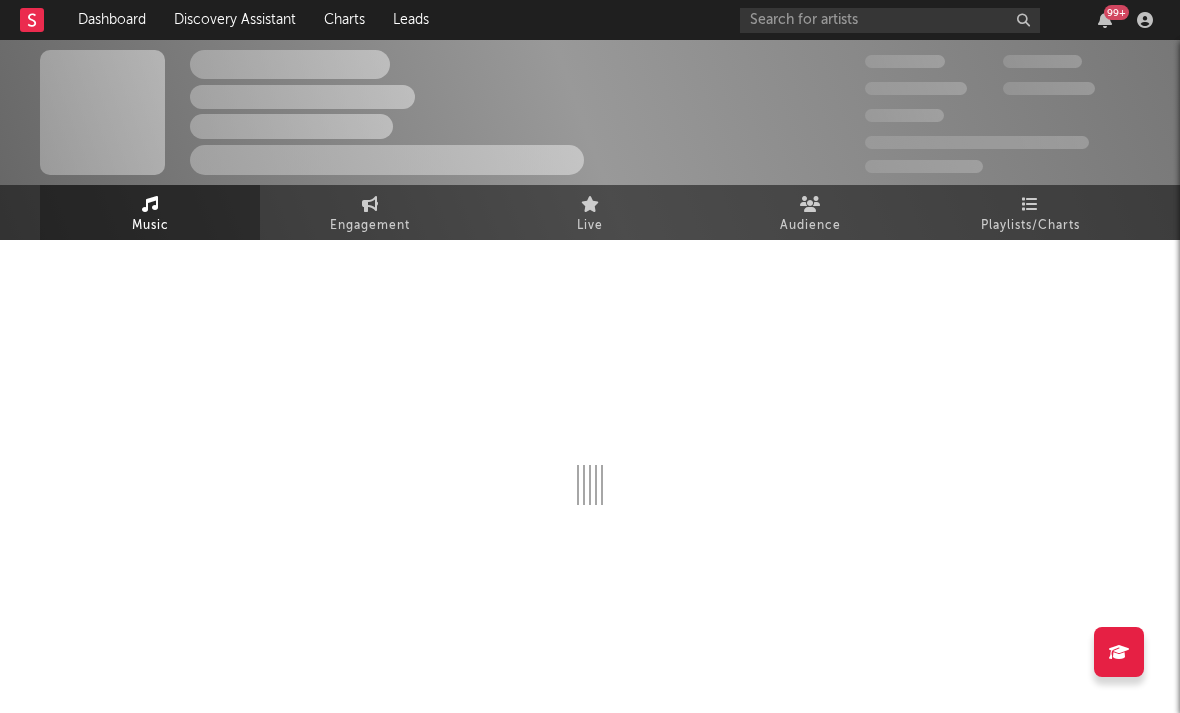 select on "6m" 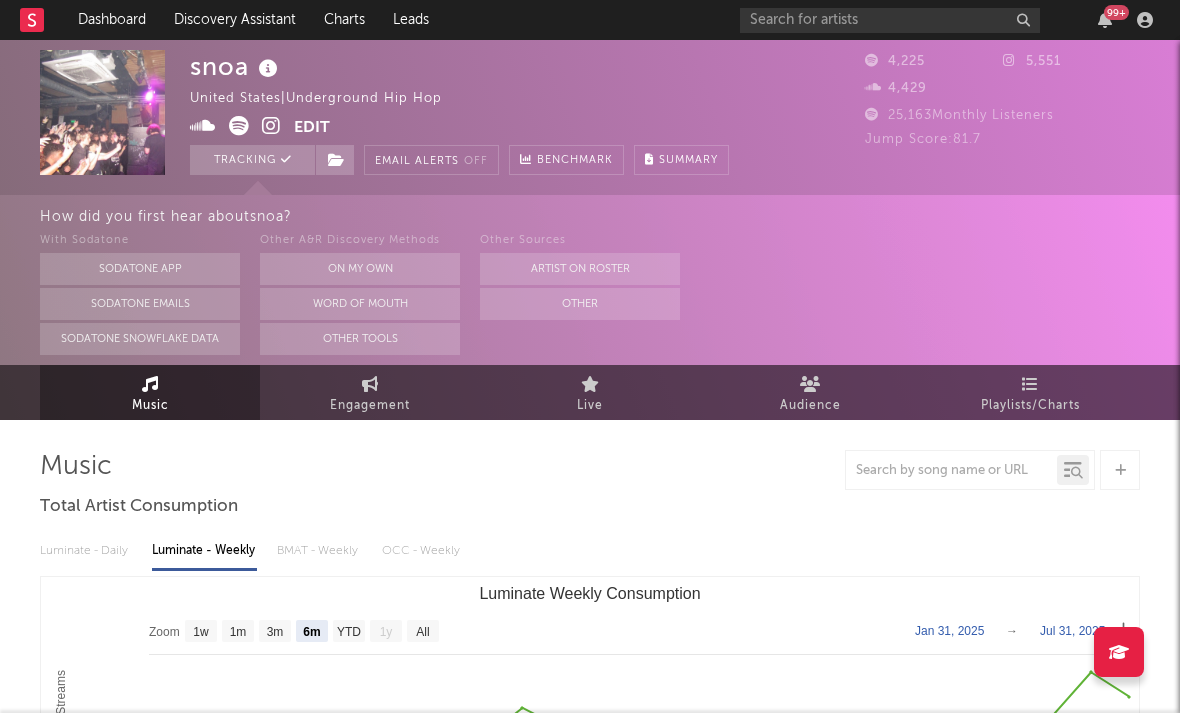 click at bounding box center [271, 126] 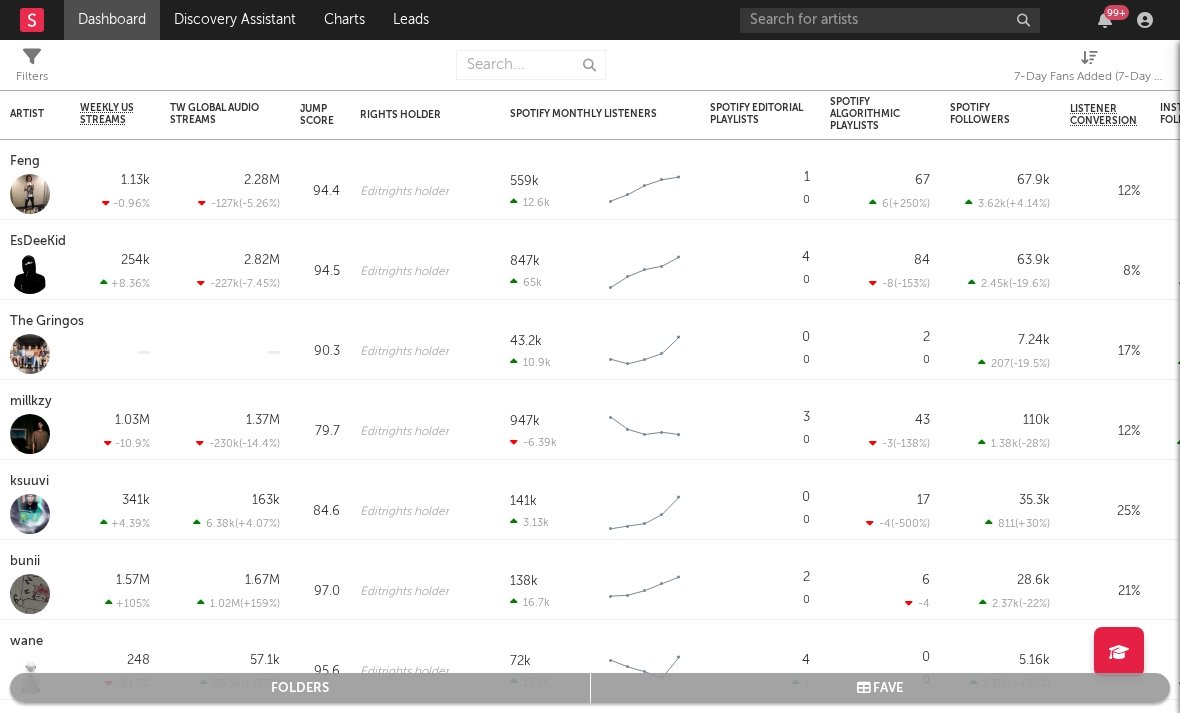 click on "7-Day Fans Added (7-Day Fans Added)" at bounding box center (1089, 69) 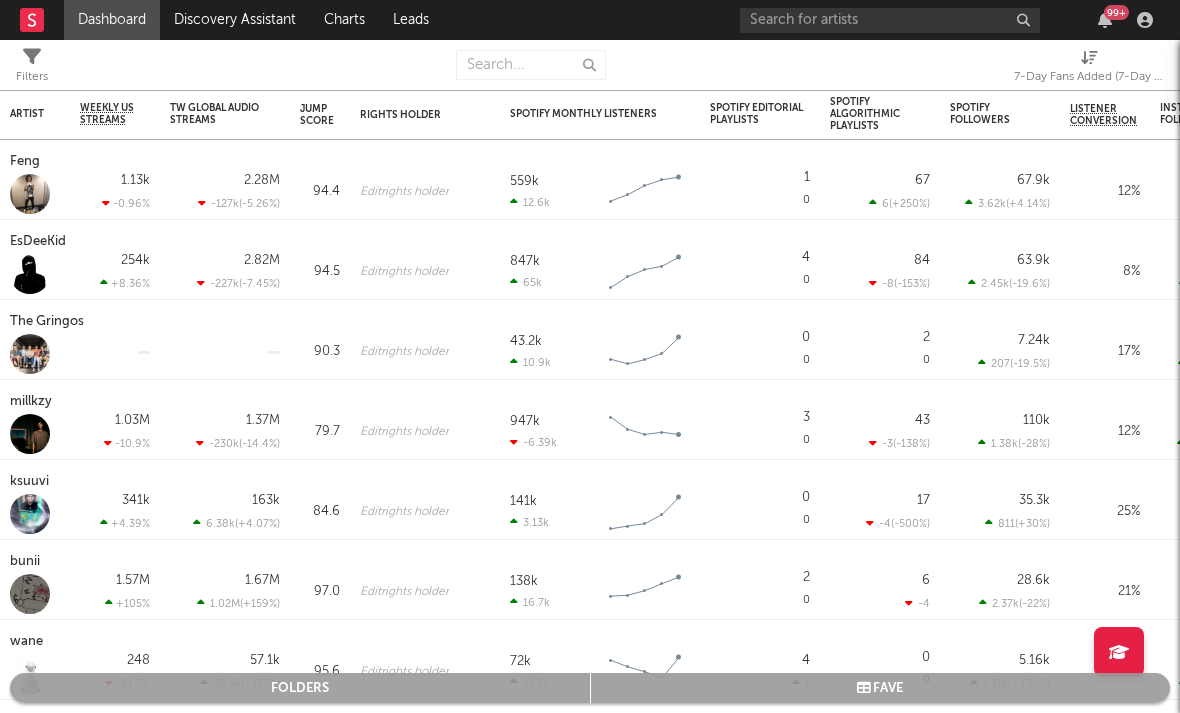 click on "7-Day Fans Added (7-Day Fans Added)" at bounding box center [1089, 77] 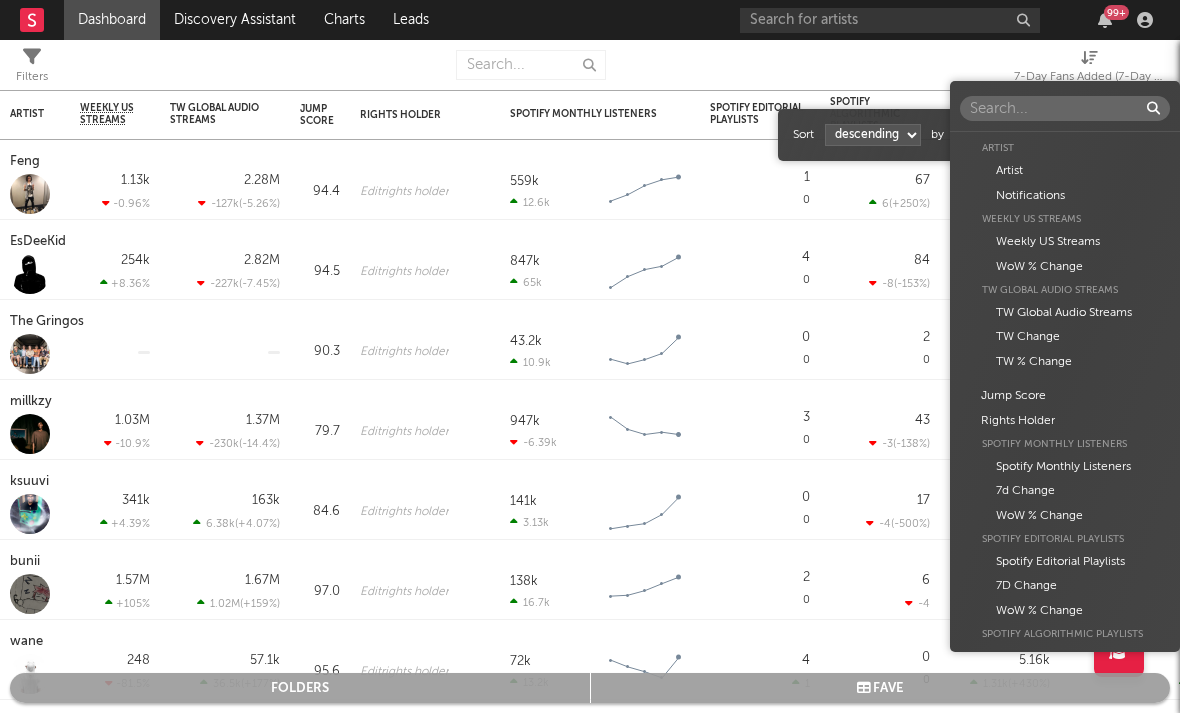 click on "Dashboard Discovery Assistant Charts Leads 99 + Notifications Settings Mark all as read All Growth Releases/Events Playlisting Today ElijahDaEagle 12:41pm Added 3.12x more Instagram followers than their usual daily growth (+490 compared to +157 on average). duoto 12:36pm Added 14.06x more Instagram followers than their usual daily growth (+307 compared to +22 on average). echstacy 12:28pm Added 18.0x more Tiktok followers than their usual daily growth (+100 compared to +6 on average). Thrilliam Angels 10:36am Added 6.29x more Instagram followers than their usual daily growth (+76 compared to +12 on average). Sophia Stel 10:32am Added 4.04x more Instagram followers than their usual daily growth (+124 compared to +31 on average). 3200 TRE 9:05am Added 9.5x more Tiktok followers than their usual daily growth (+300 compared to +32 on average). Yesterday Moneymyface 8:00pm Released a new Spotify album - French Tip. Vanco 5:55pm overtonight 5:44pm Seventhirtyatmorning 5:21pm Lil M.U. 1:07pm 2facedlon 12:53pm 1:24am" at bounding box center (590, 356) 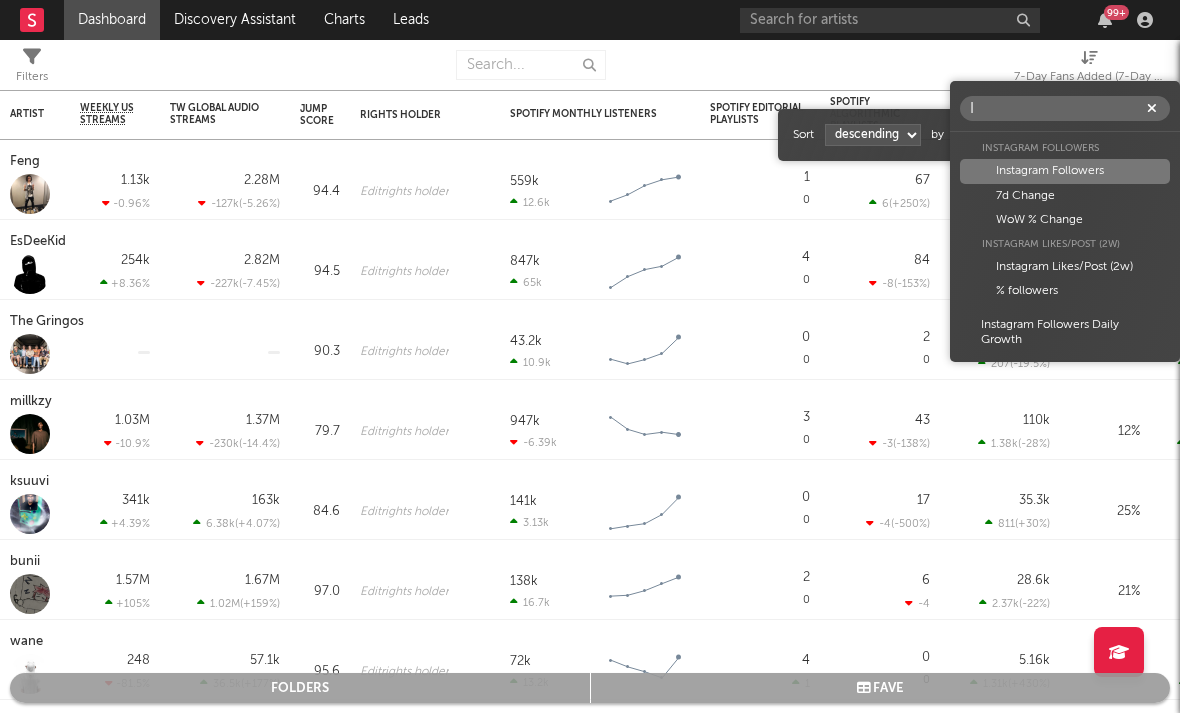 scroll, scrollTop: 0, scrollLeft: 0, axis: both 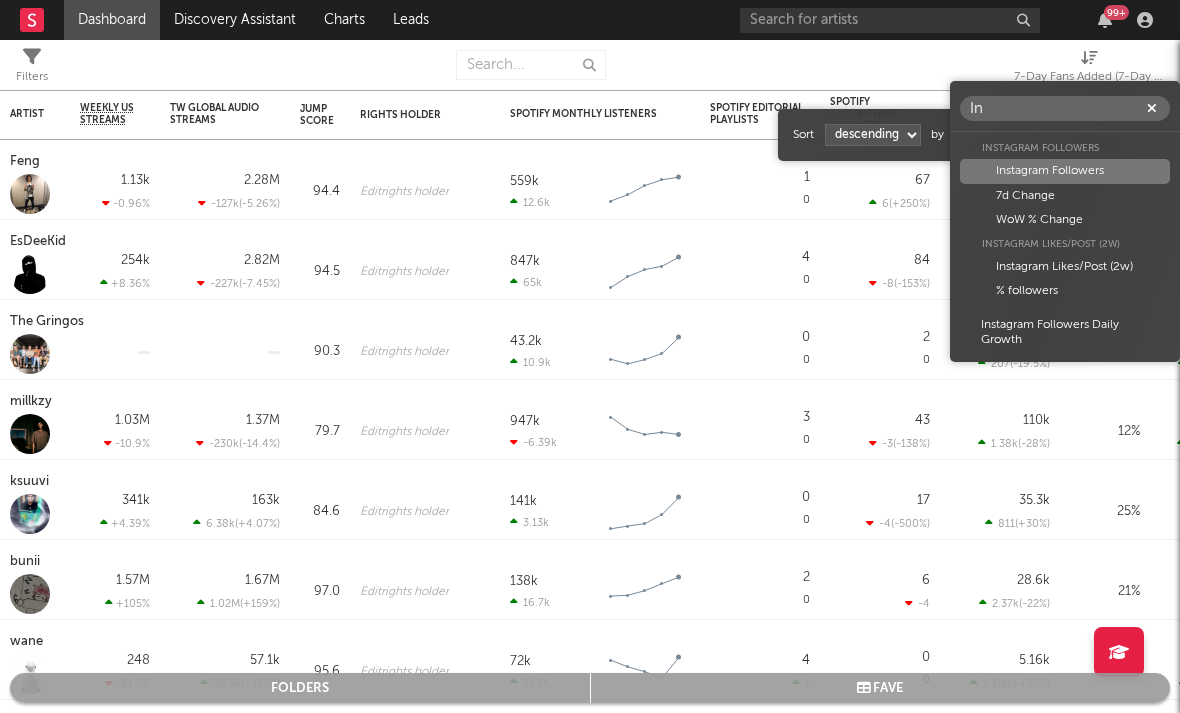 type on "In" 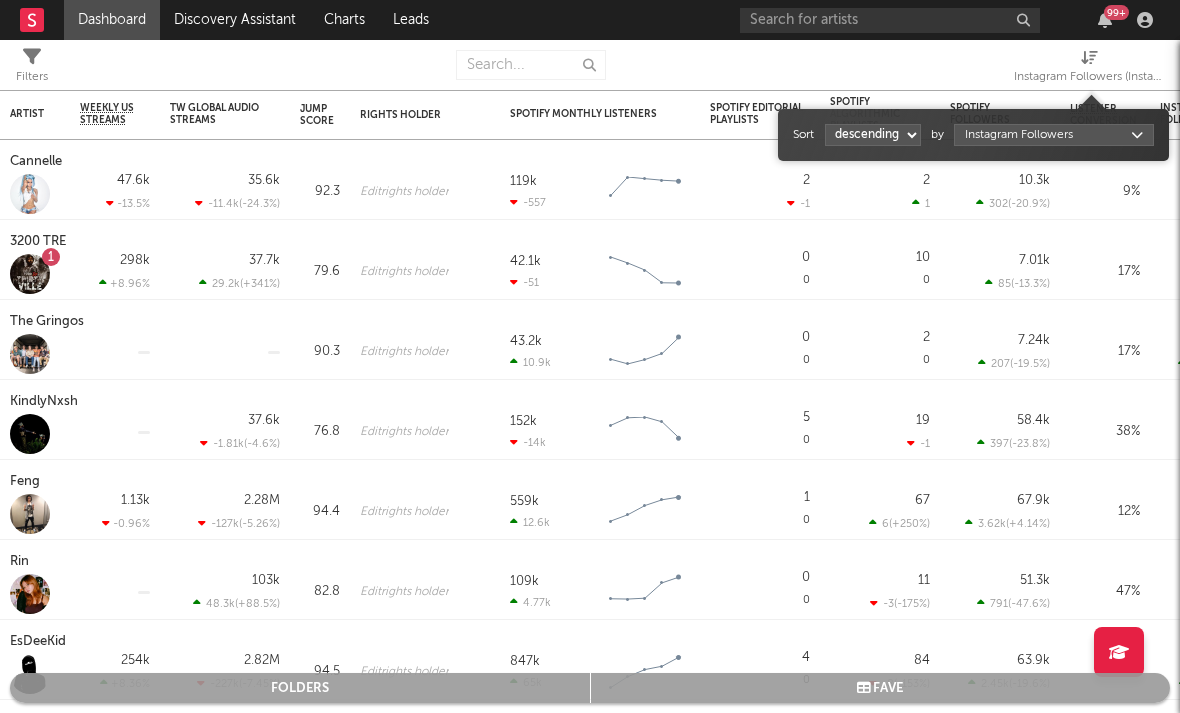select on "1" 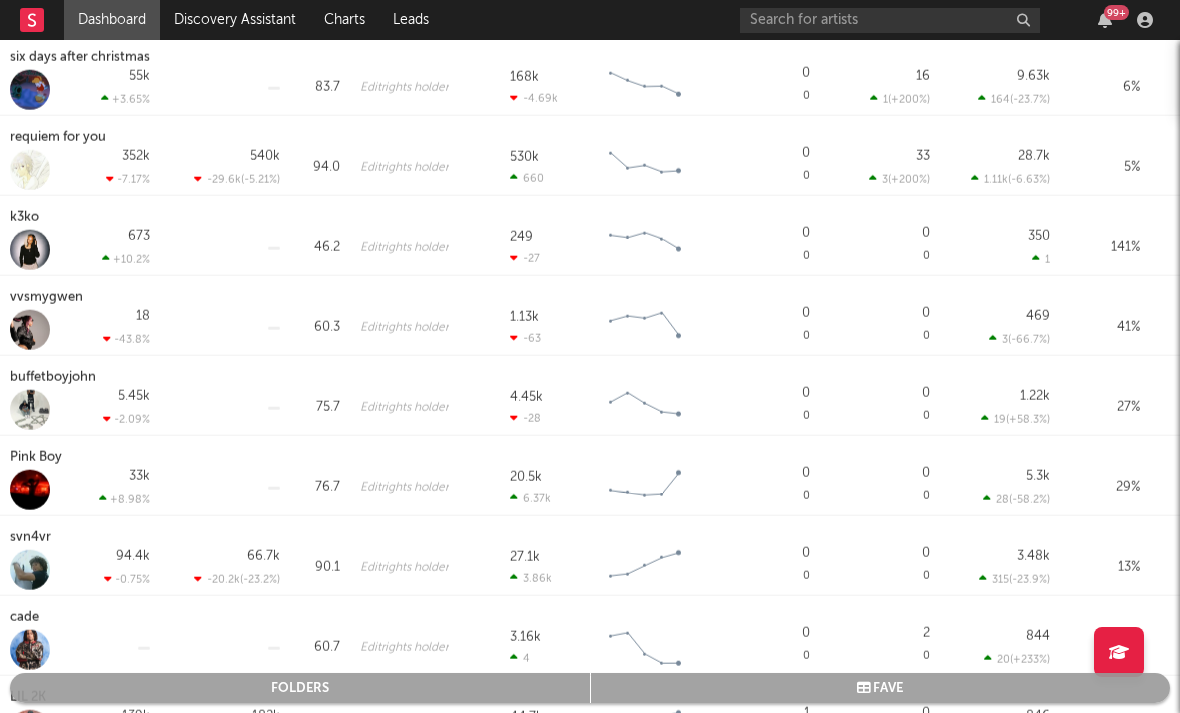 click on "vvsmygwen" at bounding box center (49, 298) 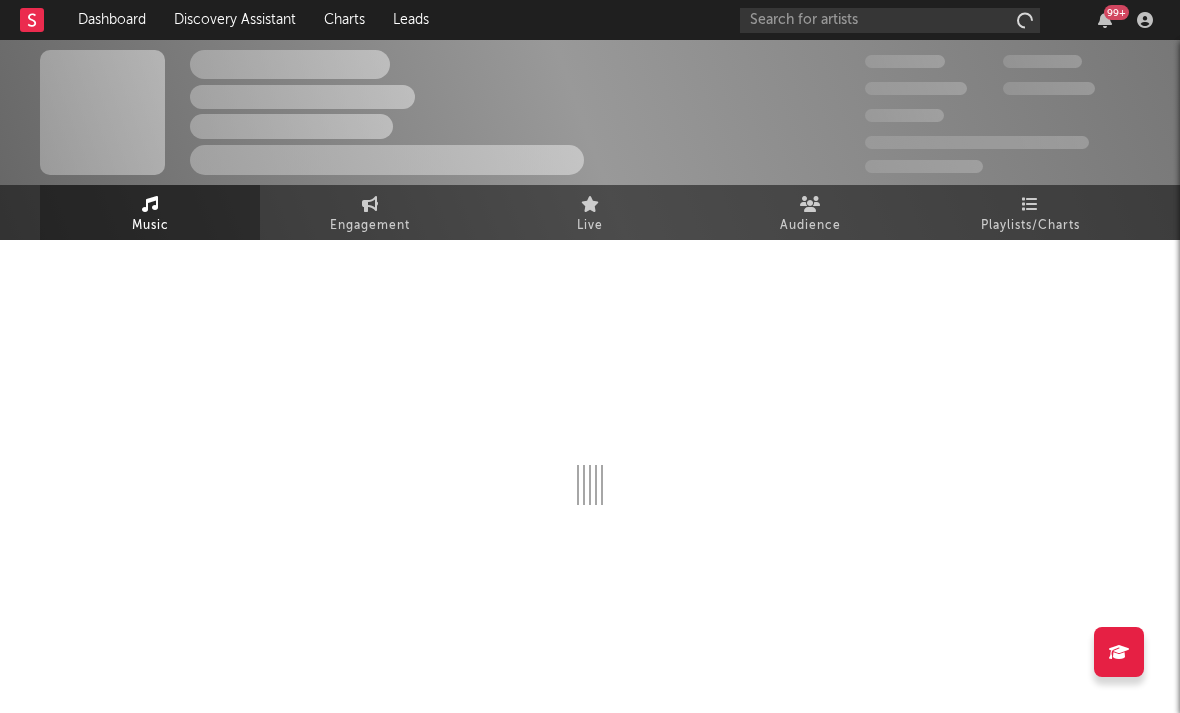 select on "6m" 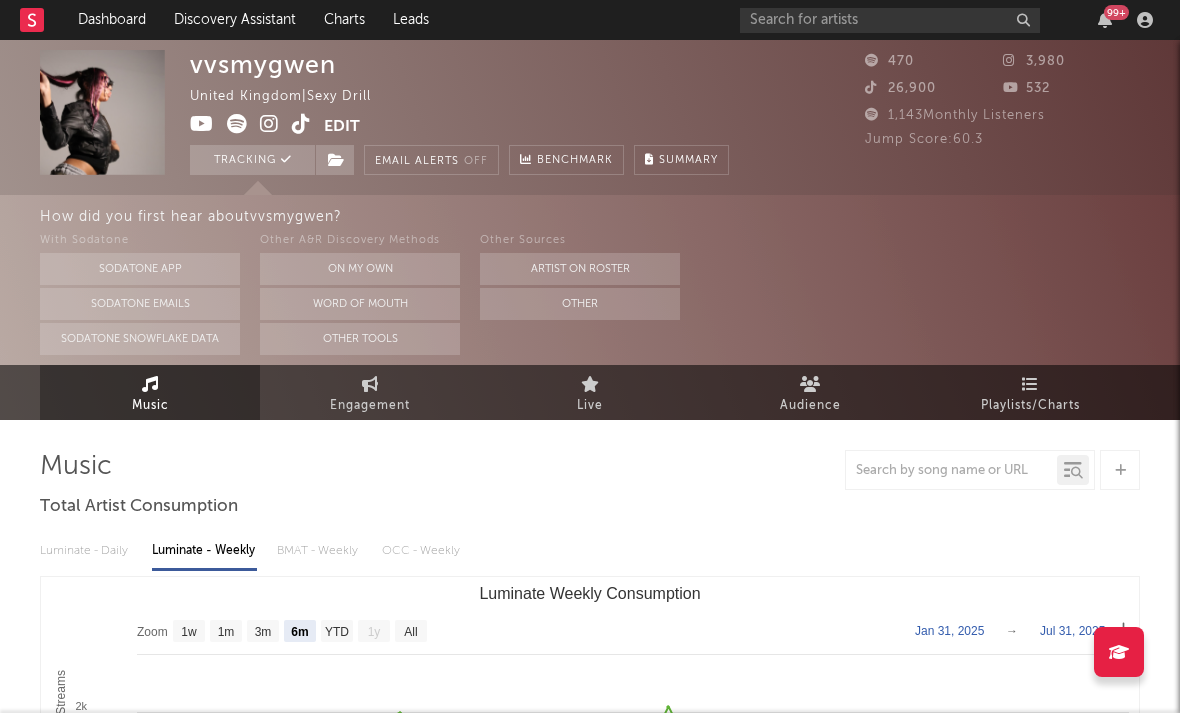 click at bounding box center (269, 124) 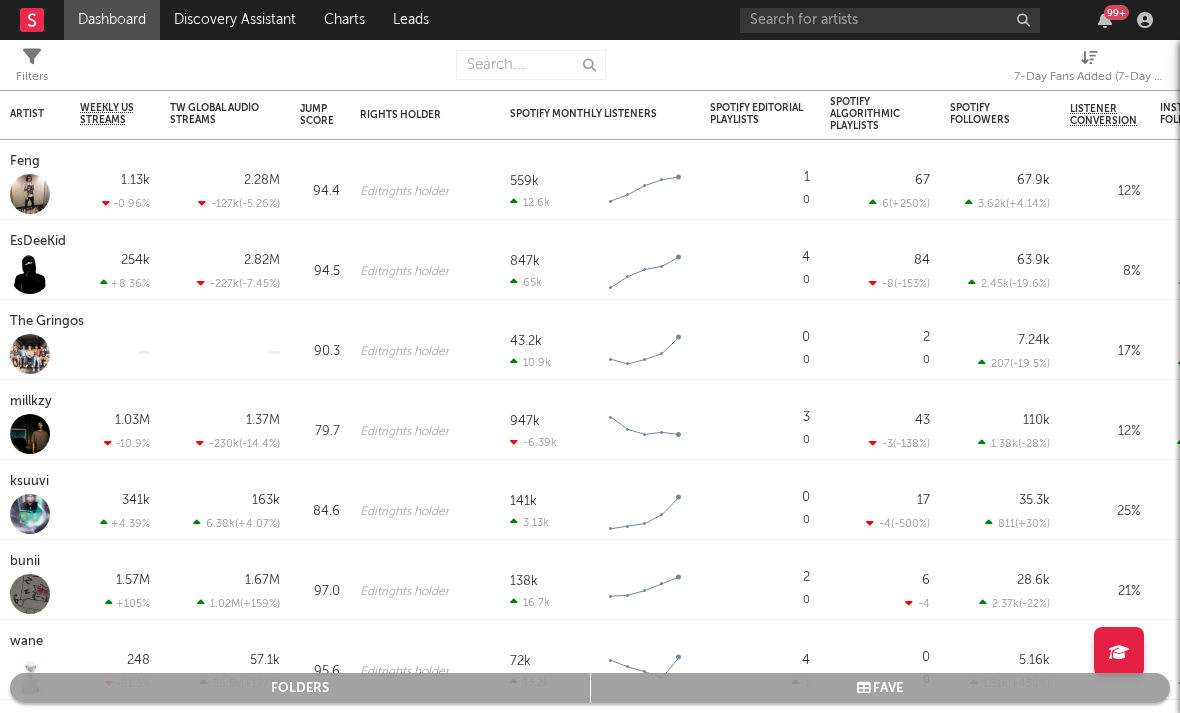 click on "7-Day Fans Added (7-Day Fans Added)" at bounding box center [1089, 69] 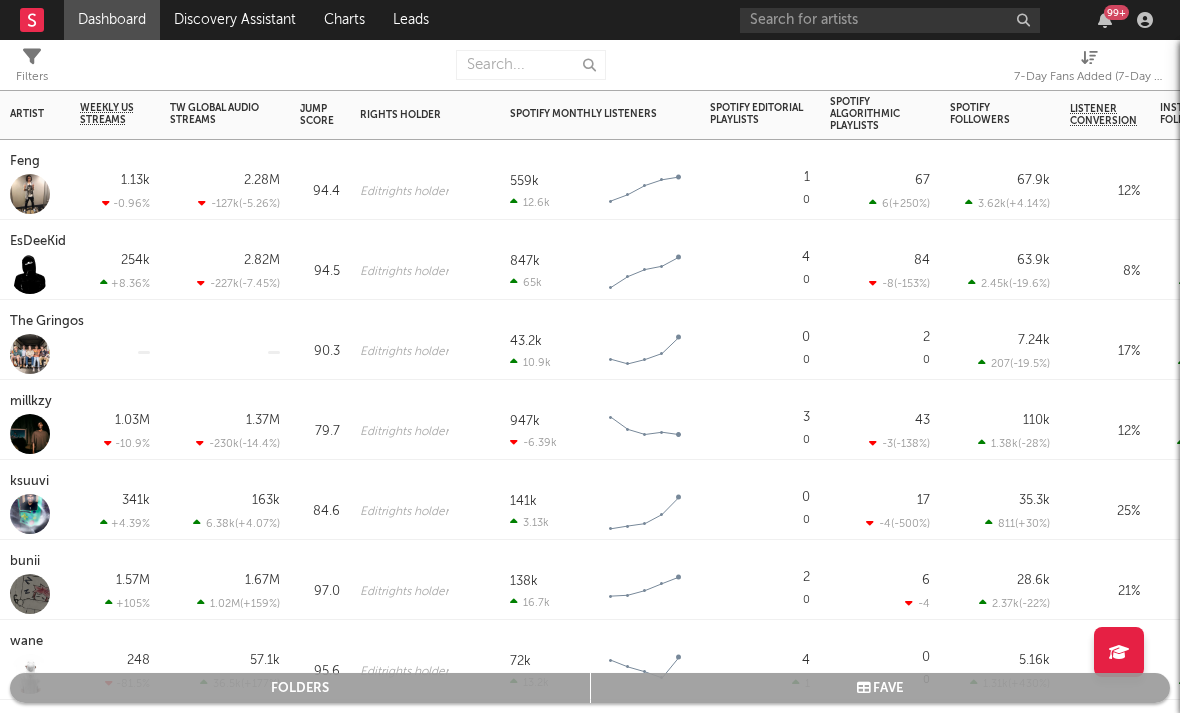 click on "Spotify Followers 7d Change WoW % Change" at bounding box center (1000, 115) 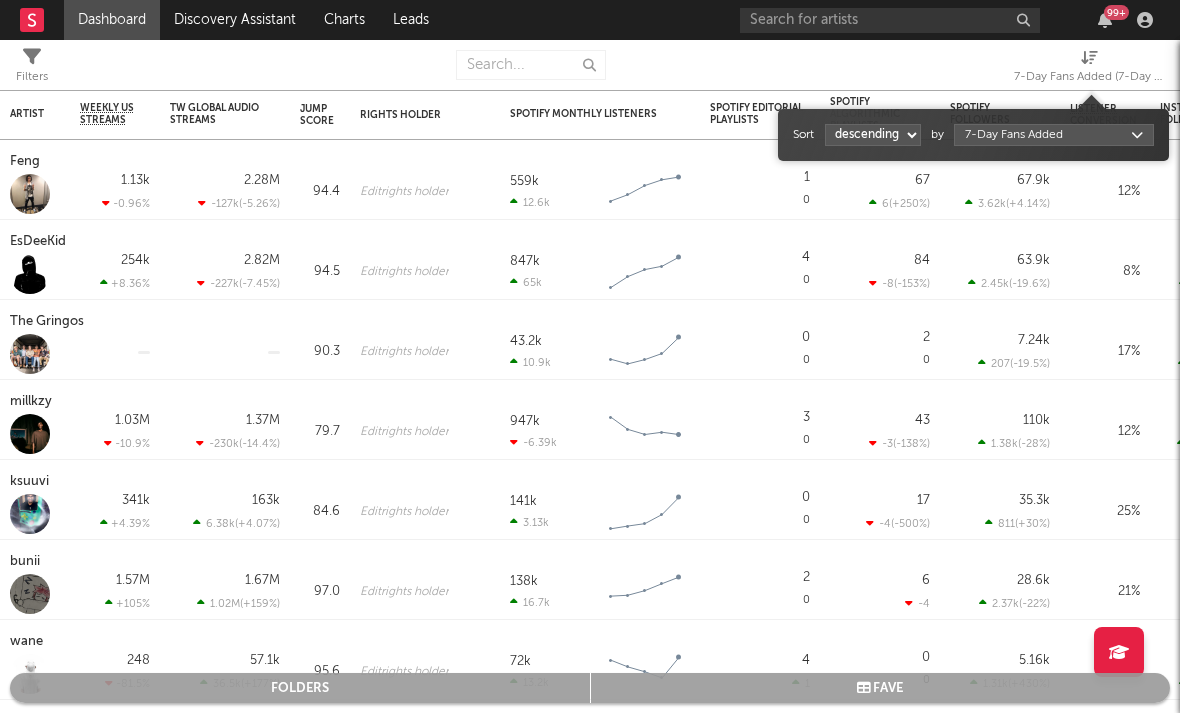 click on "Sort   ascending descending  by 7-Day Fans Added" at bounding box center [973, 135] 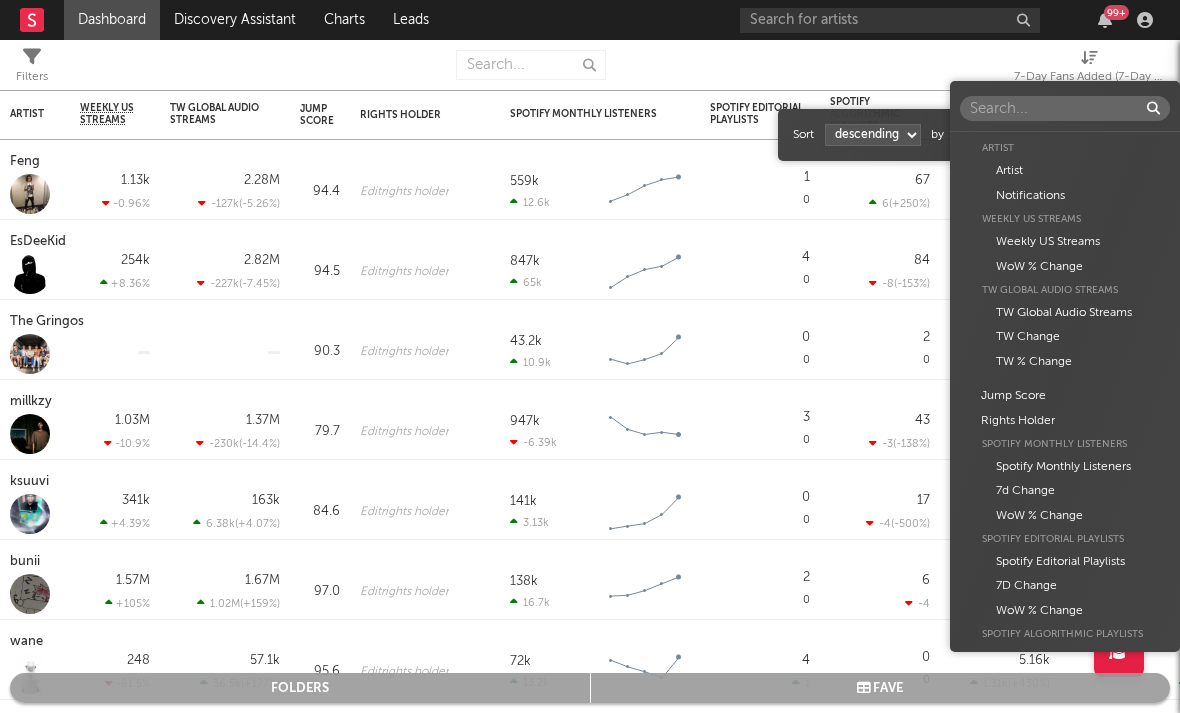 click on "Dashboard Discovery Assistant Charts Leads 99 + Notifications Settings Mark all as read All Growth Releases/Events Playlisting Today ElijahDaEagle 12:41pm Added 3.12x more Instagram followers than their usual daily growth (+490 compared to +157 on average). duoto 12:36pm Added 14.06x more Instagram followers than their usual daily growth (+307 compared to +22 on average). echstacy 12:28pm Added 18.0x more Tiktok followers than their usual daily growth (+100 compared to +6 on average). Thrilliam Angels 10:36am Added 6.29x more Instagram followers than their usual daily growth (+76 compared to +12 on average). Sophia Stel 10:32am Added 4.04x more Instagram followers than their usual daily growth (+124 compared to +31 on average). 3200 TRE 9:05am Added 9.5x more Tiktok followers than their usual daily growth (+300 compared to +32 on average). Yesterday Moneymyface 8:00pm Released a new Spotify album - French Tip. Vanco 5:55pm overtonight 5:44pm Seventhirtyatmorning 5:21pm Lil M.U. 1:07pm 2facedlon 12:53pm 1:24am" at bounding box center [590, 356] 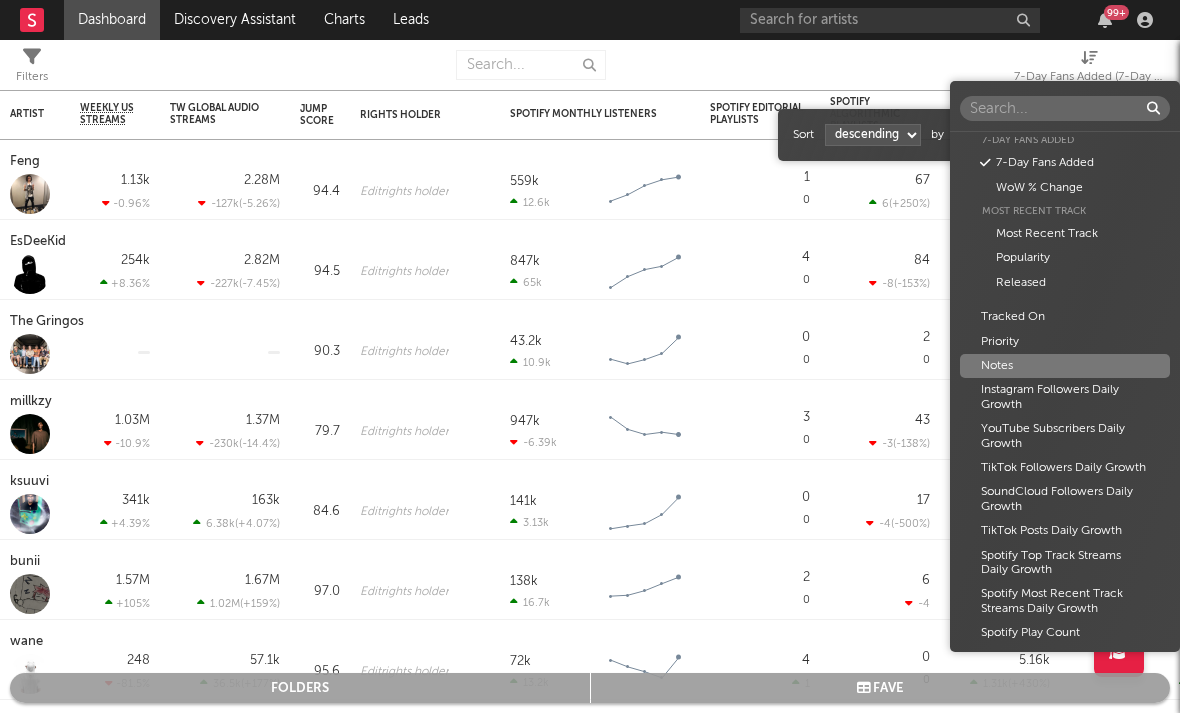 scroll, scrollTop: 1240, scrollLeft: 0, axis: vertical 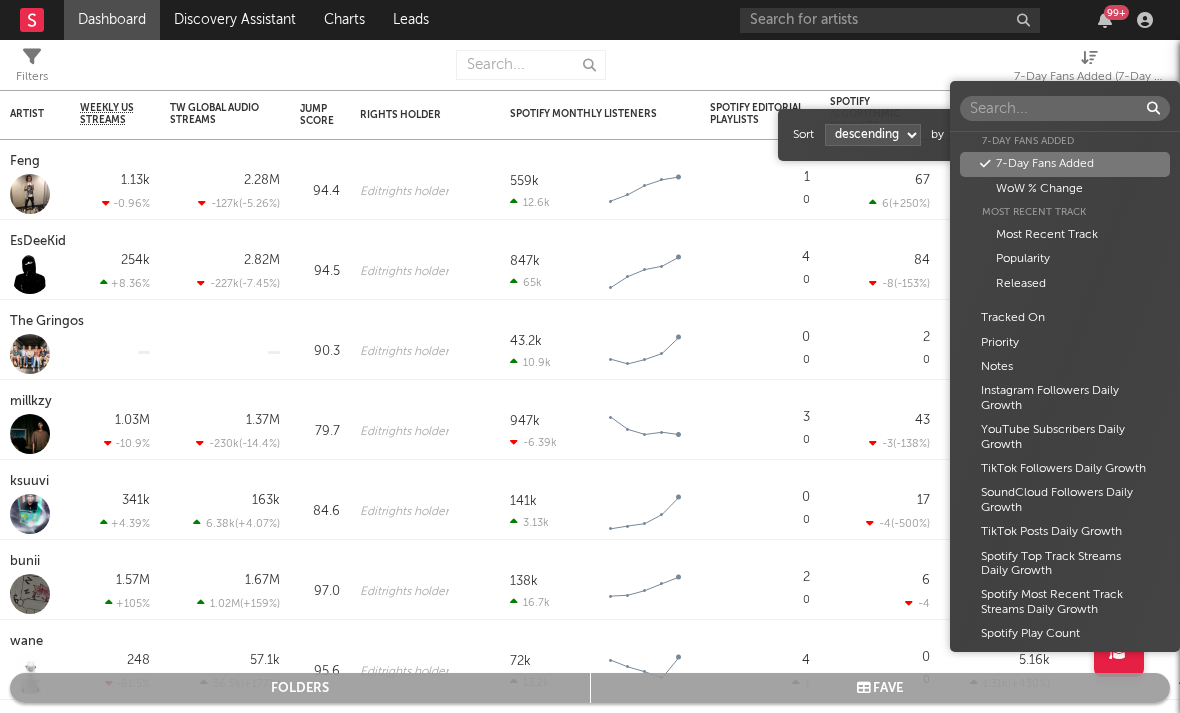 click at bounding box center (1065, 108) 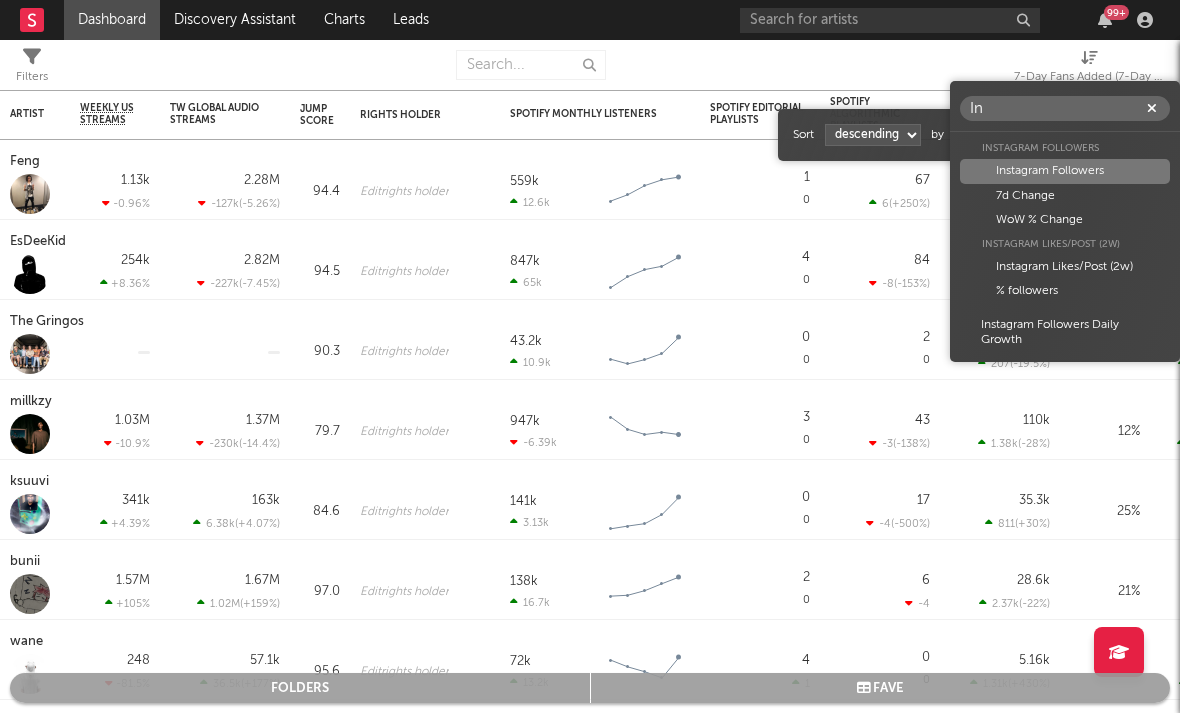 scroll, scrollTop: 0, scrollLeft: 0, axis: both 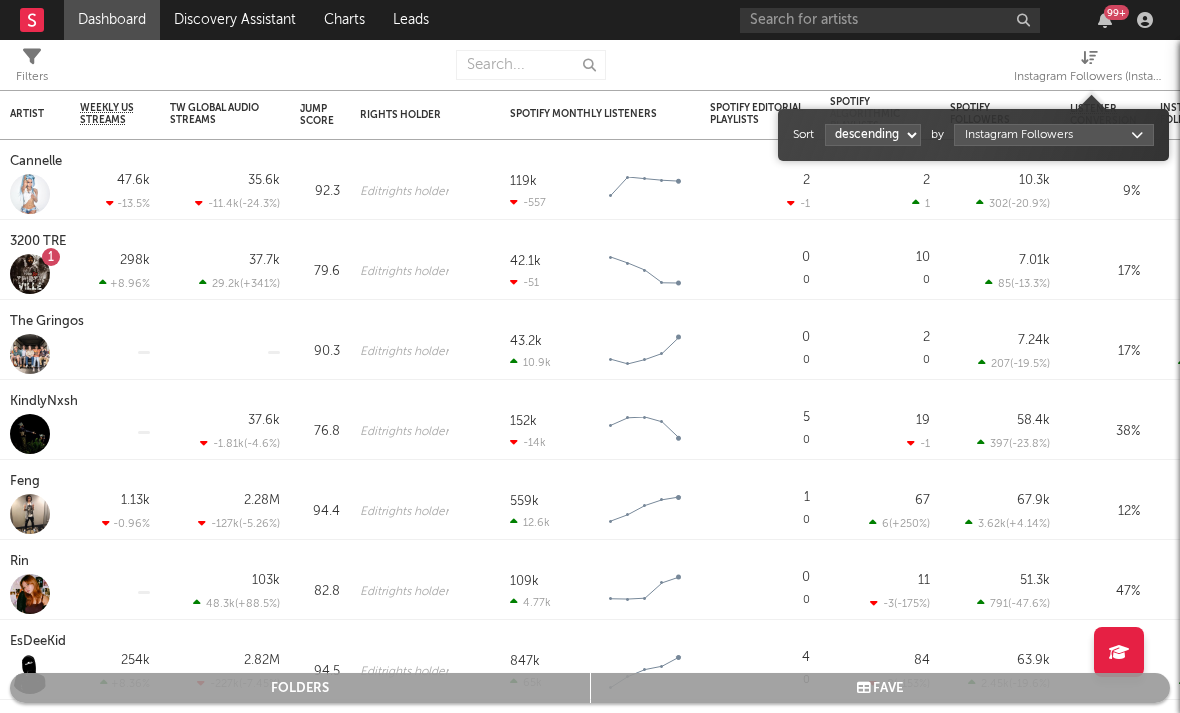 select on "1" 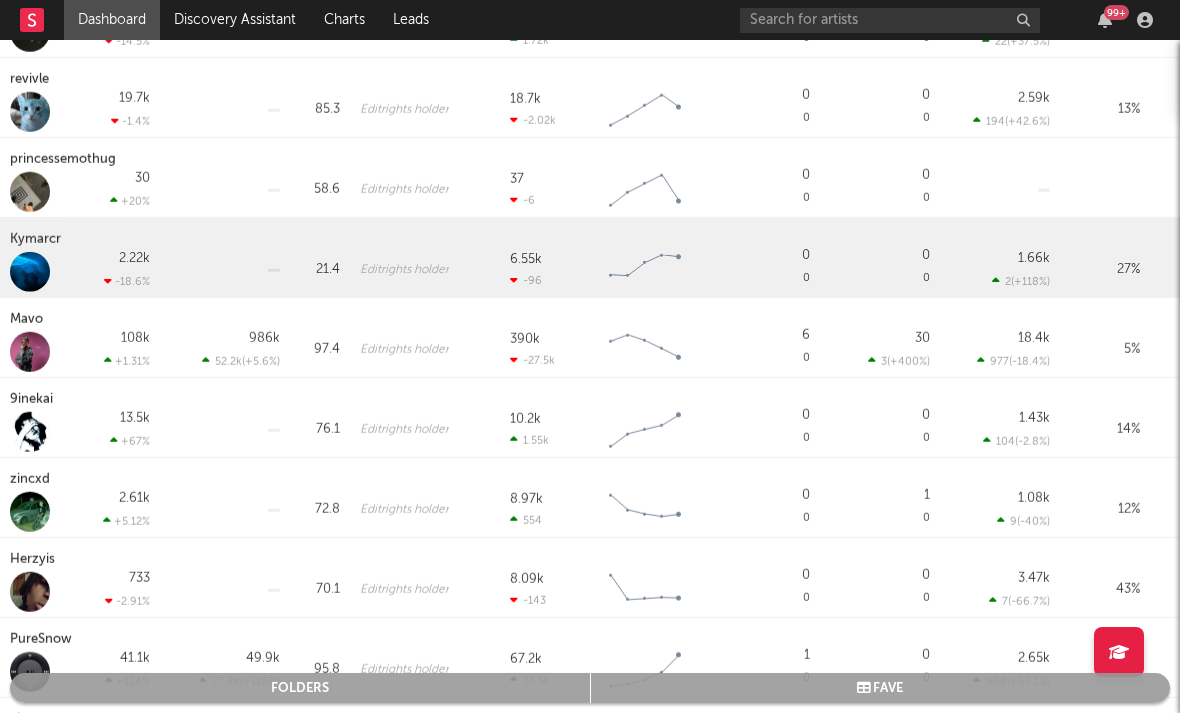 click on "Kymarcr" at bounding box center [38, 240] 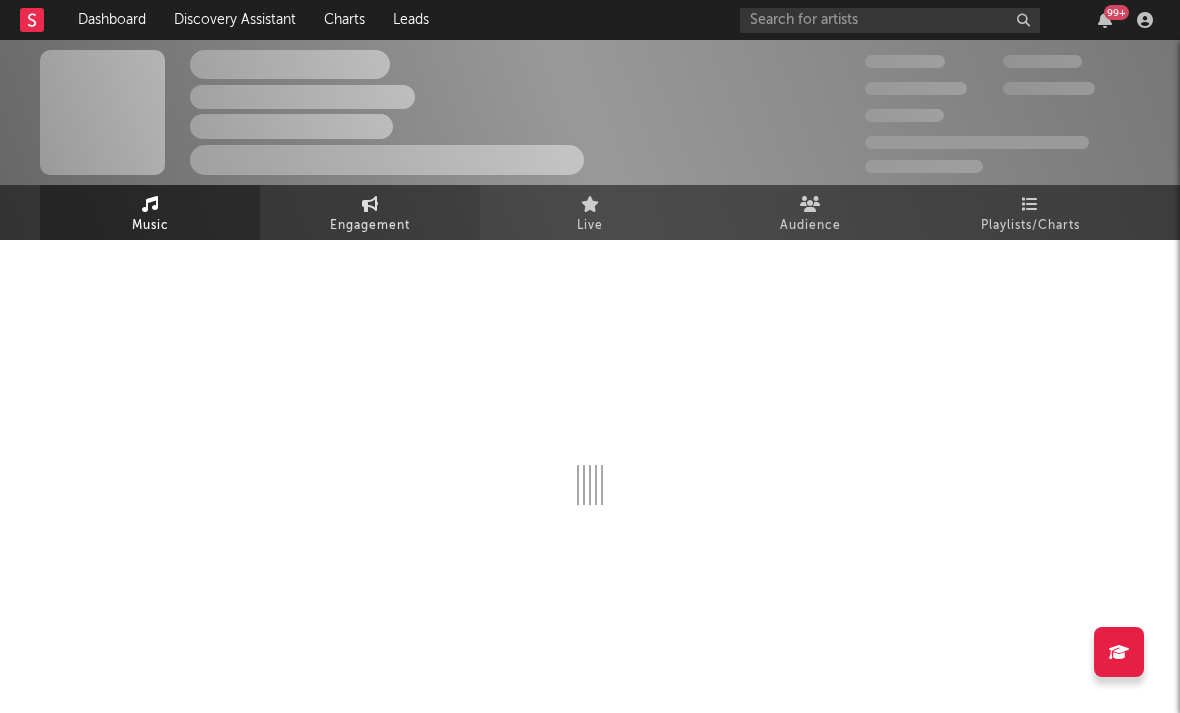select on "1w" 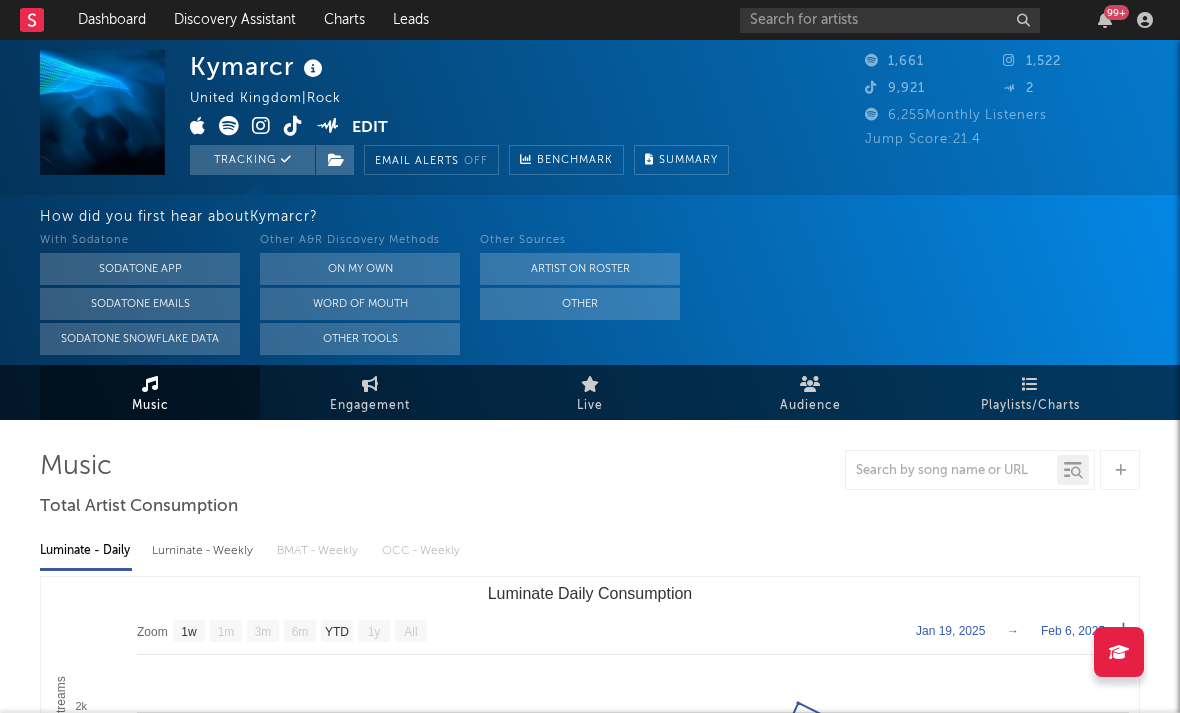 click at bounding box center [261, 126] 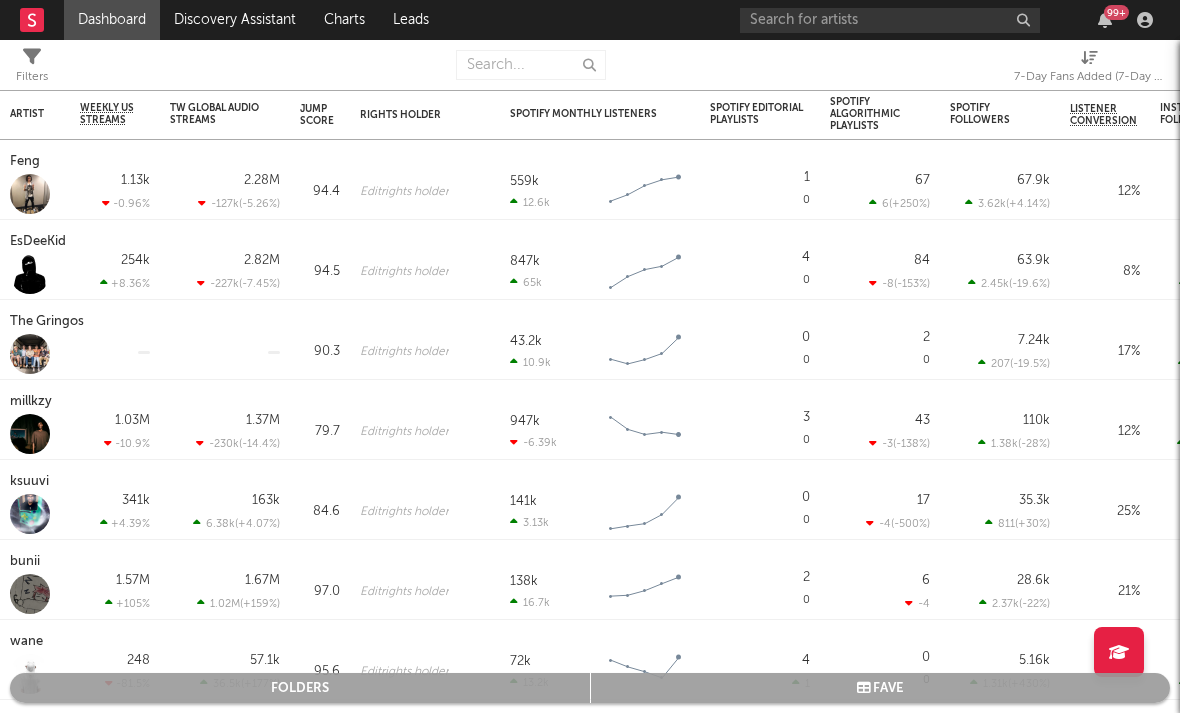 click on "7-Day Fans Added (7-Day Fans Added)" at bounding box center [1089, 77] 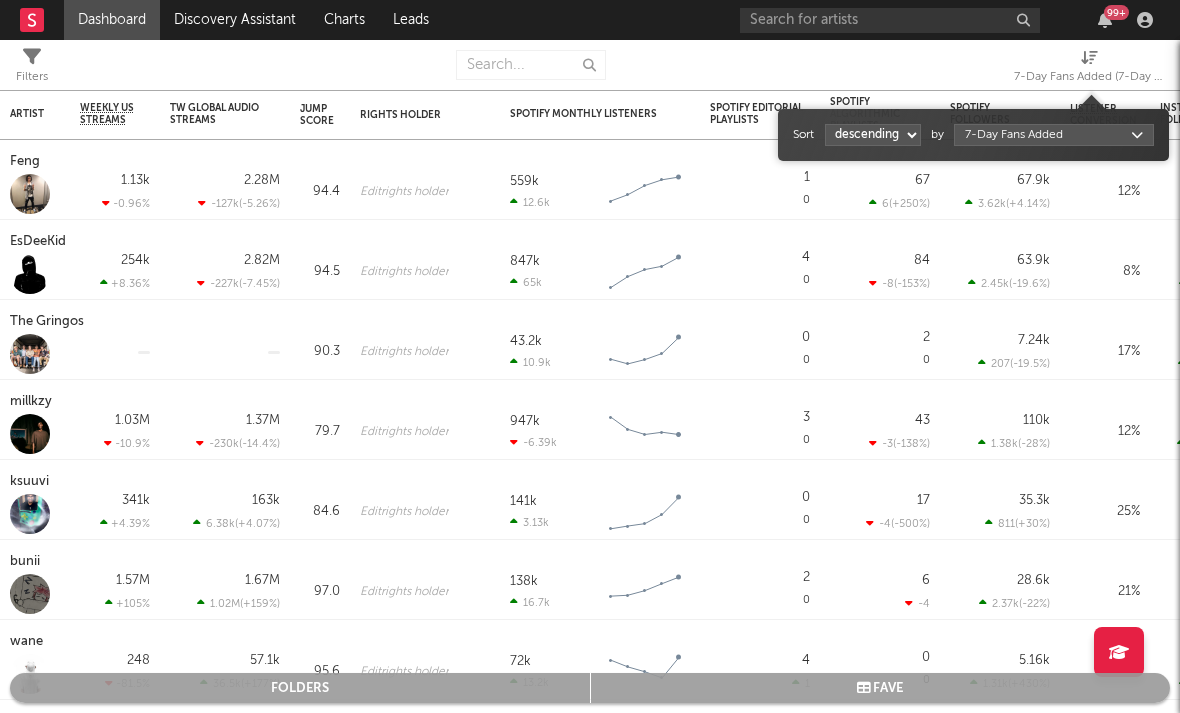 click on "Dashboard Discovery Assistant Charts Leads 99 + Notifications Settings Mark all as read All Growth Releases/Events Playlisting Today ElijahDaEagle 12:41pm Added 3.12x more Instagram followers than their usual daily growth (+490 compared to +157 on average). duoto 12:36pm Added 14.06x more Instagram followers than their usual daily growth (+307 compared to +22 on average). echstacy 12:28pm Added 18.0x more Tiktok followers than their usual daily growth (+100 compared to +6 on average). Thrilliam Angels 10:36am Added 6.29x more Instagram followers than their usual daily growth (+76 compared to +12 on average). Sophia Stel 10:32am Added 4.04x more Instagram followers than their usual daily growth (+124 compared to +31 on average). 3200 TRE 9:05am Added 9.5x more Tiktok followers than their usual daily growth (+300 compared to +32 on average). Yesterday Moneymyface 8:00pm Released a new Spotify album - French Tip. Vanco 5:55pm overtonight 5:44pm Seventhirtyatmorning 5:21pm Lil M.U. 1:07pm 2facedlon 12:53pm 1:24am" at bounding box center [590, 356] 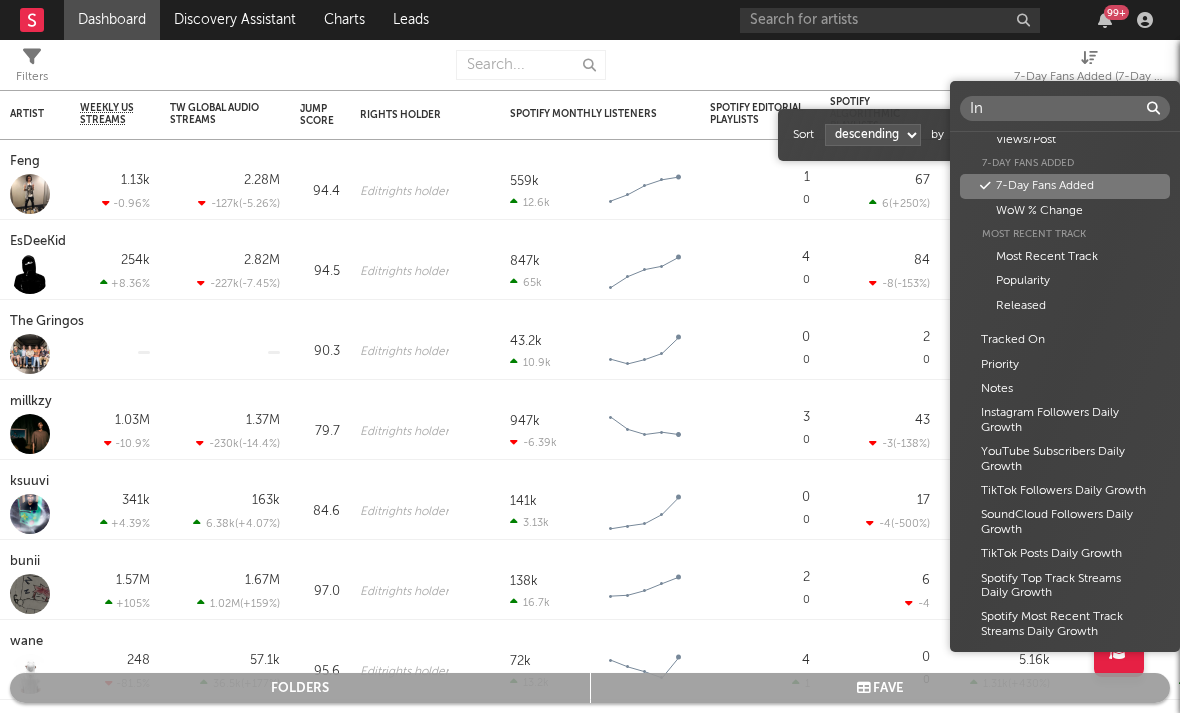 scroll, scrollTop: 0, scrollLeft: 0, axis: both 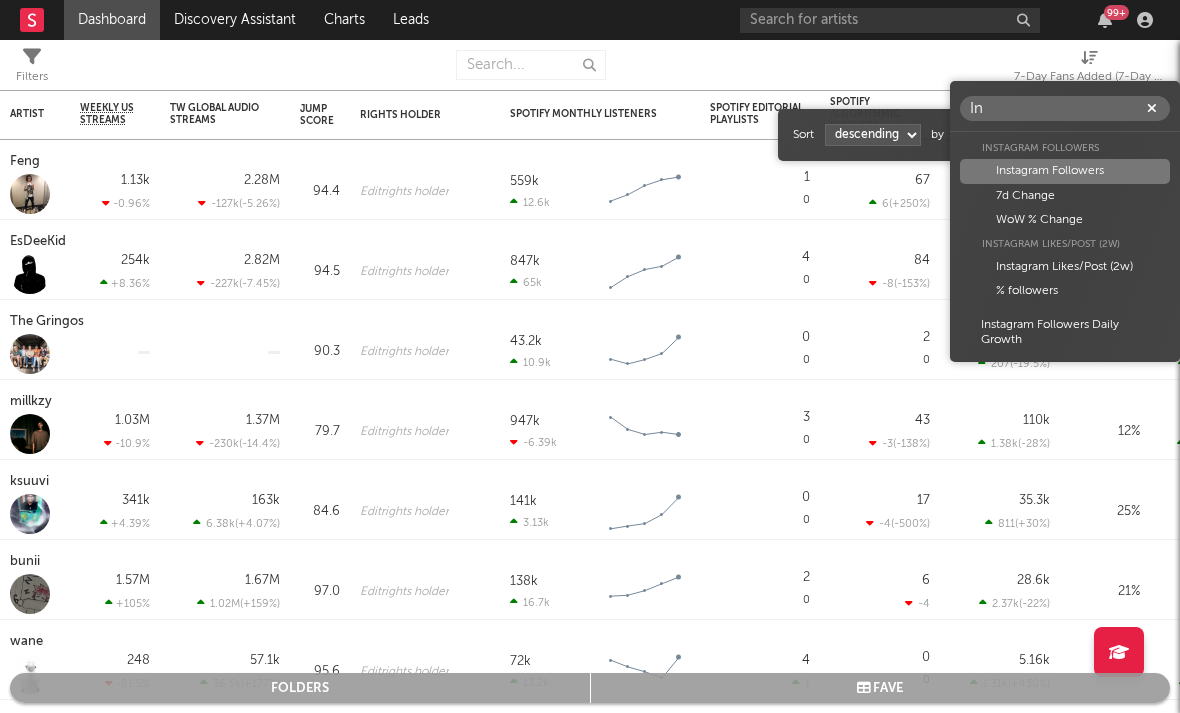 type on "In" 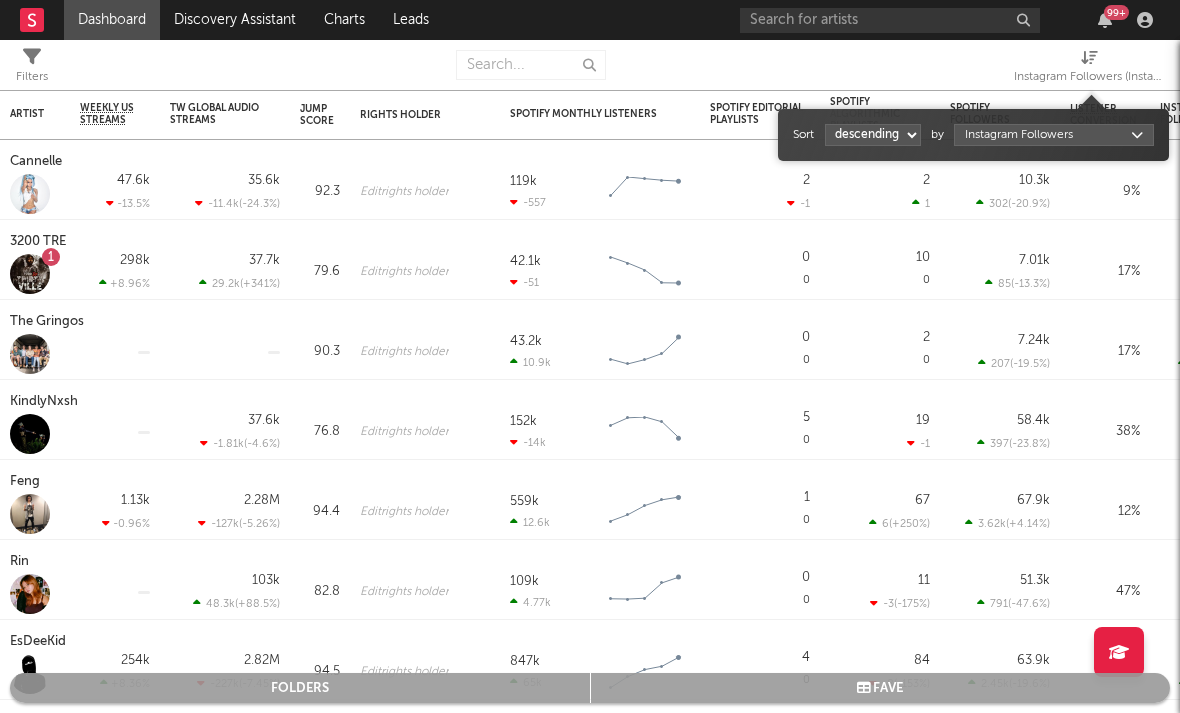 select on "1" 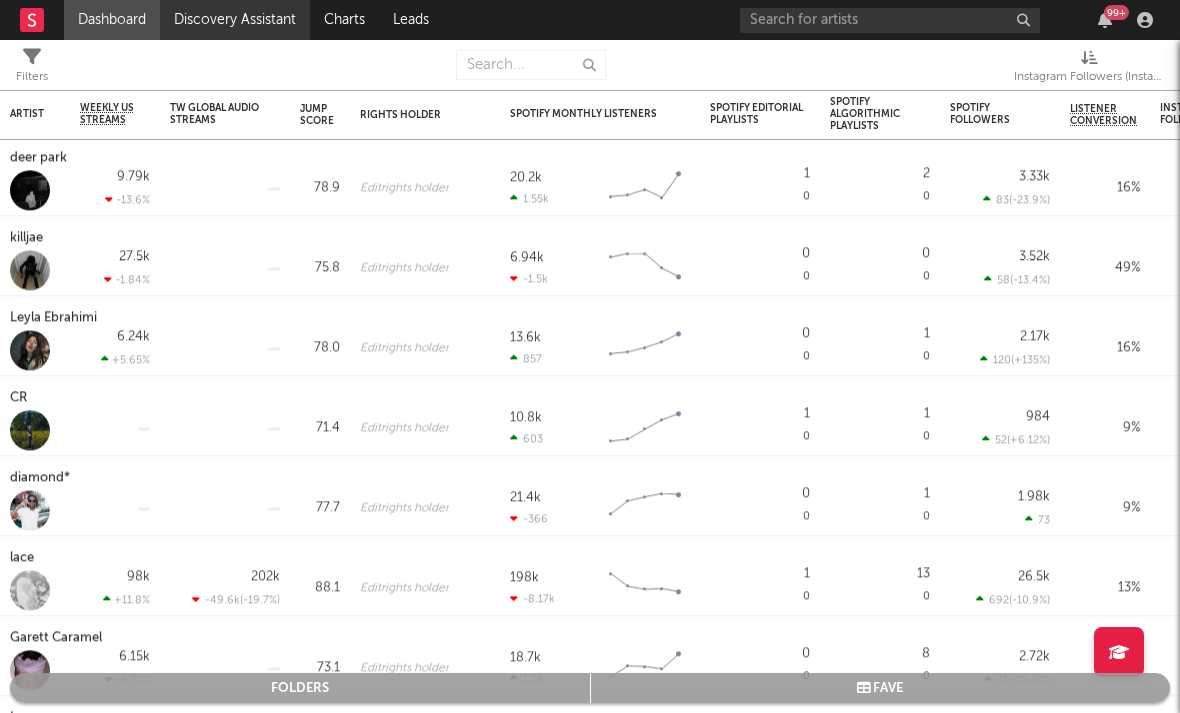 click on "Discovery Assistant" at bounding box center (235, 20) 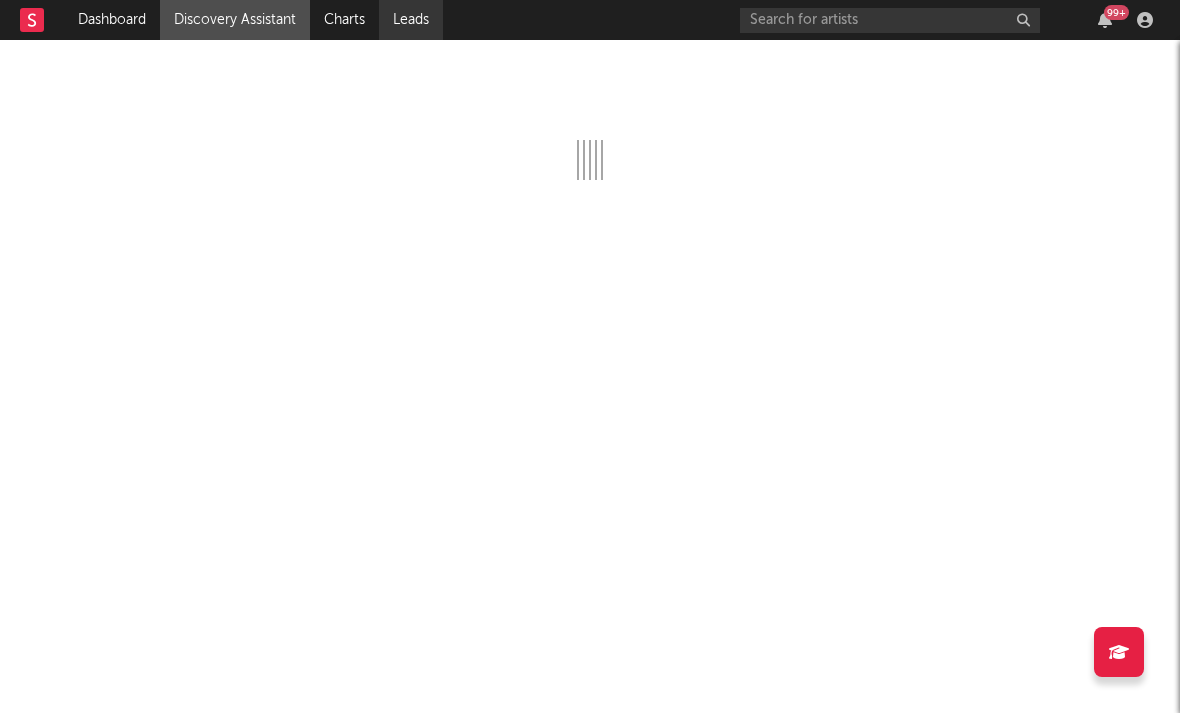 click on "Leads" at bounding box center [411, 20] 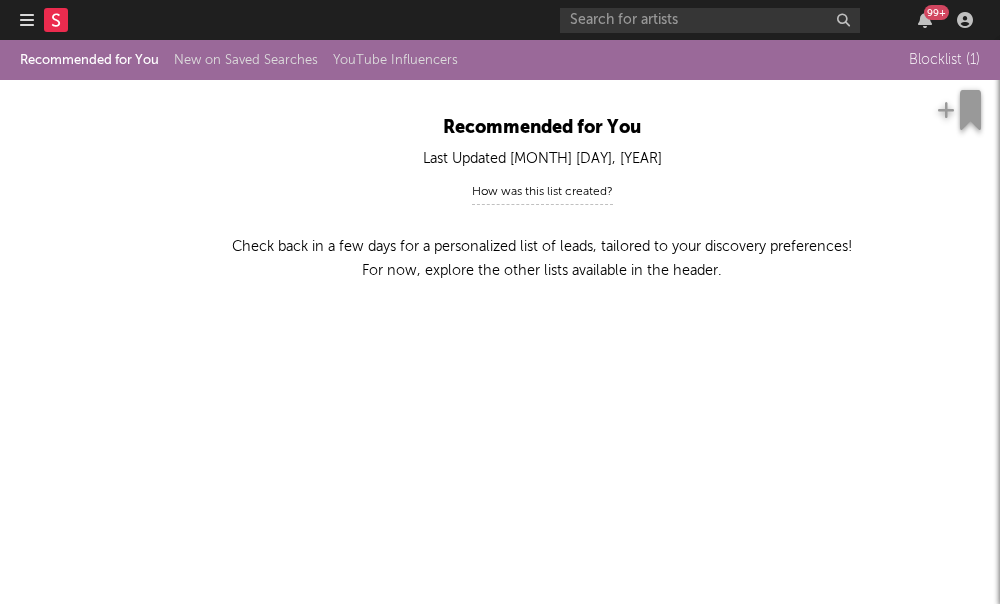 click at bounding box center [27, 20] 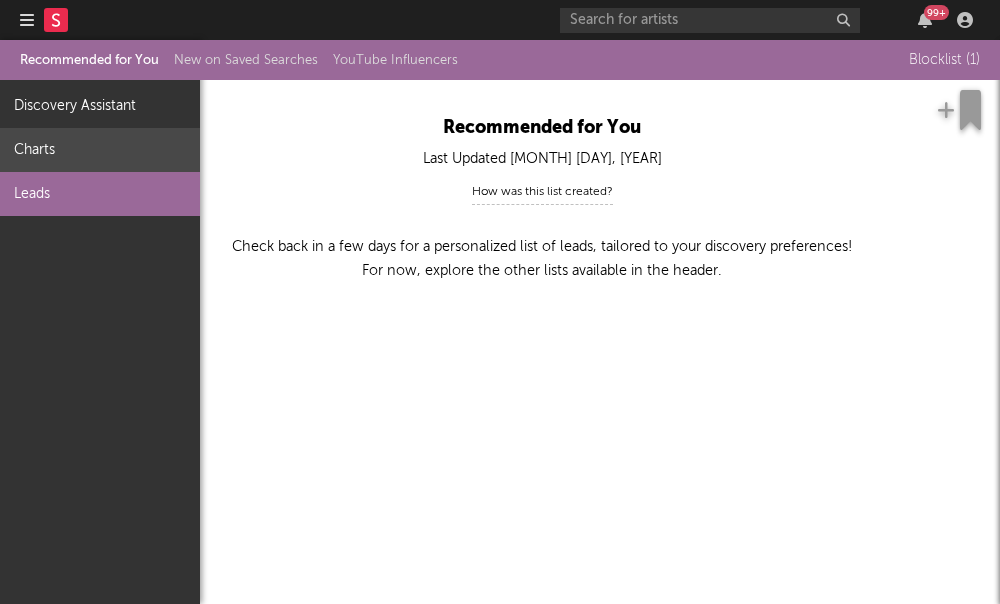 click on "Charts" at bounding box center [100, 150] 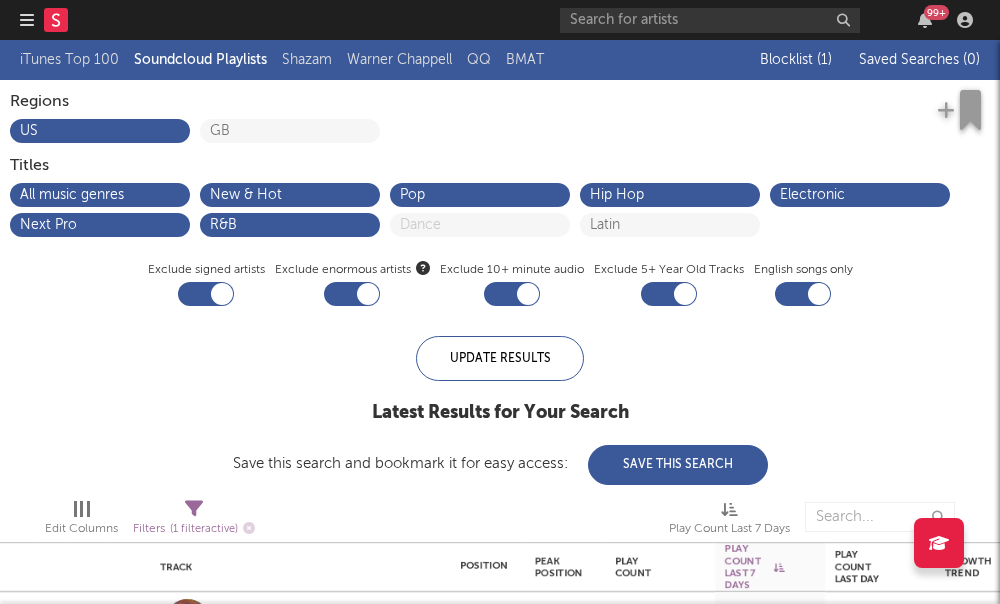 click at bounding box center (27, 20) 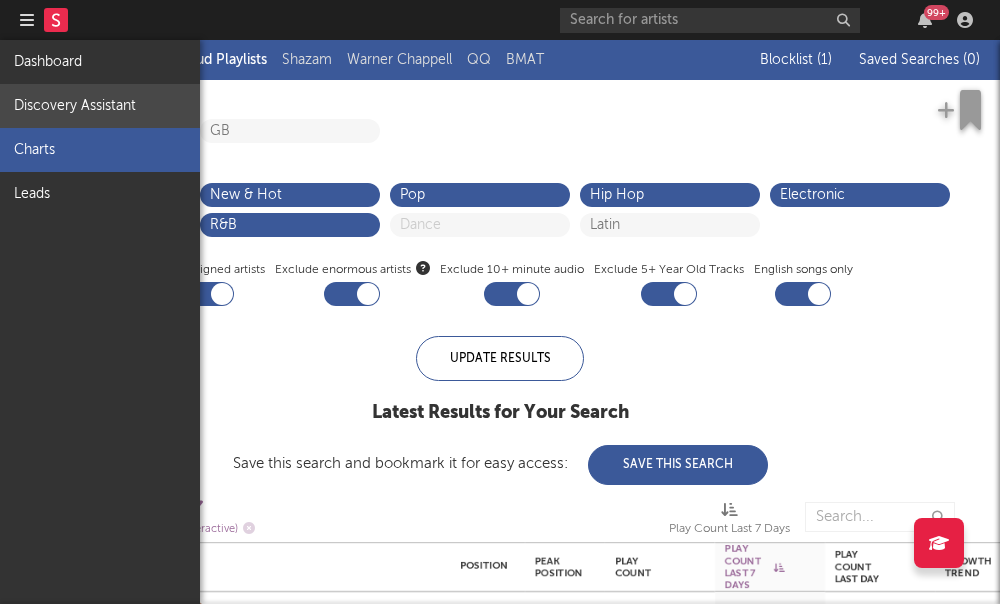 click on "Discovery Assistant" at bounding box center (100, 106) 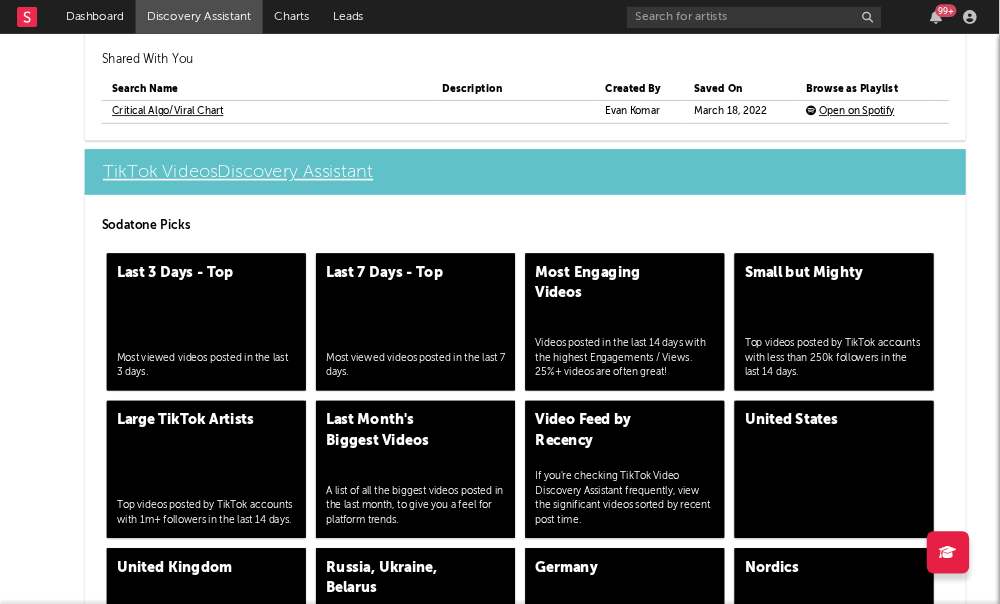 scroll, scrollTop: 4636, scrollLeft: 0, axis: vertical 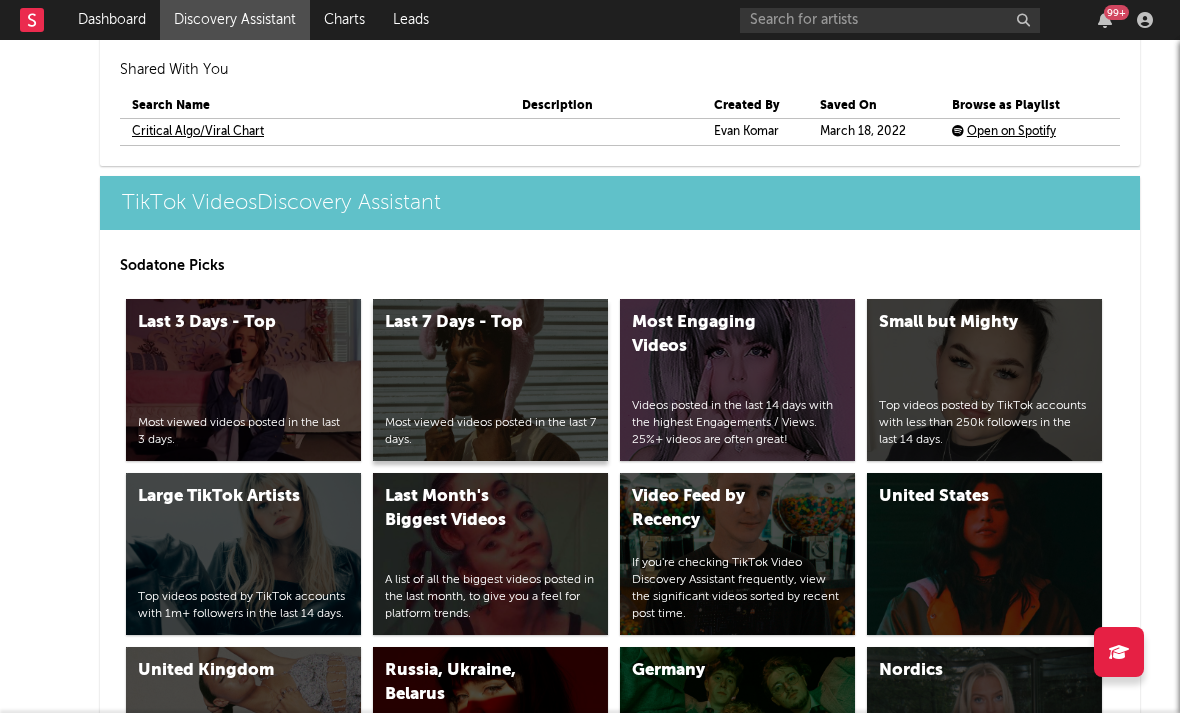 click on "Last 7 Days - Top Most viewed videos posted in the last 7 days." at bounding box center [490, 380] 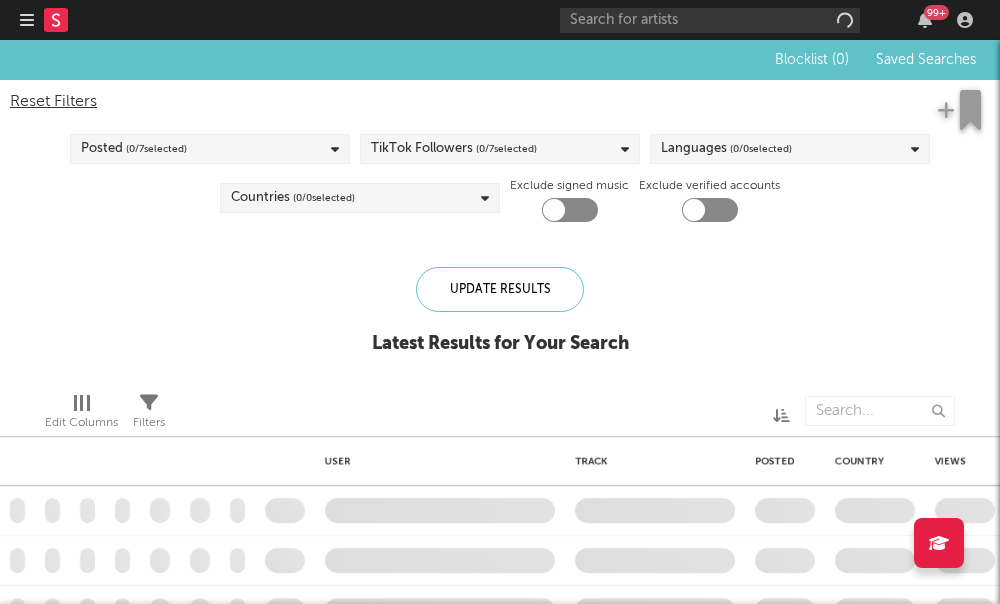 checkbox on "true" 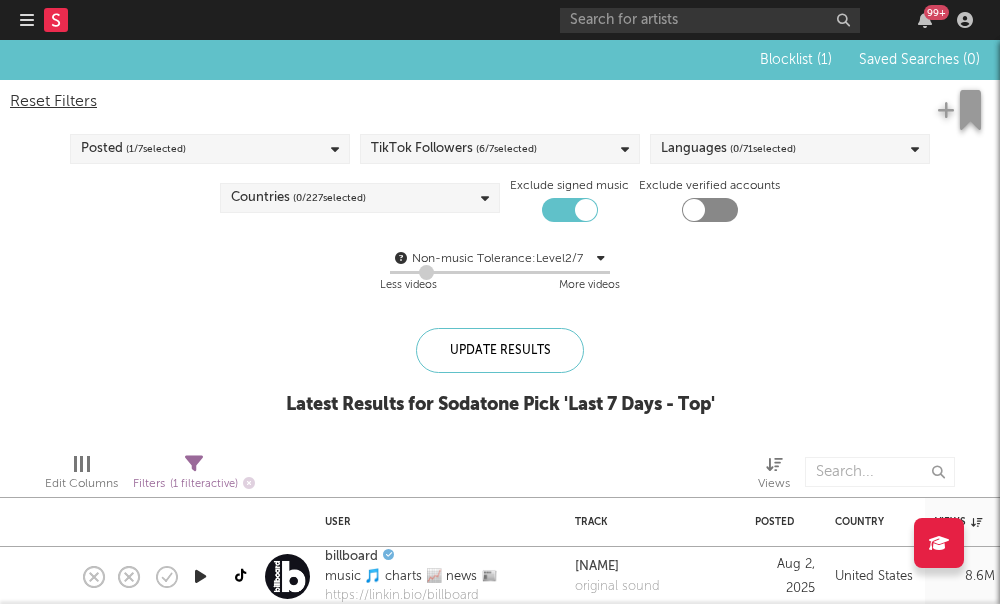 click on "TikTok Followers ( 6 / 7  selected)" at bounding box center [454, 149] 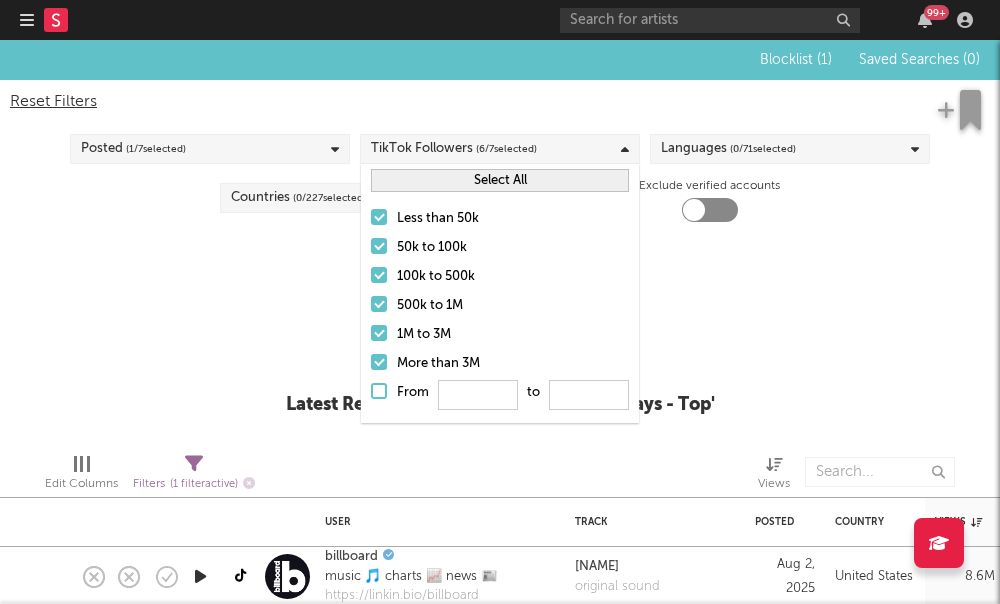 click at bounding box center (379, 275) 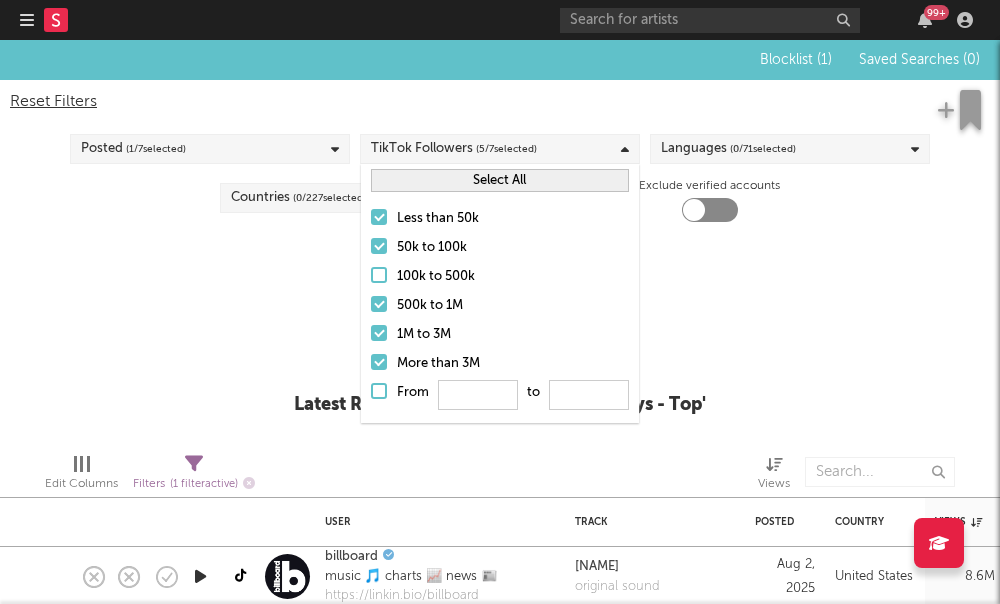 click at bounding box center (379, 304) 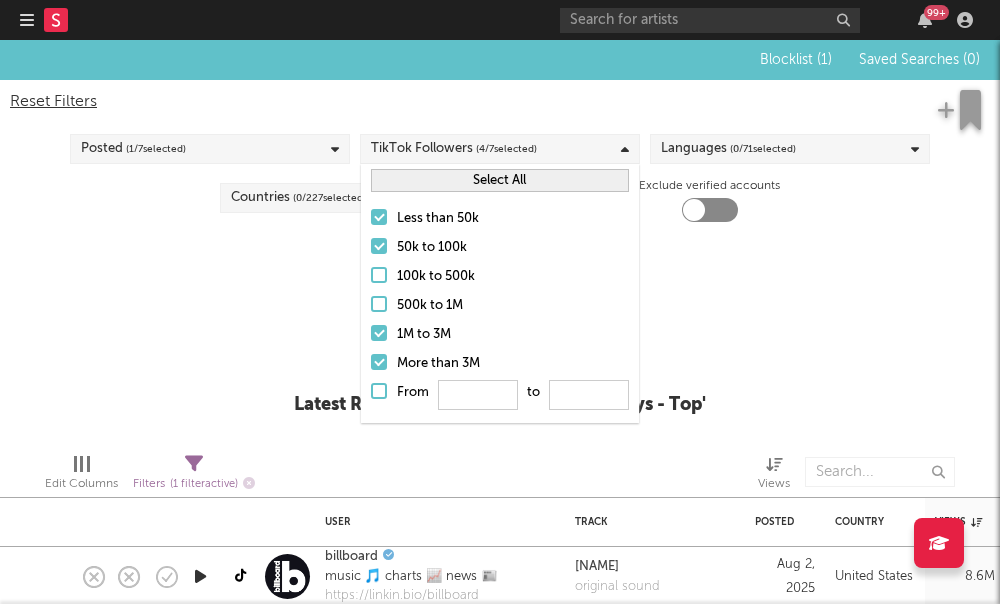 click at bounding box center (379, 333) 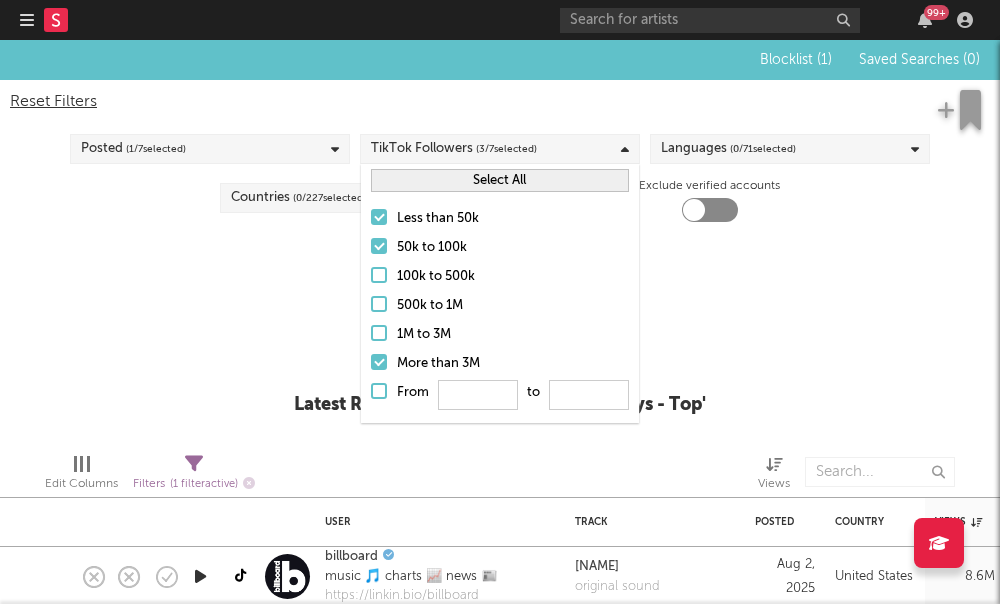 click on "100k to 500k" at bounding box center (500, 277) 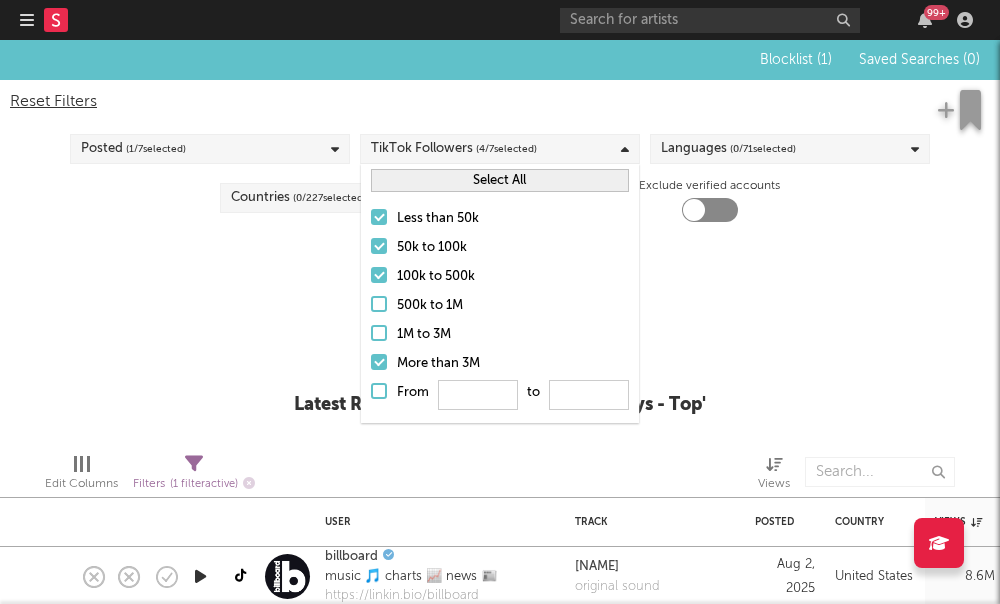 click at bounding box center [379, 362] 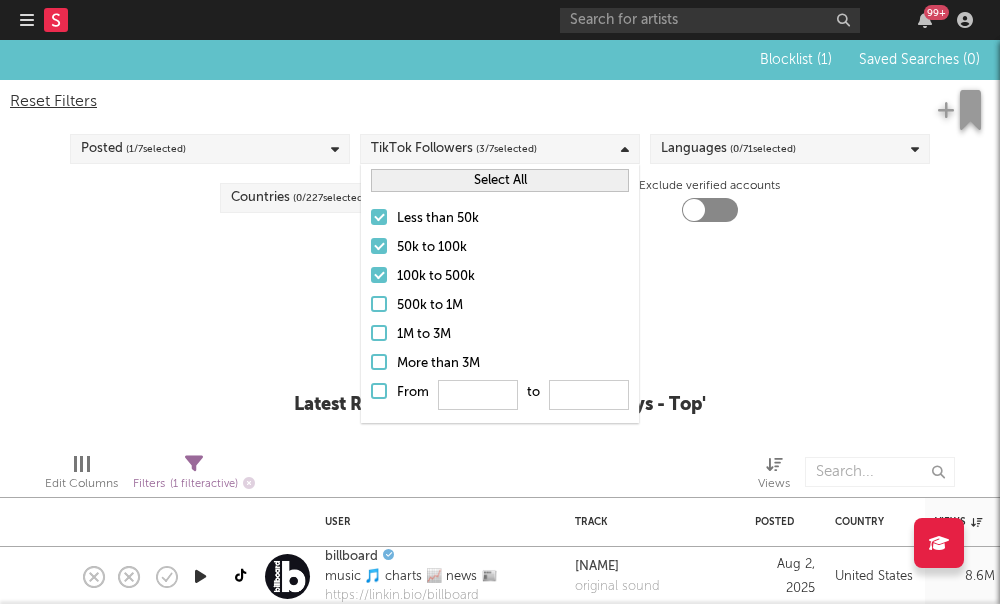 click on "Languages ( 0 / 71  selected)" at bounding box center [728, 149] 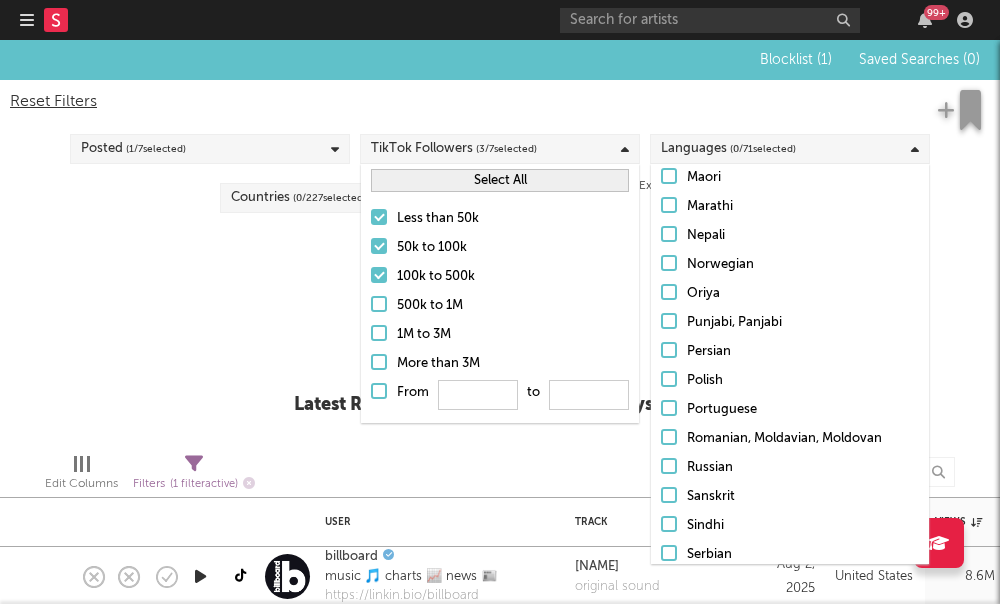 scroll, scrollTop: 1226, scrollLeft: 0, axis: vertical 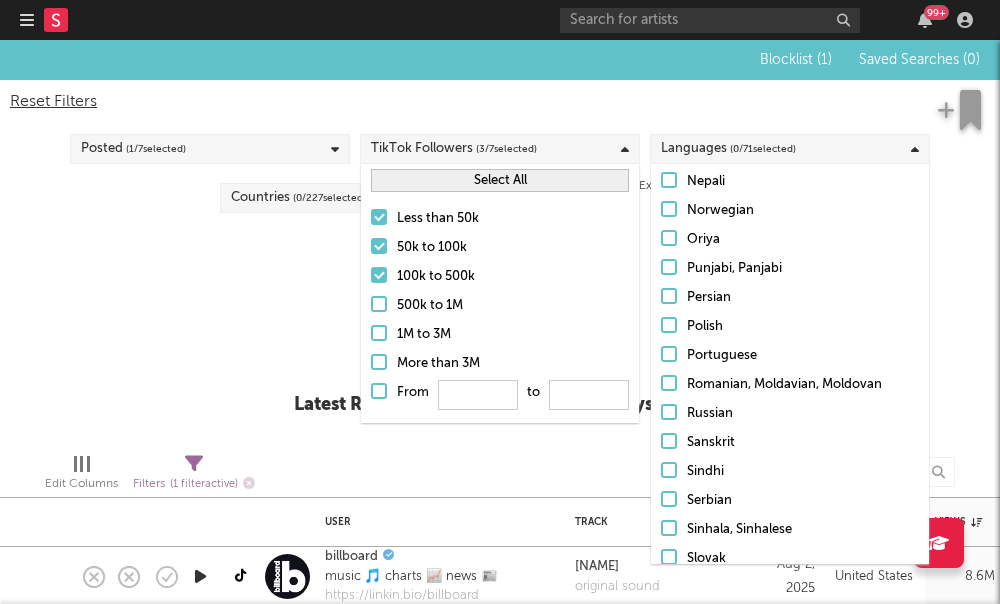 click on "Non-music Tolerance:  Level  2 / 7 2 Less videos More videos" at bounding box center [500, 272] 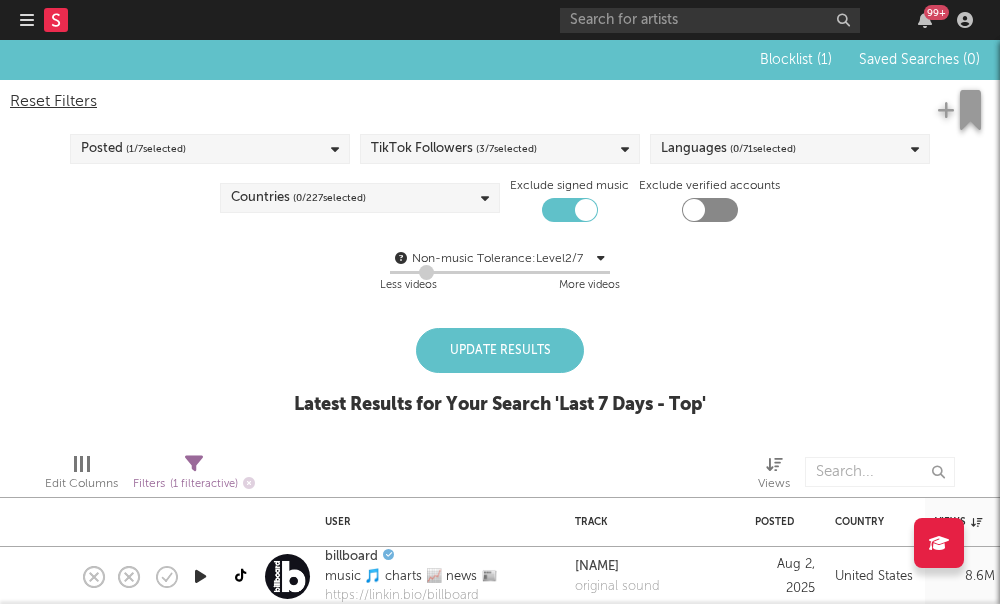 click on "Posted ( 1 / 7  selected)" at bounding box center (210, 149) 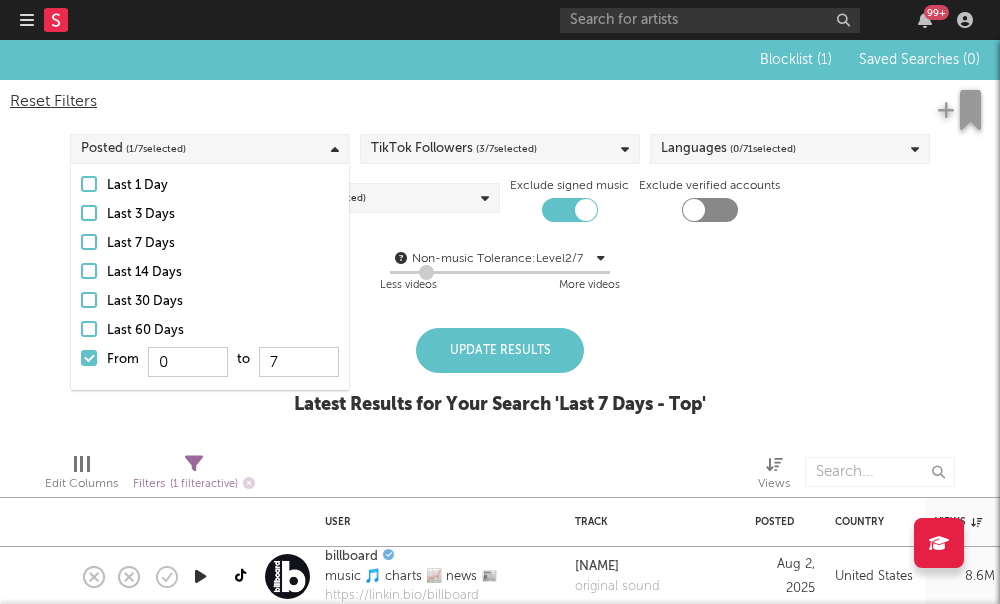 click on "Blocklist   ( 1 ) Saved Searches   ( 0 ) Reset Filters Posted ( 1 / 7  selected) TikTok Followers ( 3 / 7  selected) Languages ( 0 / 71  selected) Countries ( 0 / 227  selected) Exclude signed music Exclude verified accounts Non-music Tolerance:  Level  2 / 7 2 Less videos More videos Update Results Latest Results for Your Search ' Last 7 Days - Top '" at bounding box center (500, 238) 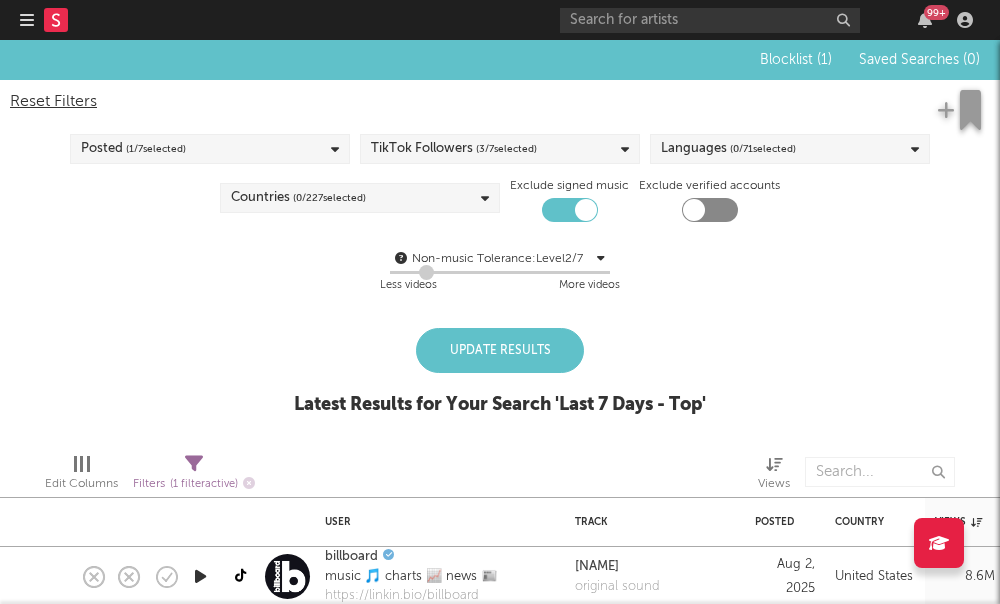 click at bounding box center (710, 210) 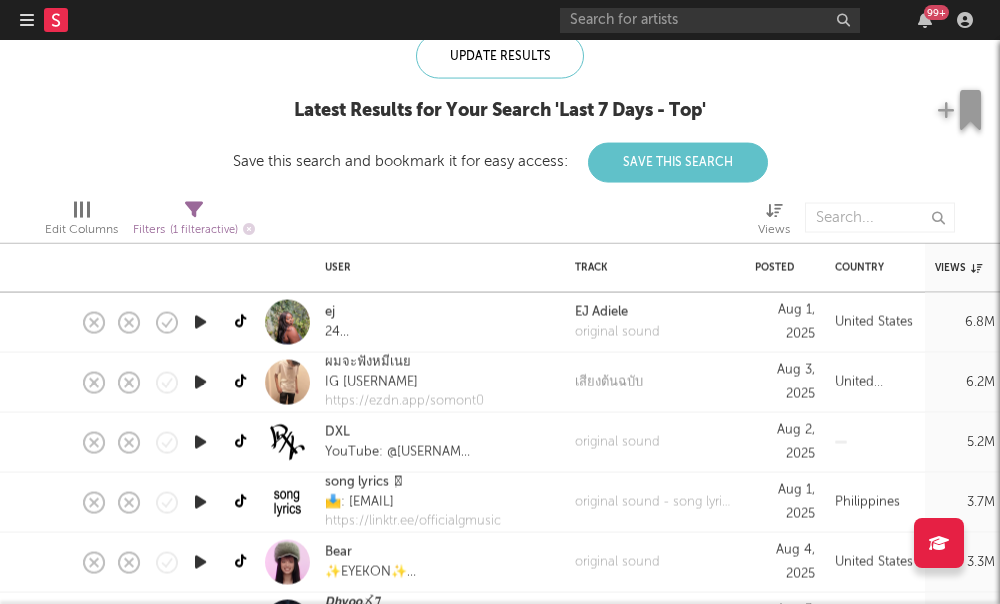 click on "ej 24 i sing a lil" at bounding box center [440, 323] 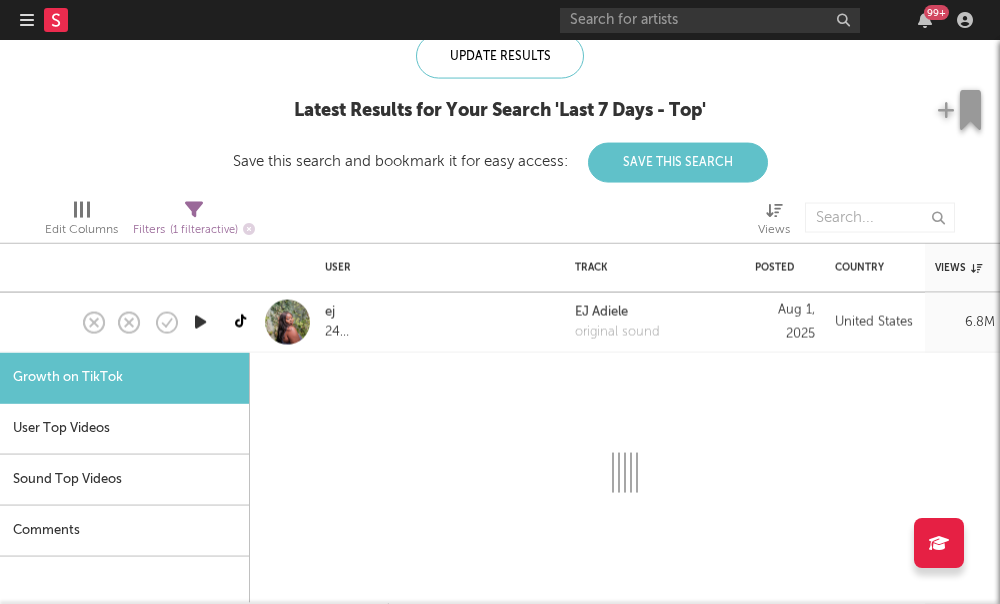 select on "1m" 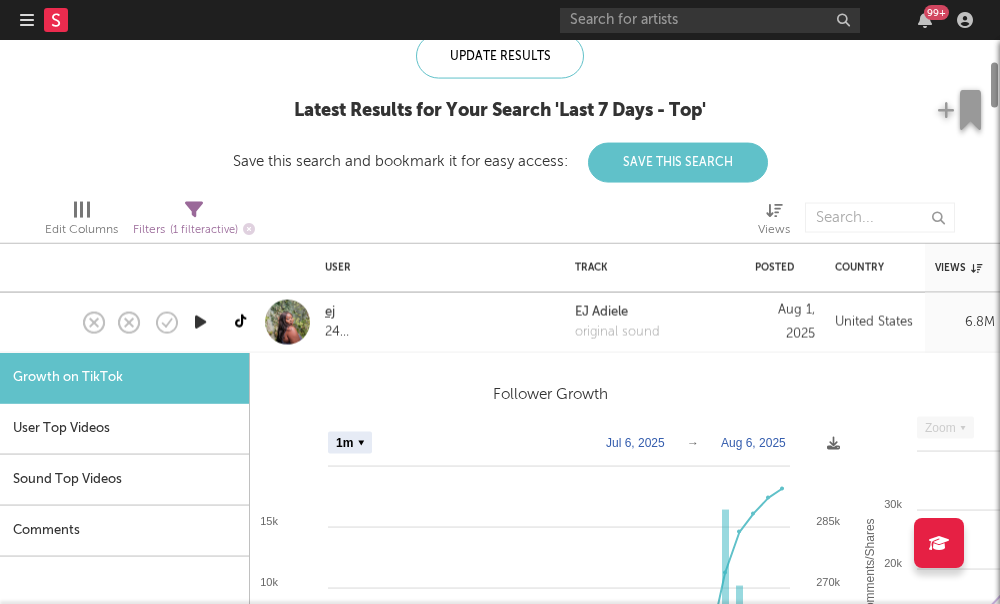 click on "ej" at bounding box center [330, 313] 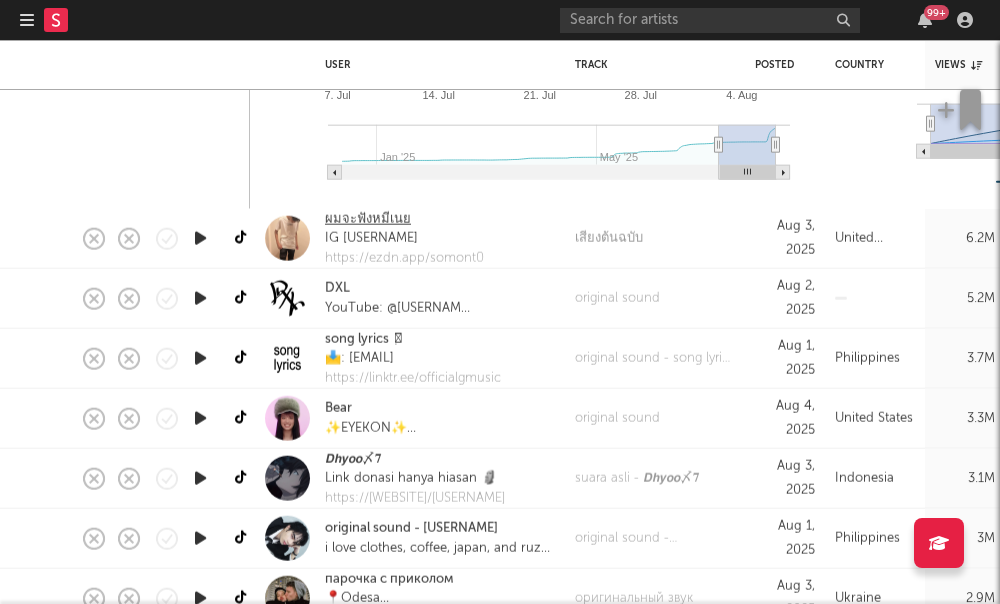 click on "ผมจะฟังหมีเนย" at bounding box center (368, 219) 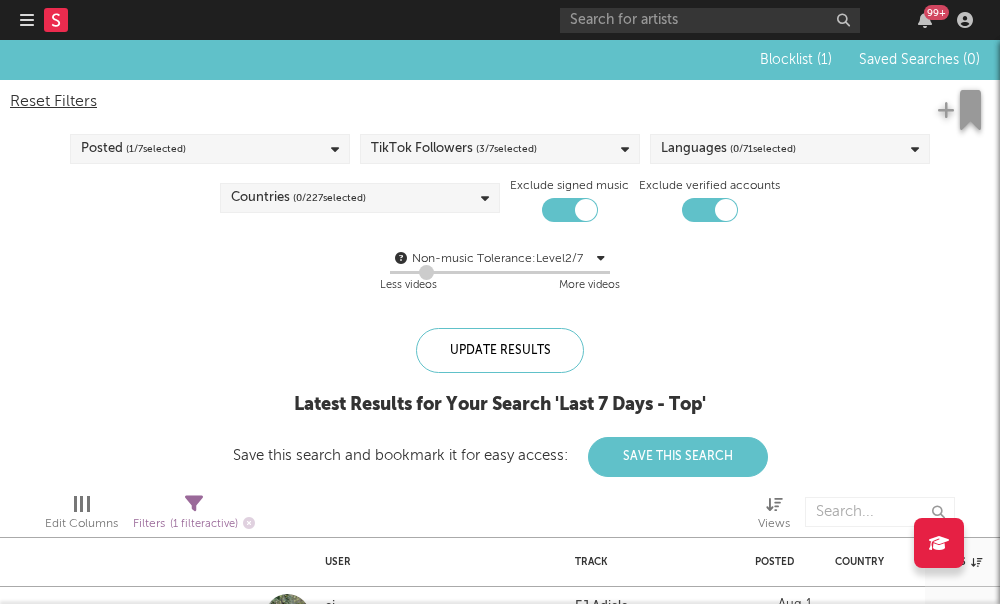 click on "( 0 / 71  selected)" at bounding box center [763, 149] 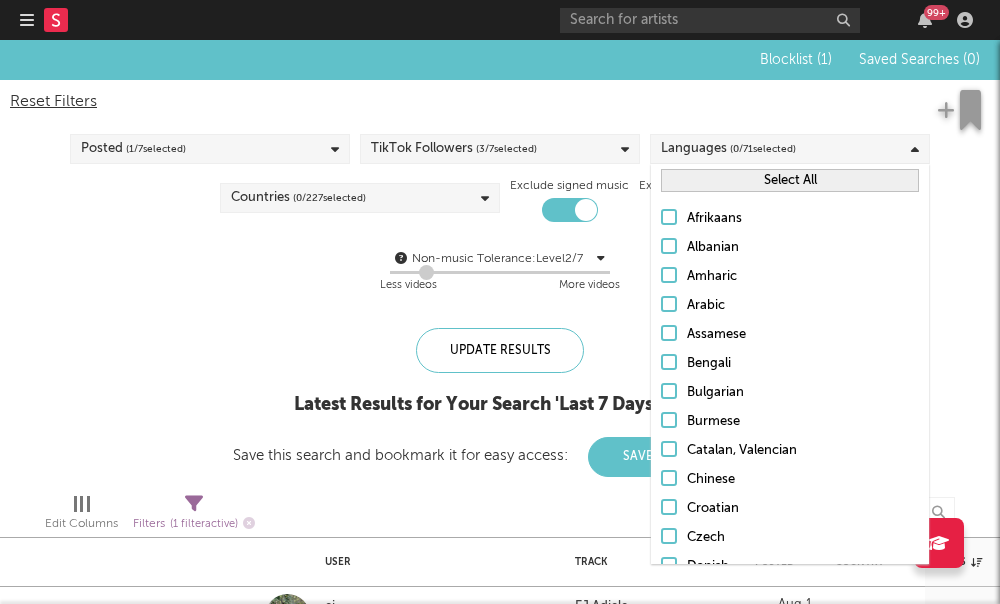 click on "Countries ( 0 / 227  selected)" at bounding box center [360, 198] 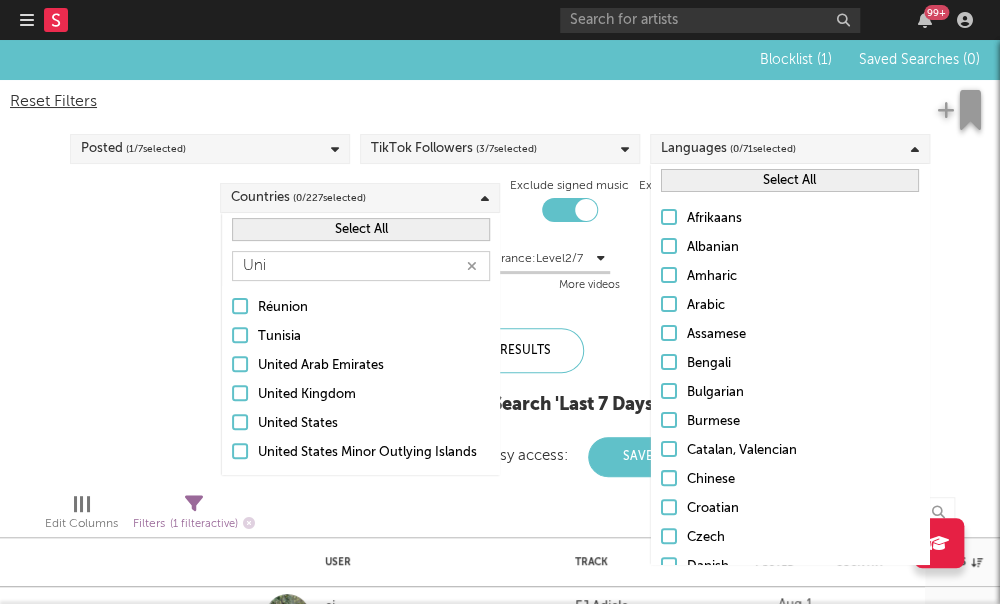 type on "Uni" 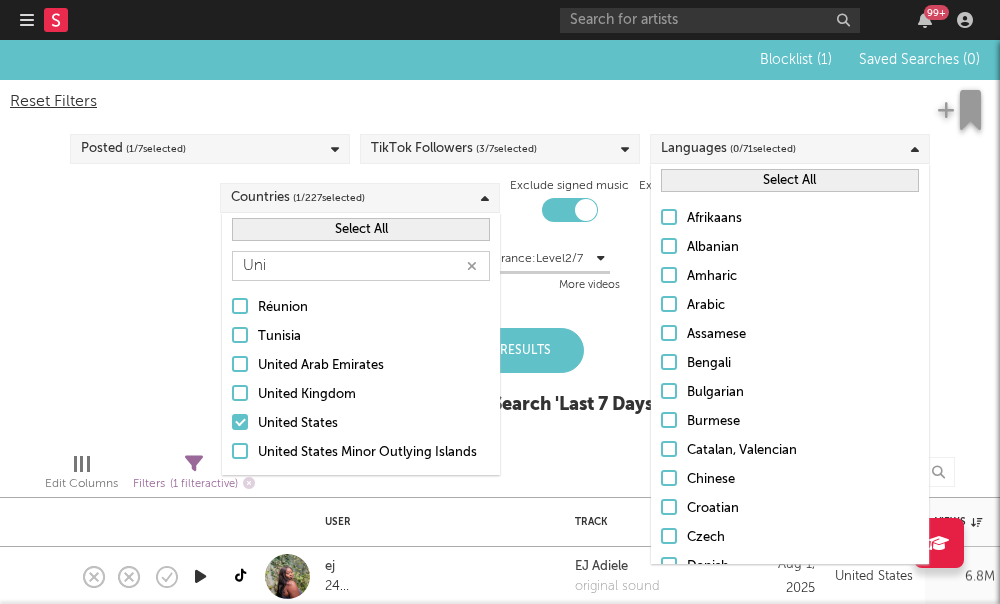 click on "Blocklist   ( 1 ) Saved Searches   ( 0 ) Reset Filters Posted ( 1 / 7  selected) TikTok Followers ( 3 / 7  selected) Languages ( 0 / 71  selected) Countries ( 1 / 227  selected) Exclude signed music Exclude verified accounts Non-music Tolerance:  Level  2 / 7 2 Less videos More videos Update Results Latest Results for Your Search ' Last 7 Days - Top '" at bounding box center (500, 238) 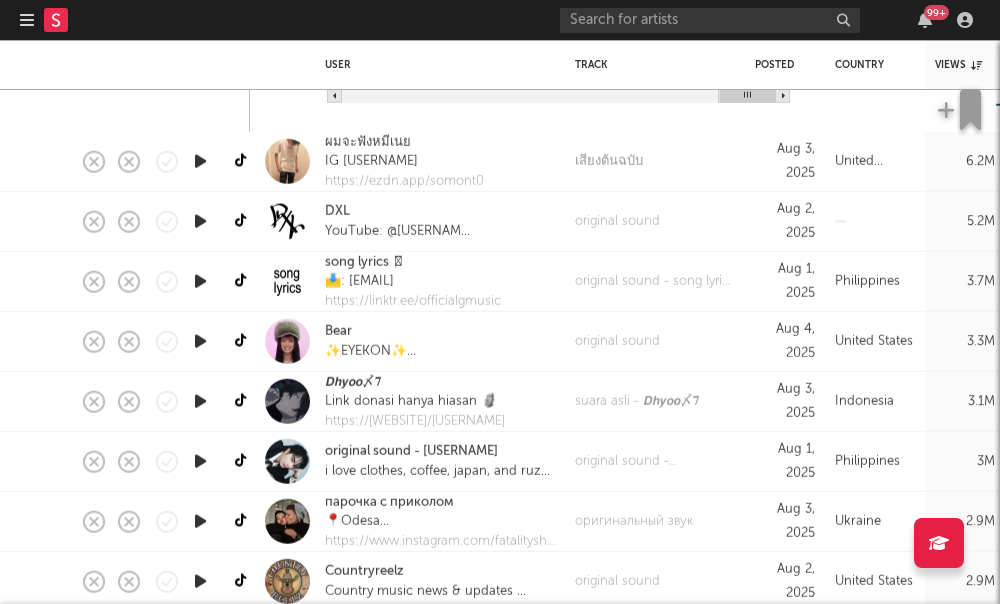 click on "Bear ✨EYEKON✨ Stan KATSEYE🫵🏼" at bounding box center [440, 342] 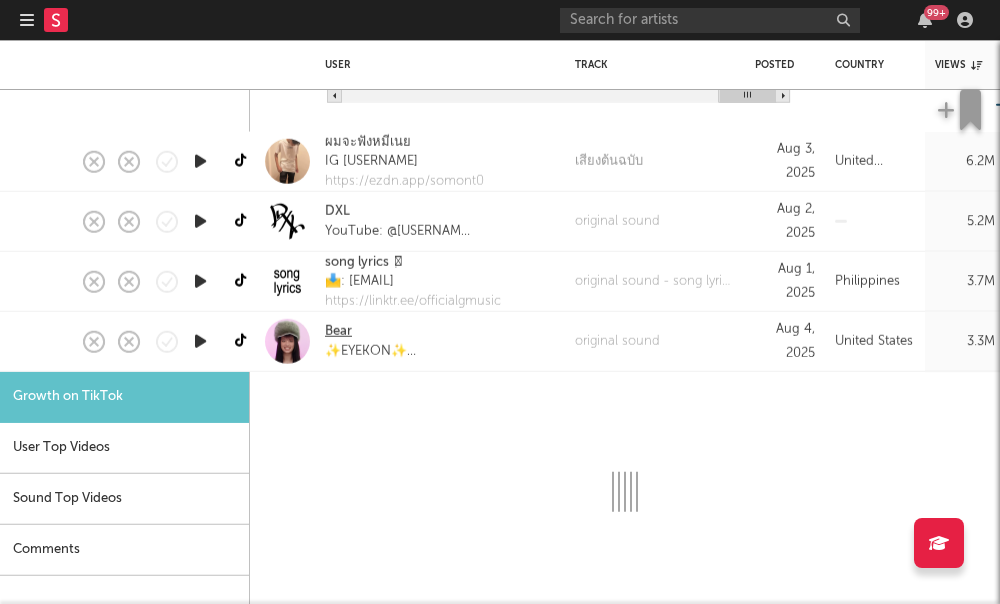 select on "1m" 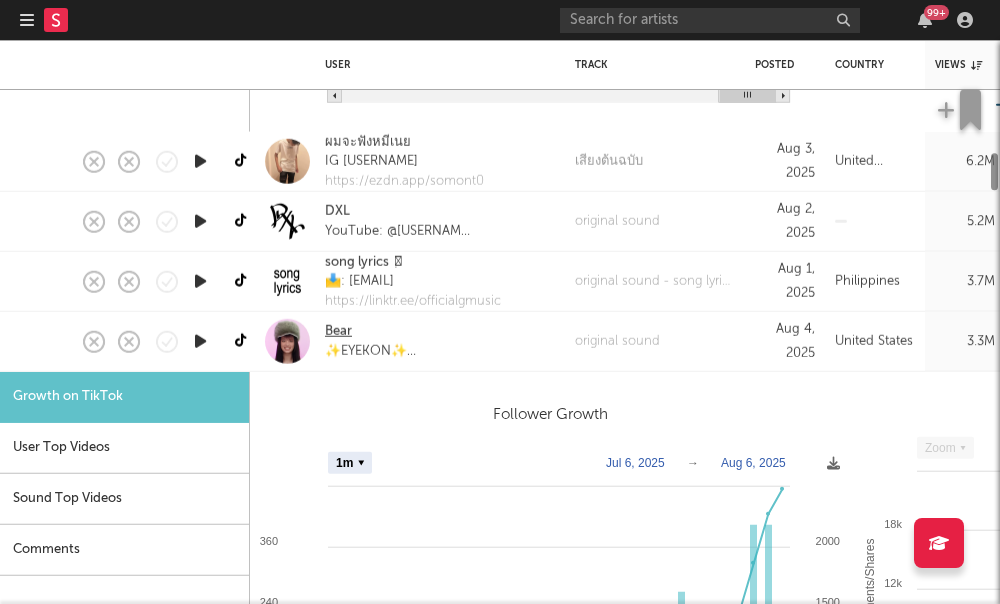 click on "Bear" at bounding box center [338, 332] 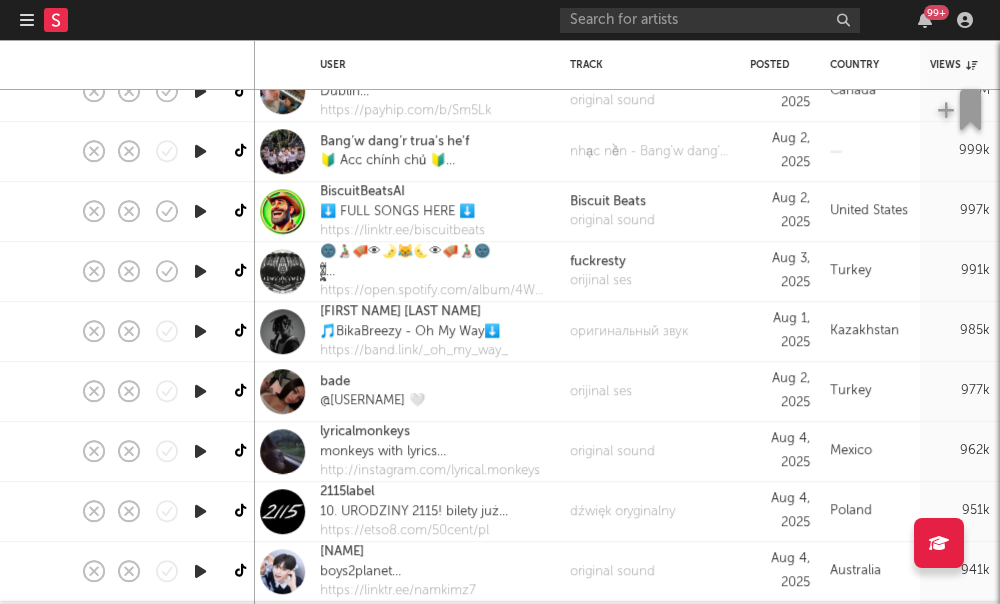 click on "bade @duru 🤍" at bounding box center (435, 392) 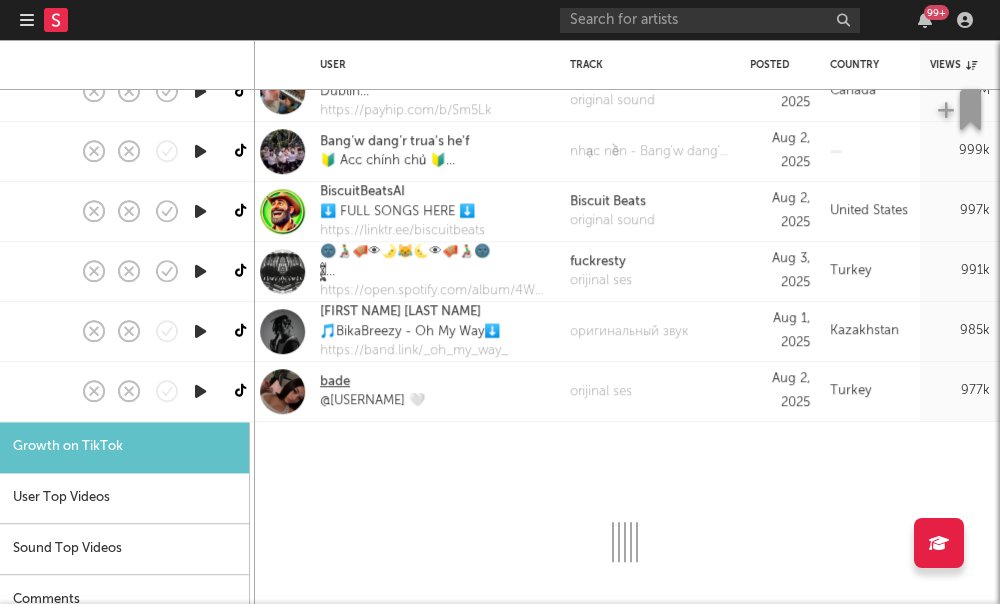 click on "bade" at bounding box center (335, 382) 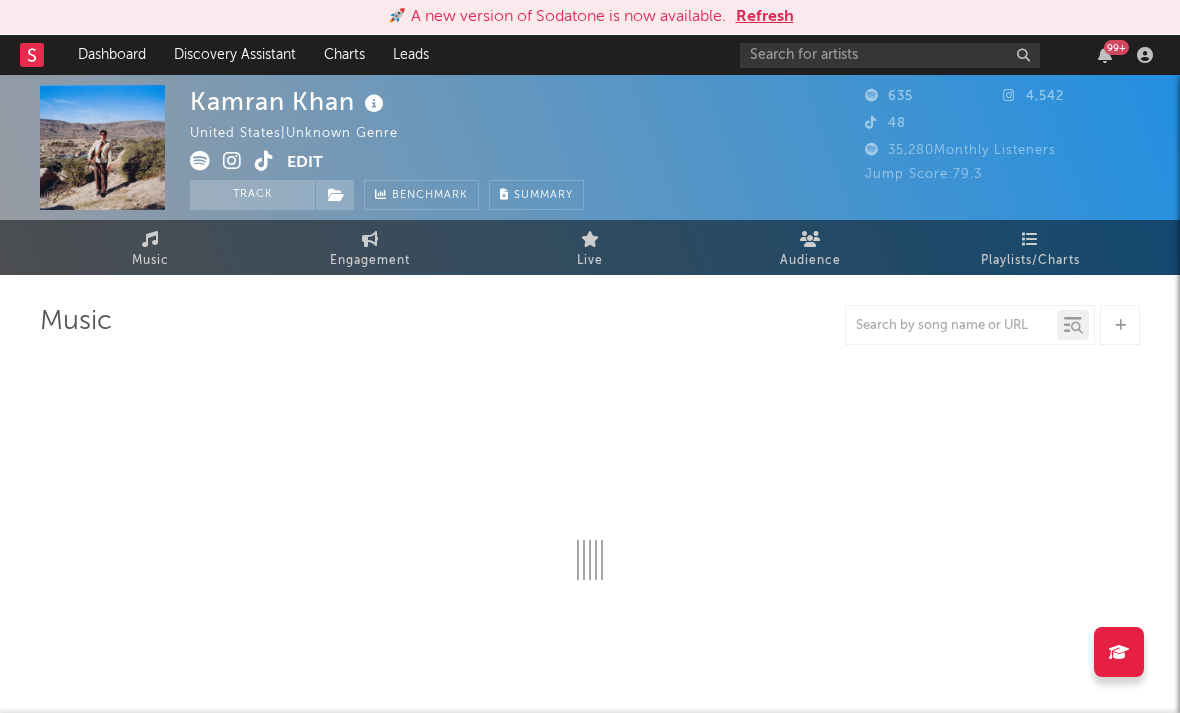 scroll, scrollTop: 0, scrollLeft: 0, axis: both 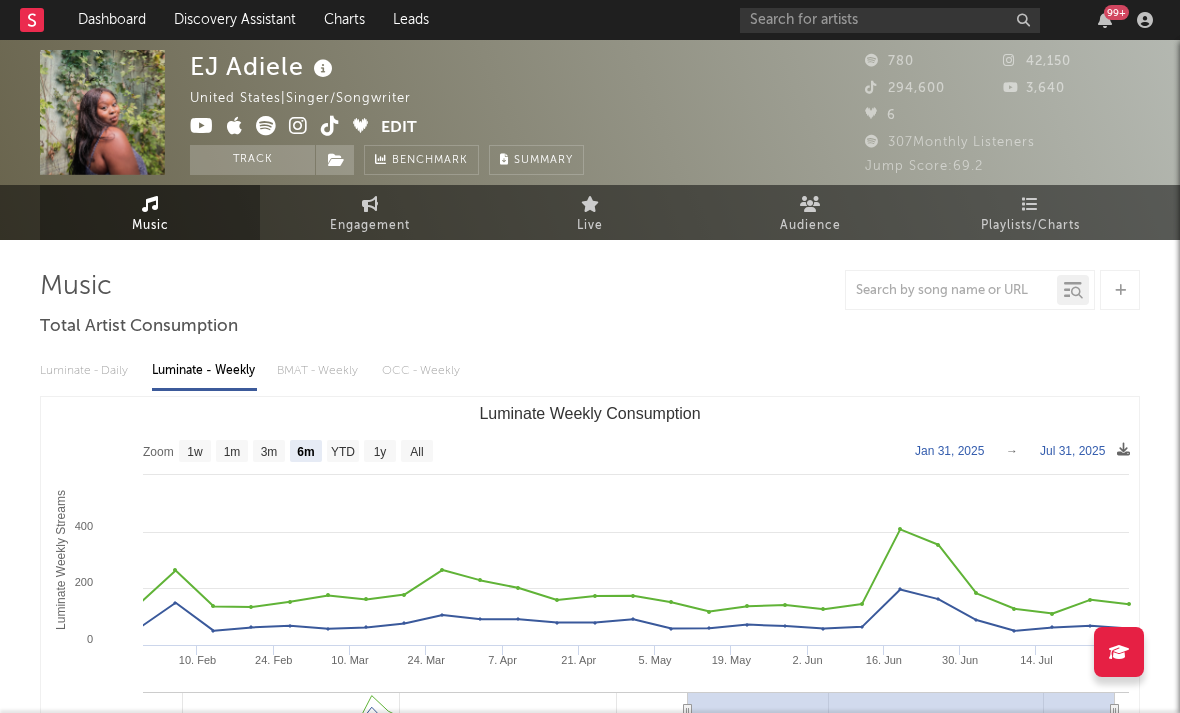 select on "6m" 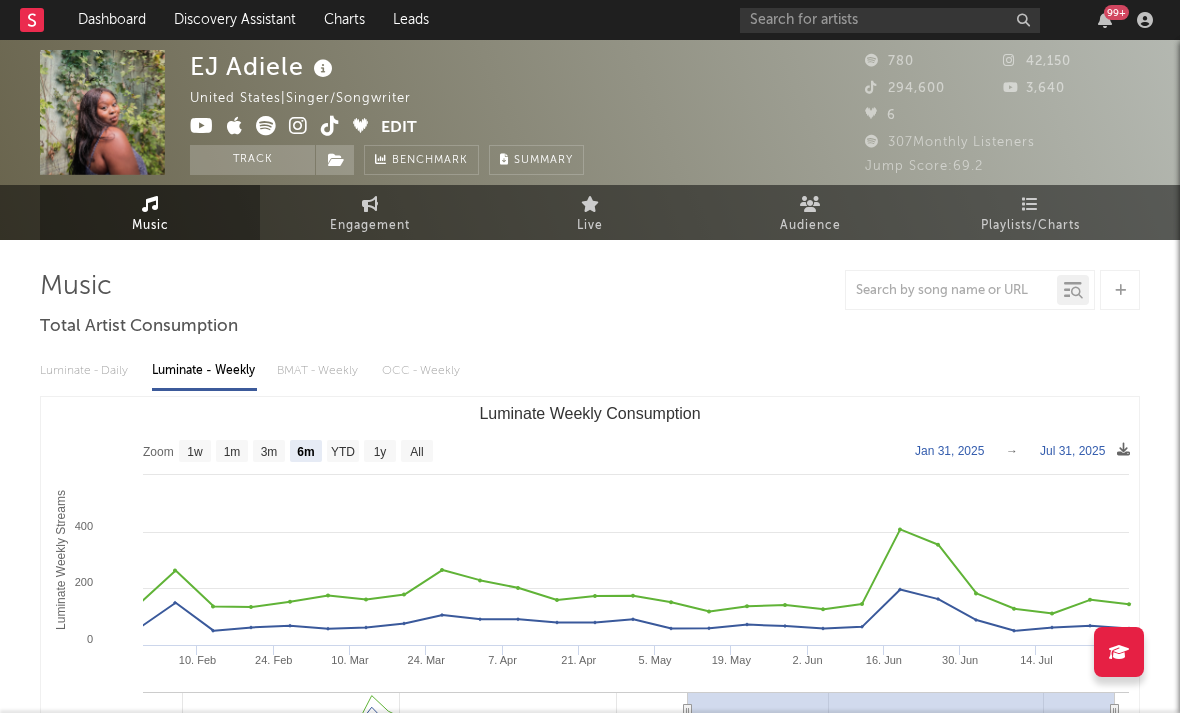 click at bounding box center (330, 126) 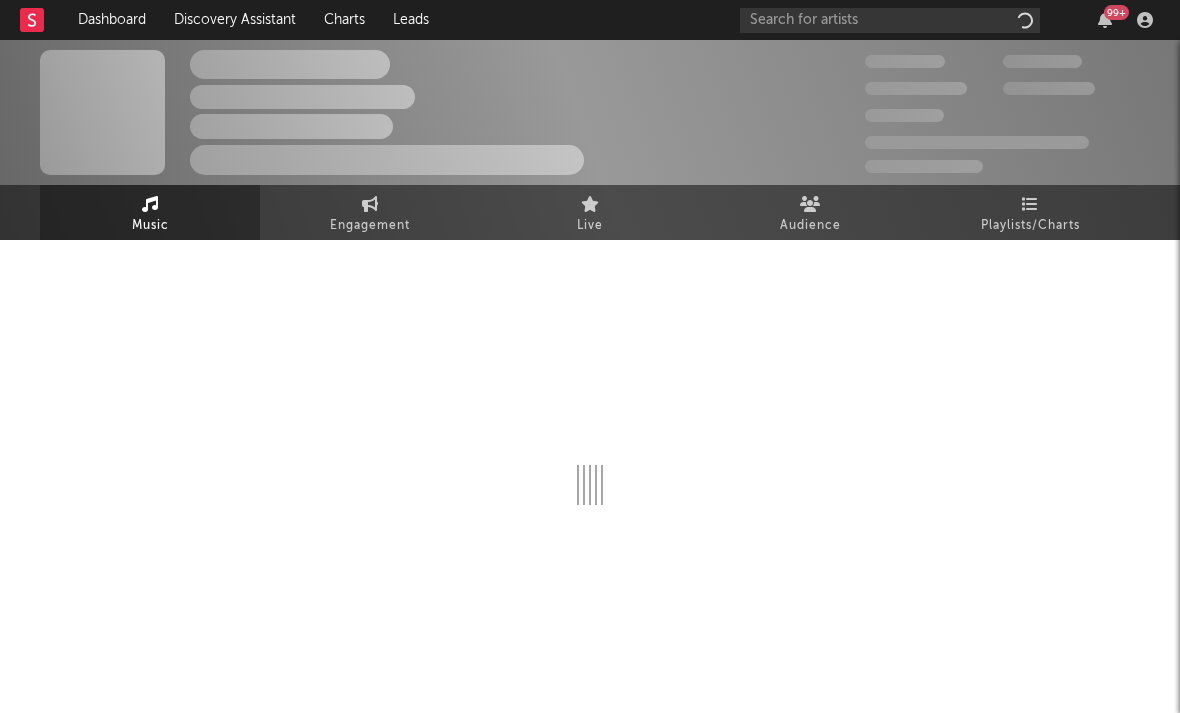 scroll, scrollTop: 0, scrollLeft: 0, axis: both 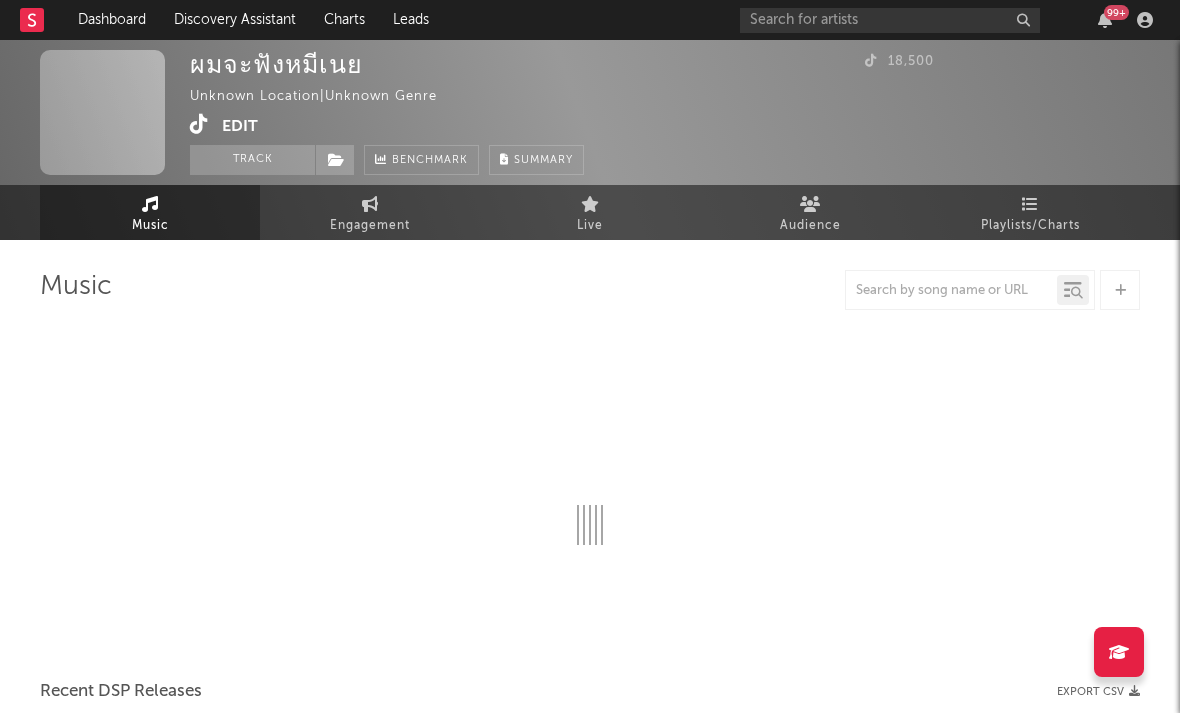 select on "1w" 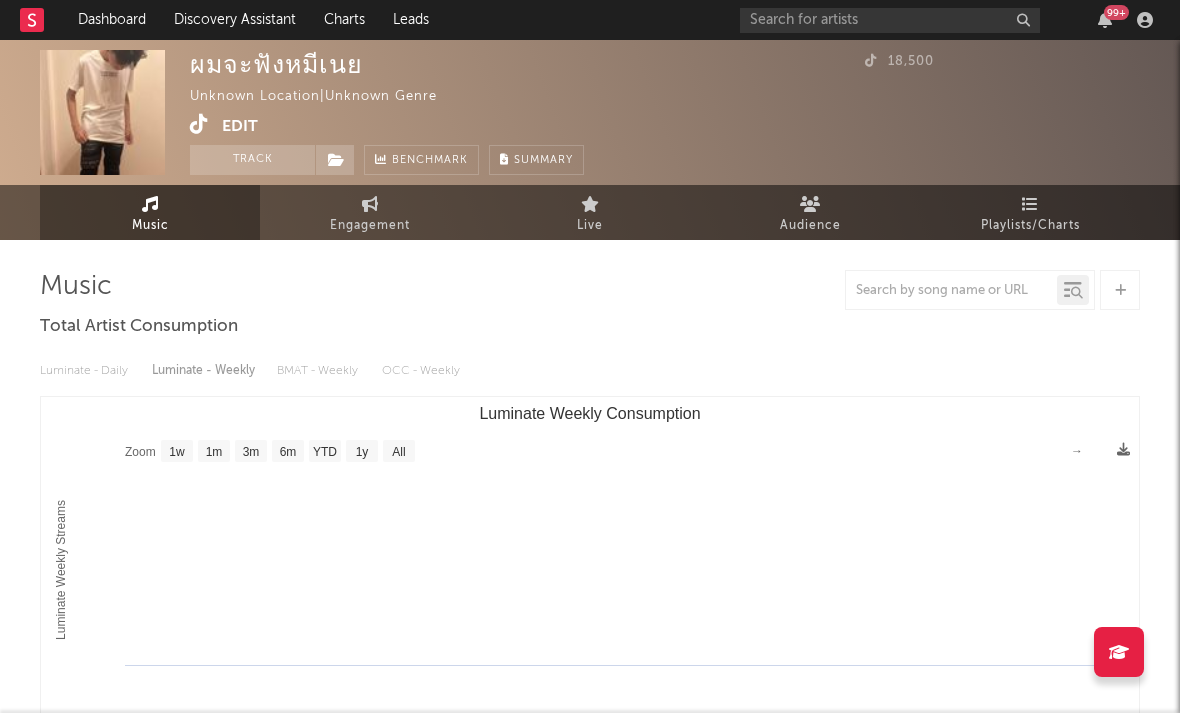 click at bounding box center [199, 124] 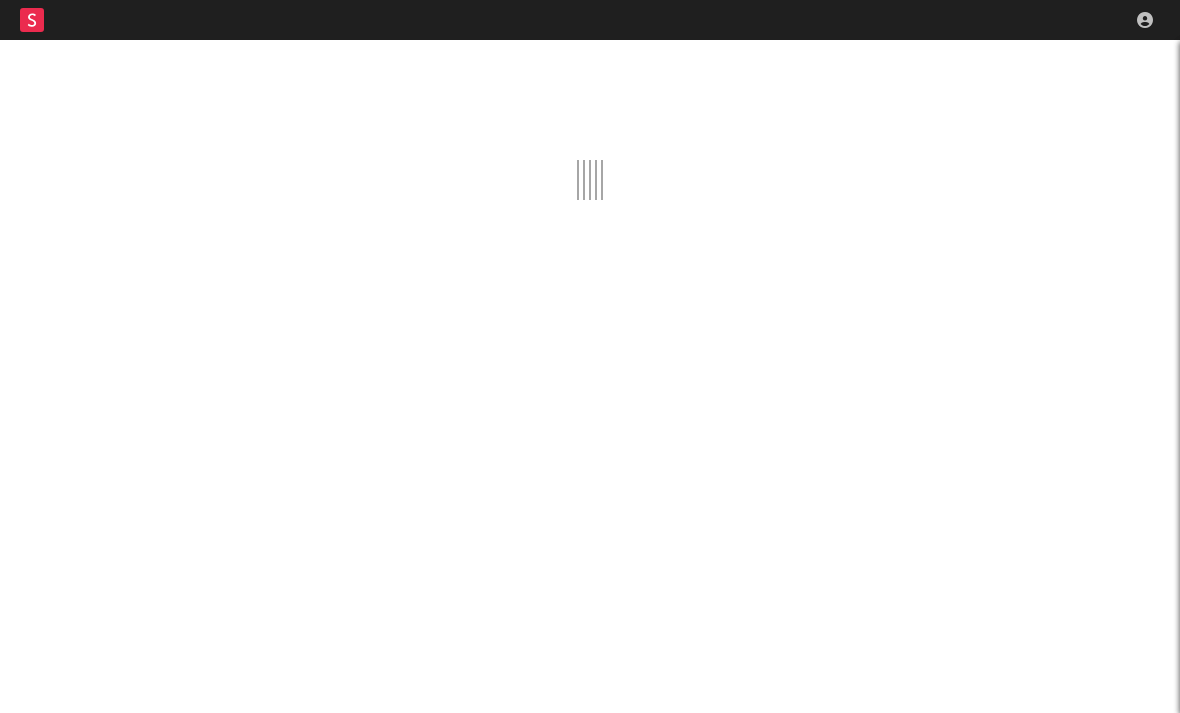 scroll, scrollTop: 0, scrollLeft: 0, axis: both 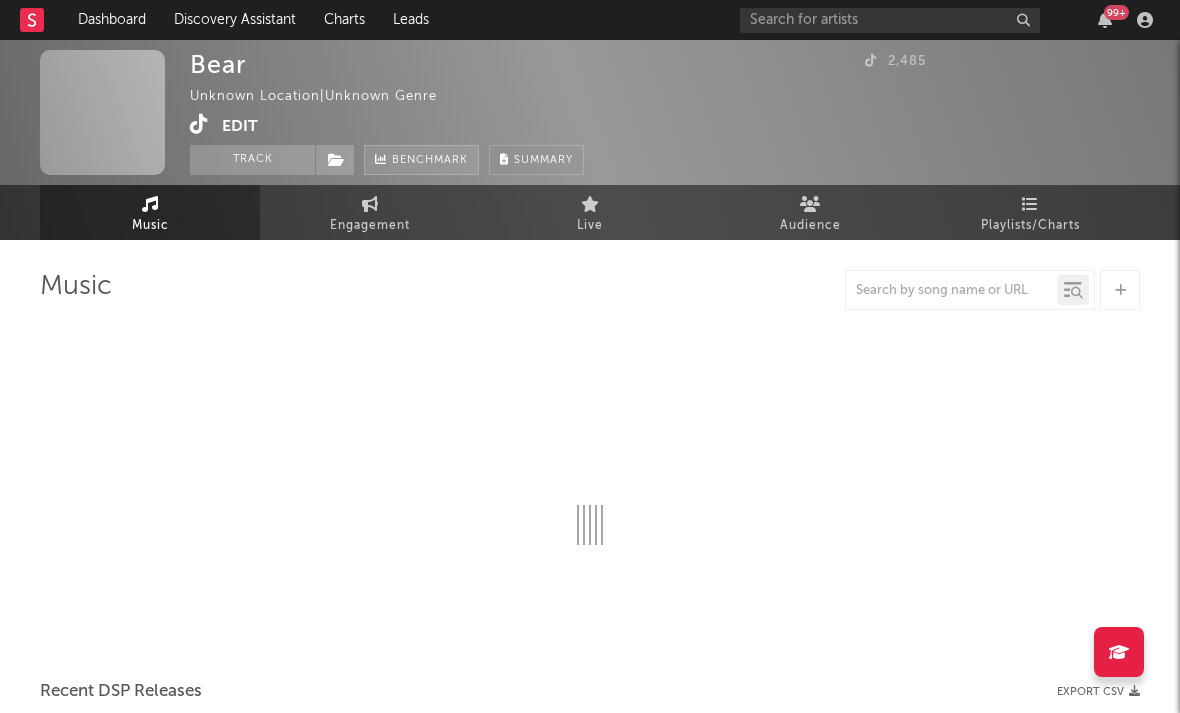 select on "1w" 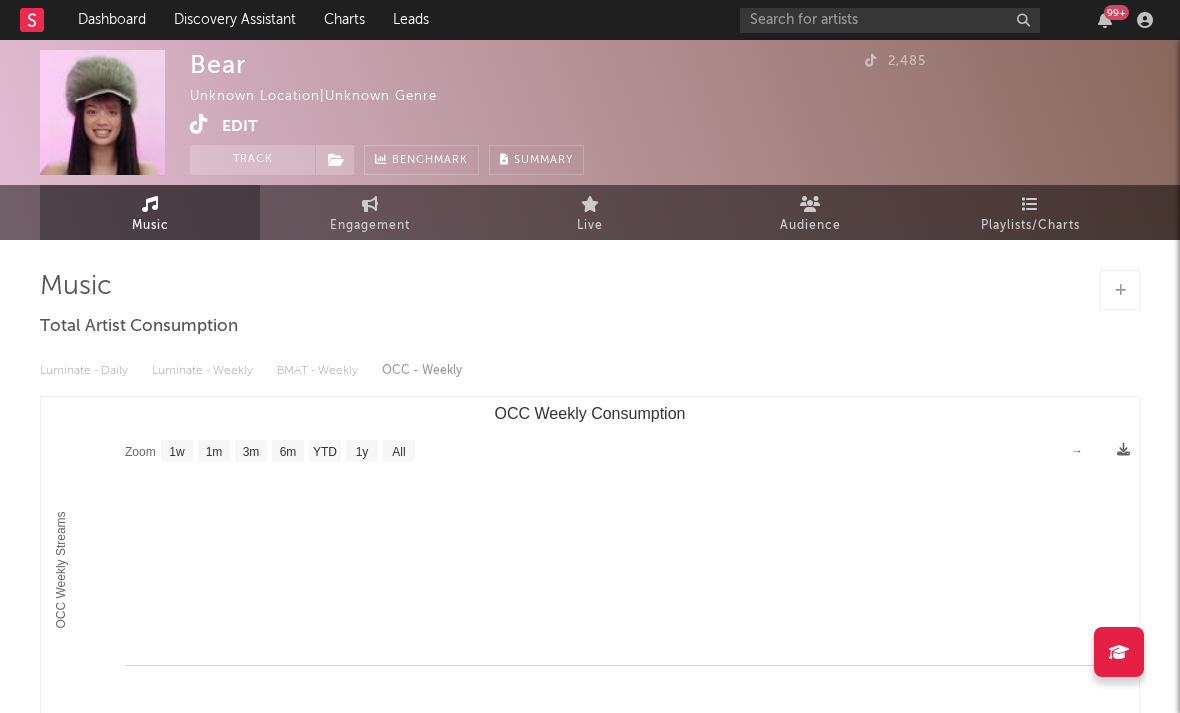 click at bounding box center [199, 124] 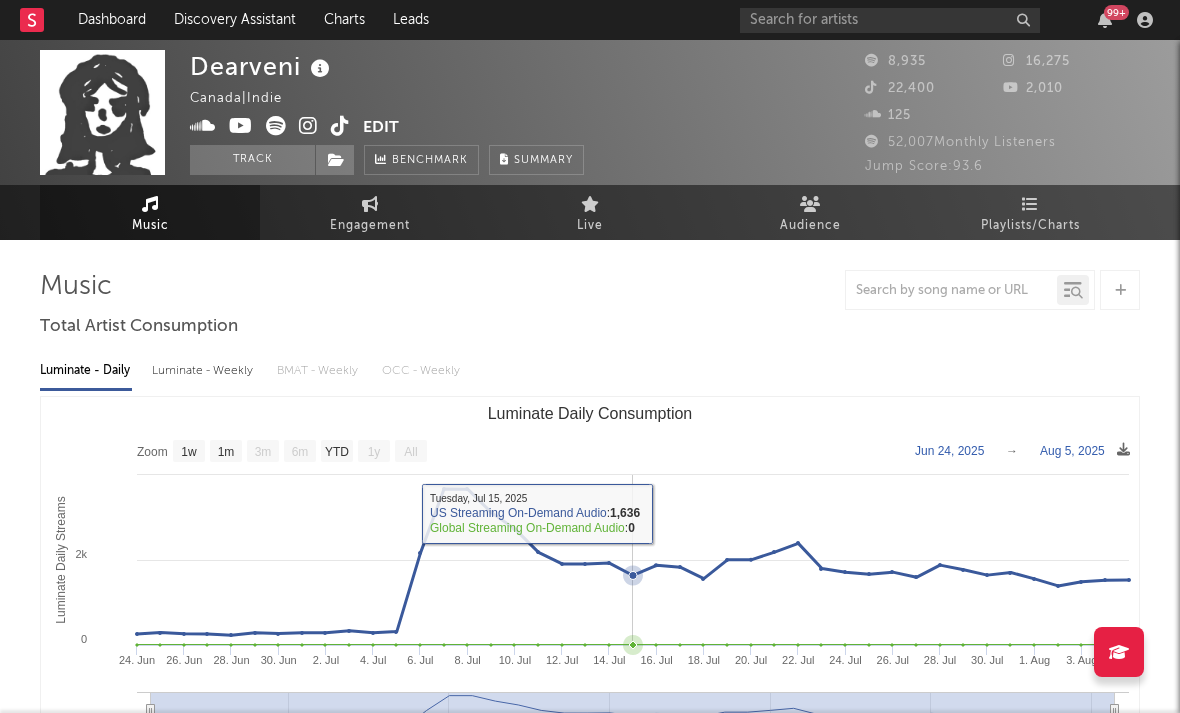 select on "1w" 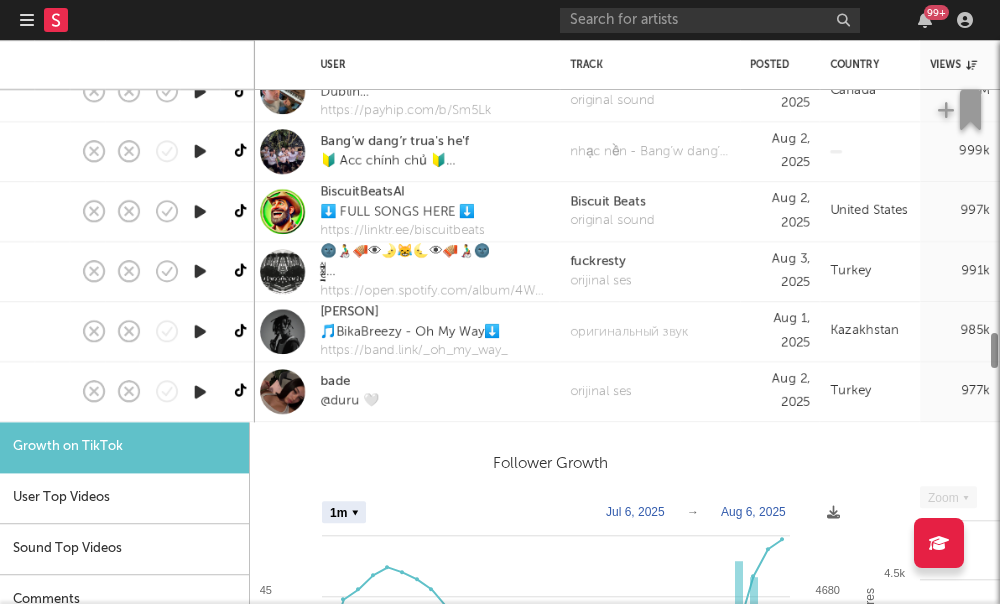 select on "1m" 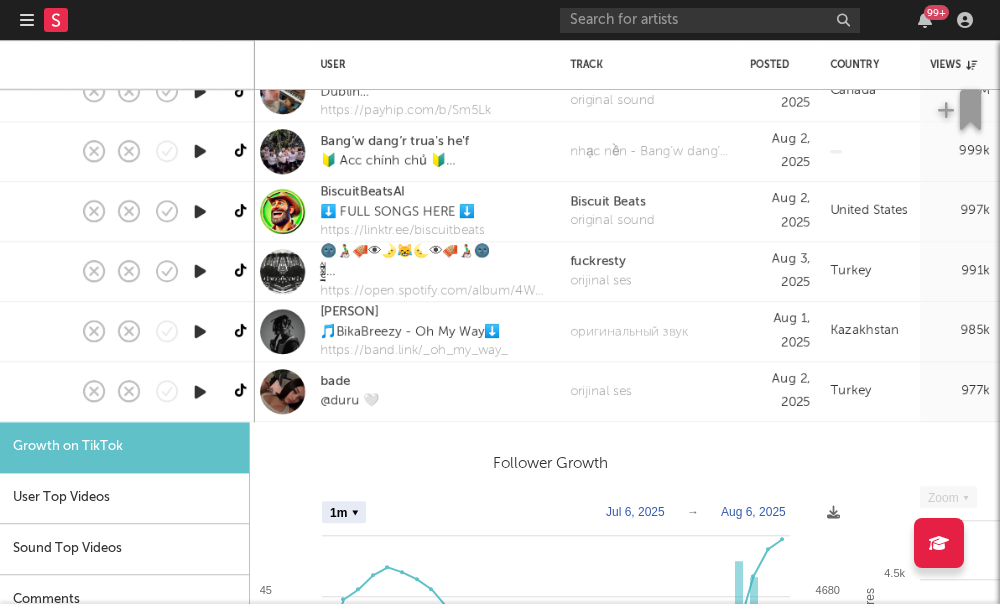 scroll, scrollTop: 0, scrollLeft: 0, axis: both 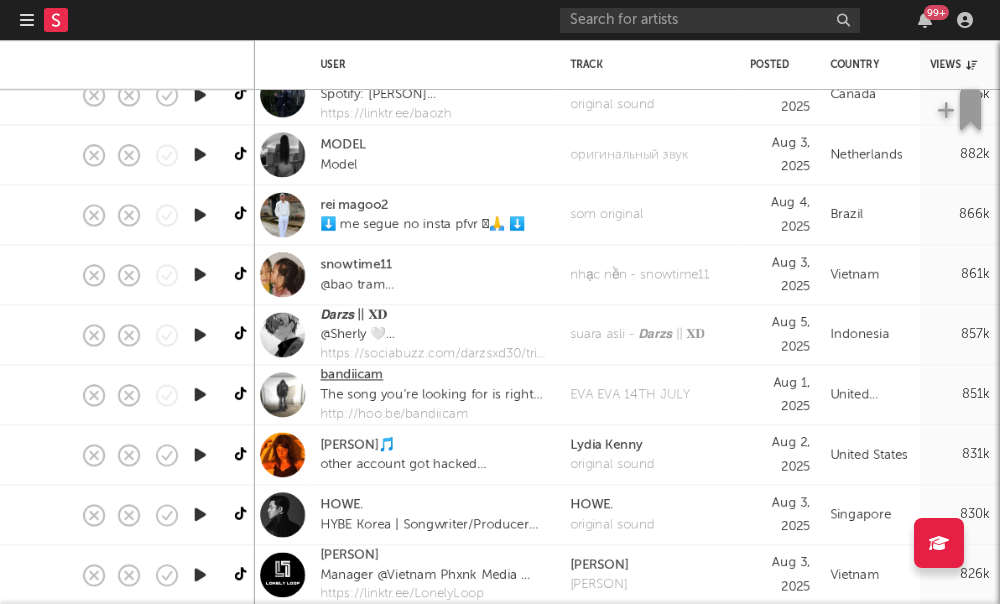 click on "bandiicam" at bounding box center [351, 376] 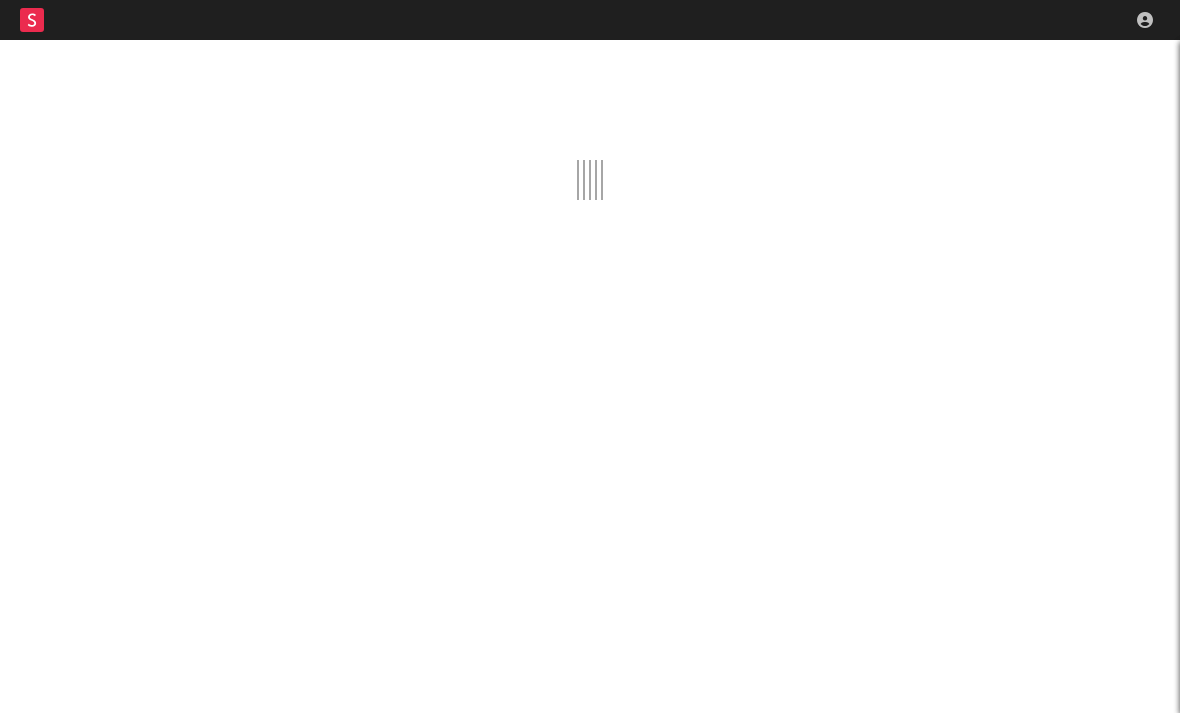 scroll, scrollTop: 0, scrollLeft: 0, axis: both 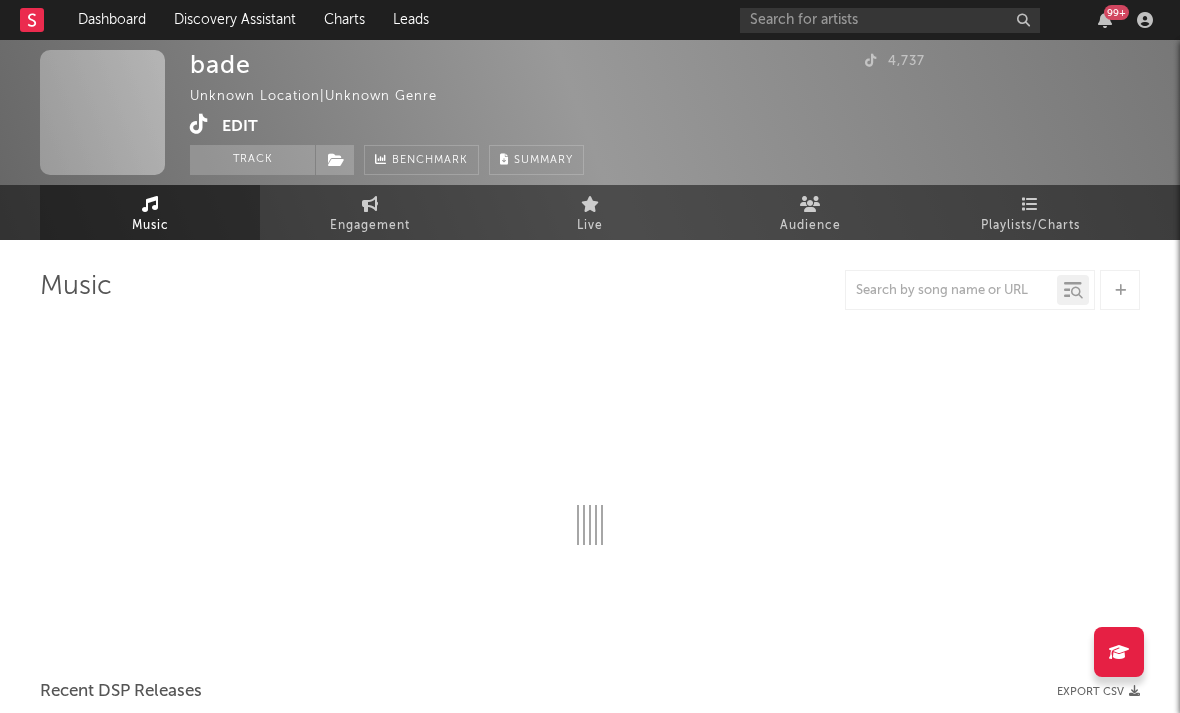 select on "1w" 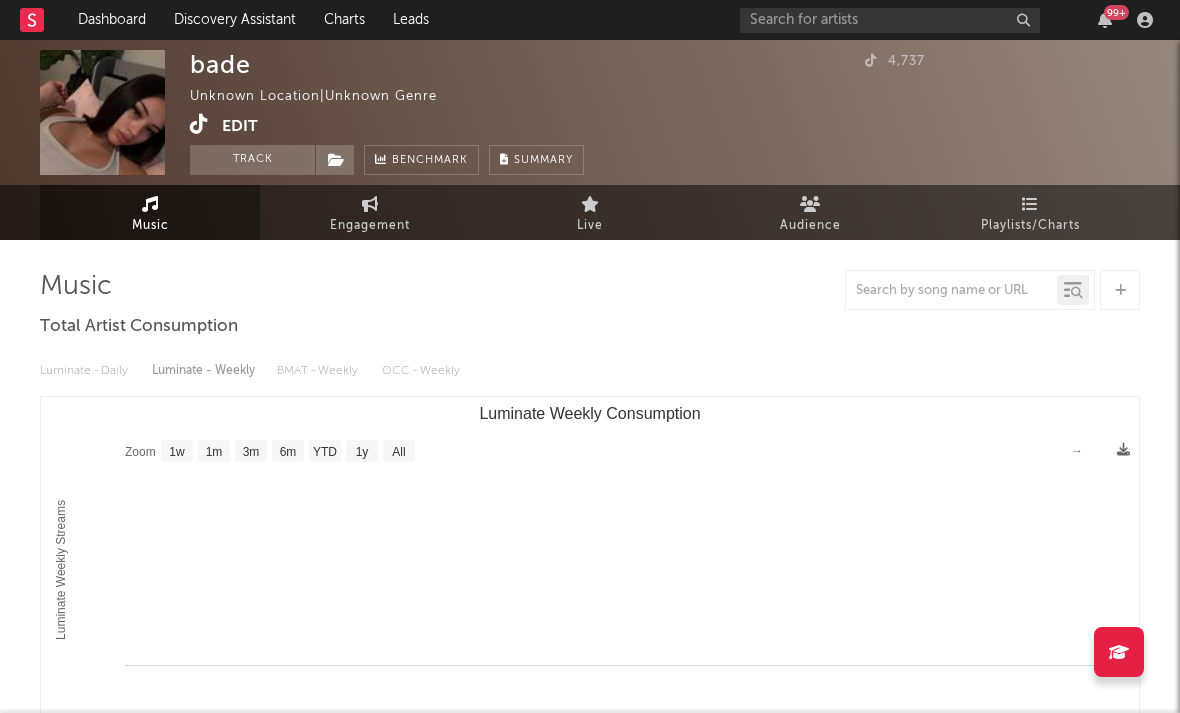 click at bounding box center [199, 124] 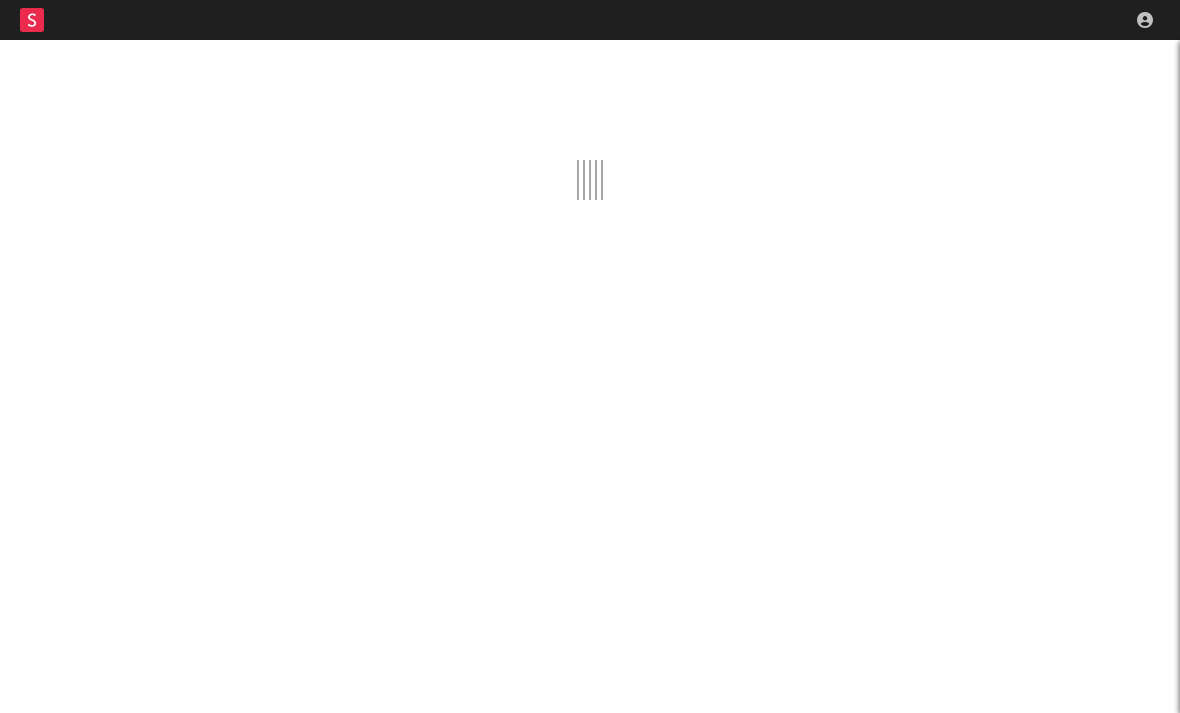 scroll, scrollTop: 0, scrollLeft: 0, axis: both 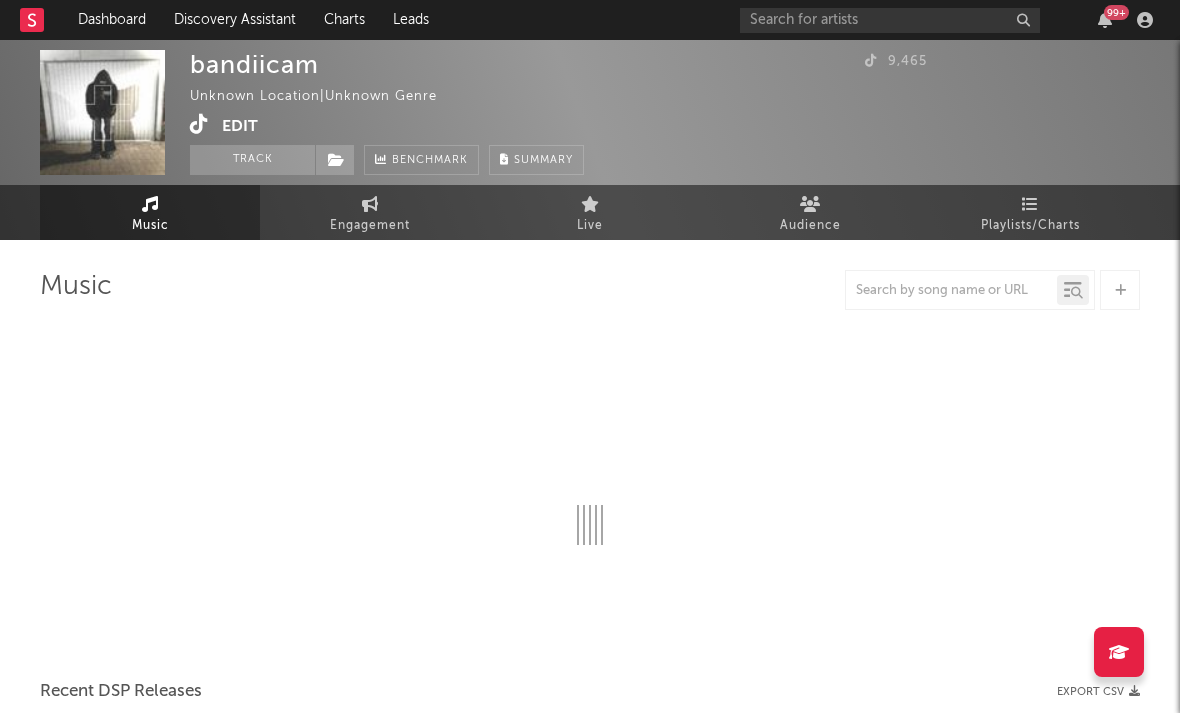 select on "1w" 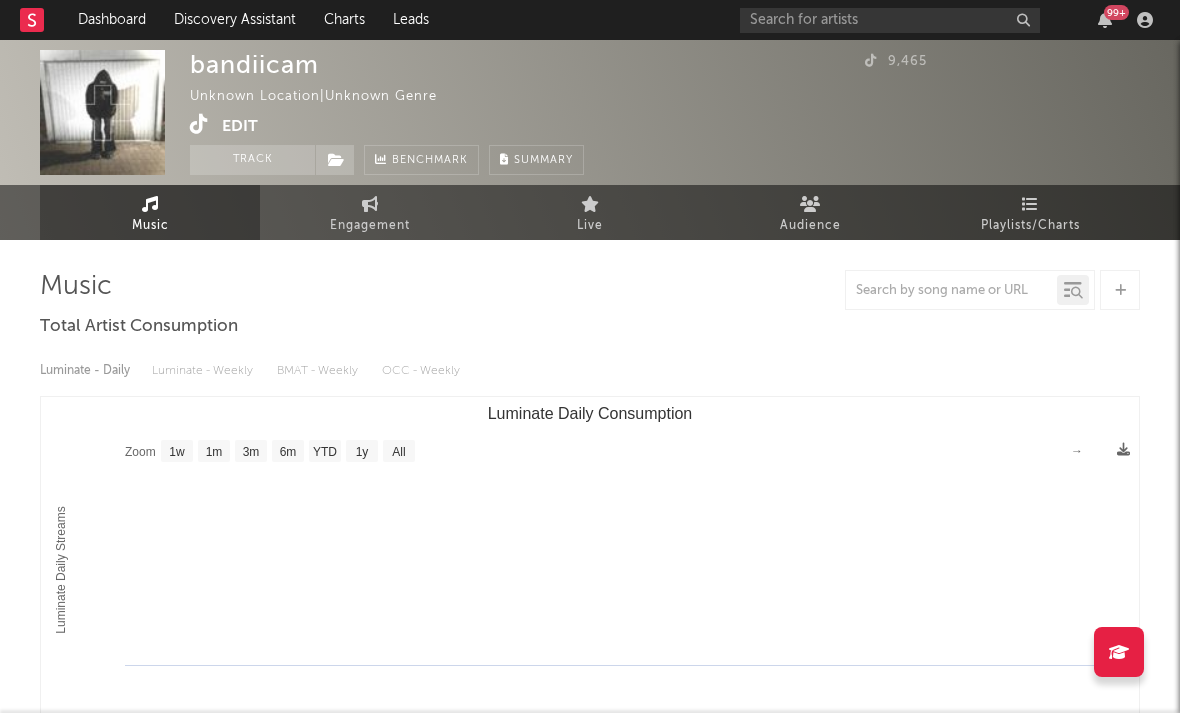 click at bounding box center (199, 124) 